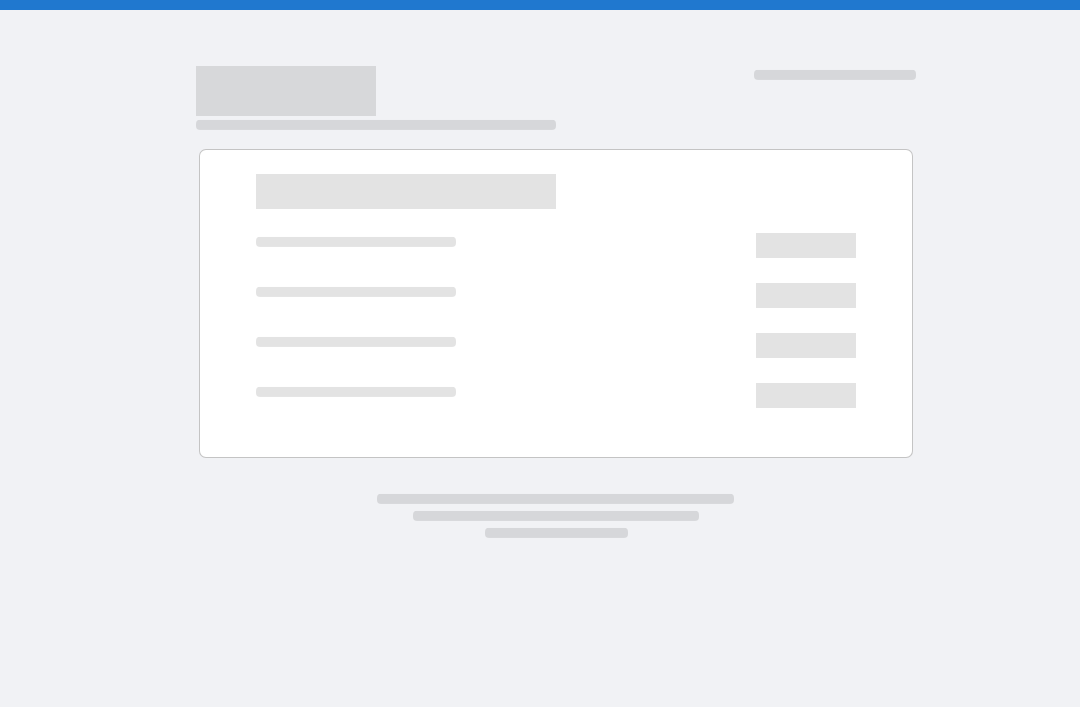 scroll, scrollTop: 0, scrollLeft: 0, axis: both 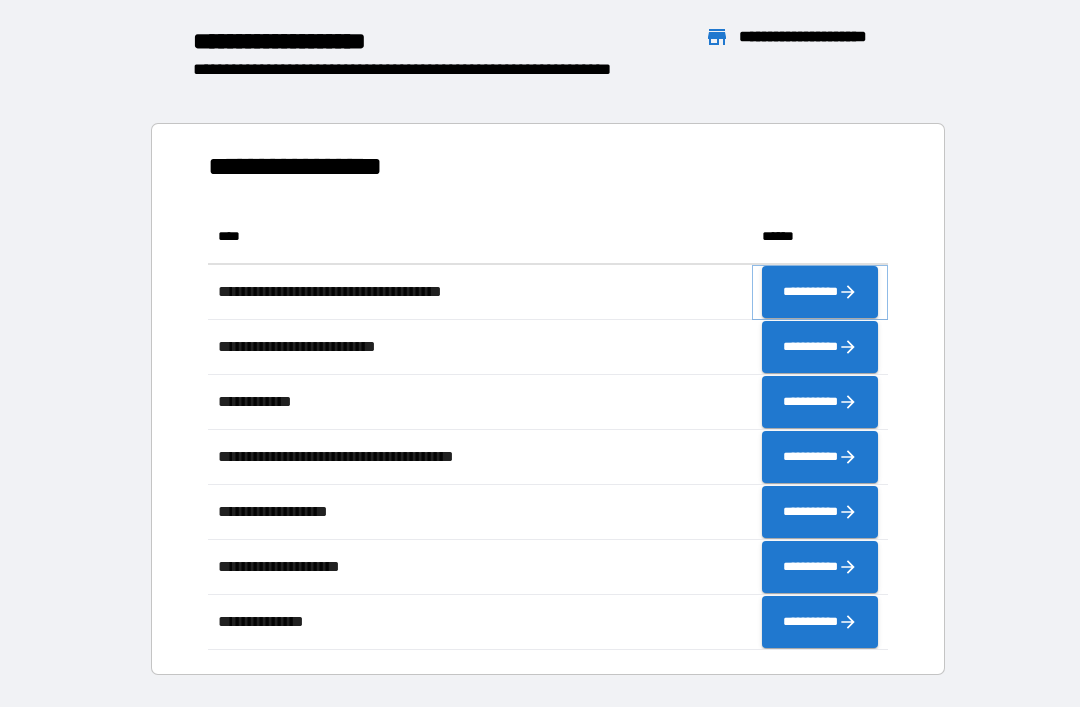 click on "**********" at bounding box center [820, 292] 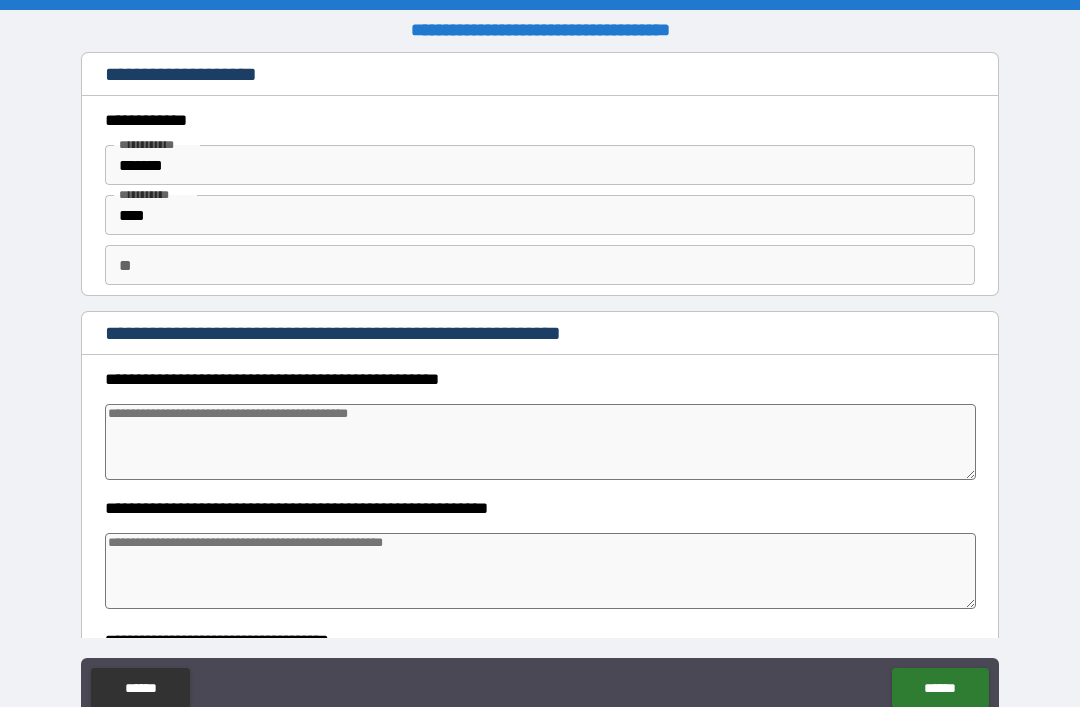type on "*" 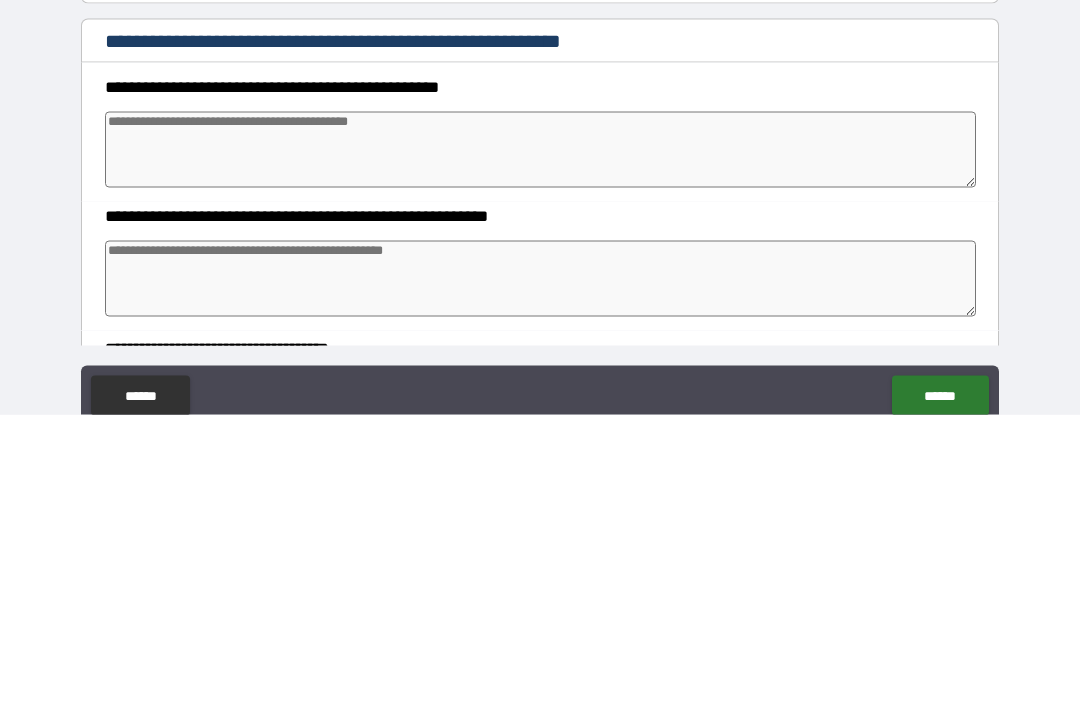 type on "*" 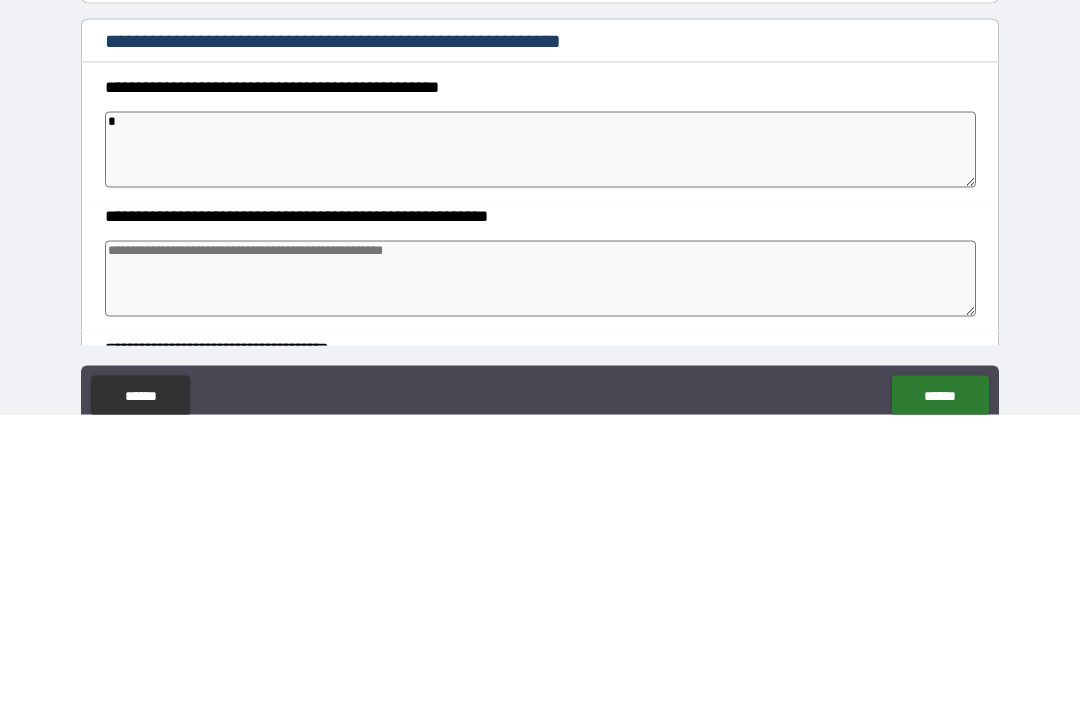 type on "*" 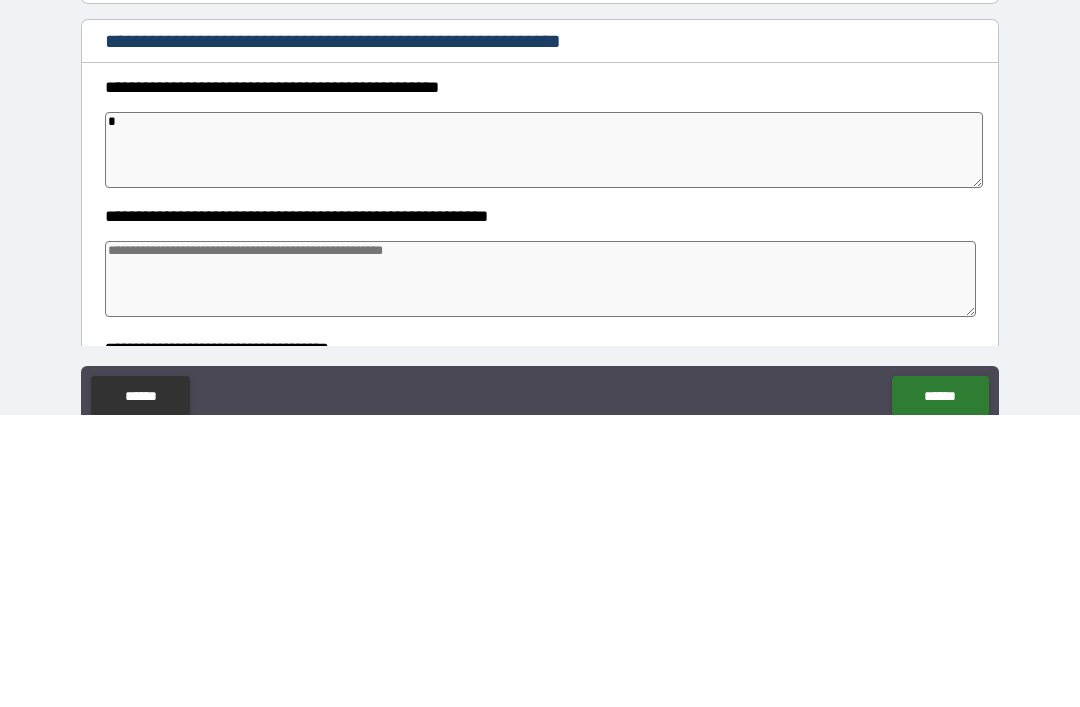 type on "*" 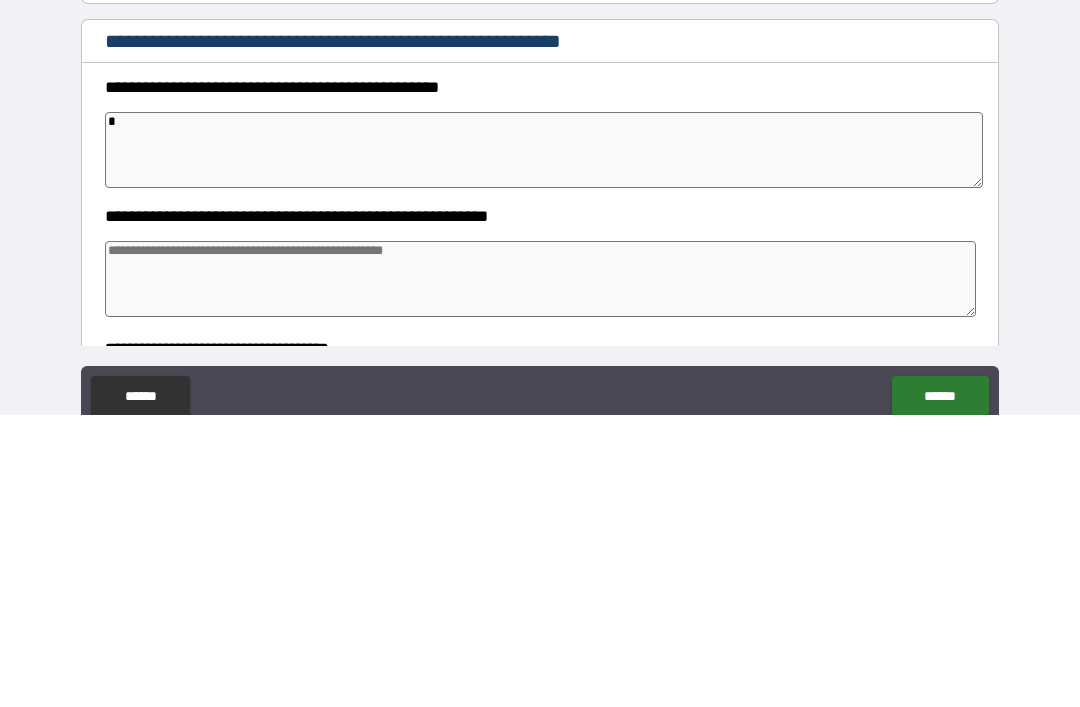type on "*" 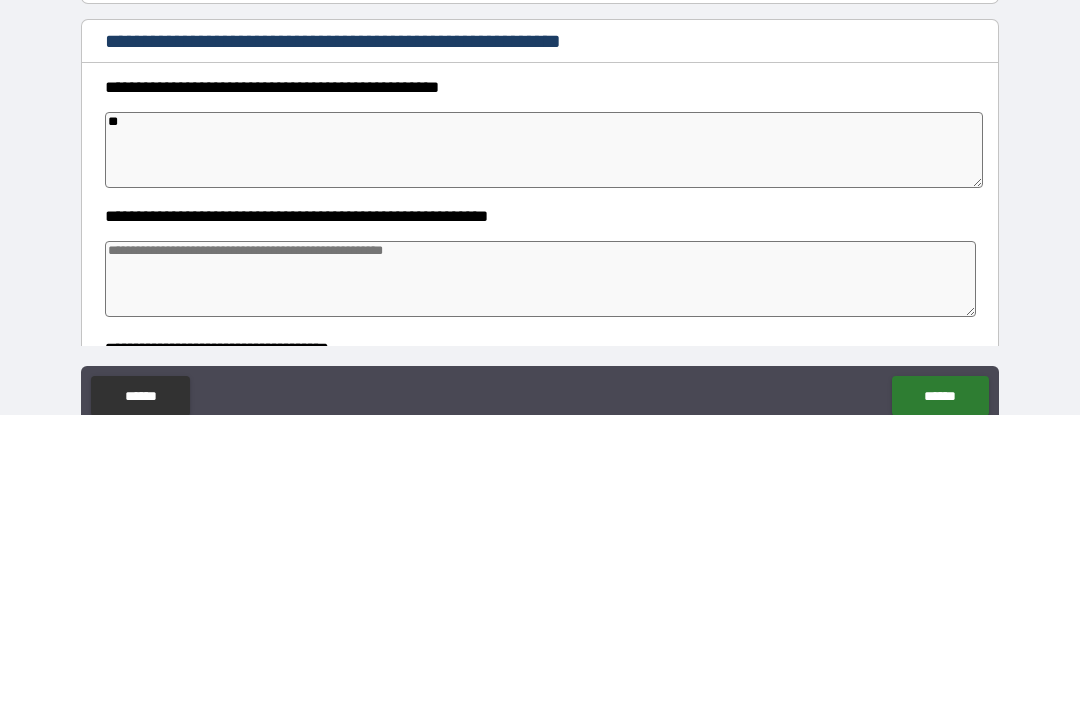 type on "*" 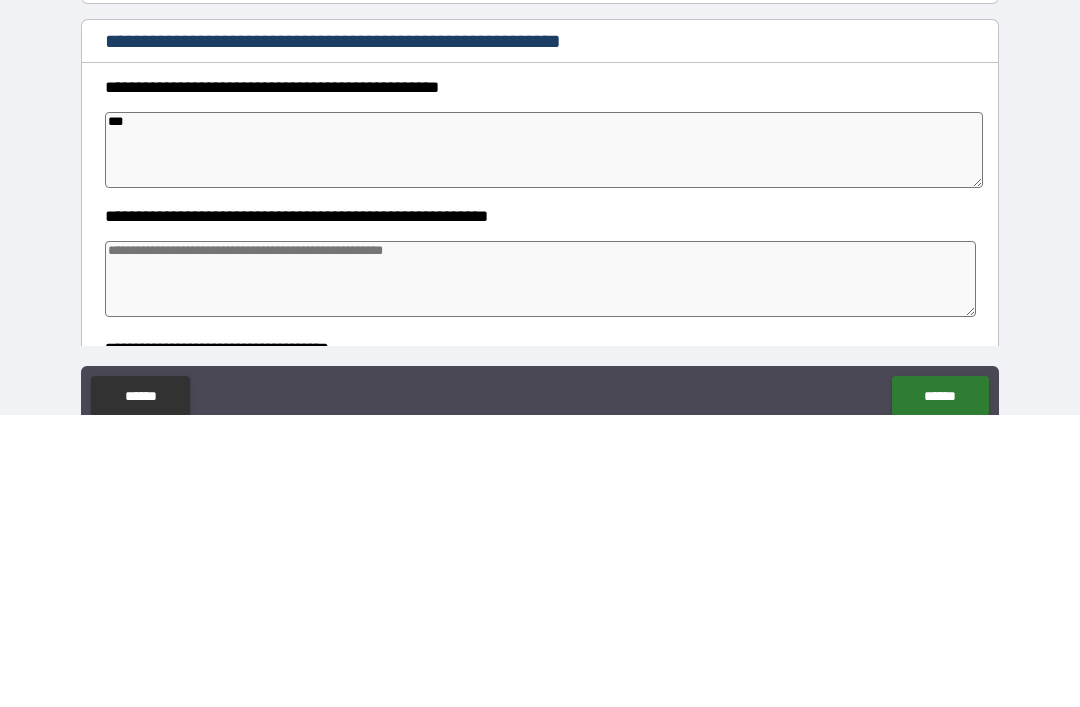 type on "*" 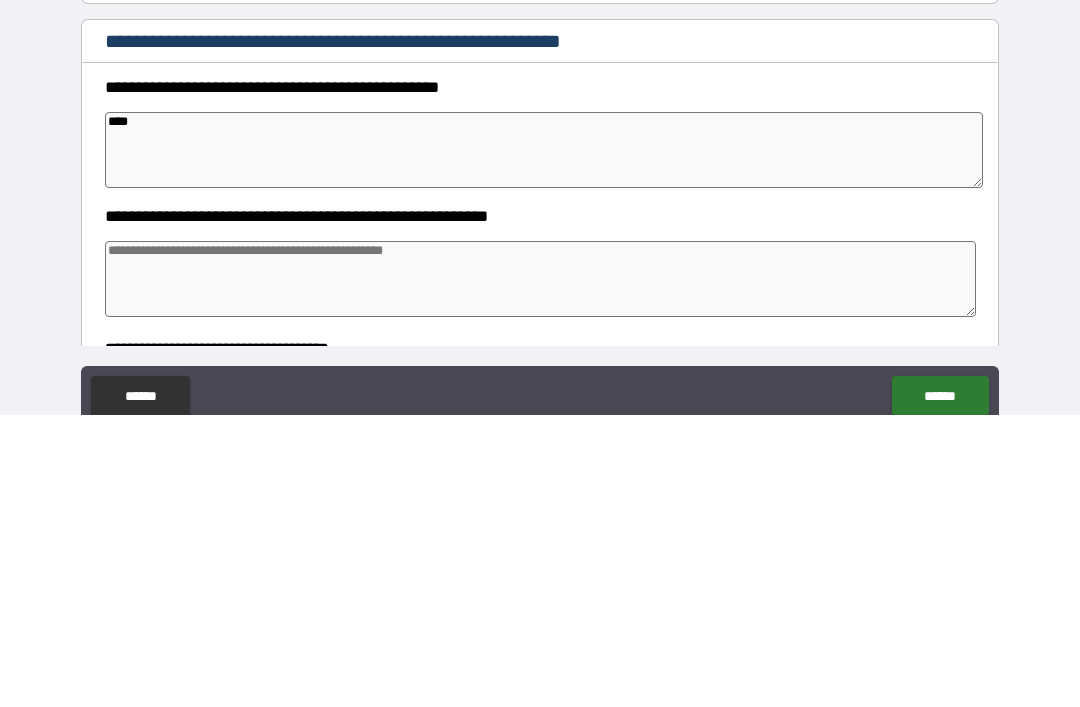 type on "*" 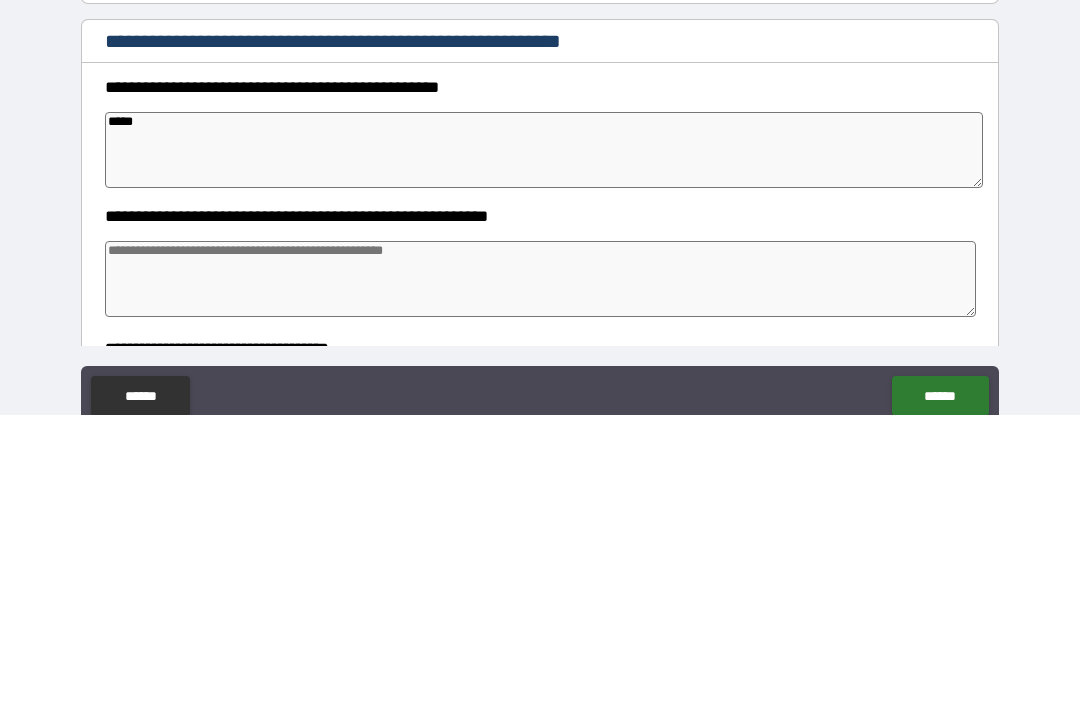 type on "*" 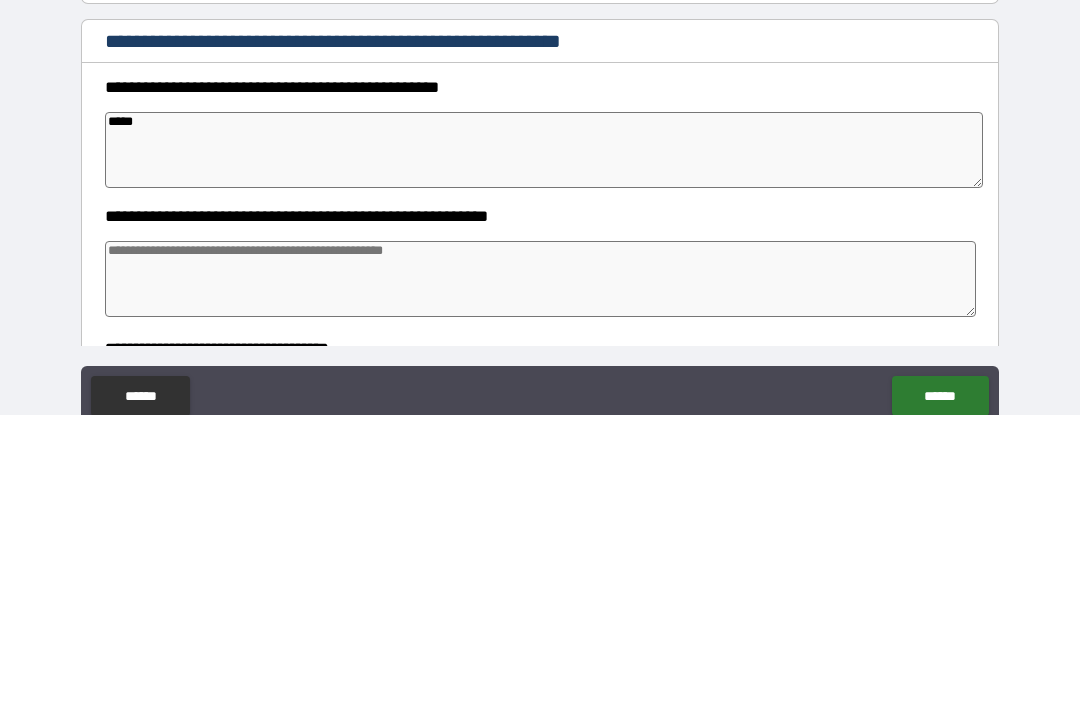 type on "******" 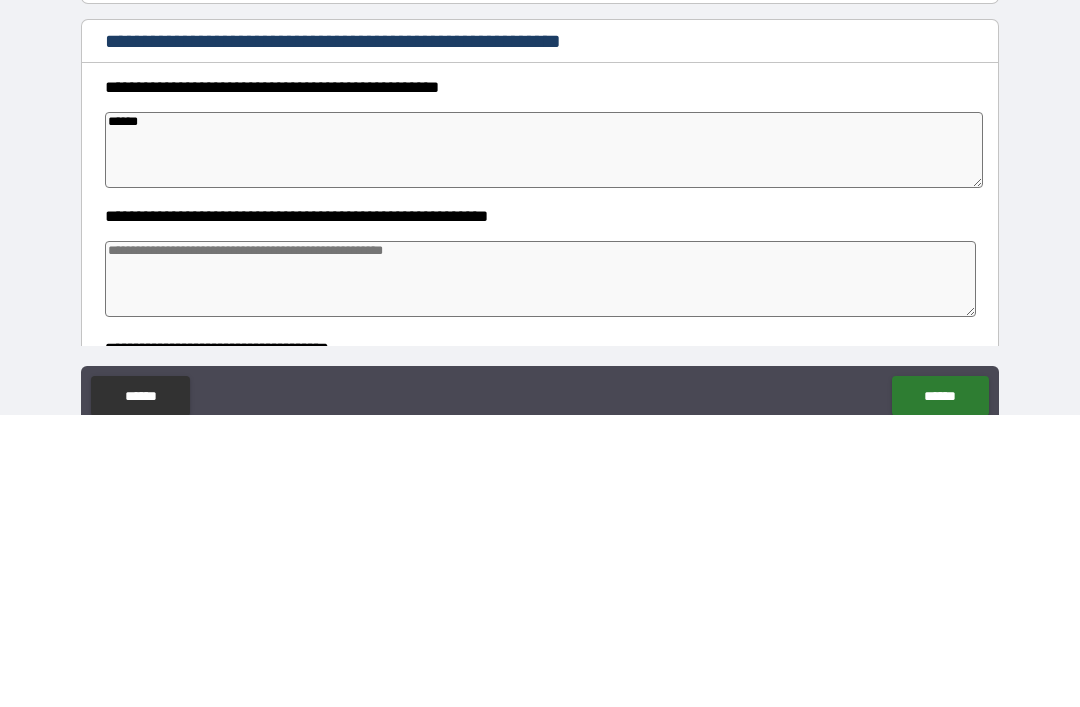 type on "*" 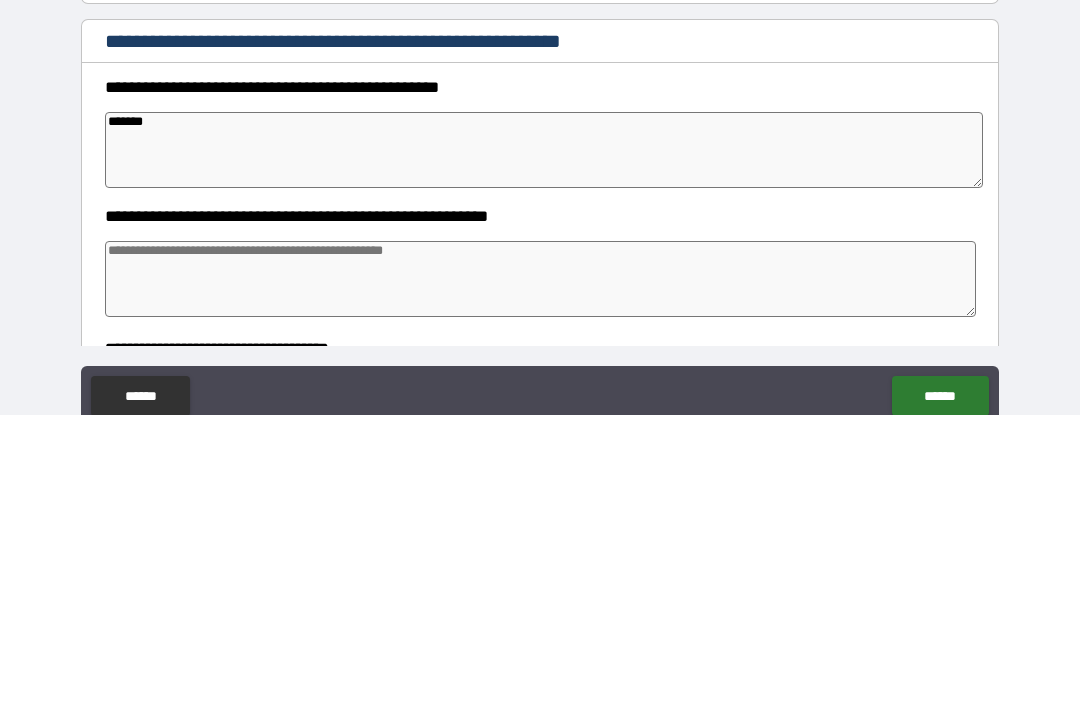 type on "********" 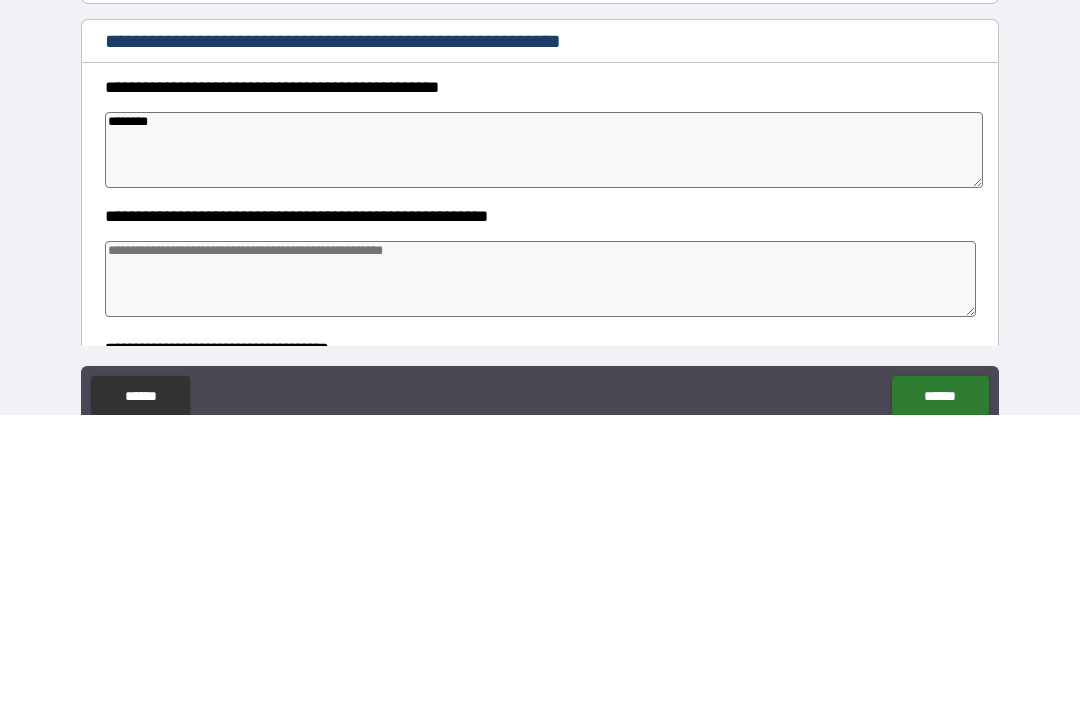 type on "*********" 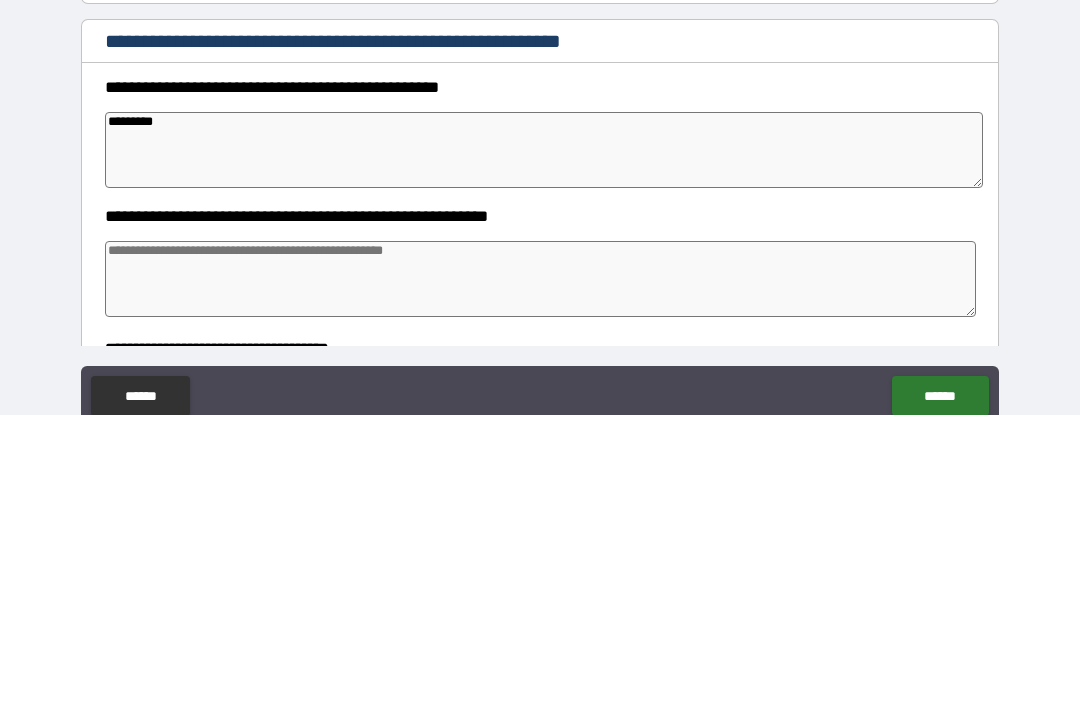 type on "*" 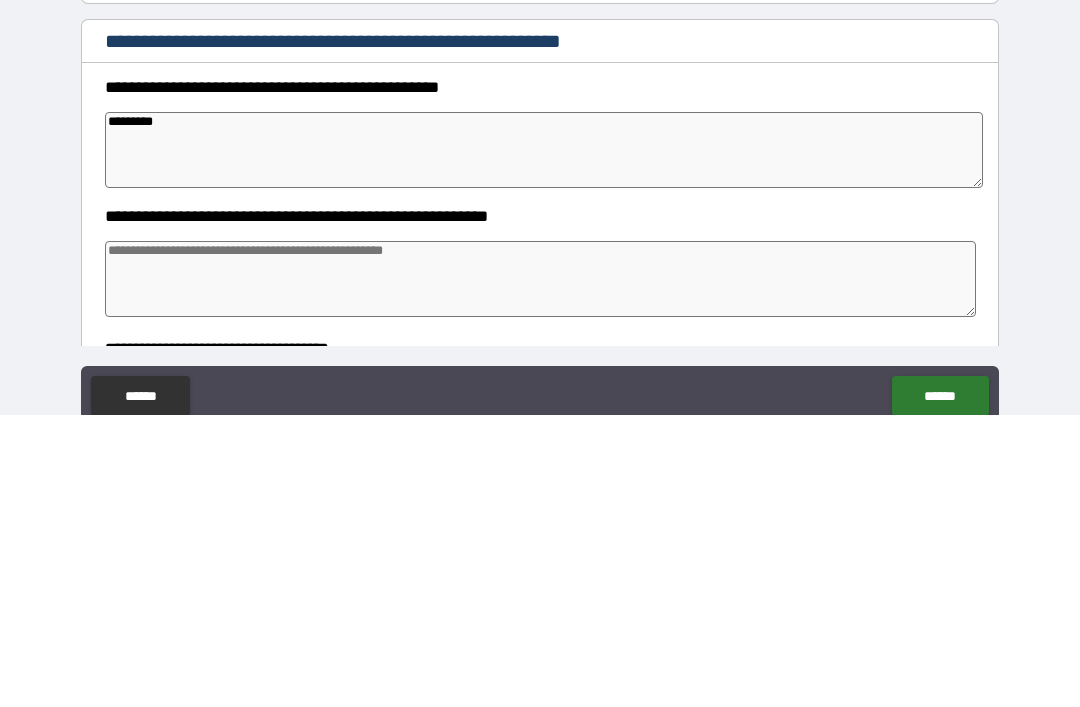 type on "**********" 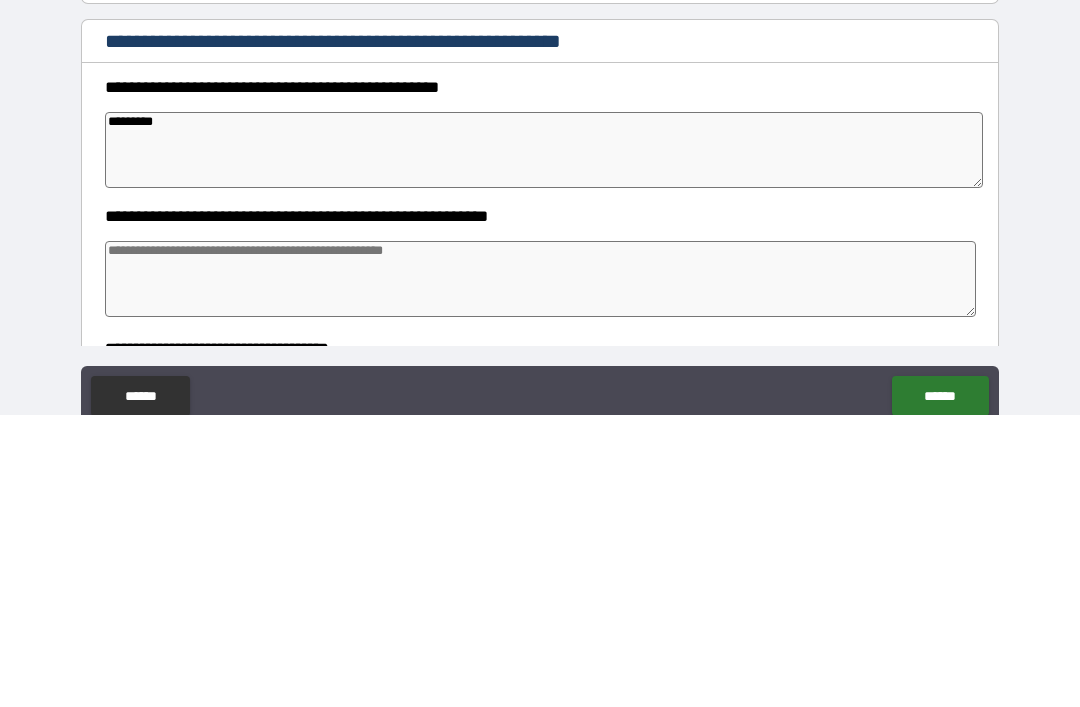 type on "*" 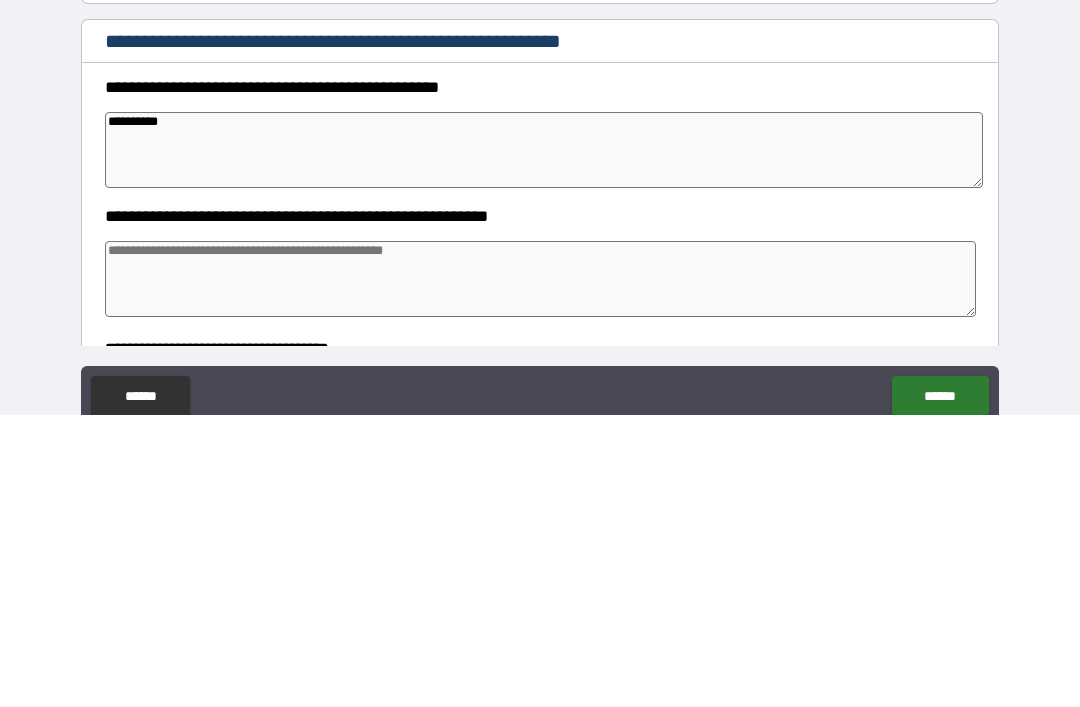 type on "*" 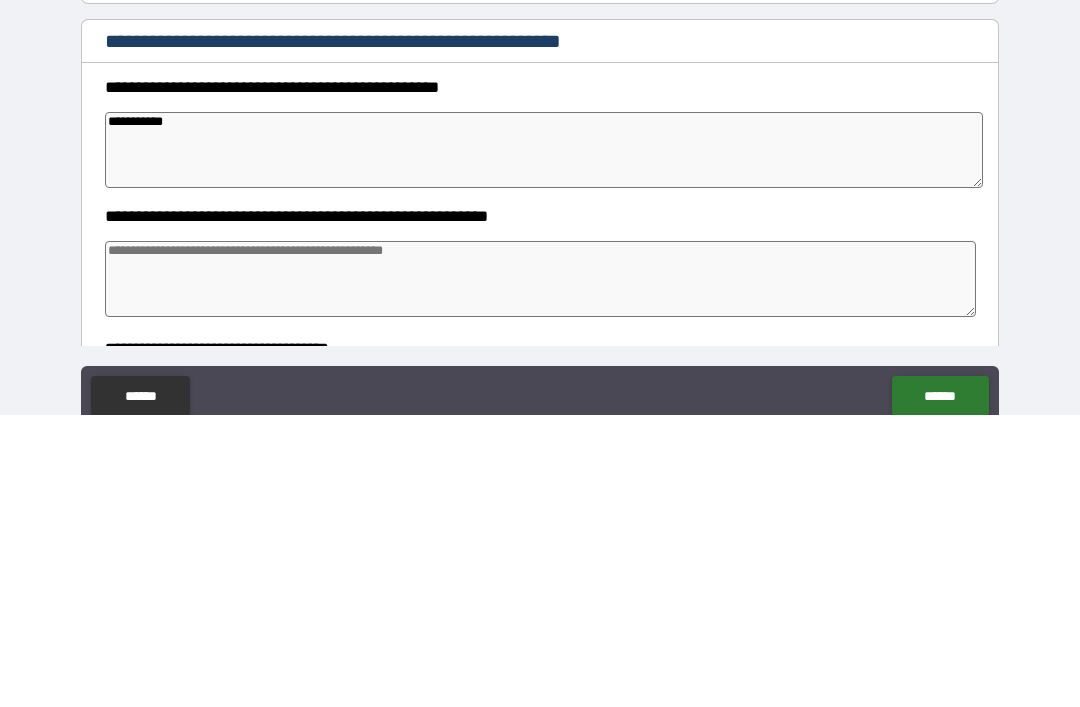 type on "*" 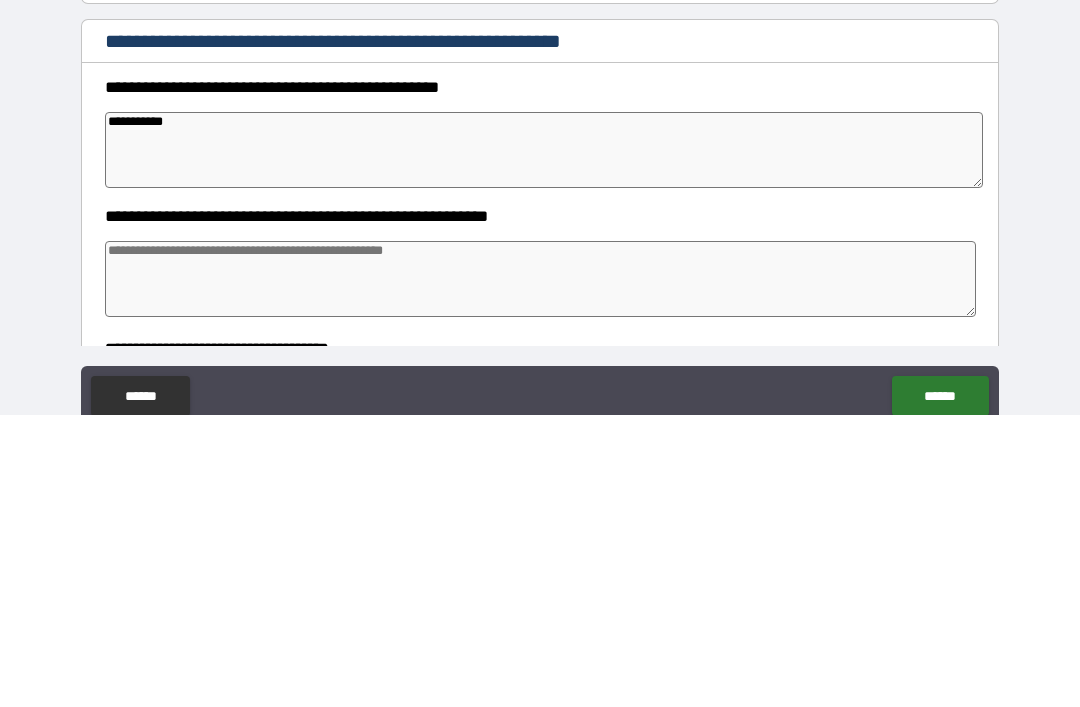 type on "**********" 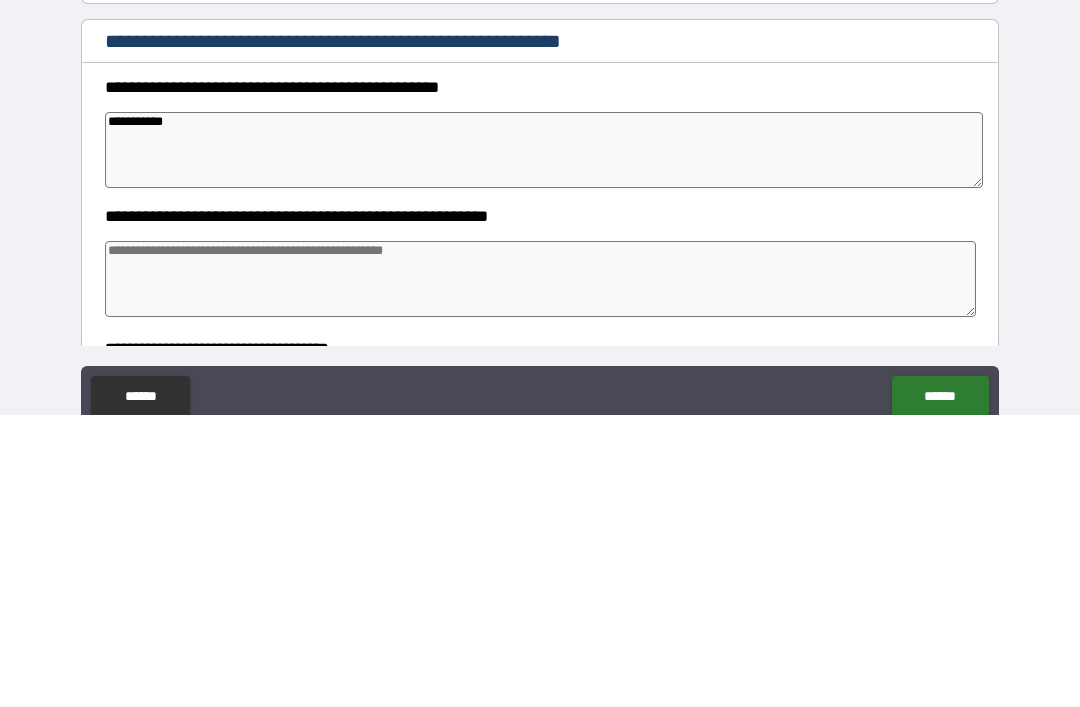 type on "*" 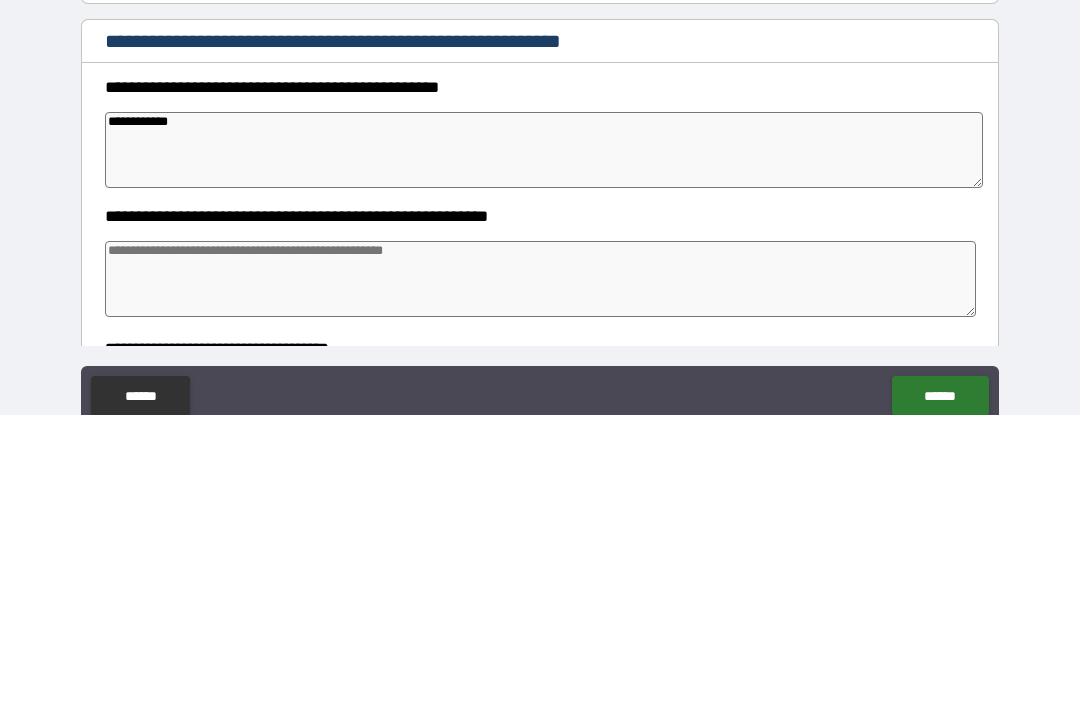 type on "**********" 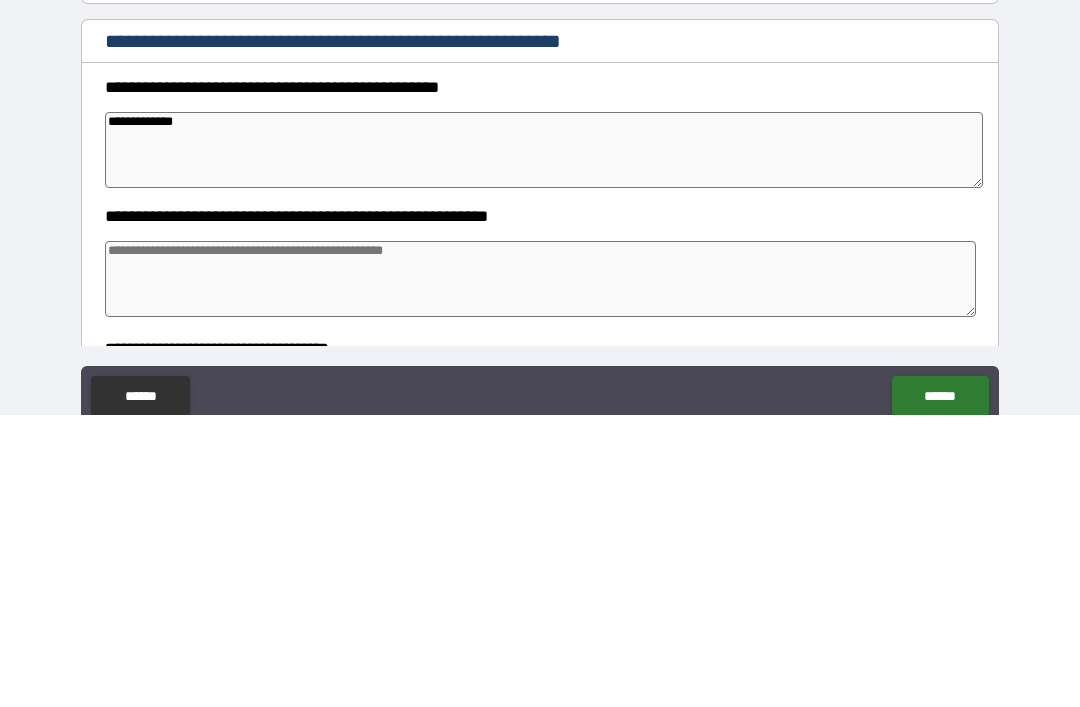 type on "*" 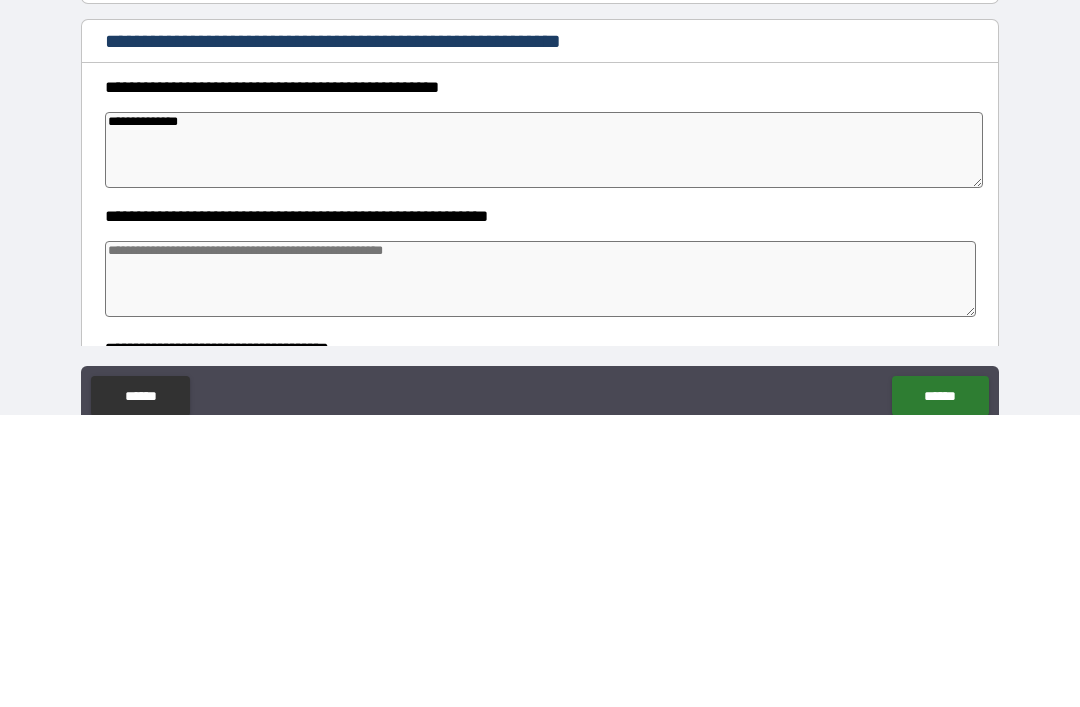type on "**********" 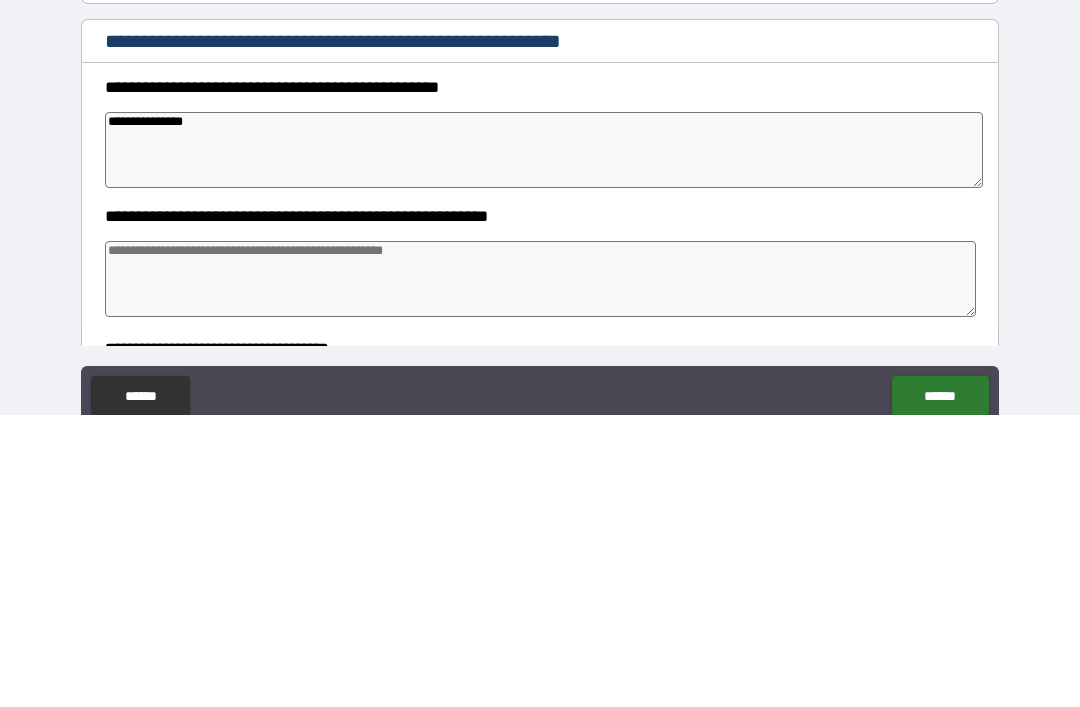 type on "*" 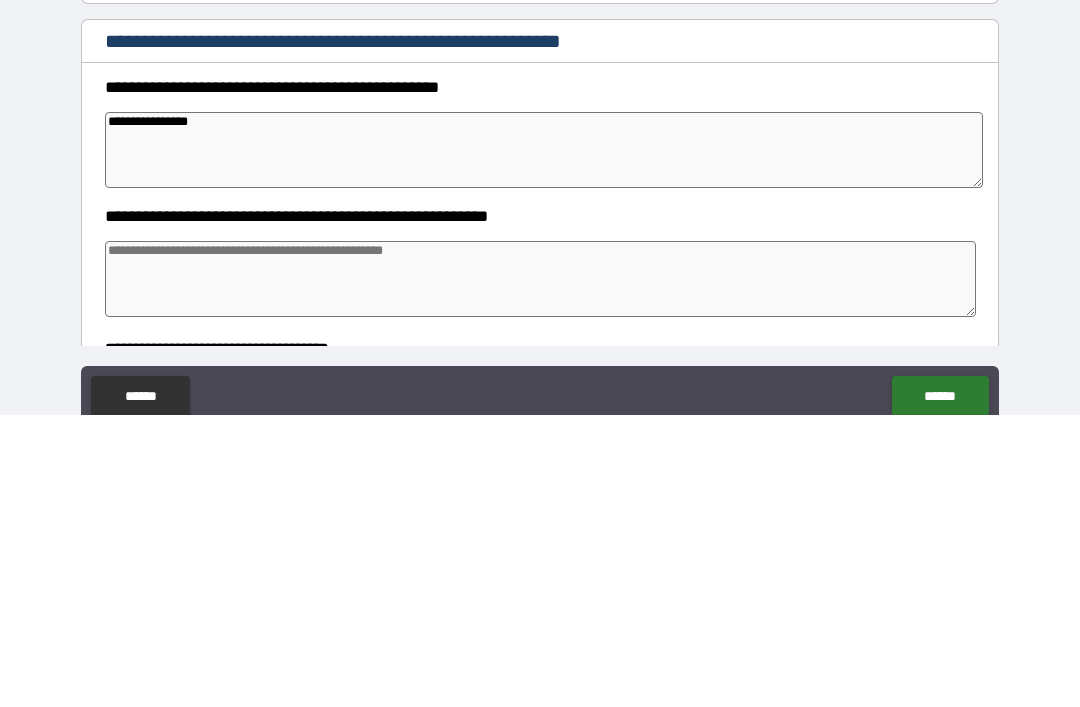 type on "*" 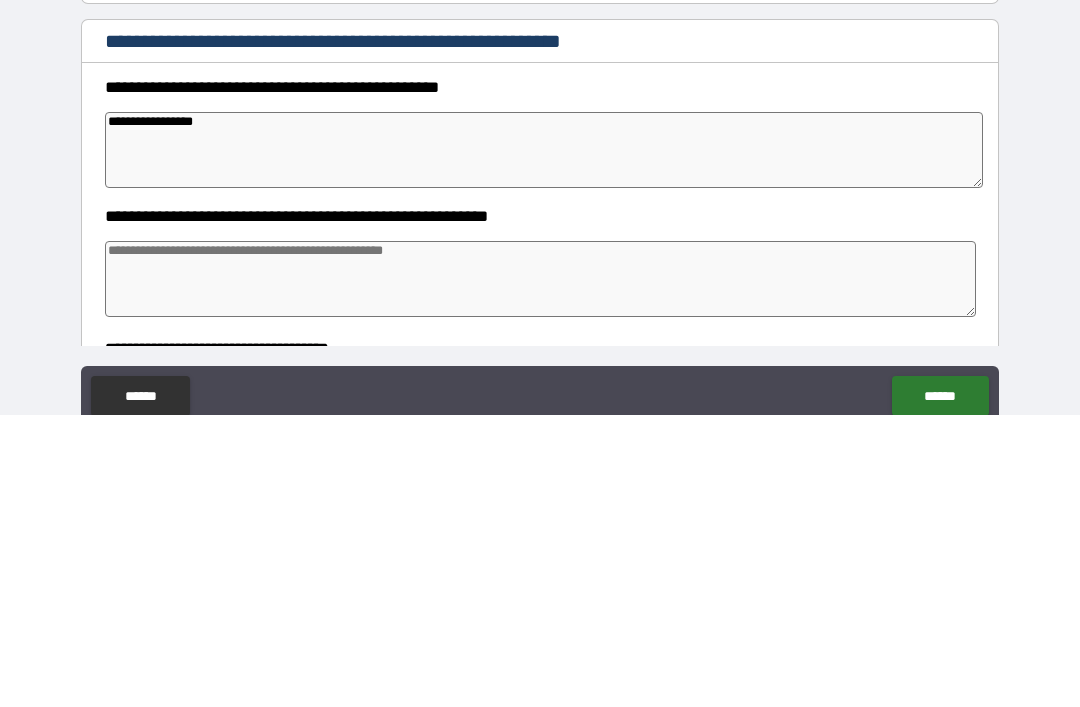 type on "*" 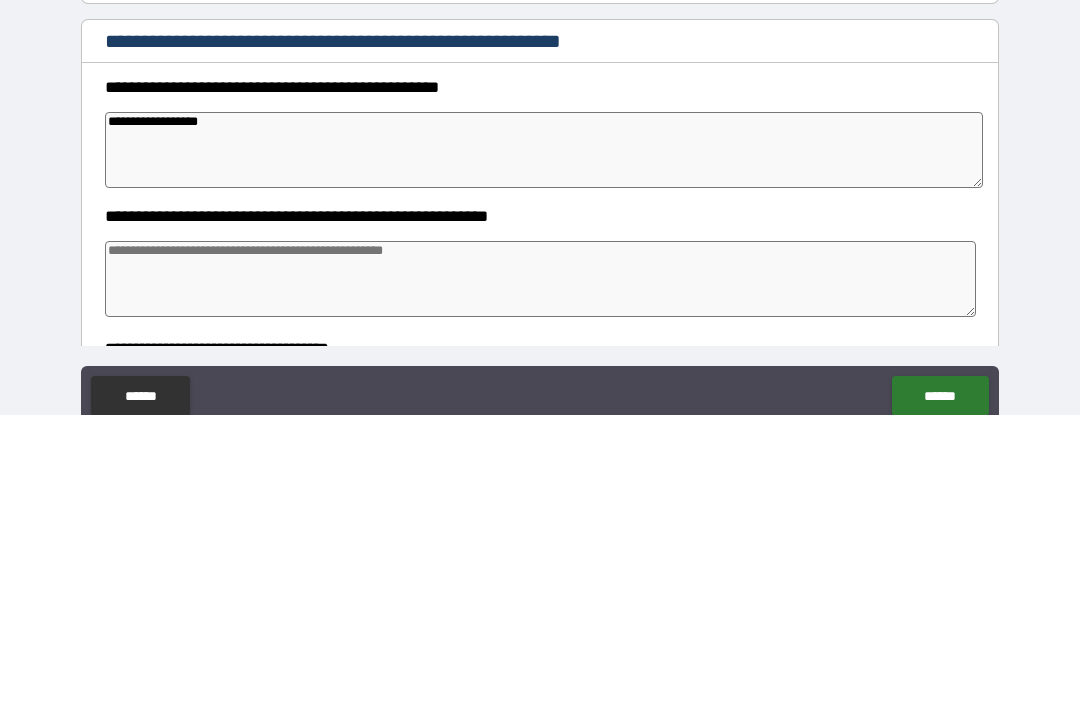 type on "*" 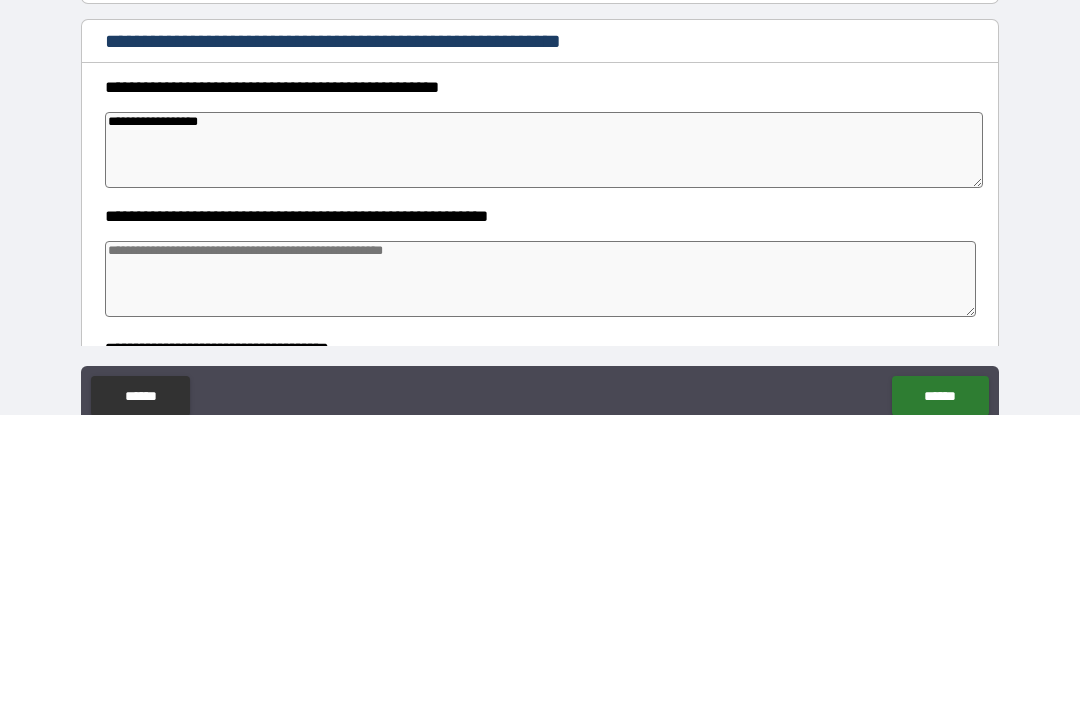 type on "**********" 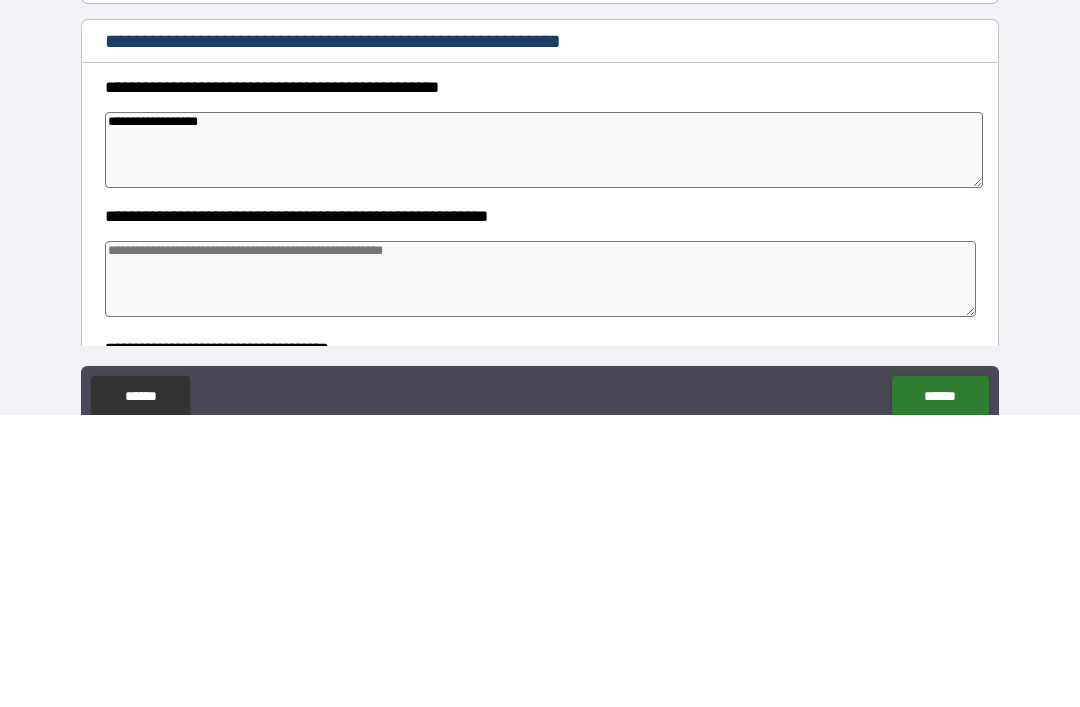type on "*" 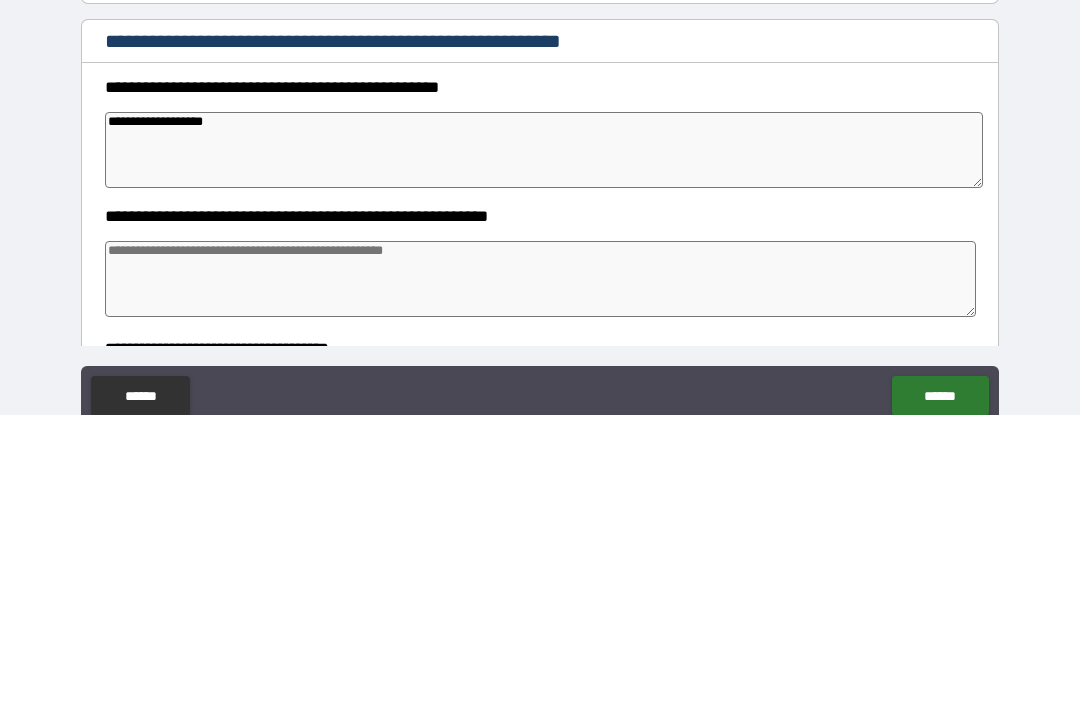 type on "*" 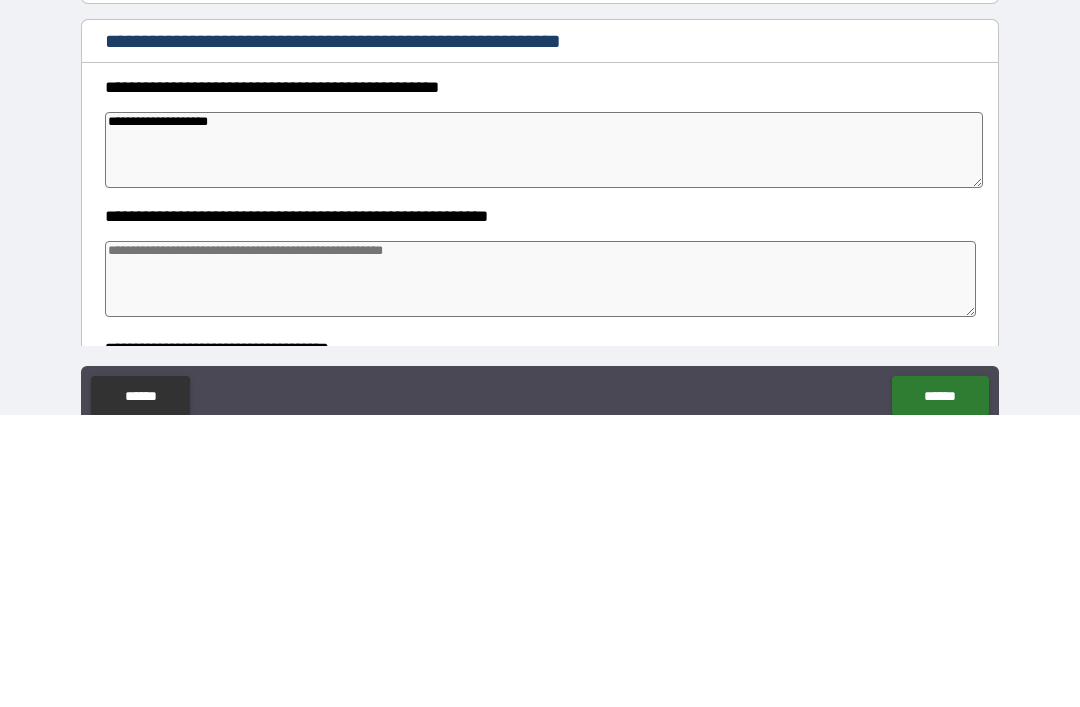 type on "*" 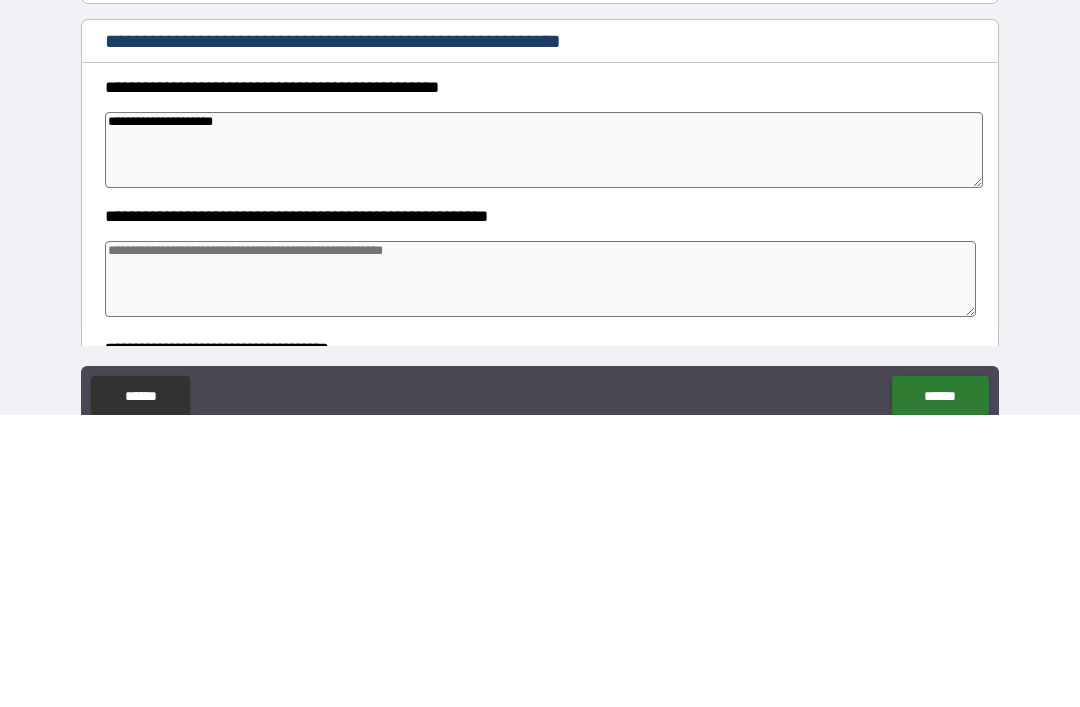 type on "*" 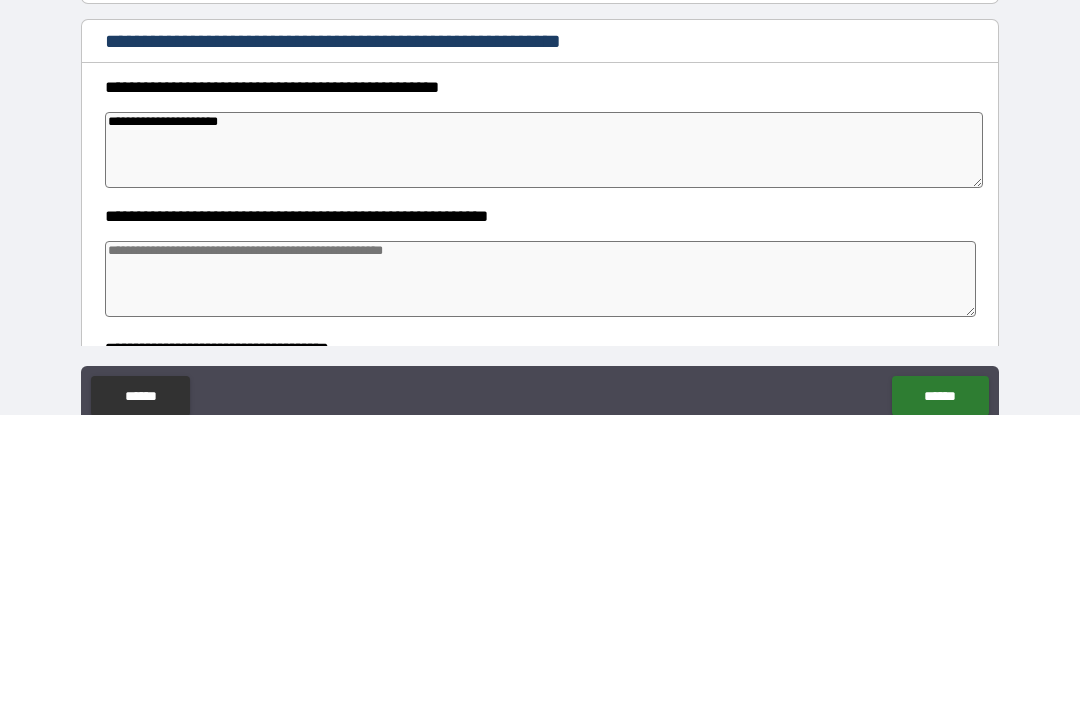 type on "*" 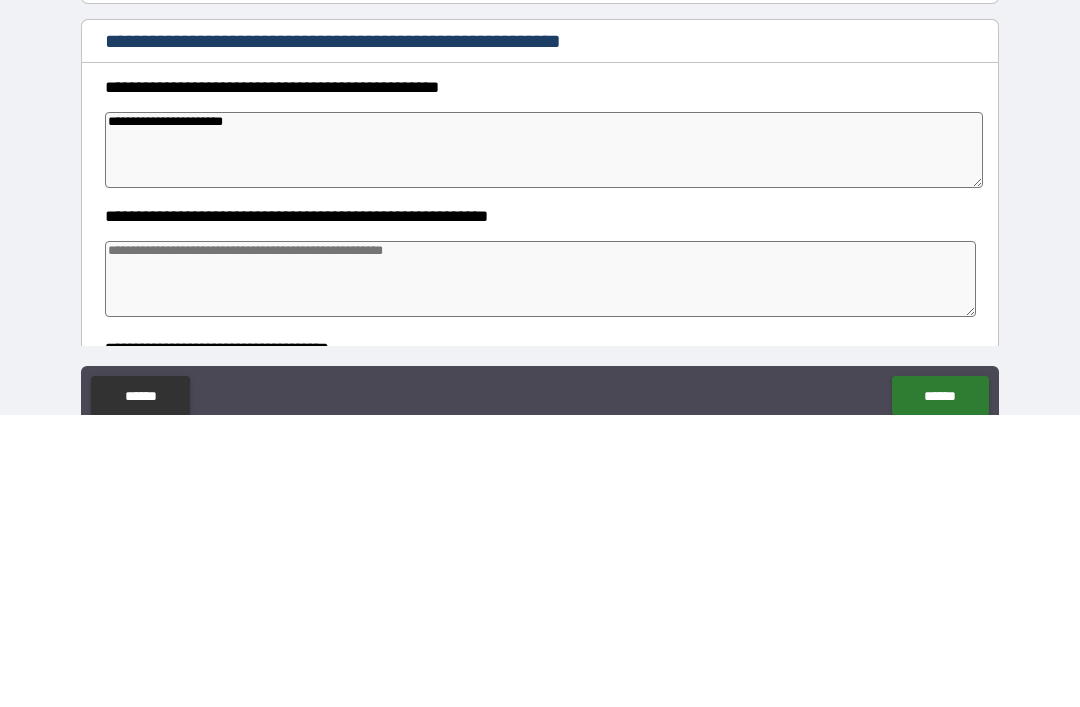 type on "**********" 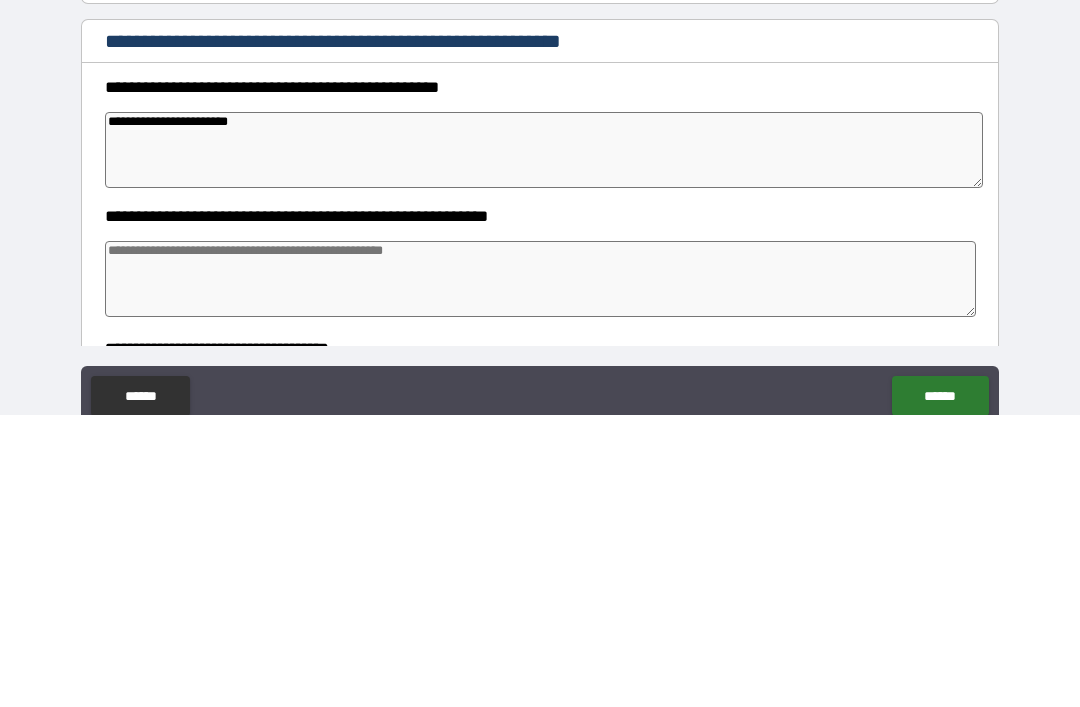 type on "*" 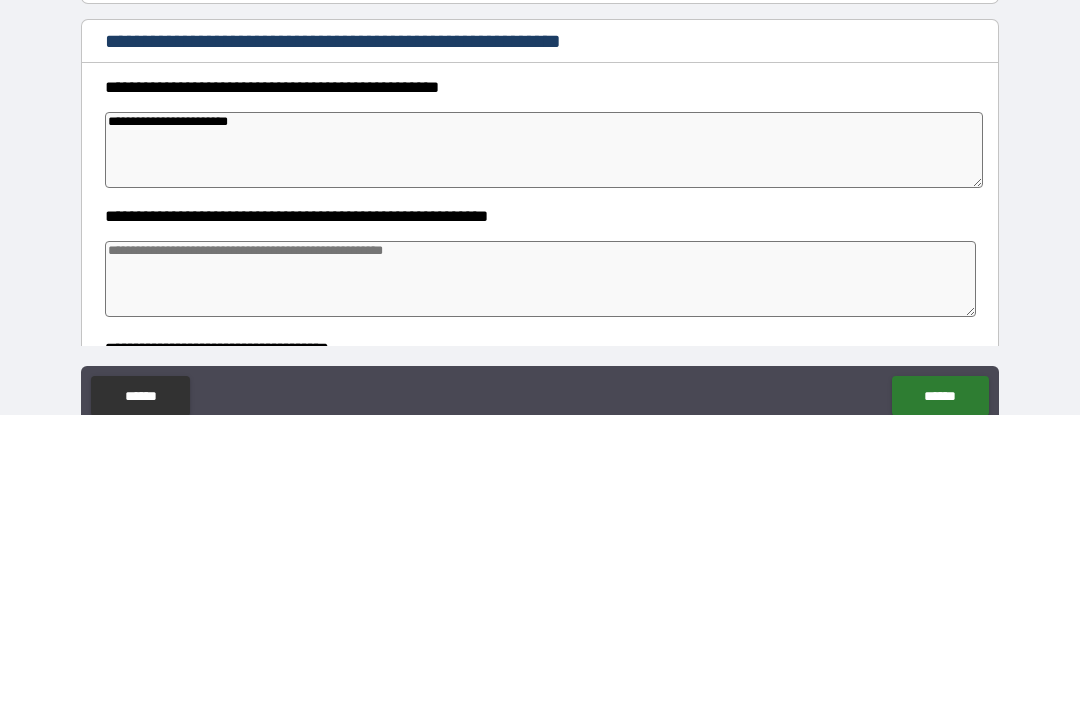 type on "**********" 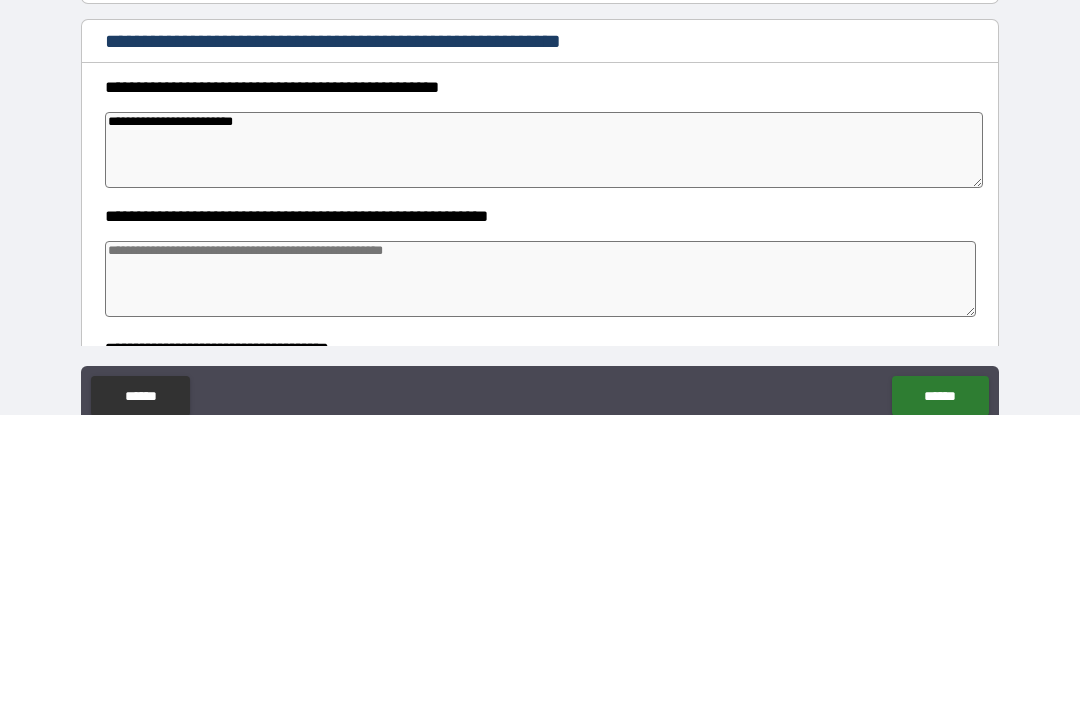 type on "*" 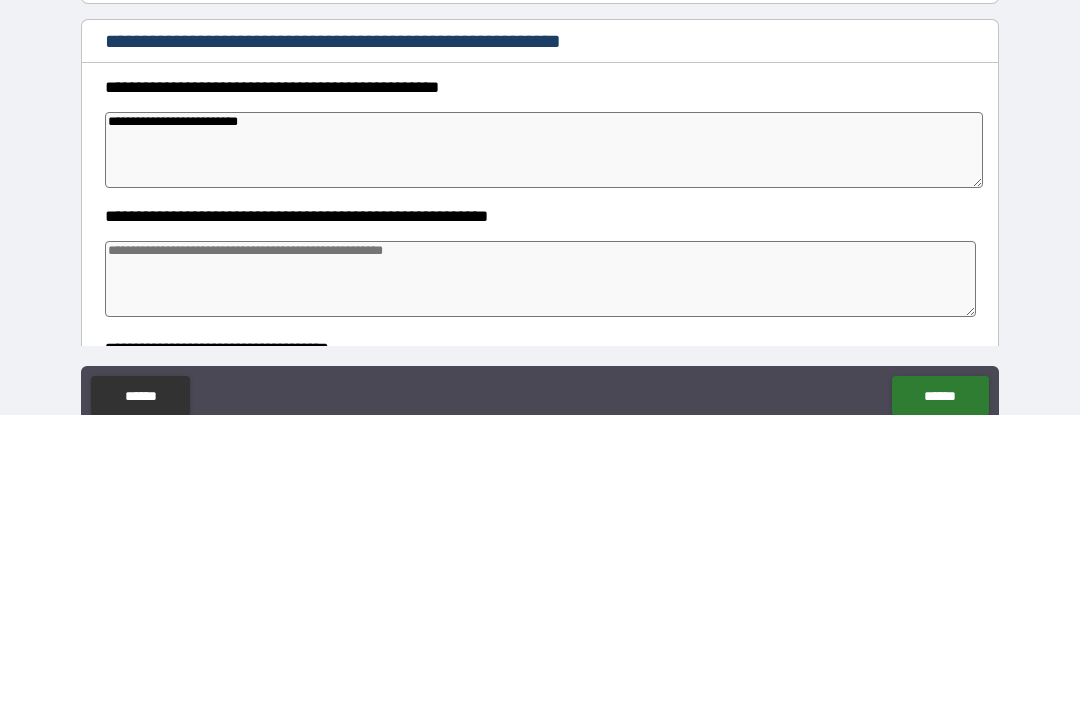 type on "*" 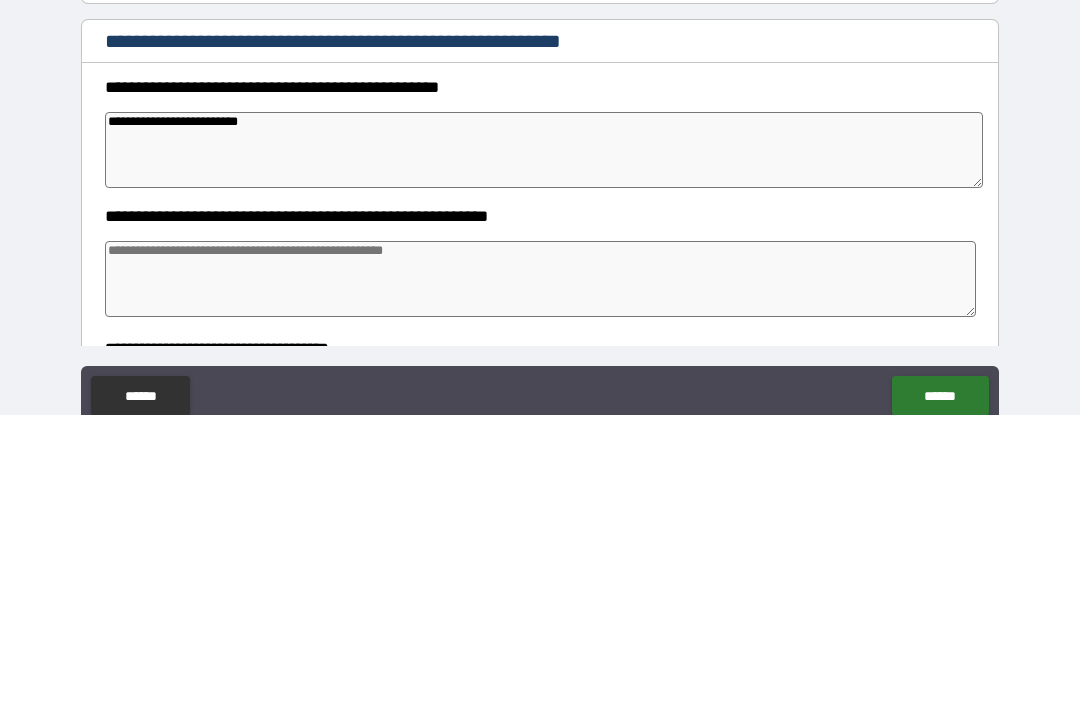type on "**********" 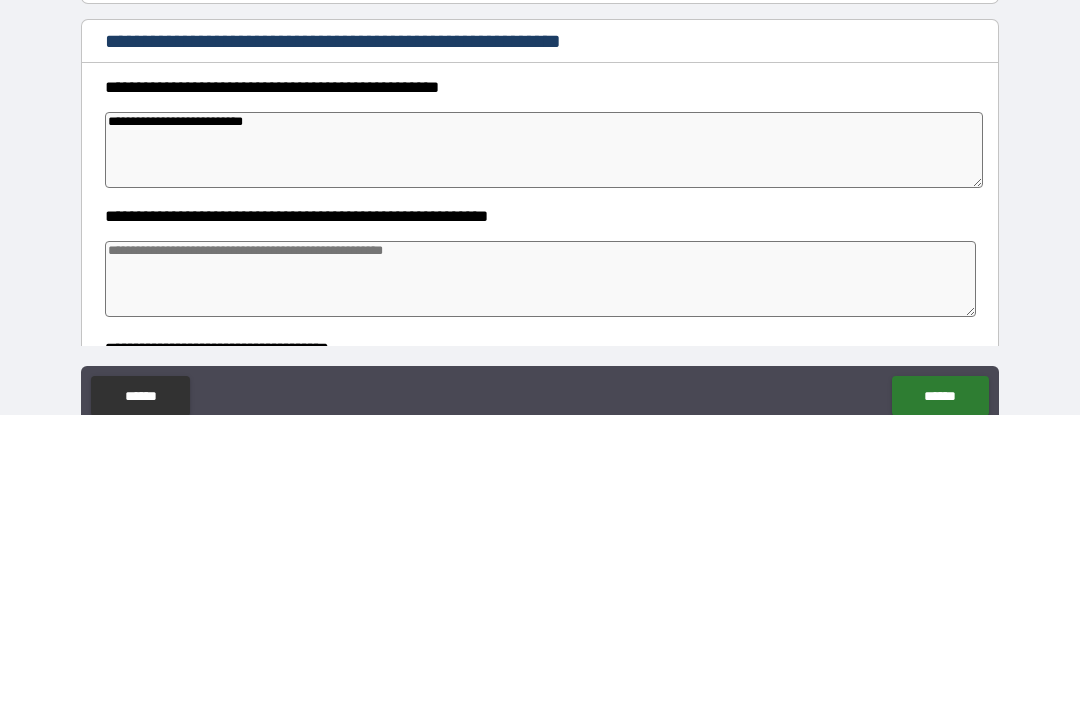 type on "*" 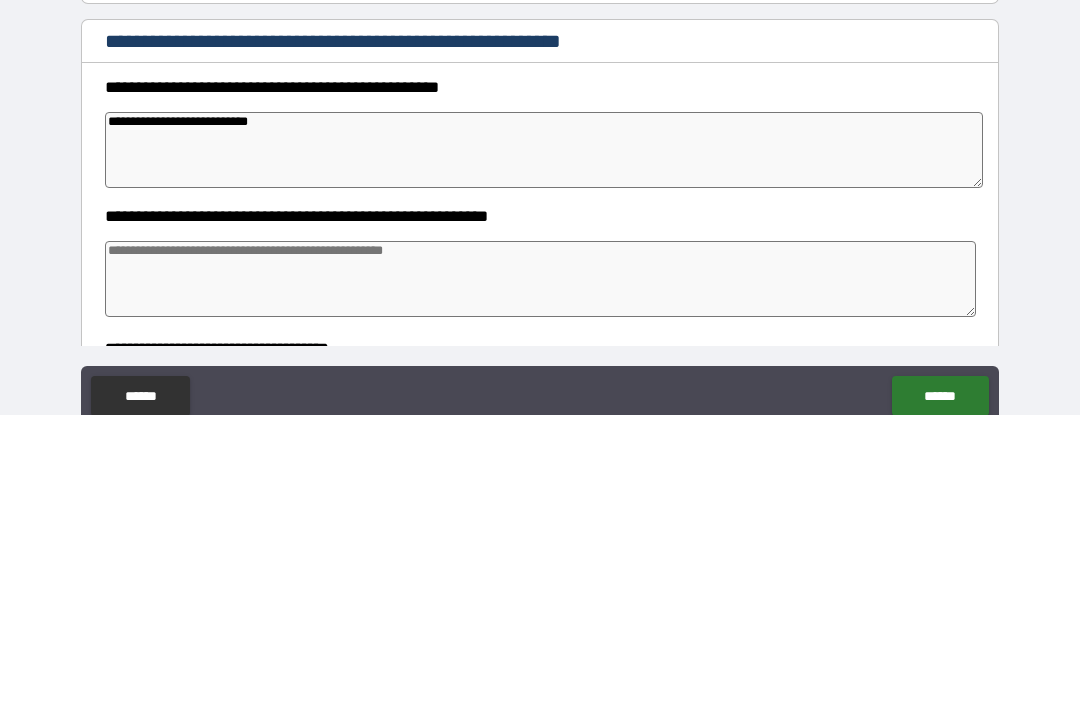 type on "*" 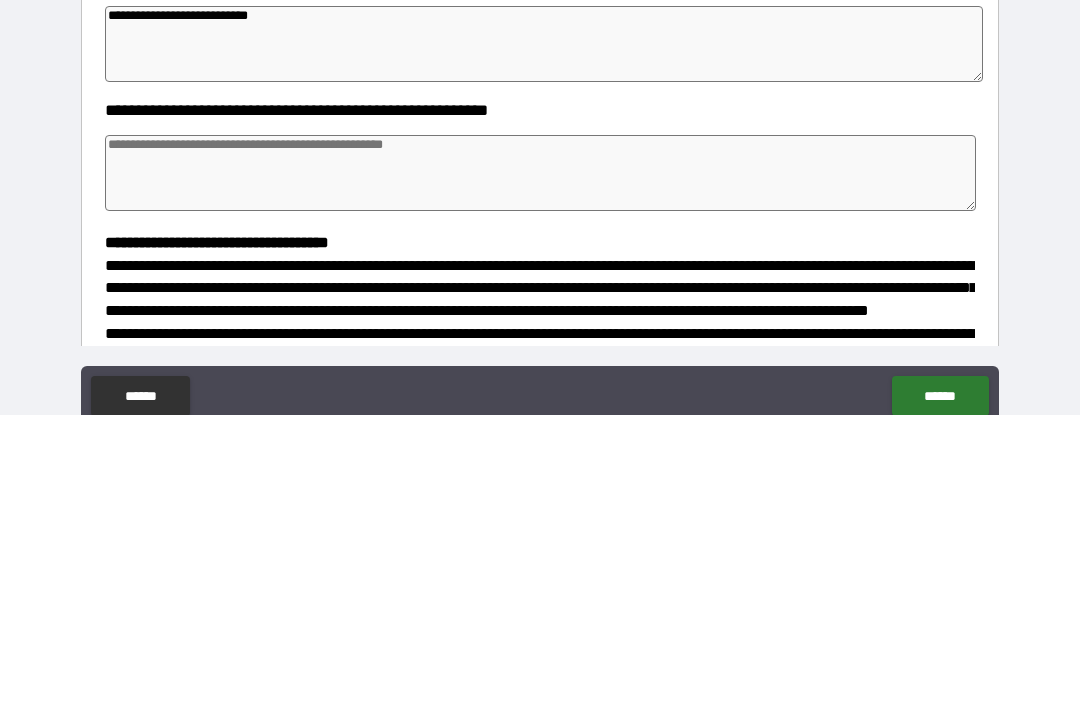scroll, scrollTop: 116, scrollLeft: 0, axis: vertical 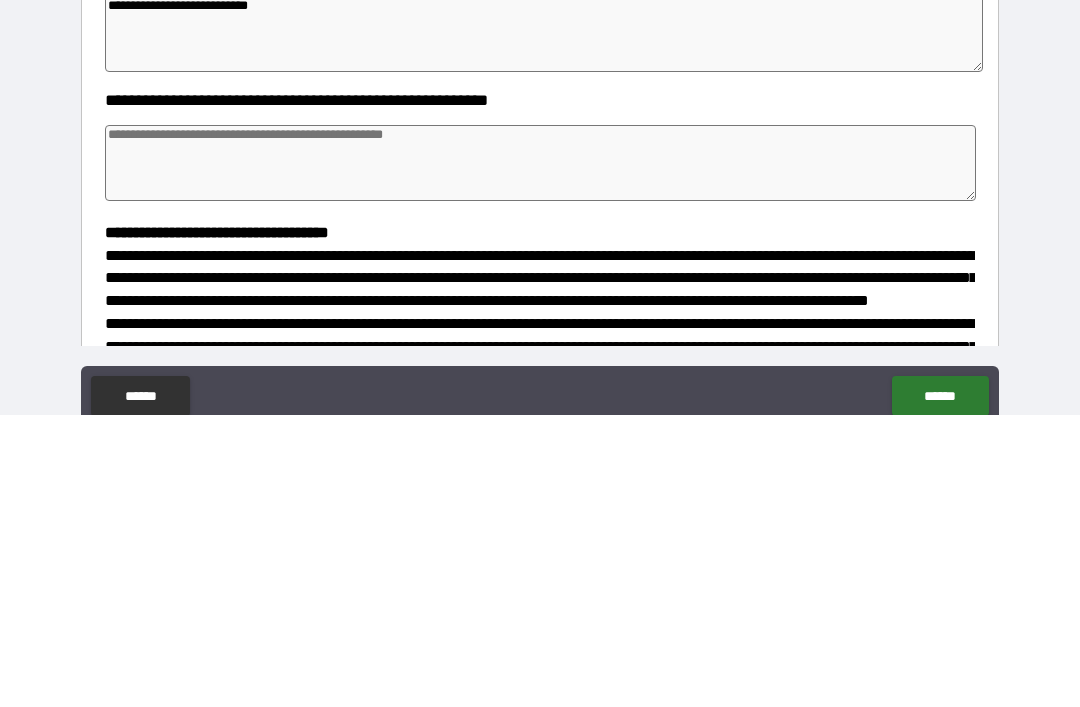 type on "**********" 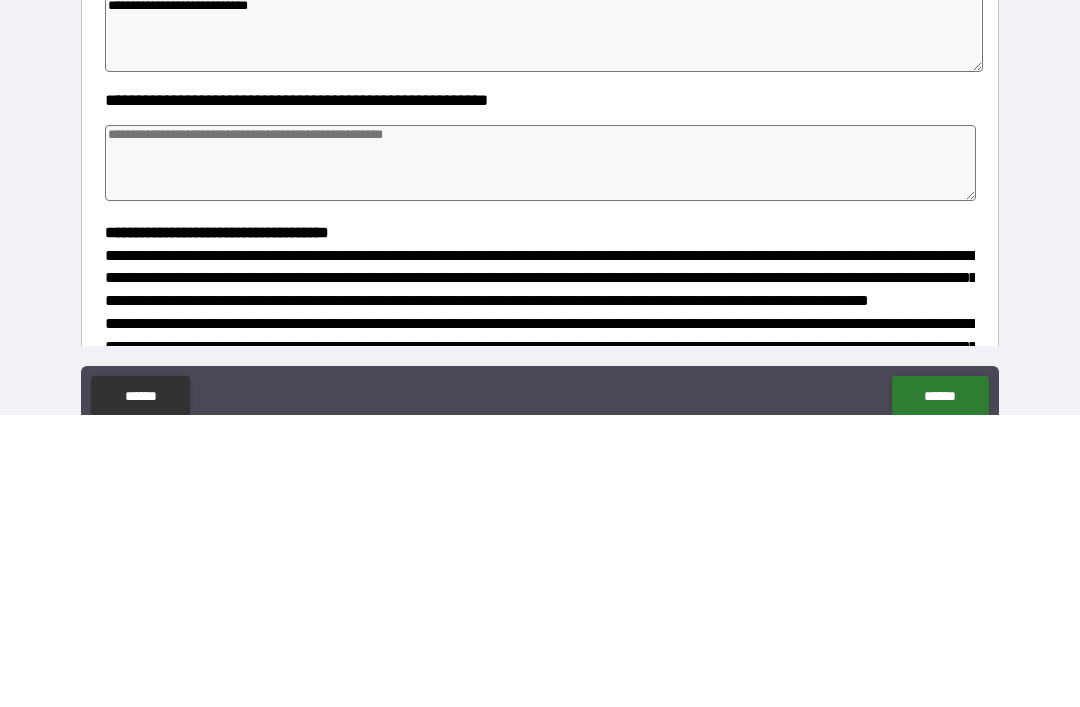 type on "*" 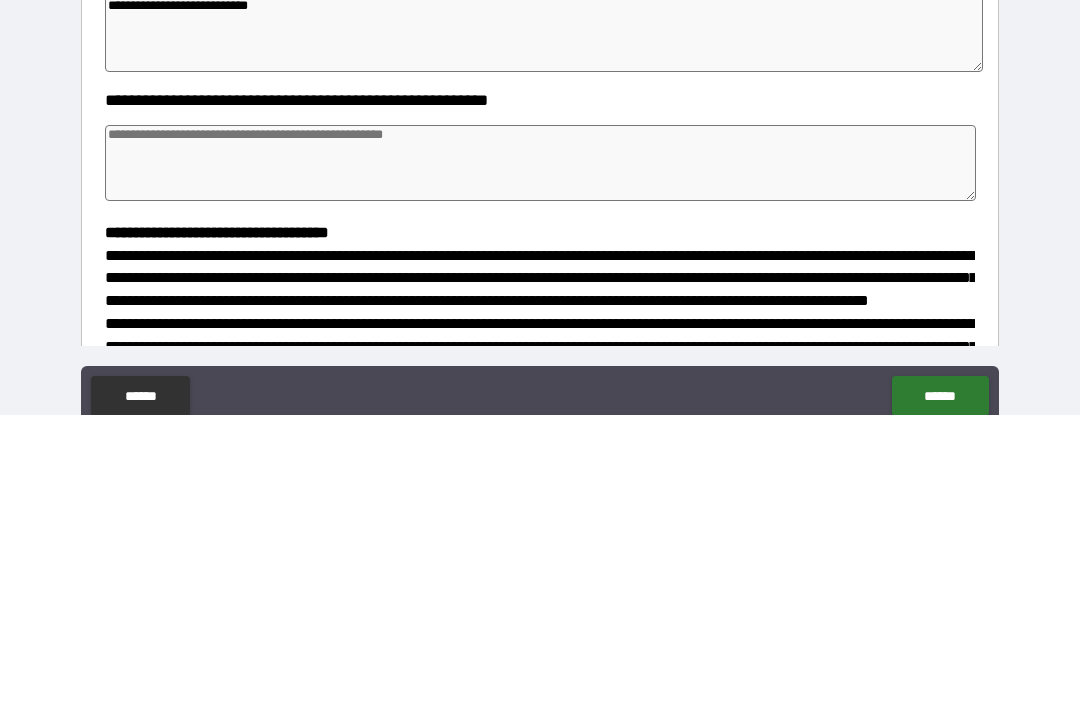 type on "*" 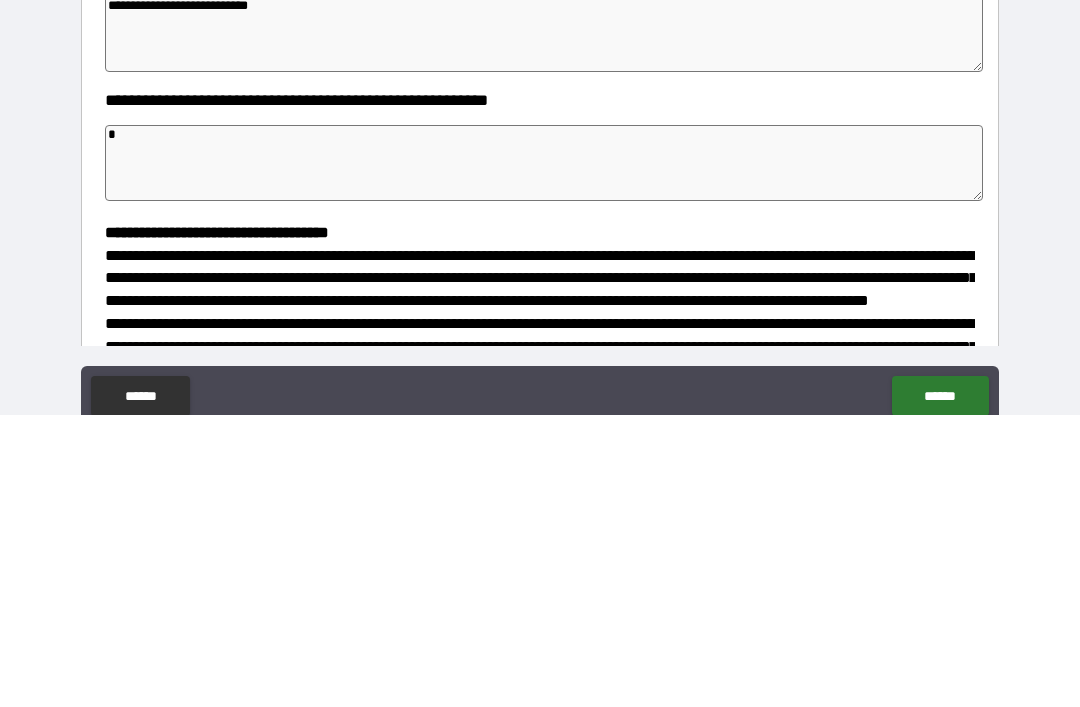 type on "*" 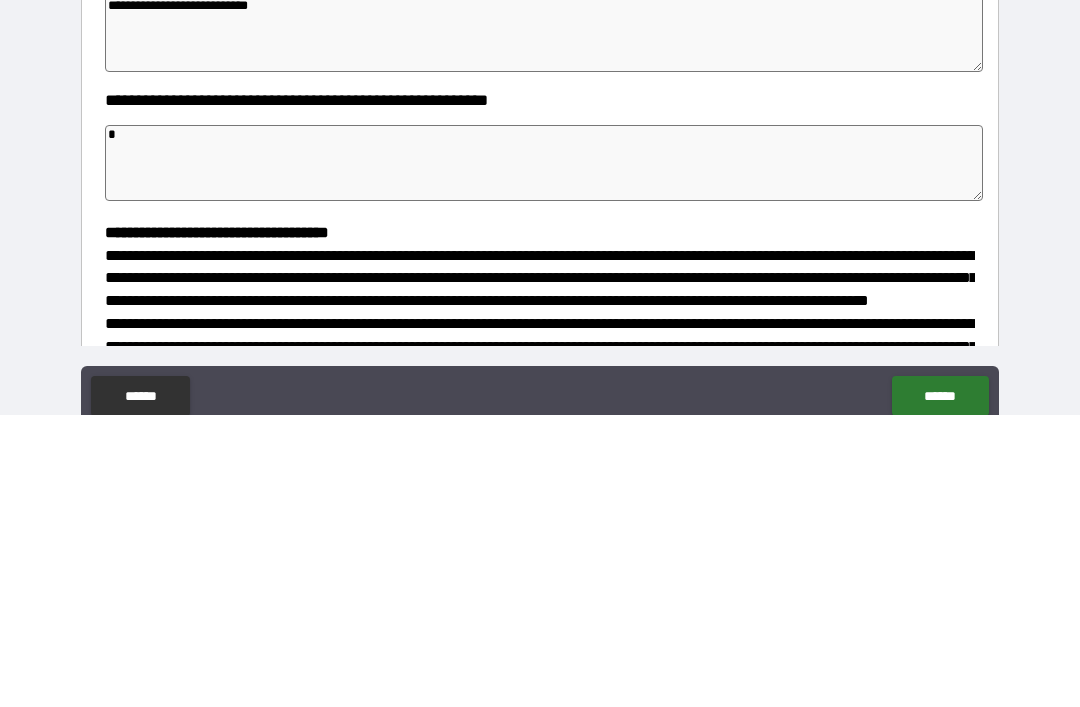 type on "*" 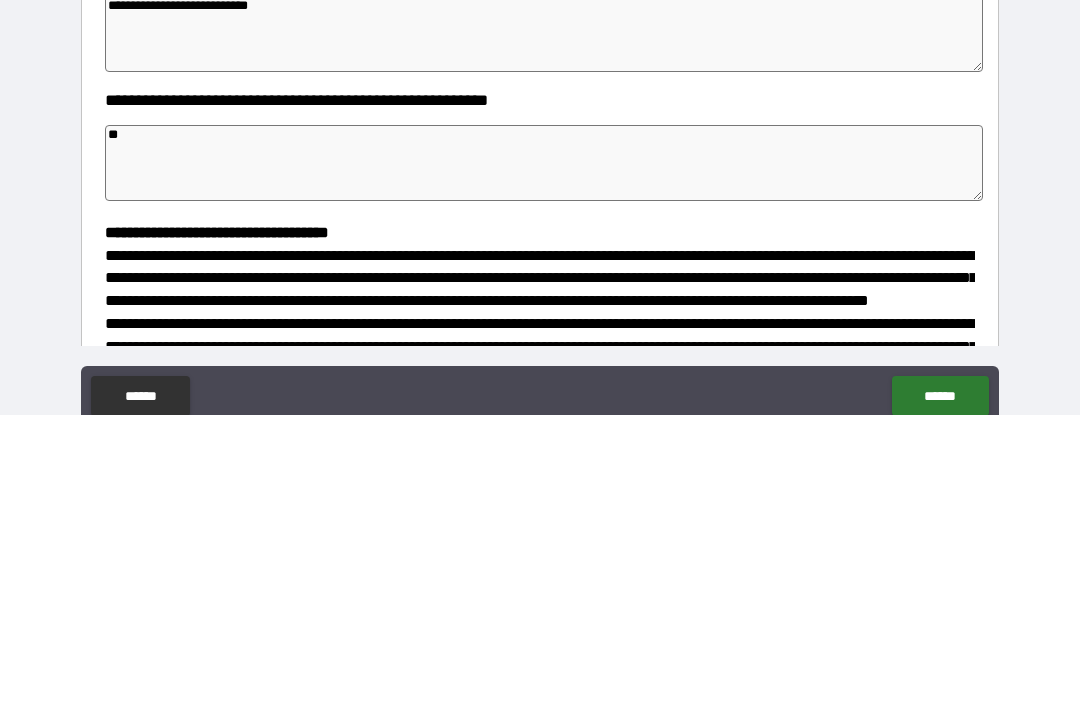 type on "*" 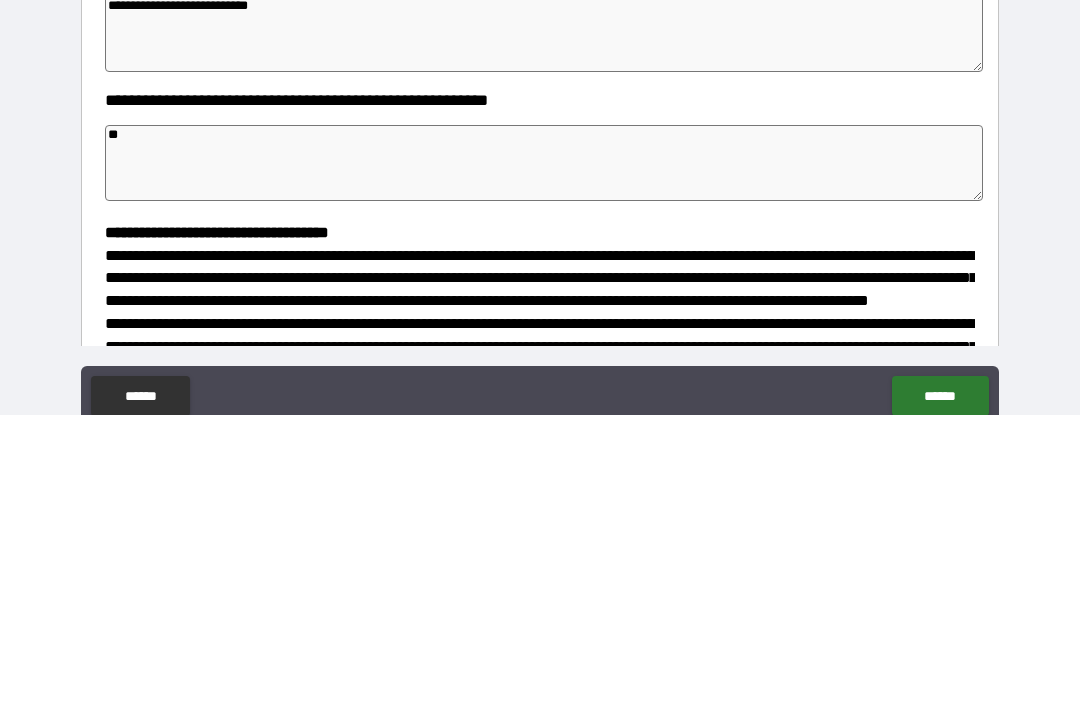 type on "***" 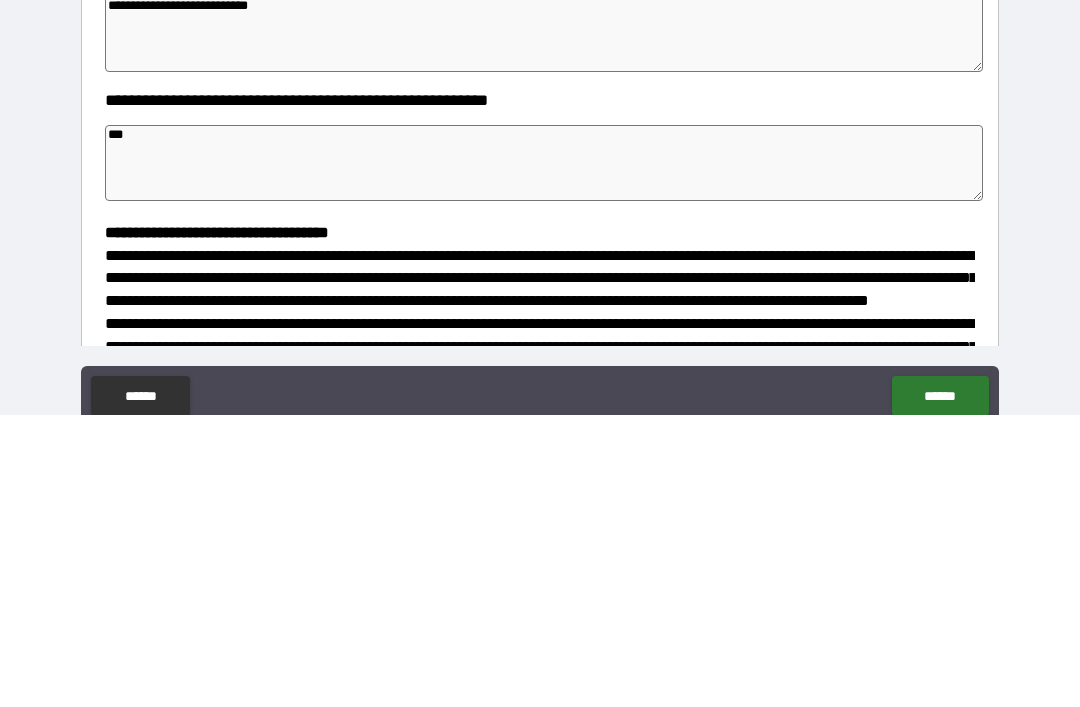 type on "*" 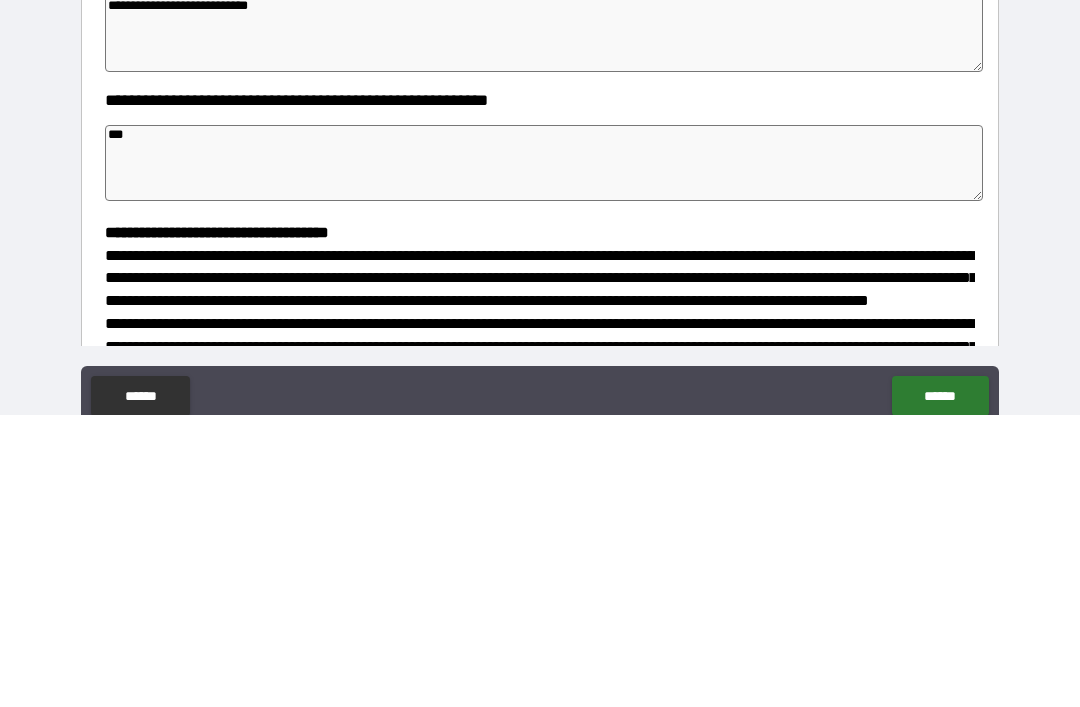 type on "*" 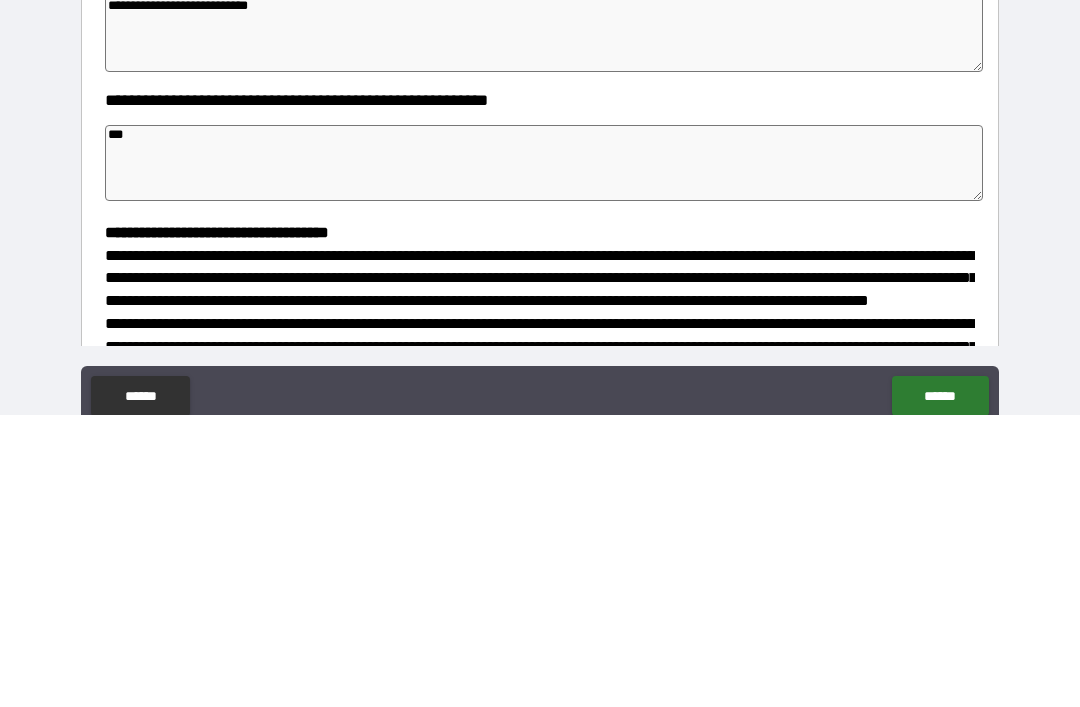 type on "*" 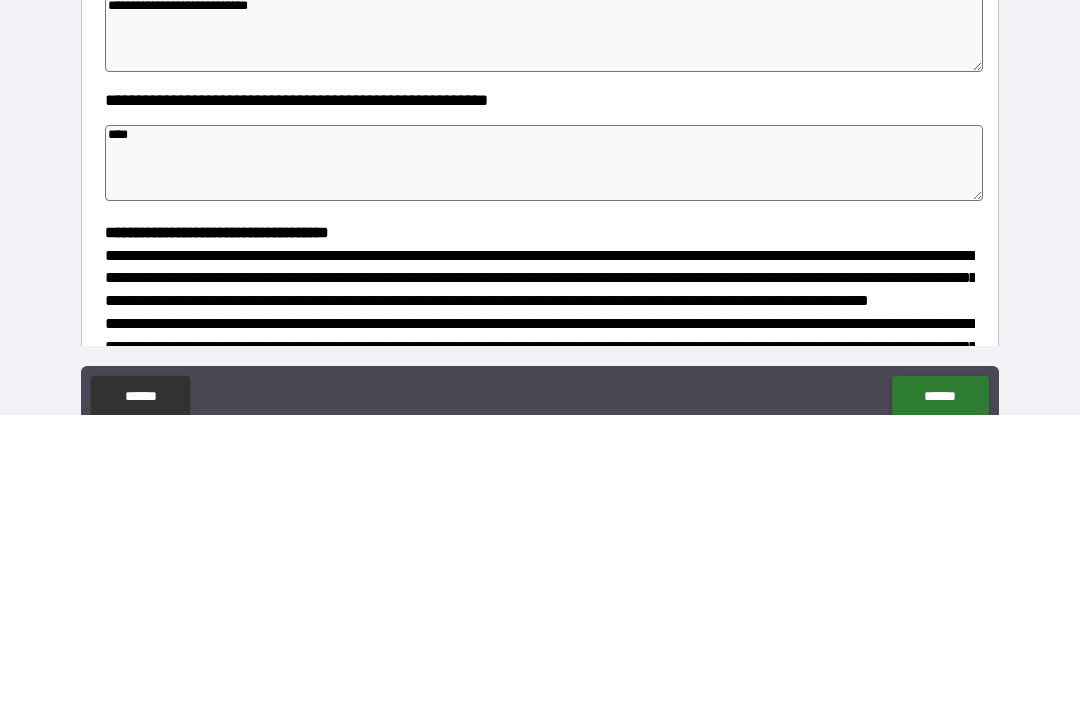 type on "*" 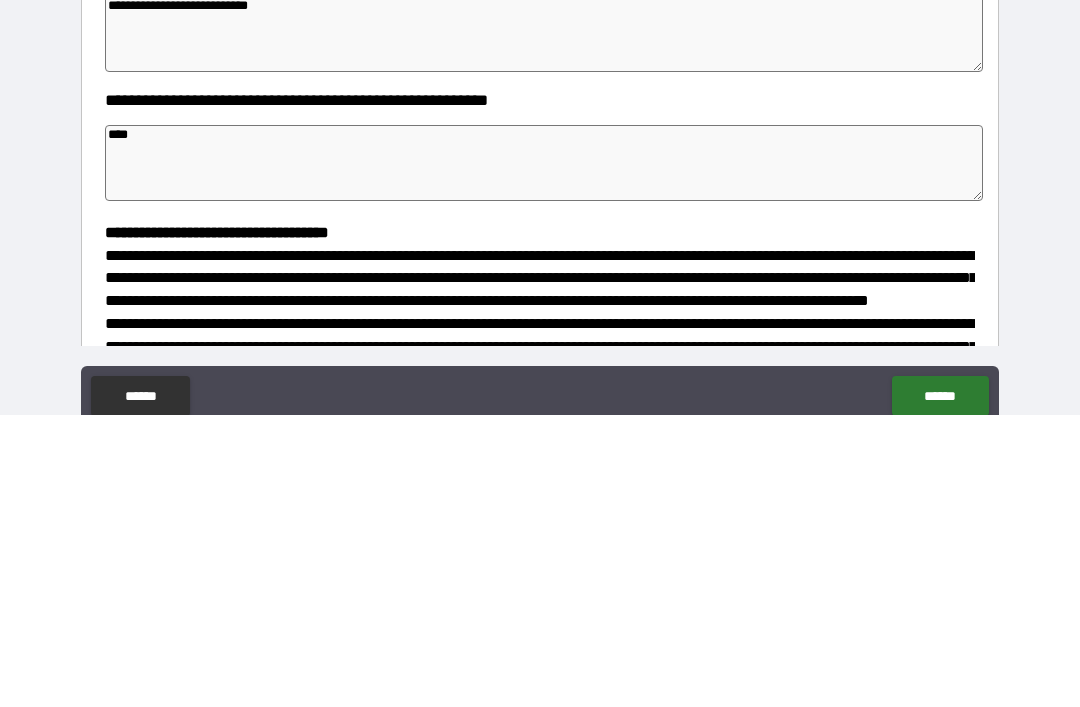 type on "*" 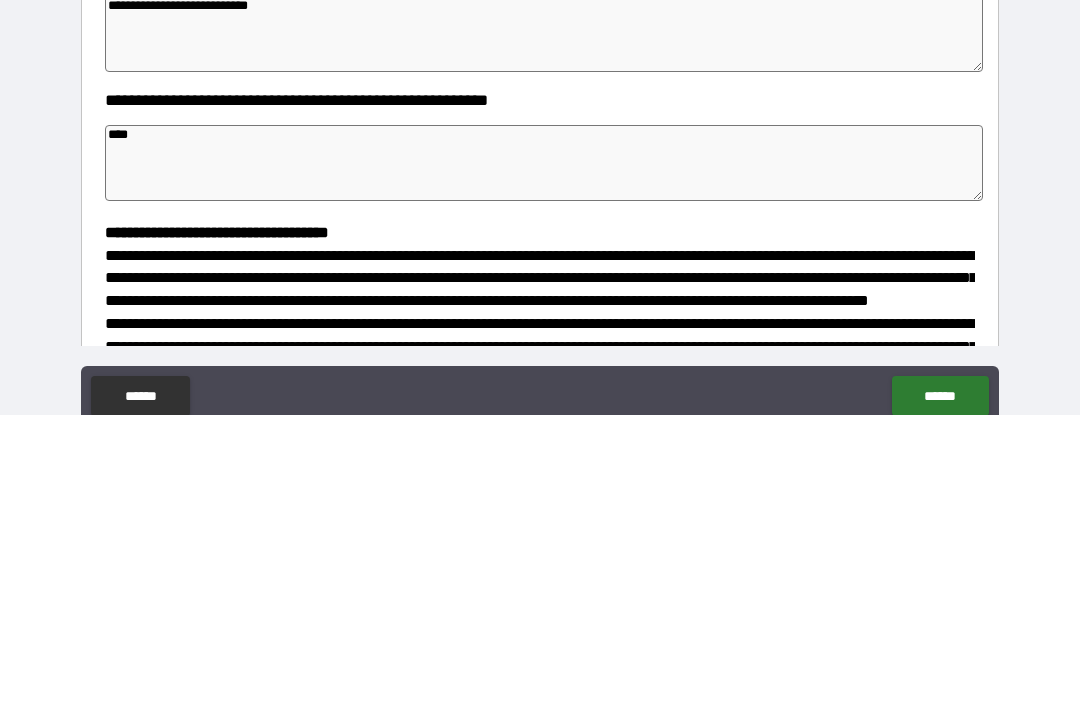 type on "*" 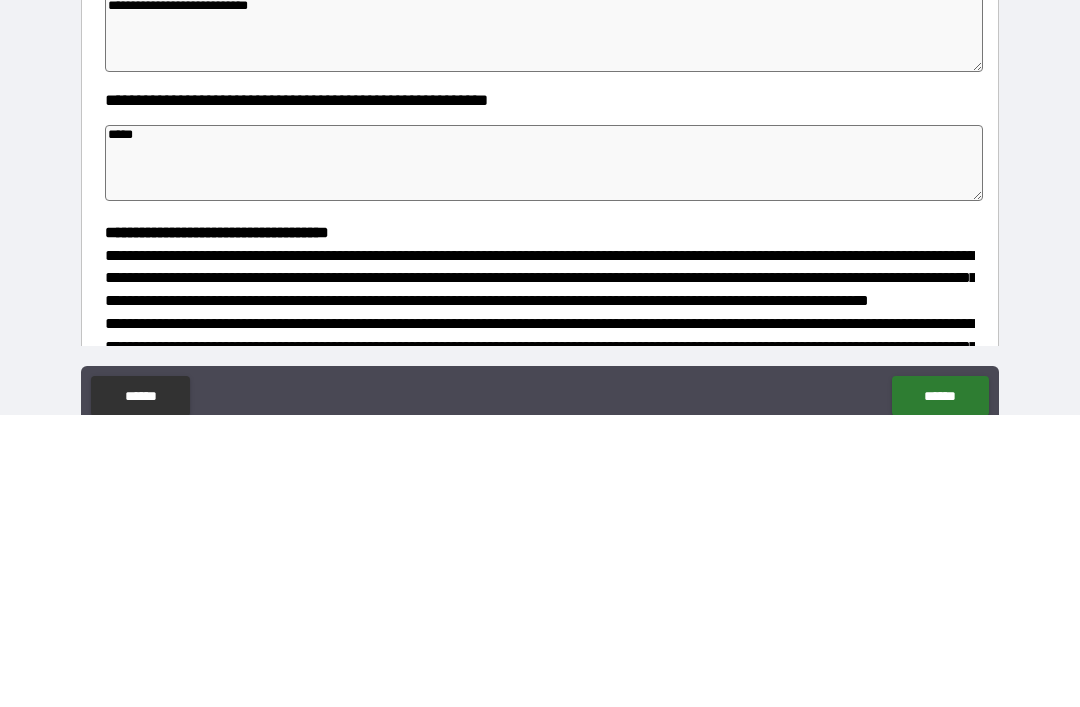 type on "*" 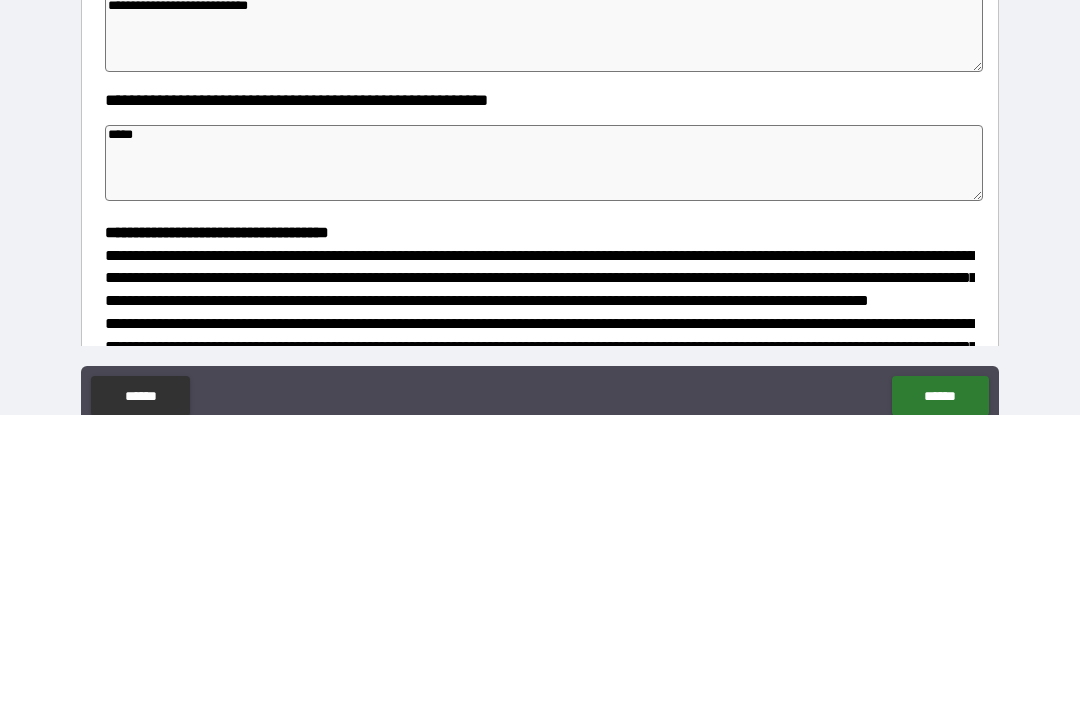 type on "*" 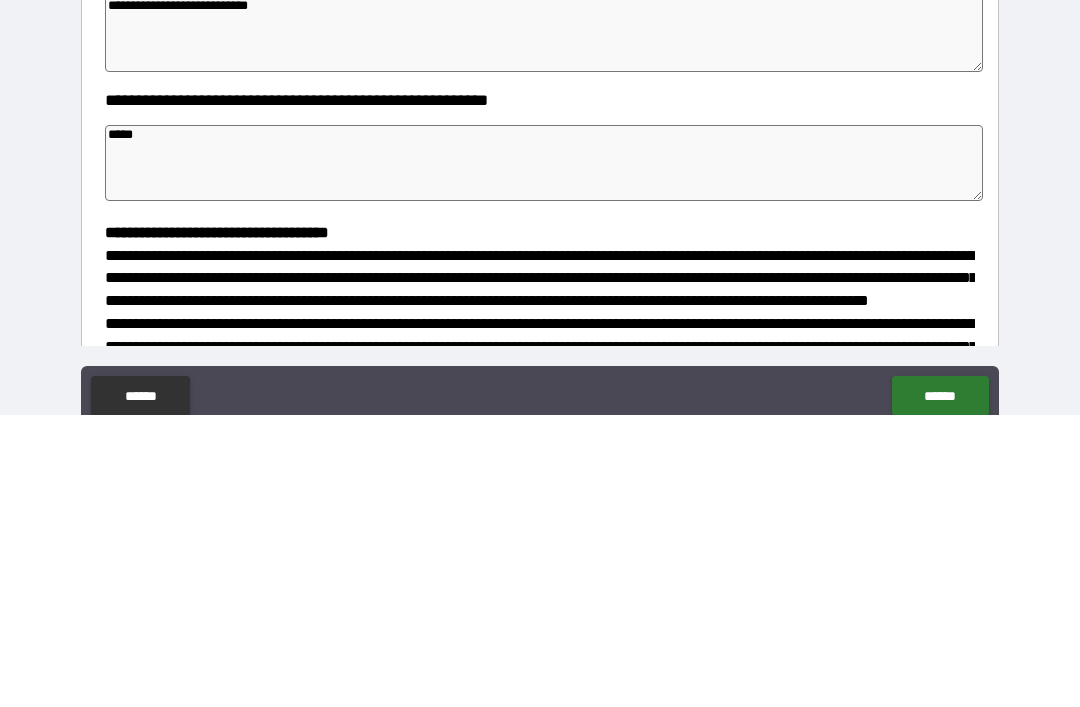 type on "*" 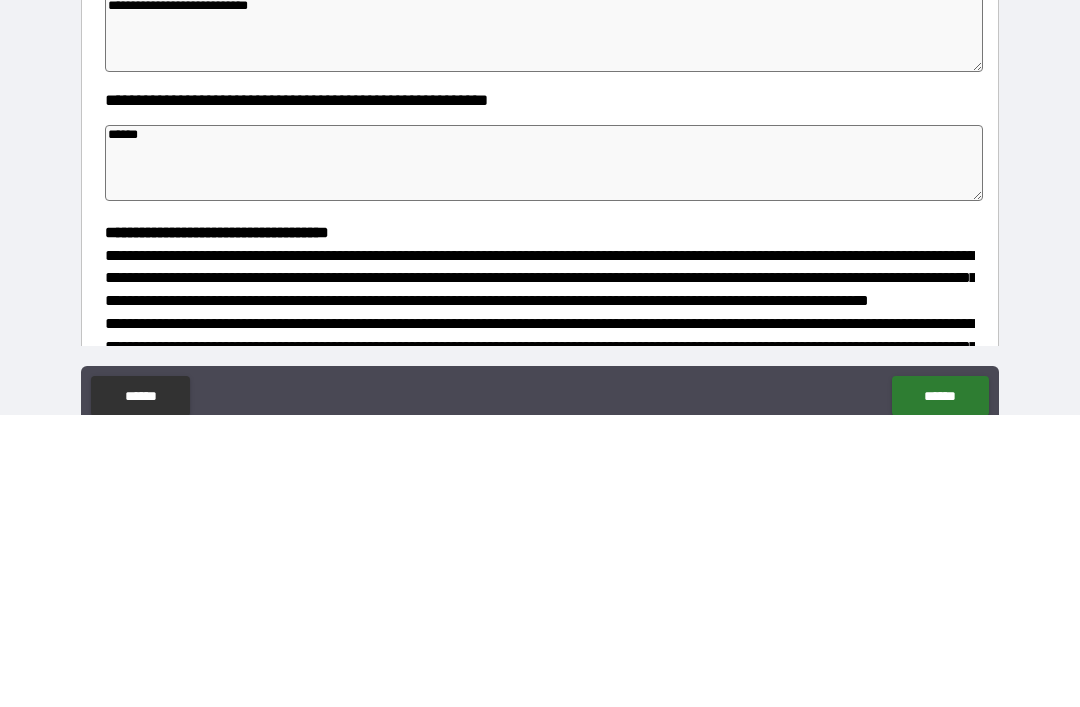 type on "*" 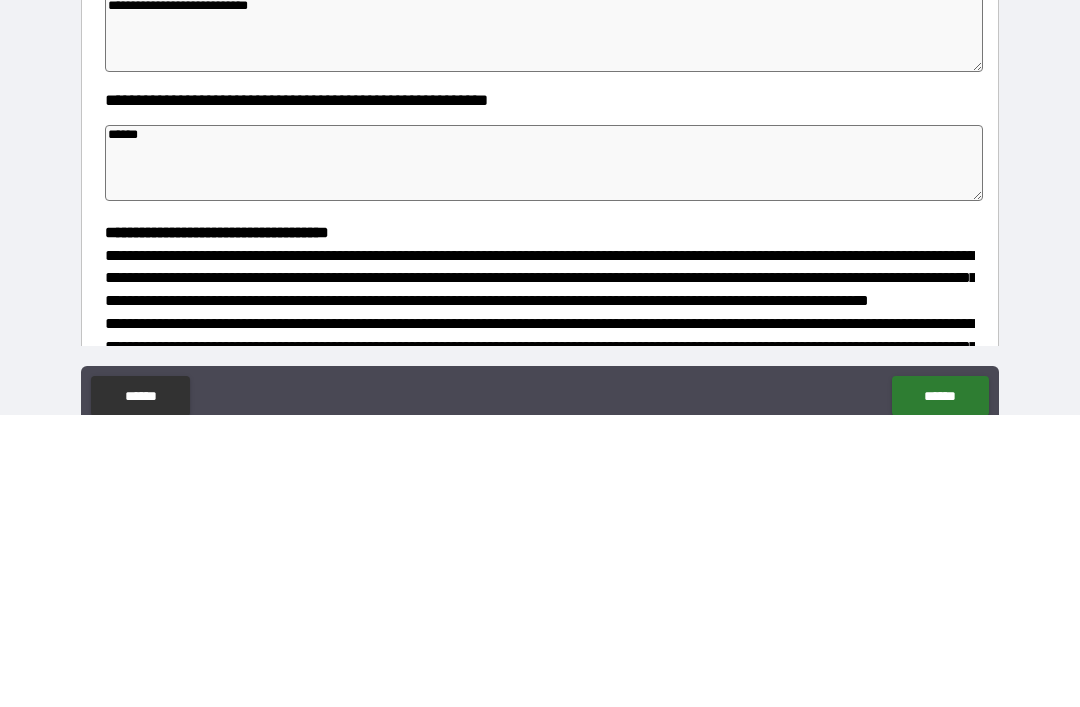 type on "*" 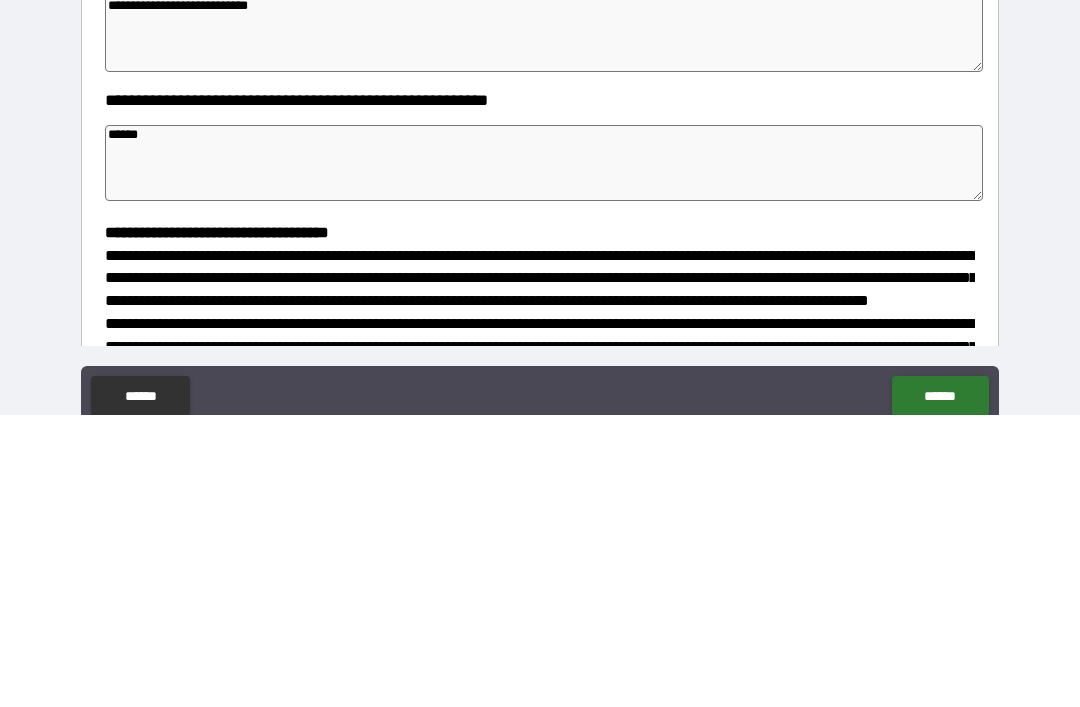 type on "*" 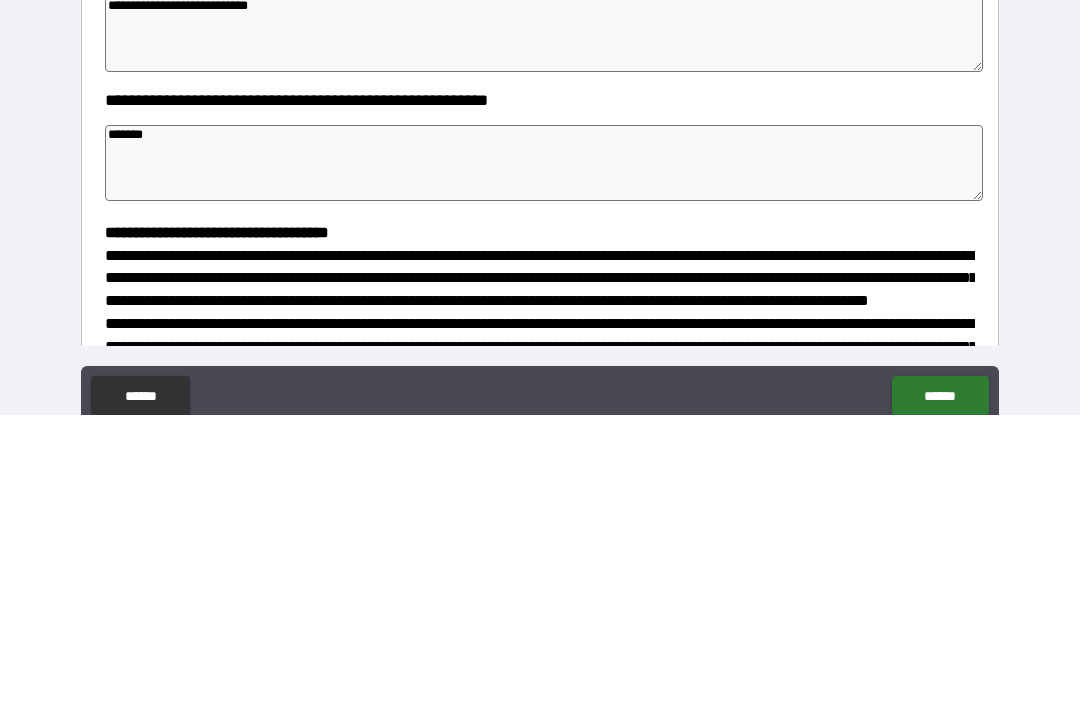 type on "*" 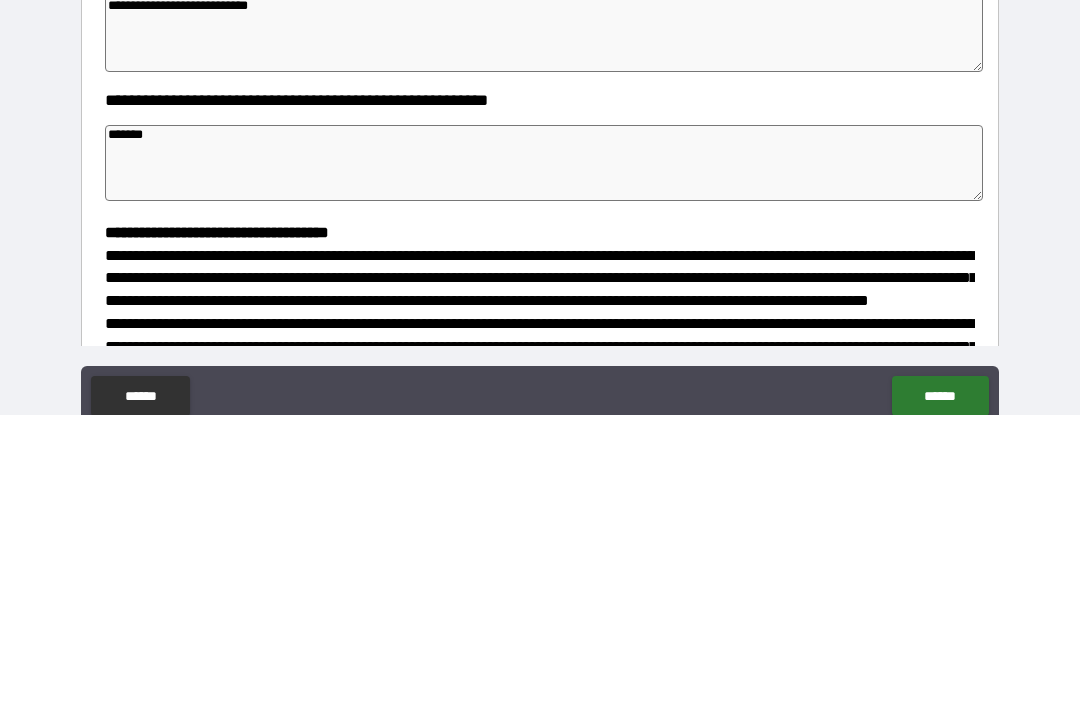 type on "********" 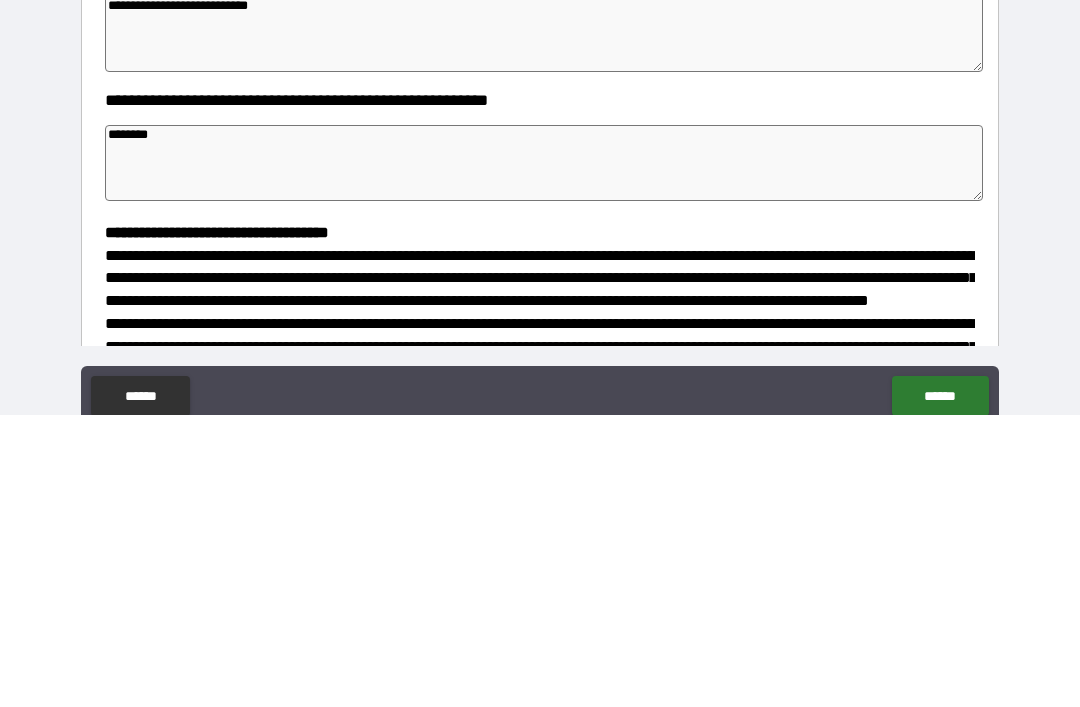 type on "*********" 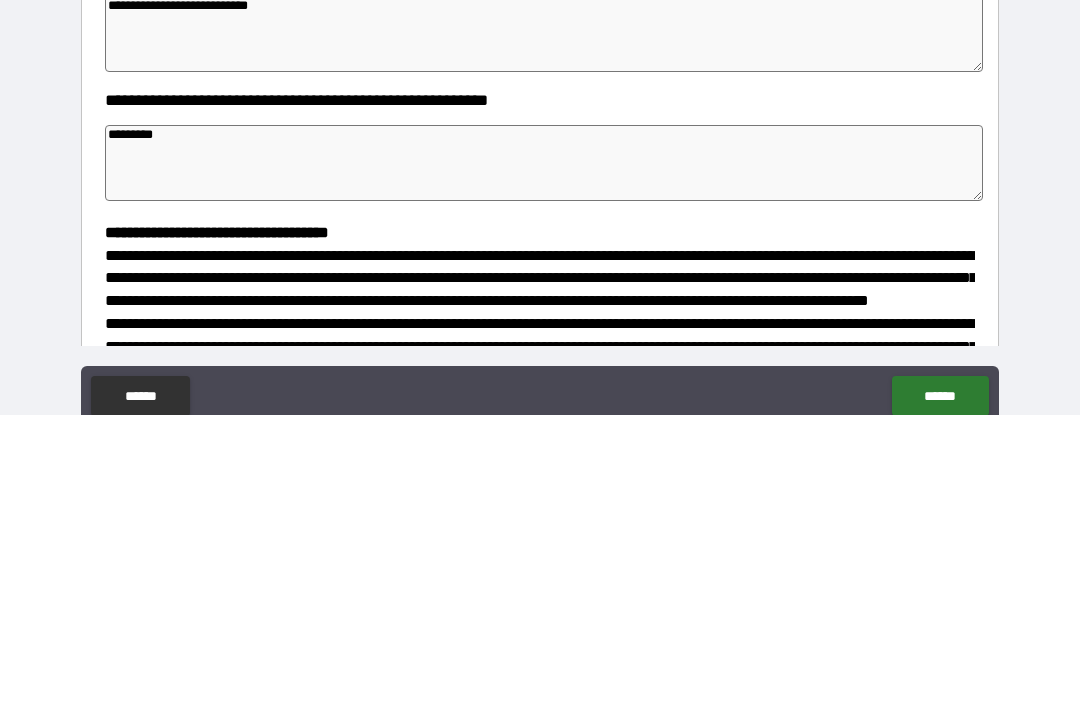 type on "*" 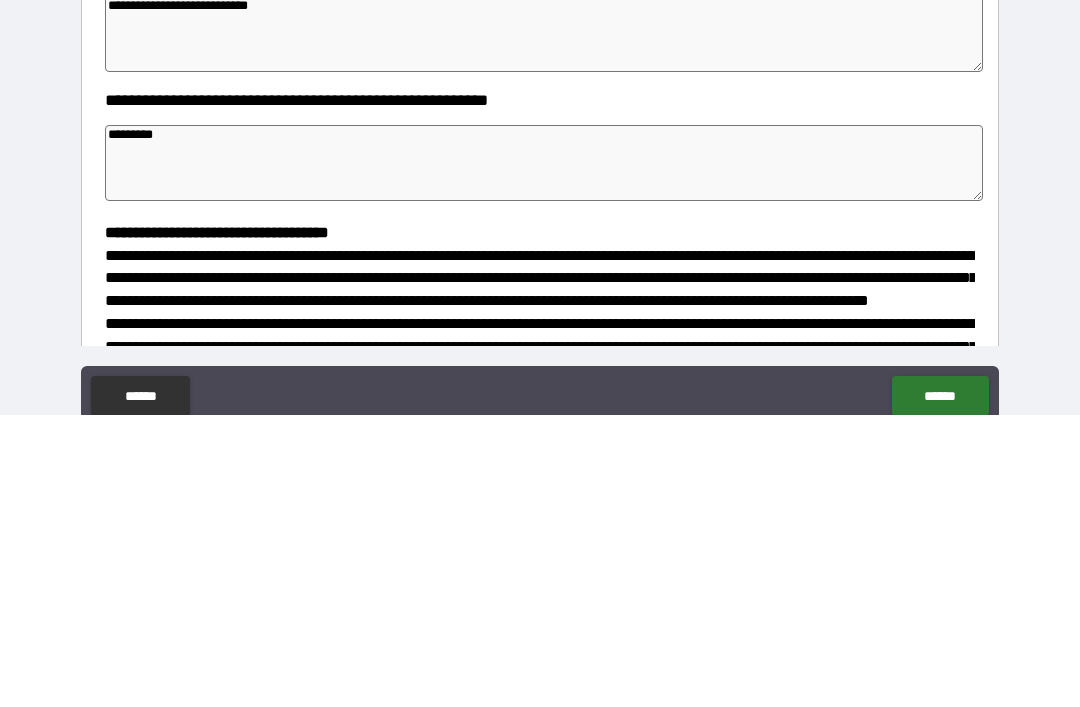 type on "*" 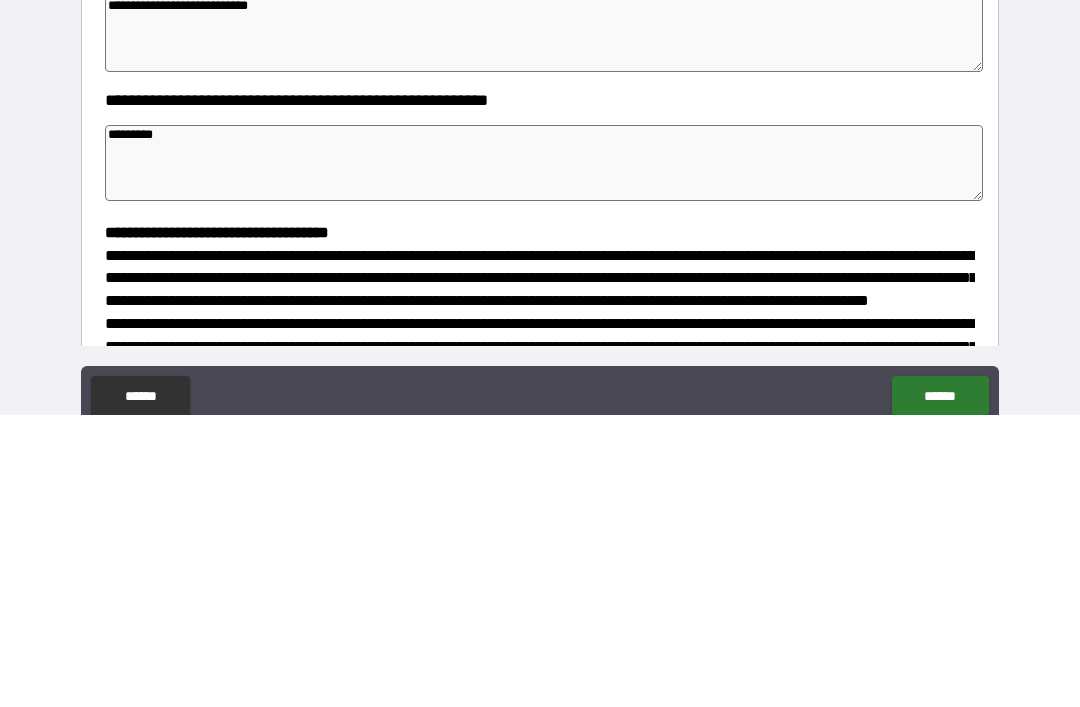 type on "*" 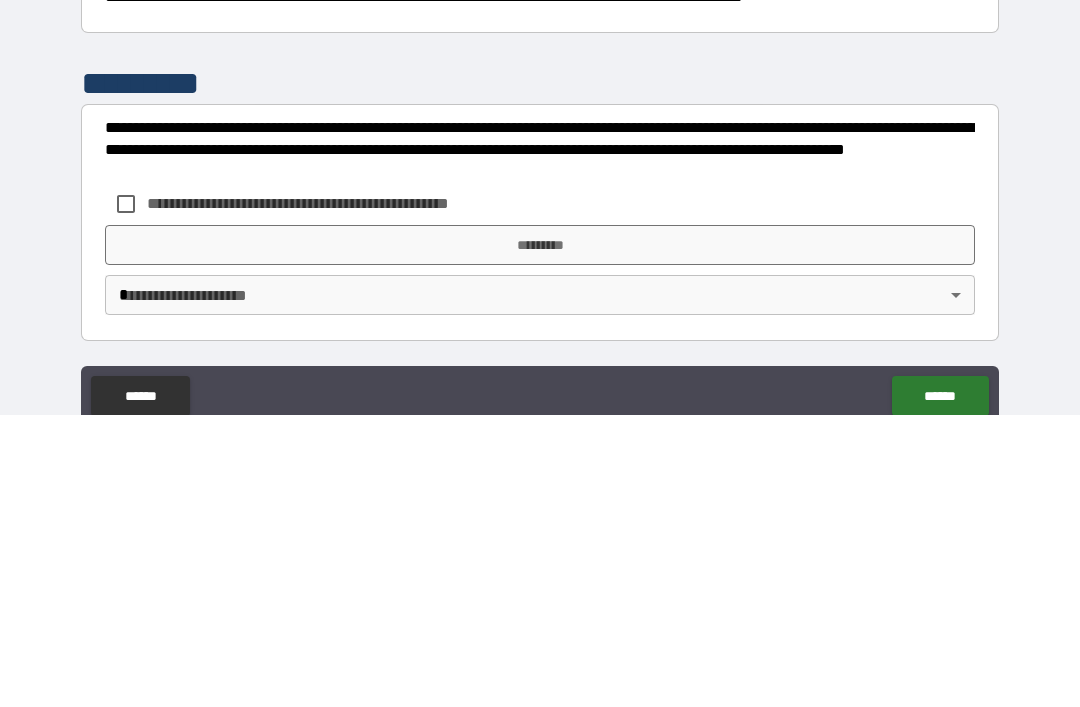 scroll, scrollTop: 526, scrollLeft: 0, axis: vertical 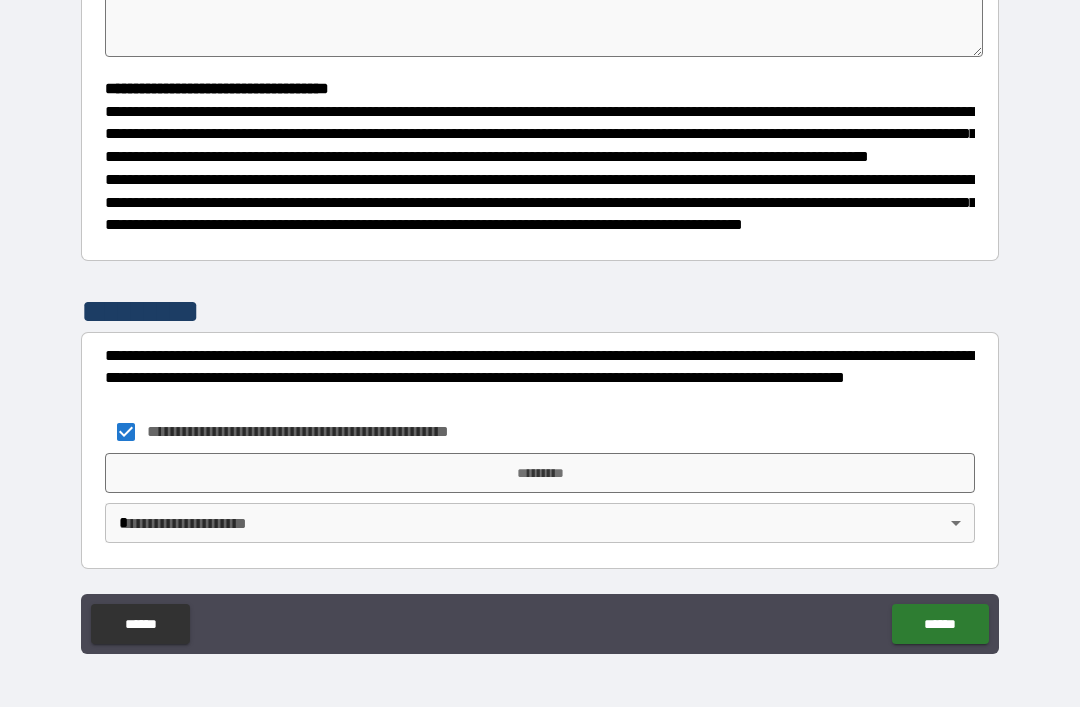 type on "*" 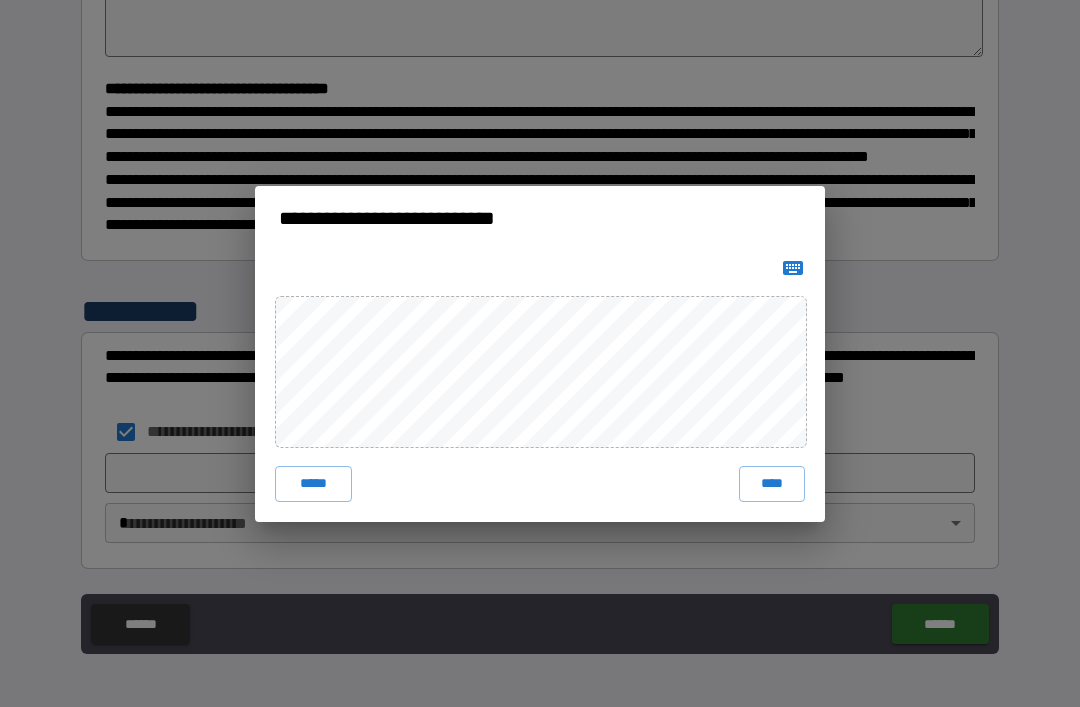 click on "****" at bounding box center [772, 484] 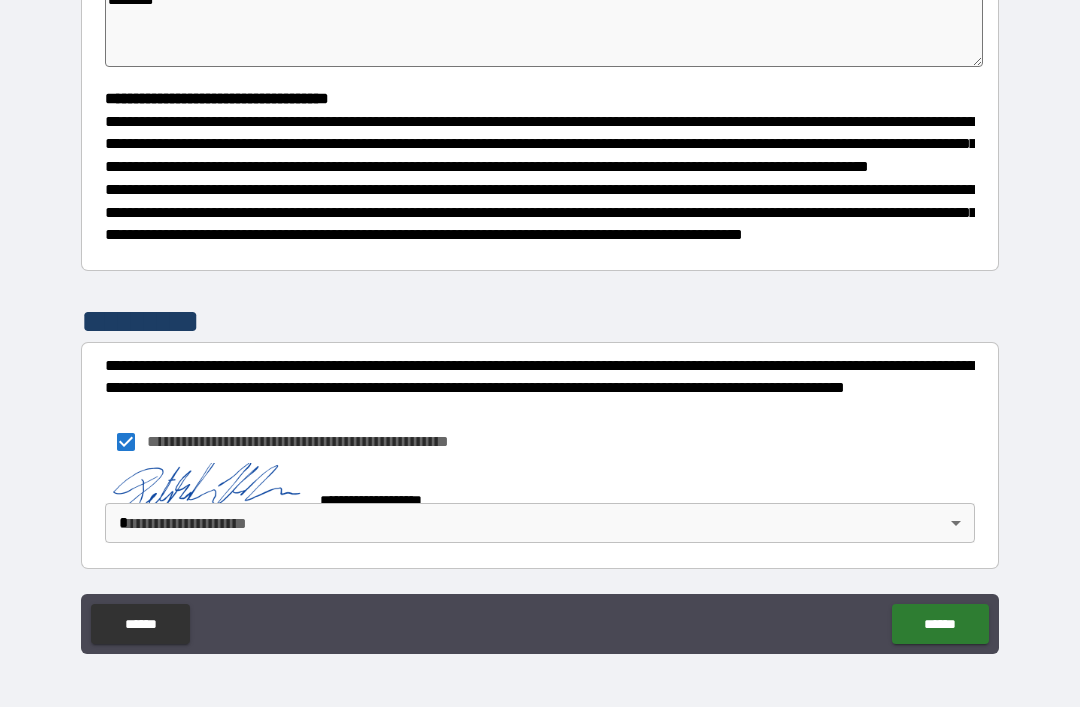 scroll, scrollTop: 516, scrollLeft: 0, axis: vertical 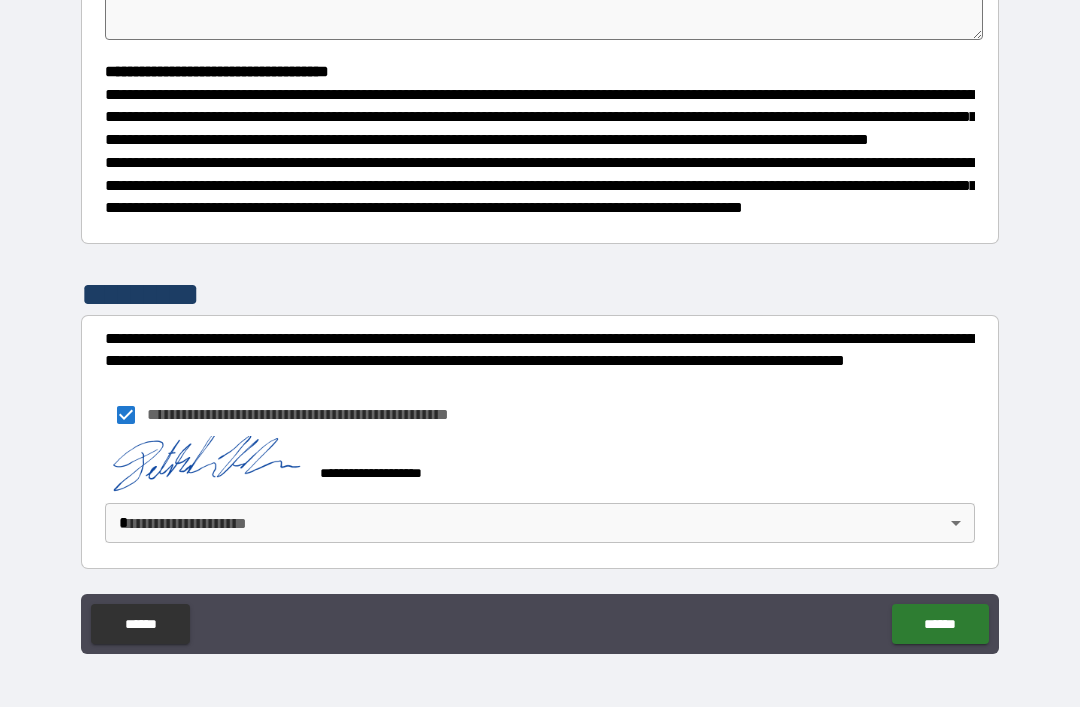 click on "**********" at bounding box center (540, 321) 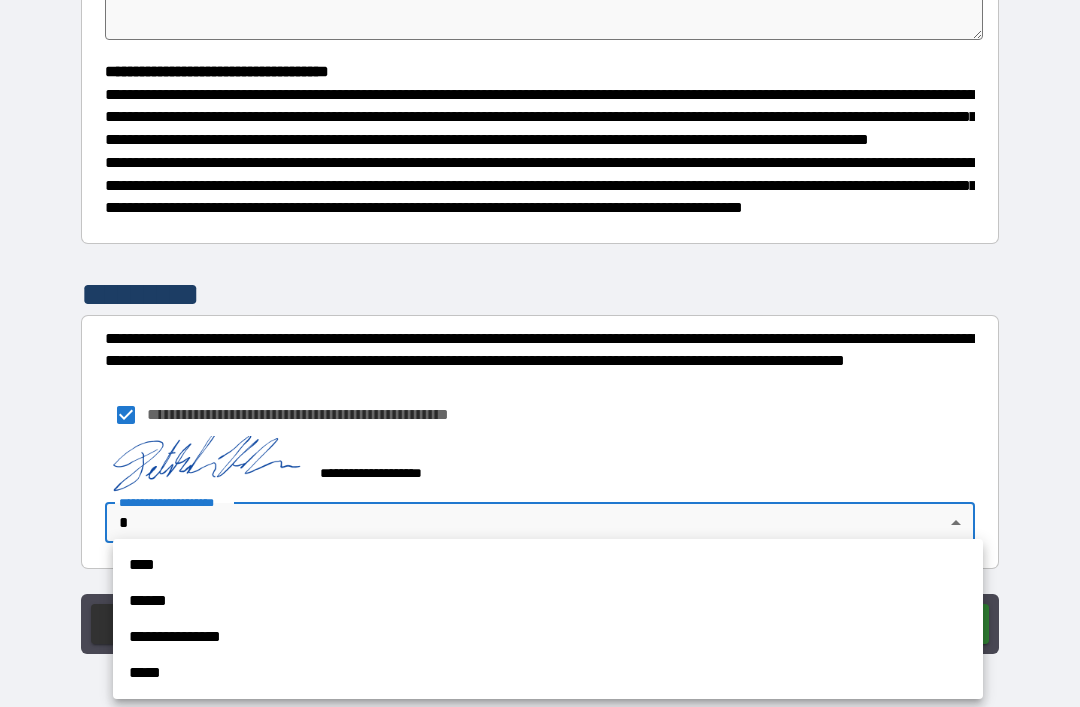 click on "****" at bounding box center [548, 565] 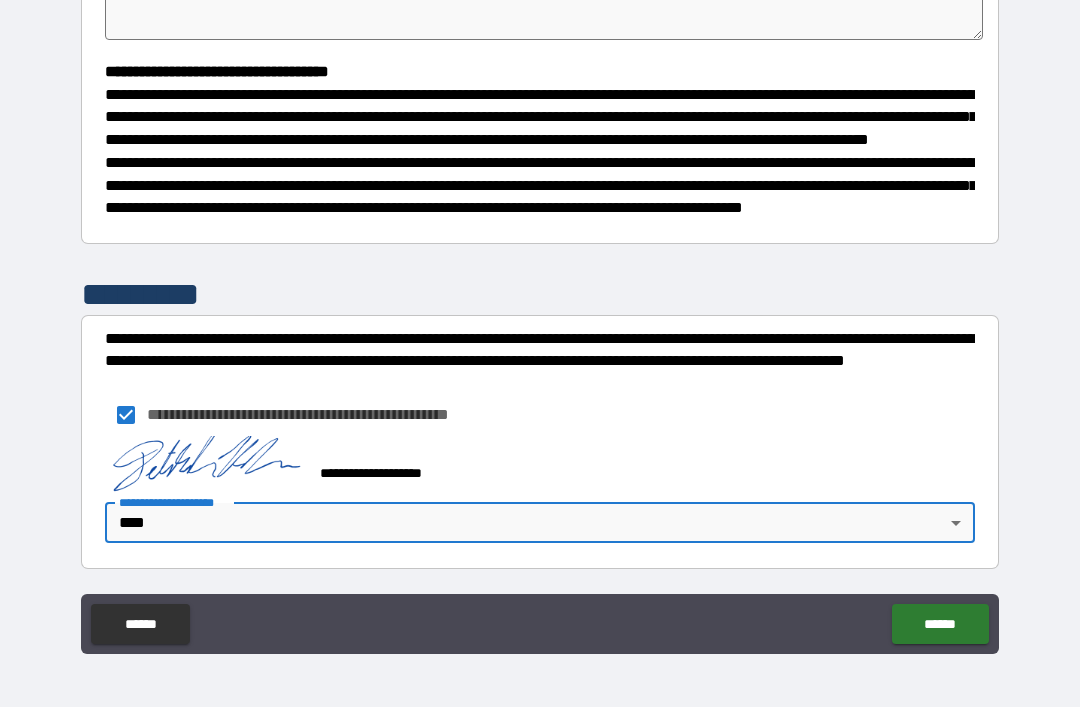 type on "*" 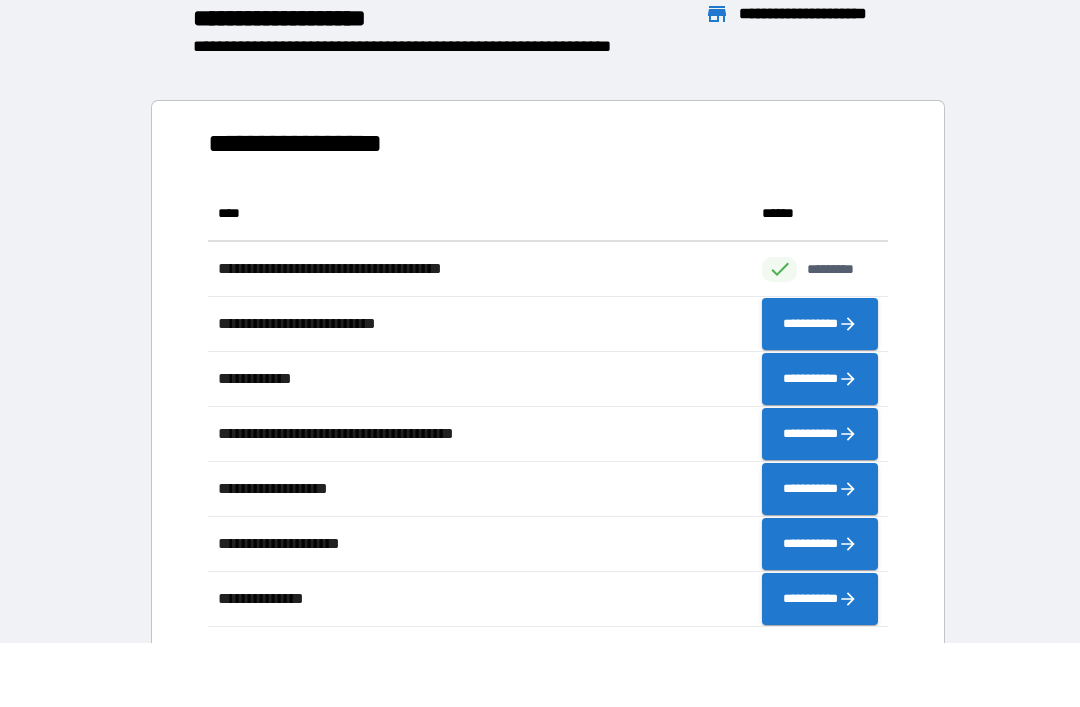 scroll, scrollTop: 1, scrollLeft: 1, axis: both 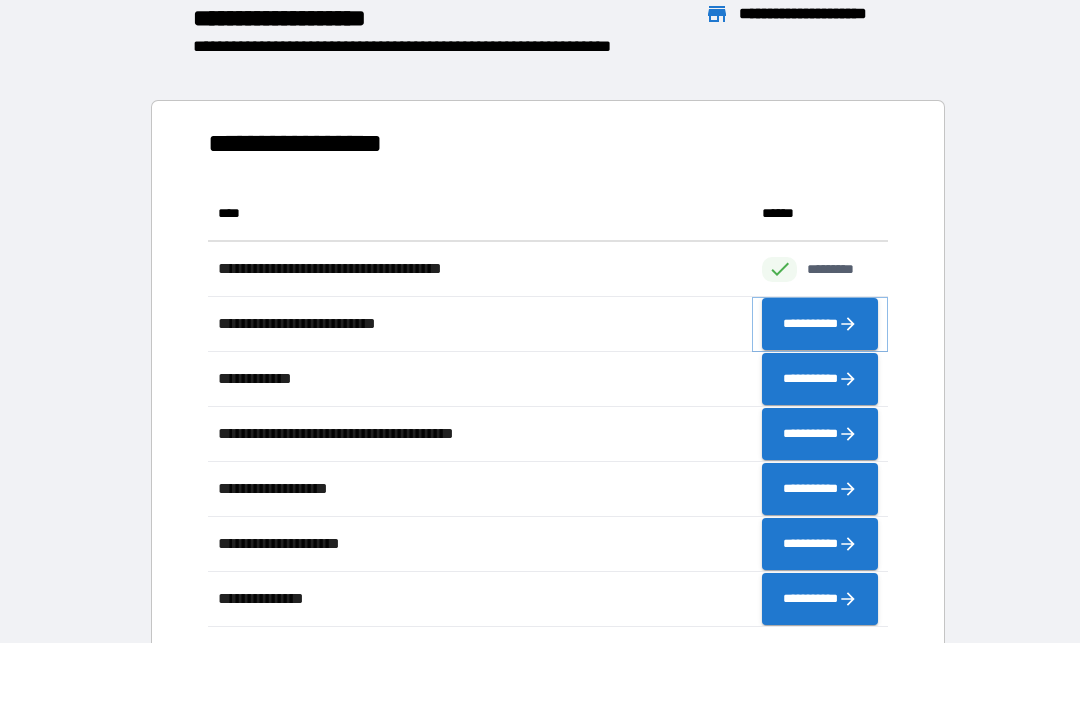 click on "**********" at bounding box center (820, 324) 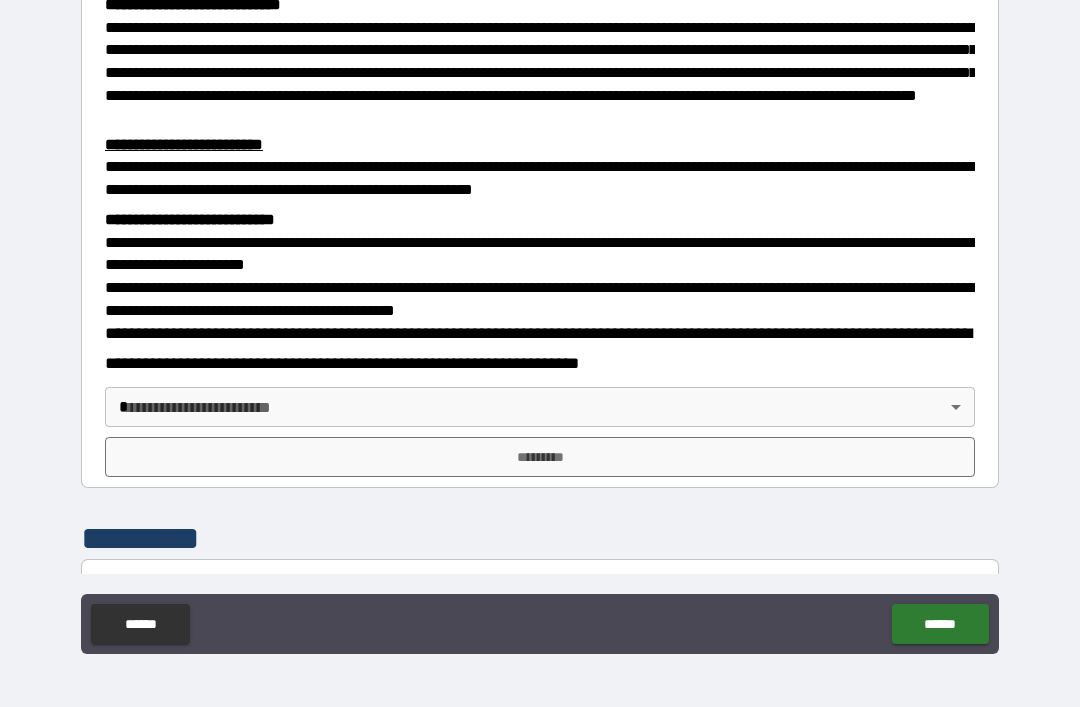 scroll, scrollTop: 454, scrollLeft: 0, axis: vertical 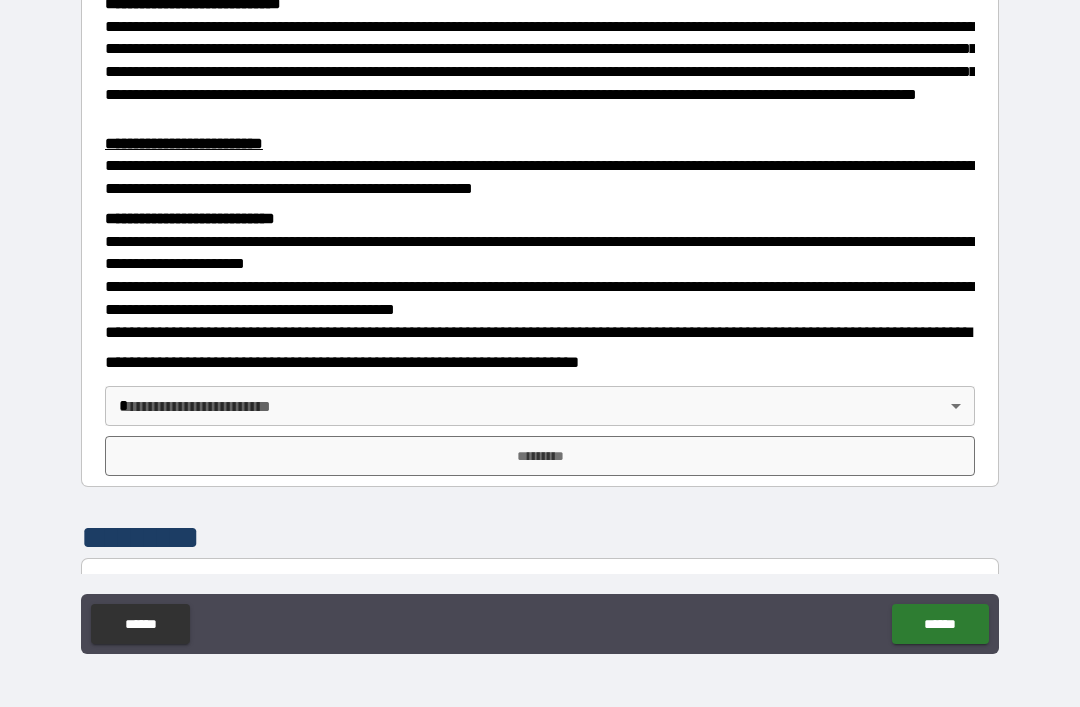 click on "**********" at bounding box center (540, 321) 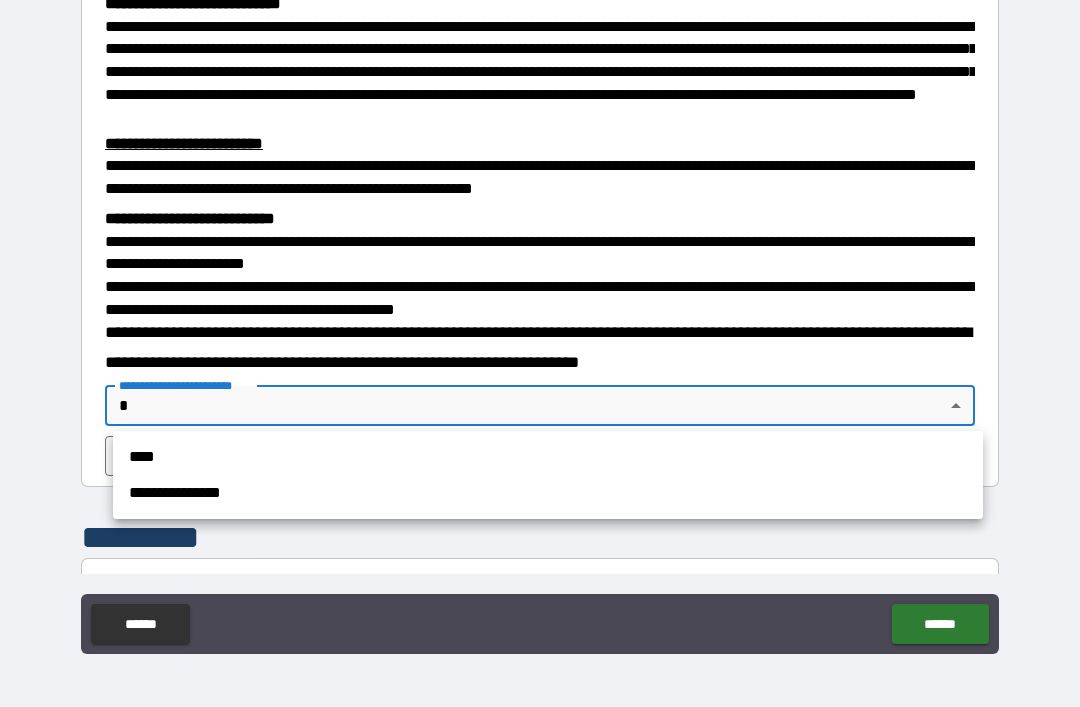 click on "****" at bounding box center (548, 457) 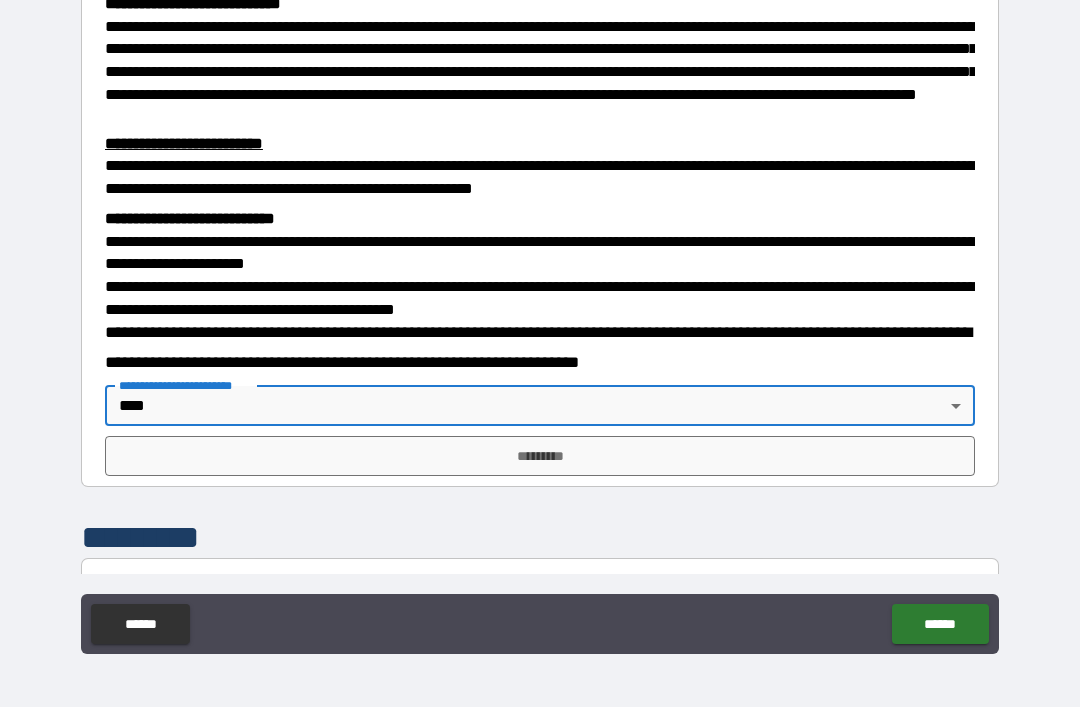 click on "*********" at bounding box center [540, 456] 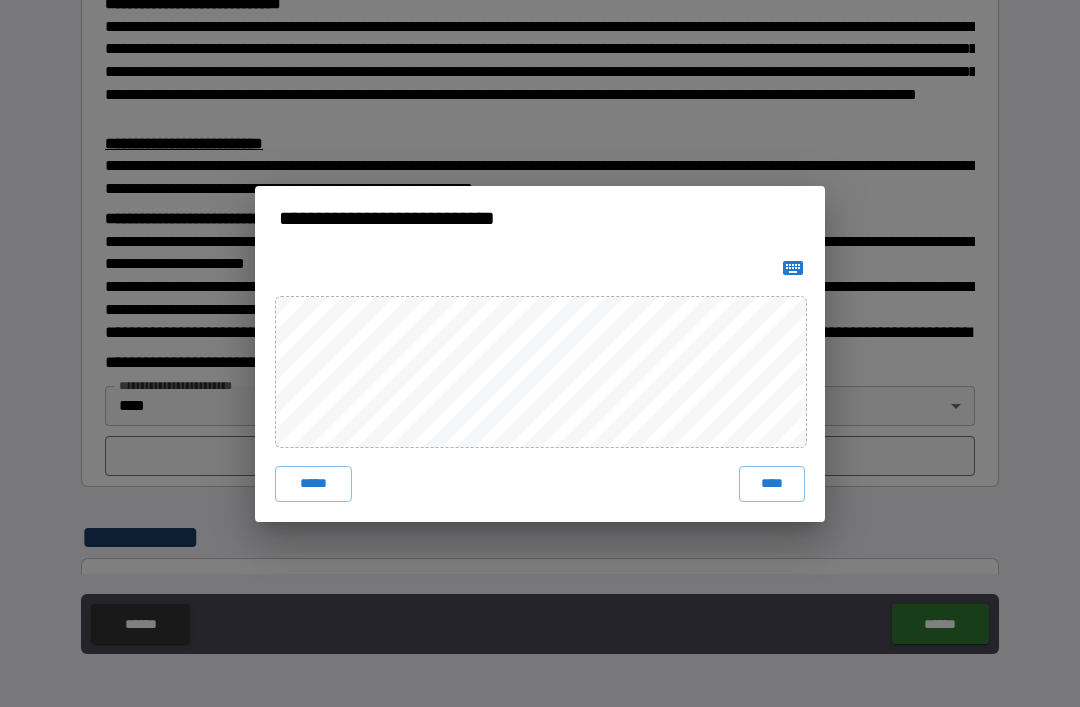 click on "****" at bounding box center (772, 484) 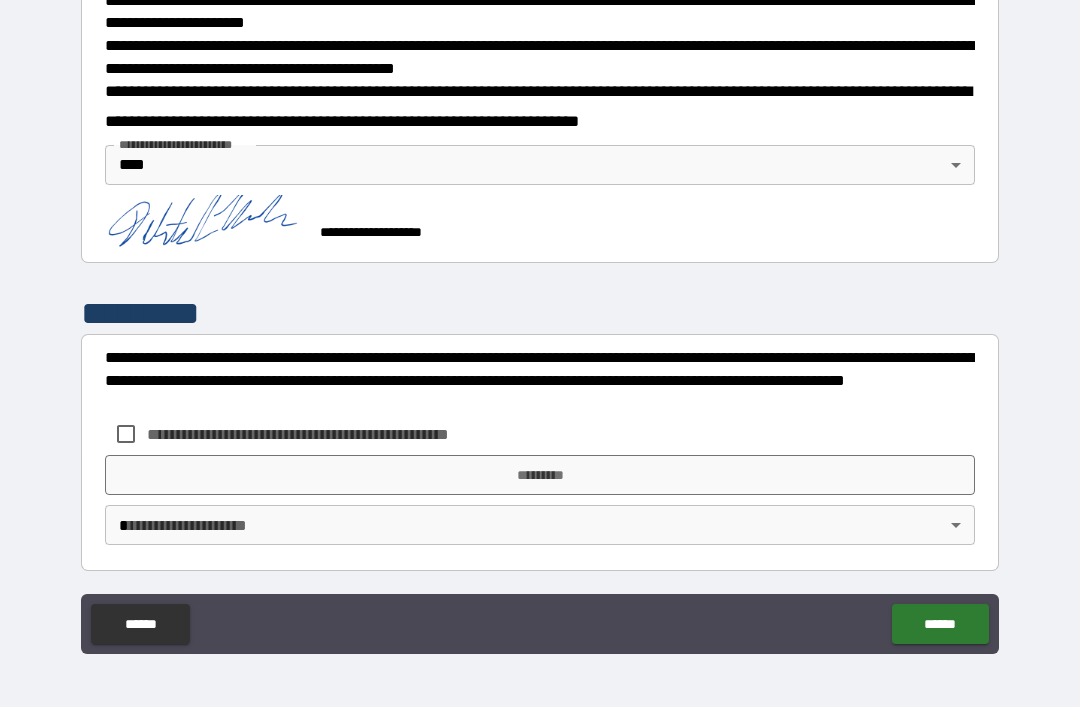 scroll, scrollTop: 694, scrollLeft: 0, axis: vertical 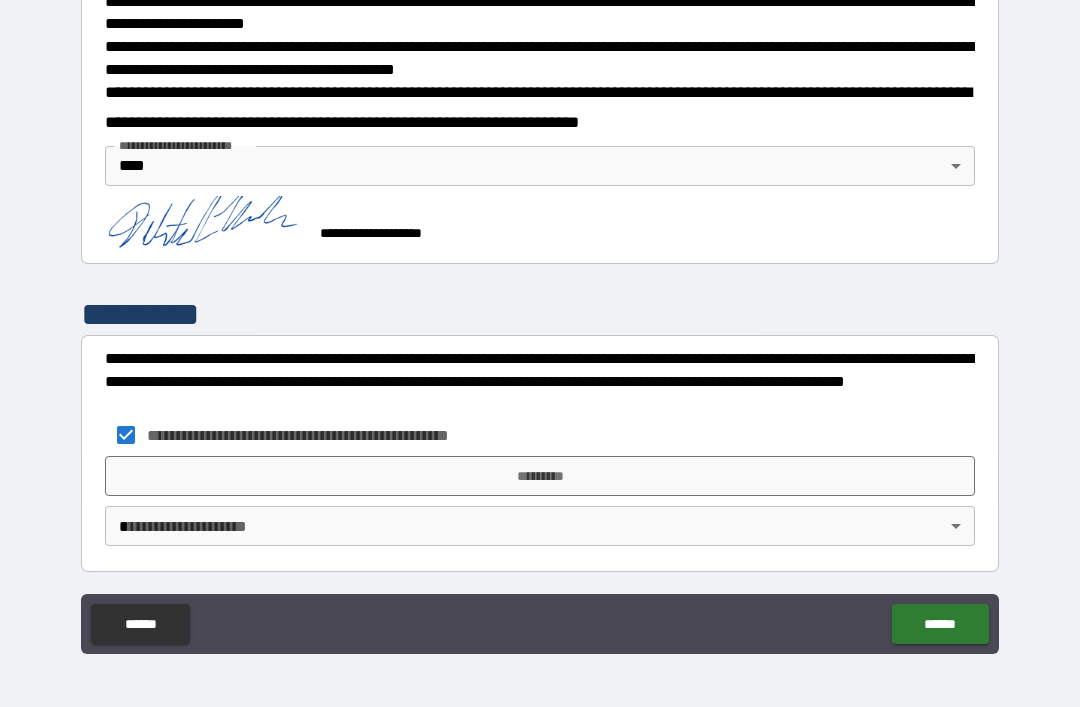 click on "*********" at bounding box center [540, 476] 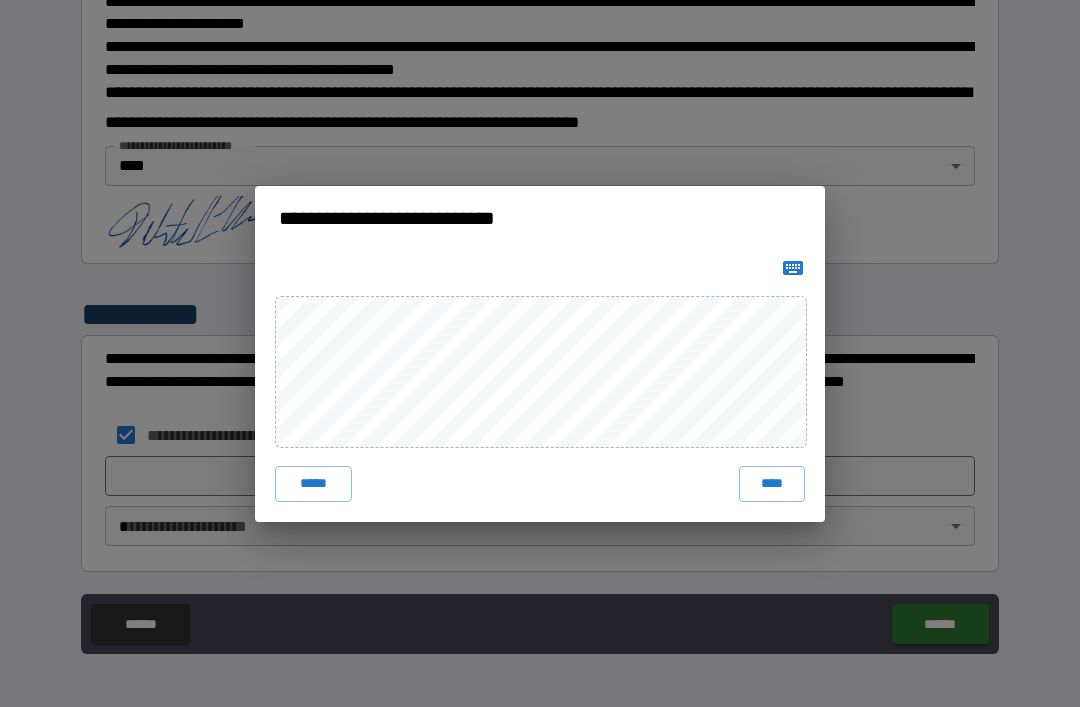 click on "****" at bounding box center (772, 484) 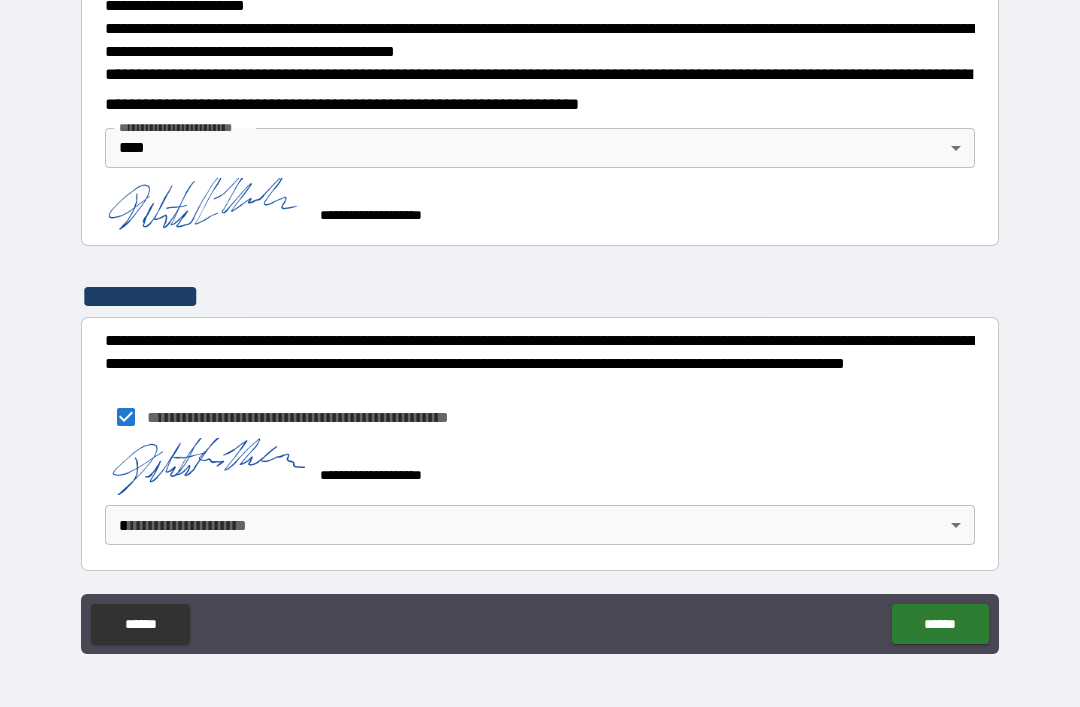 scroll, scrollTop: 711, scrollLeft: 0, axis: vertical 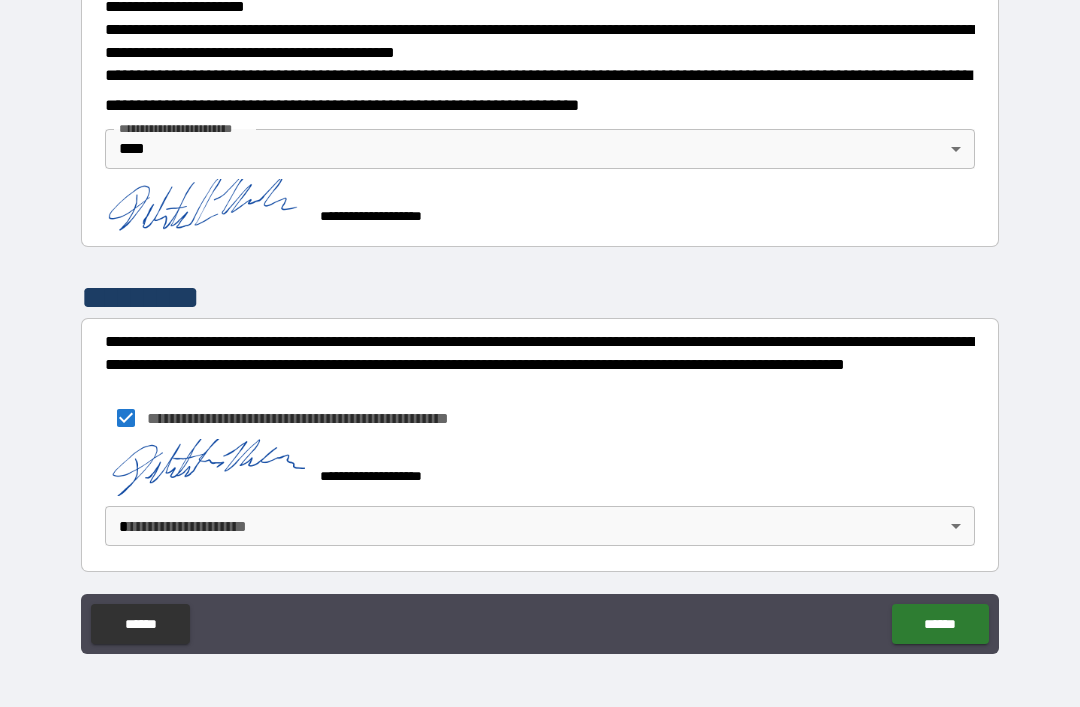 click on "**********" at bounding box center (540, 321) 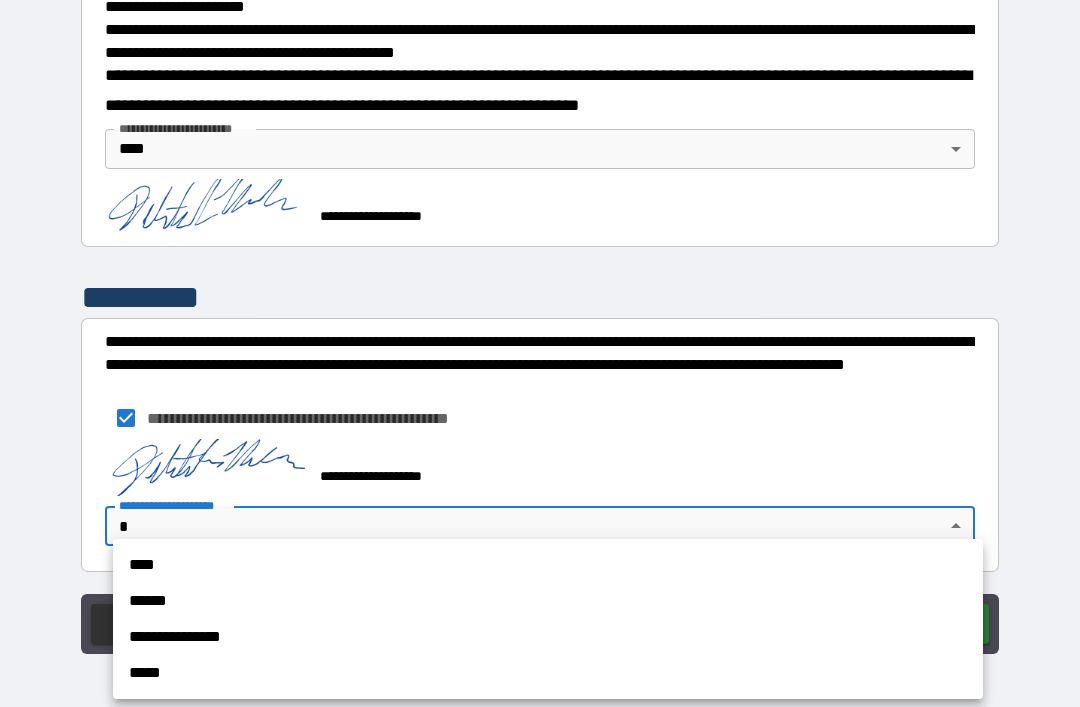 click on "****" at bounding box center [548, 565] 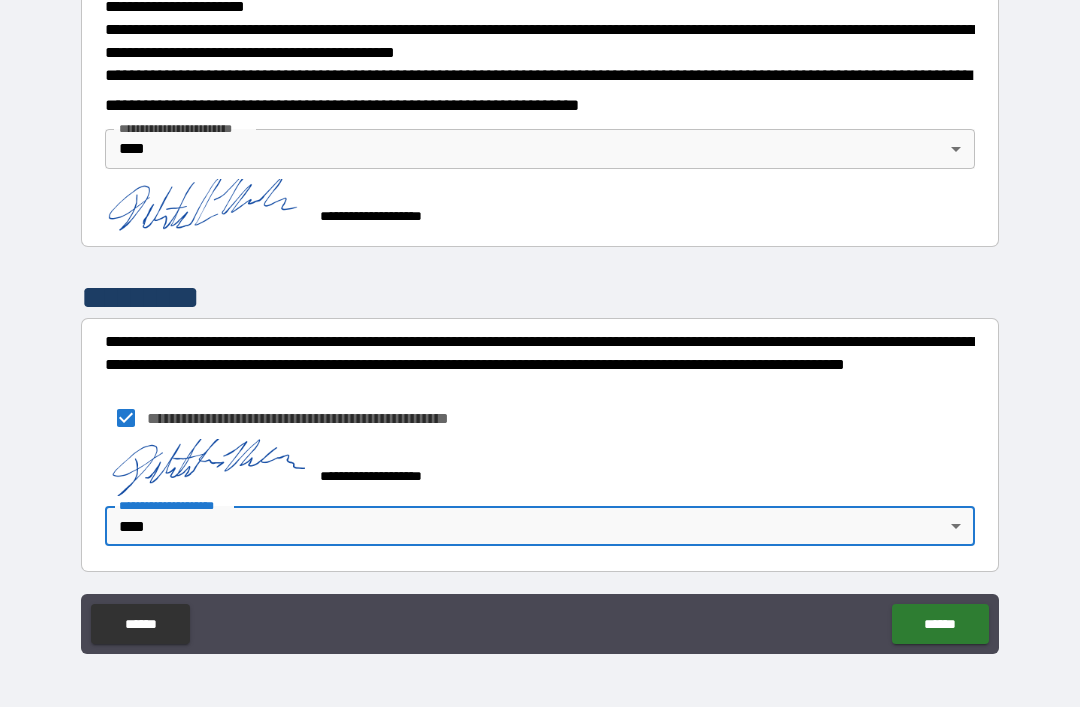 click on "******" at bounding box center [940, 624] 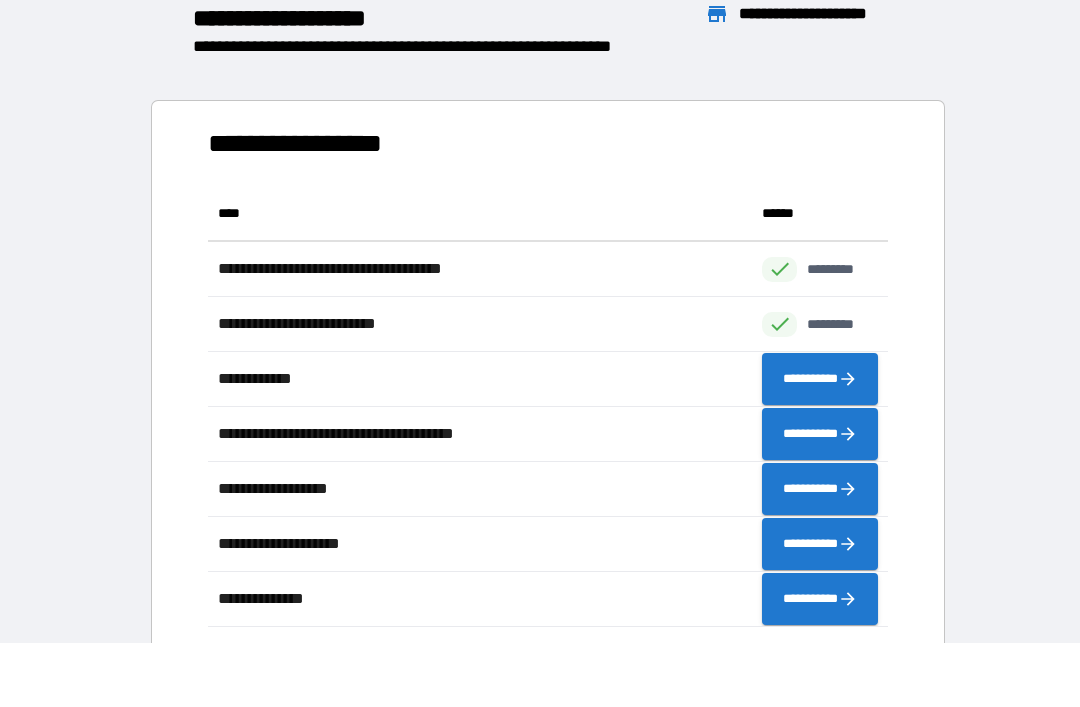 scroll, scrollTop: 441, scrollLeft: 680, axis: both 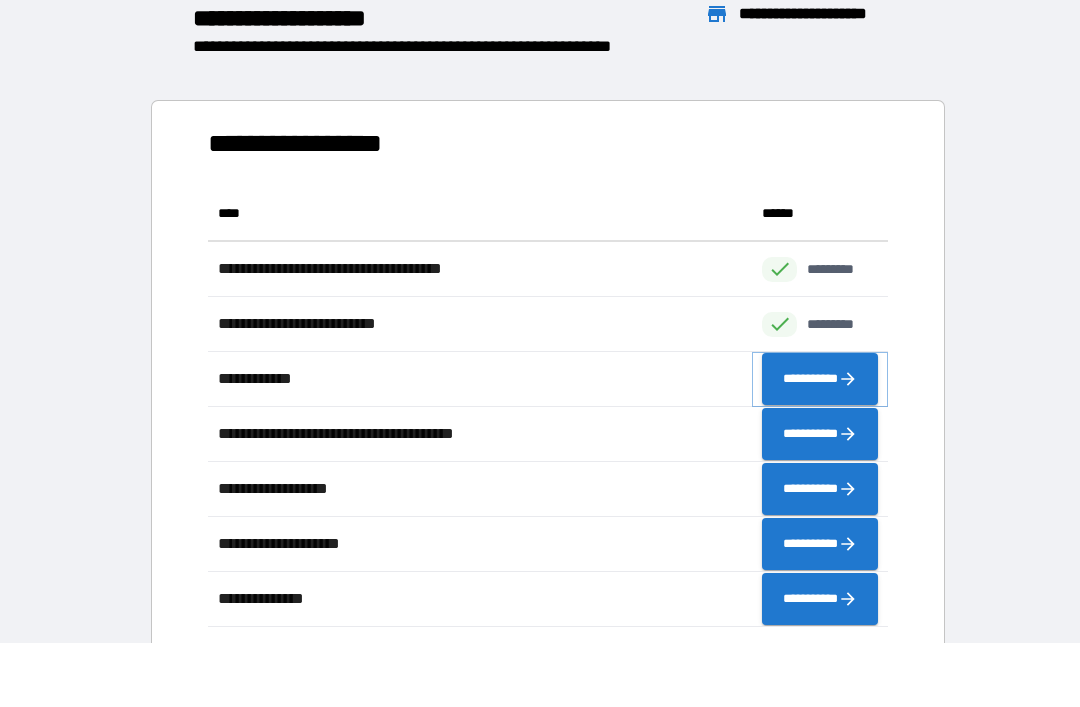 click 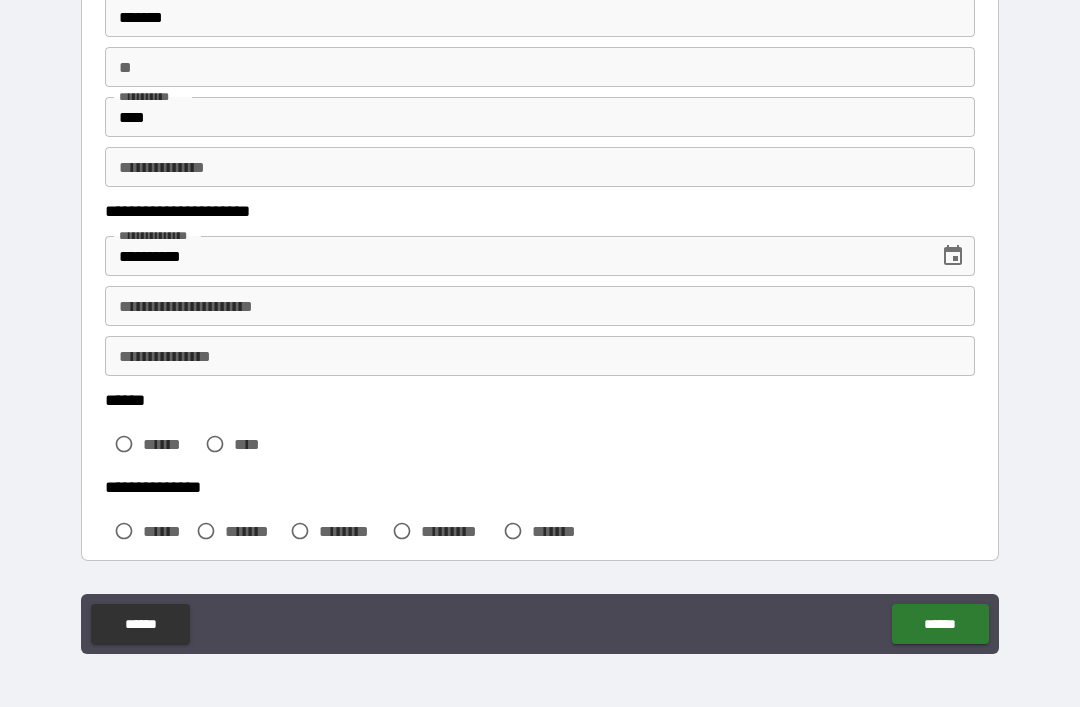 scroll, scrollTop: 148, scrollLeft: 0, axis: vertical 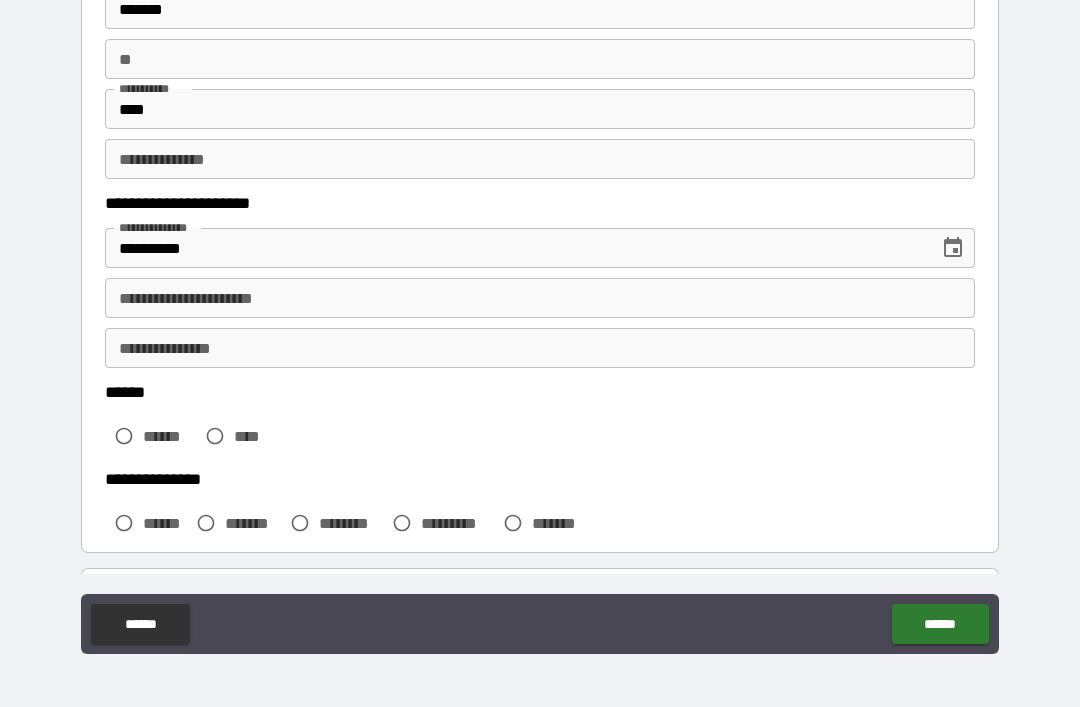 click on "**********" at bounding box center (540, 298) 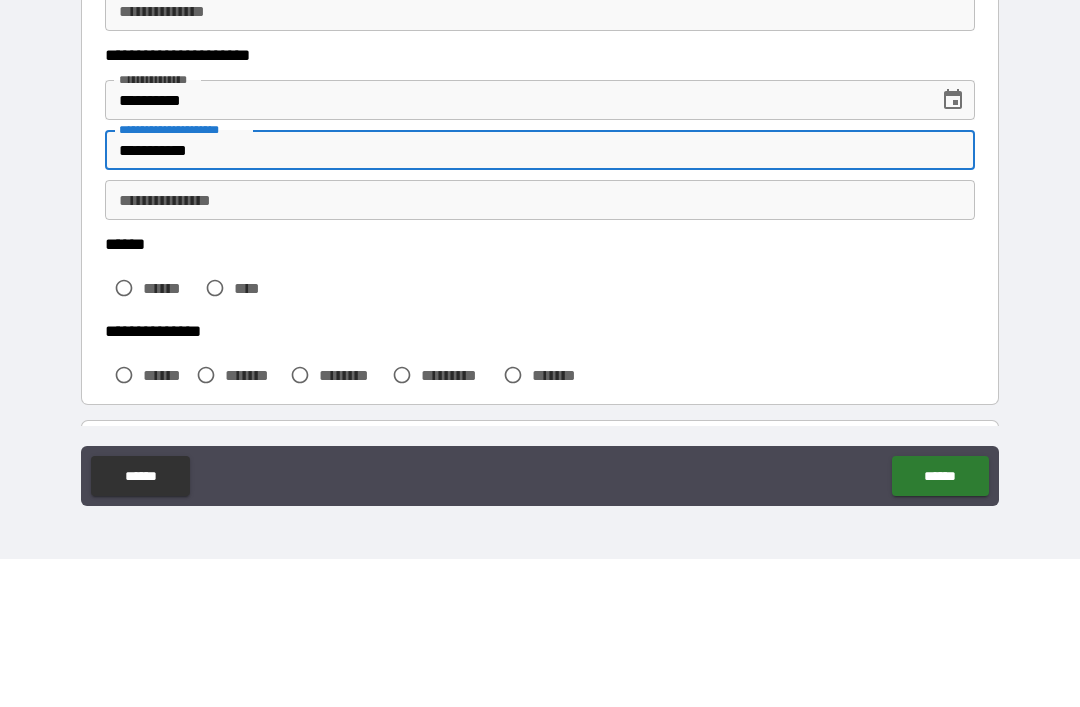 type on "**********" 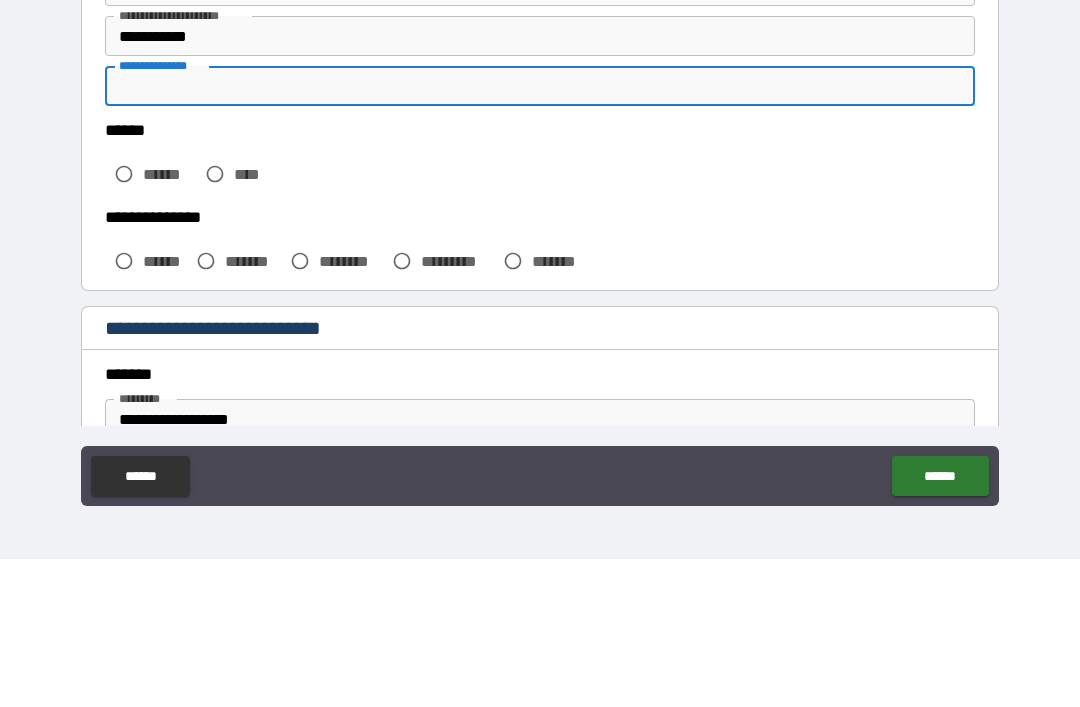 scroll, scrollTop: 269, scrollLeft: 0, axis: vertical 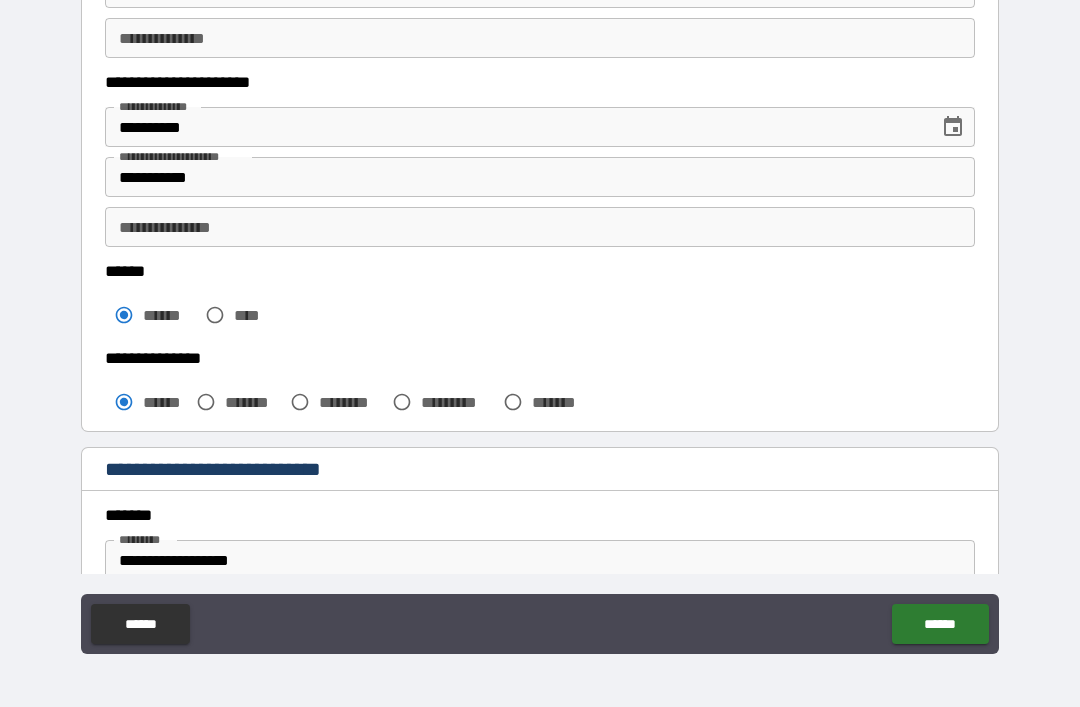 click on "**********" at bounding box center (540, 227) 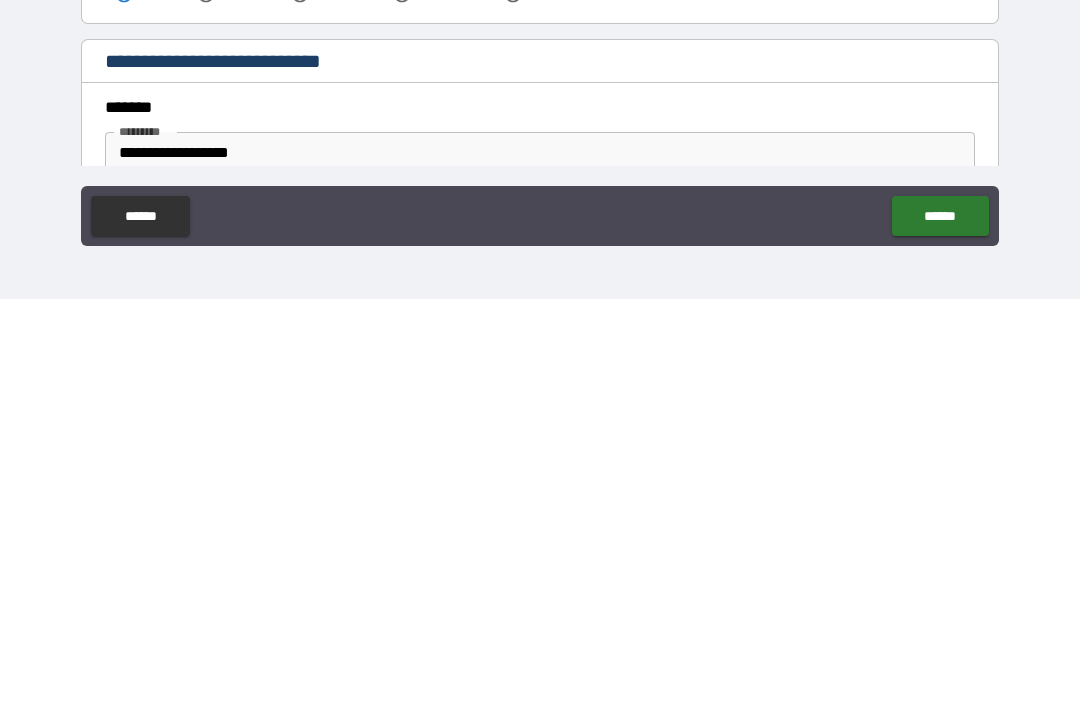 type on "**********" 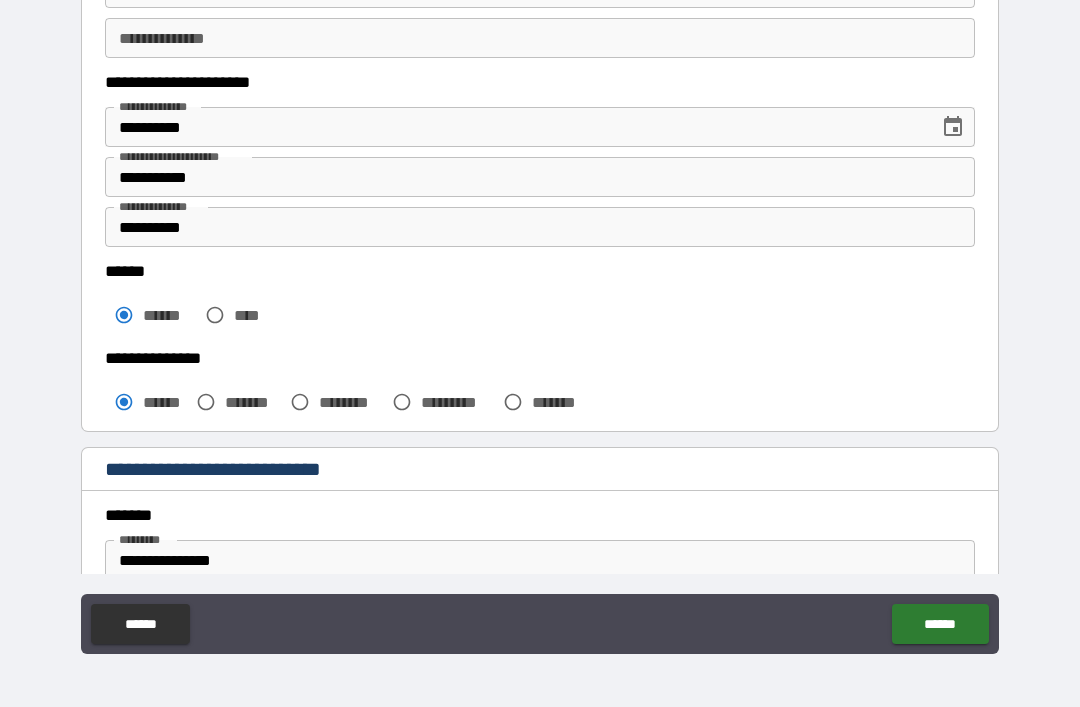 click on "**********" at bounding box center [540, 560] 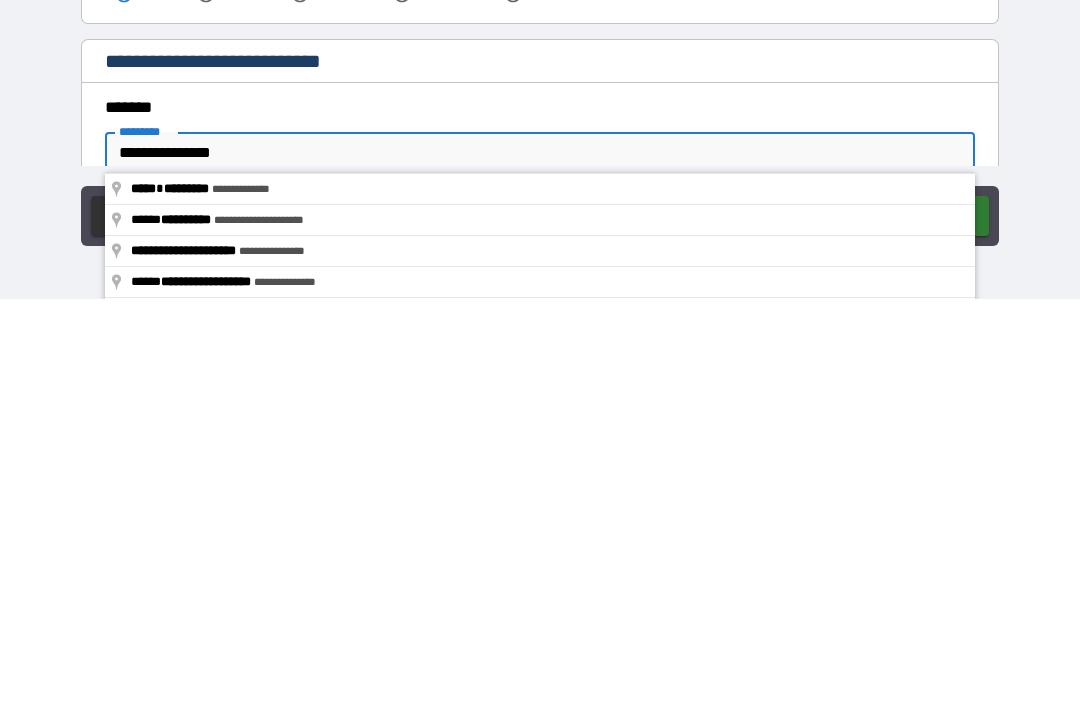 type on "**********" 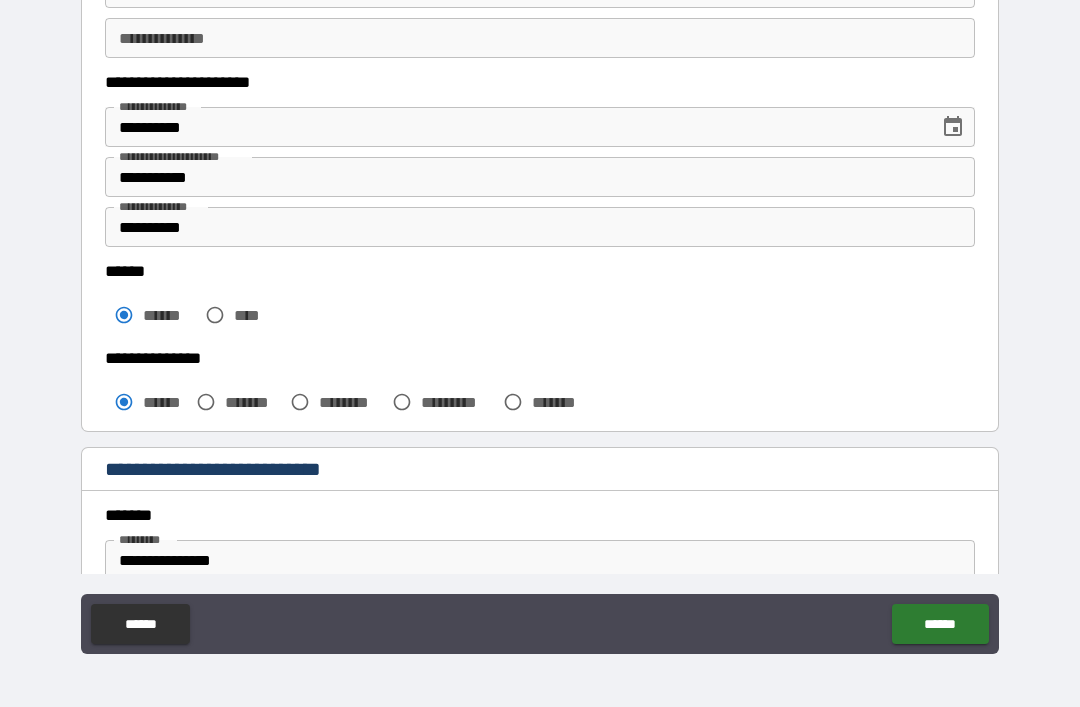 click on "******" at bounding box center (940, 624) 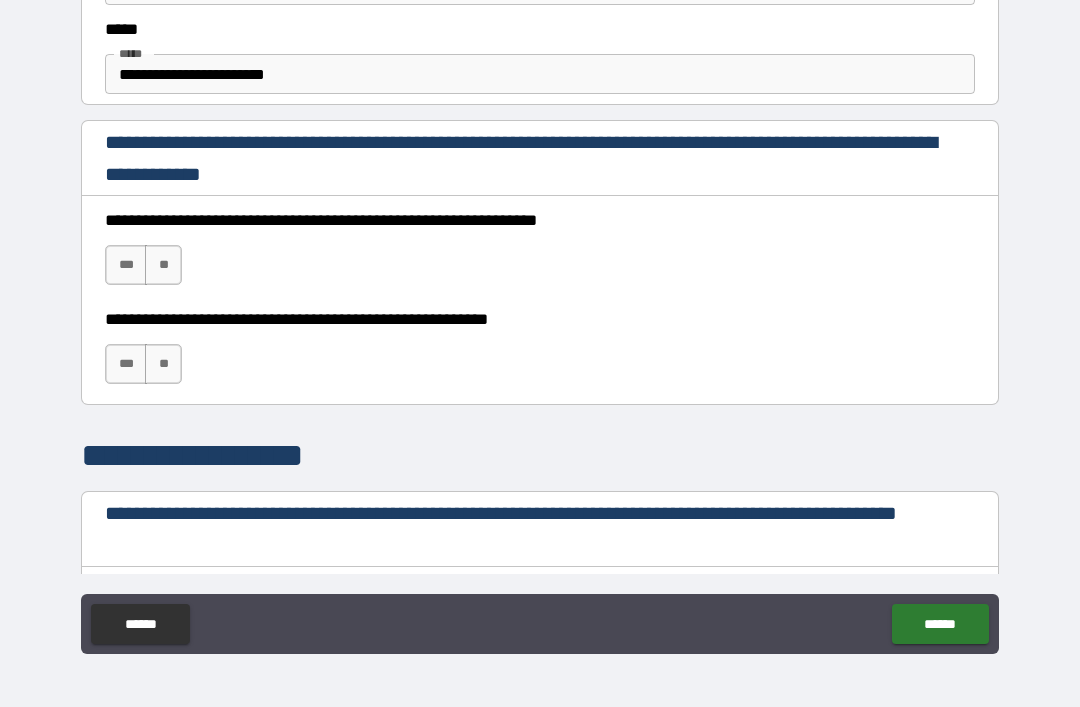 scroll, scrollTop: 1232, scrollLeft: 0, axis: vertical 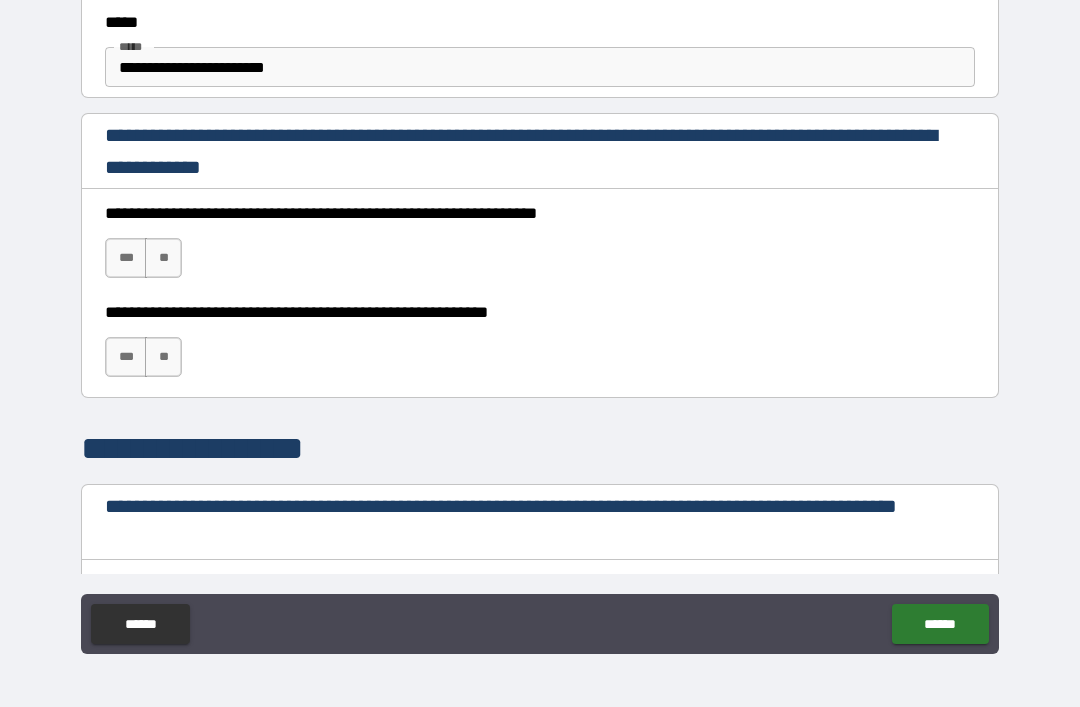 click on "***" at bounding box center (126, 258) 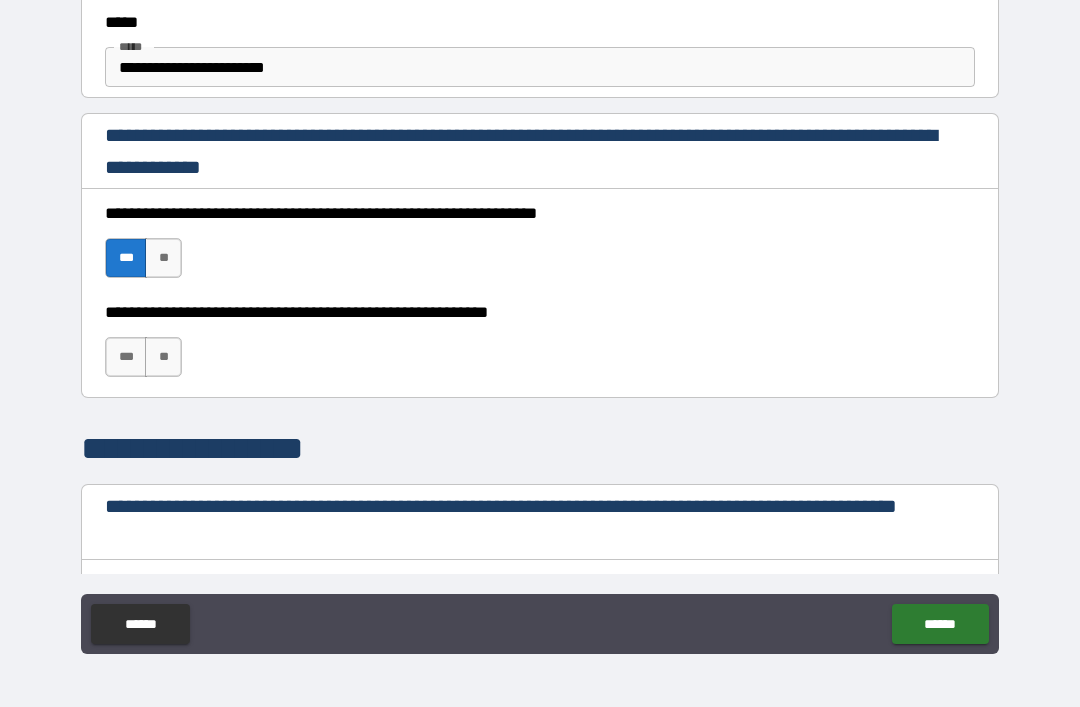 click on "***" at bounding box center [126, 357] 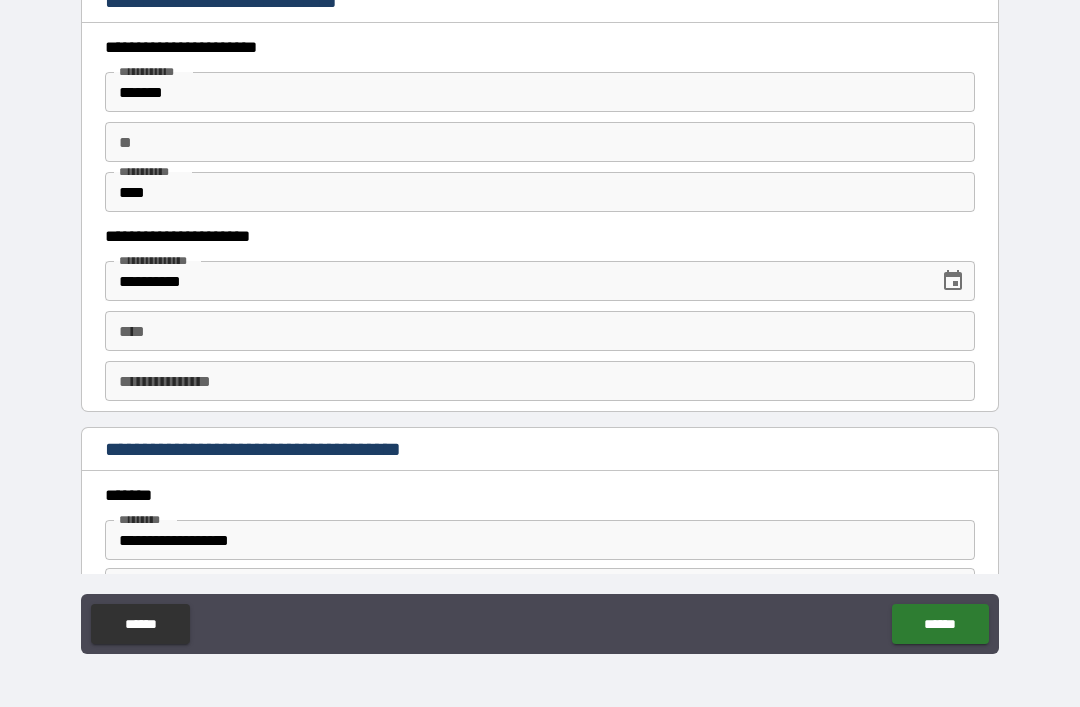 scroll, scrollTop: 1932, scrollLeft: 0, axis: vertical 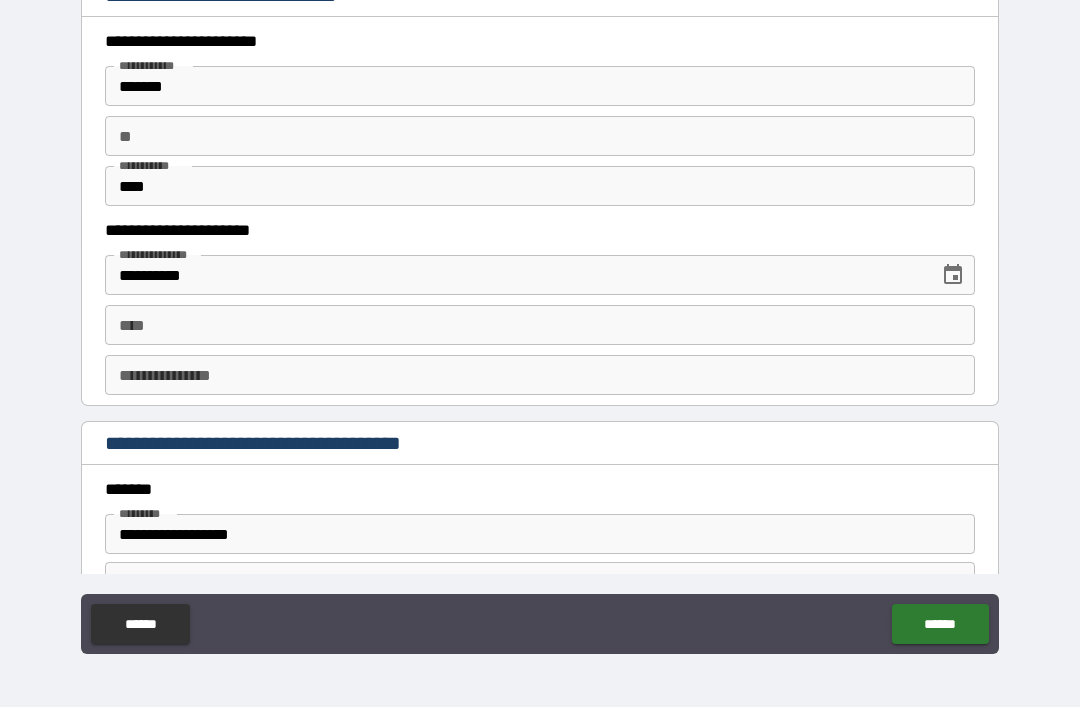 click on "****" at bounding box center (540, 325) 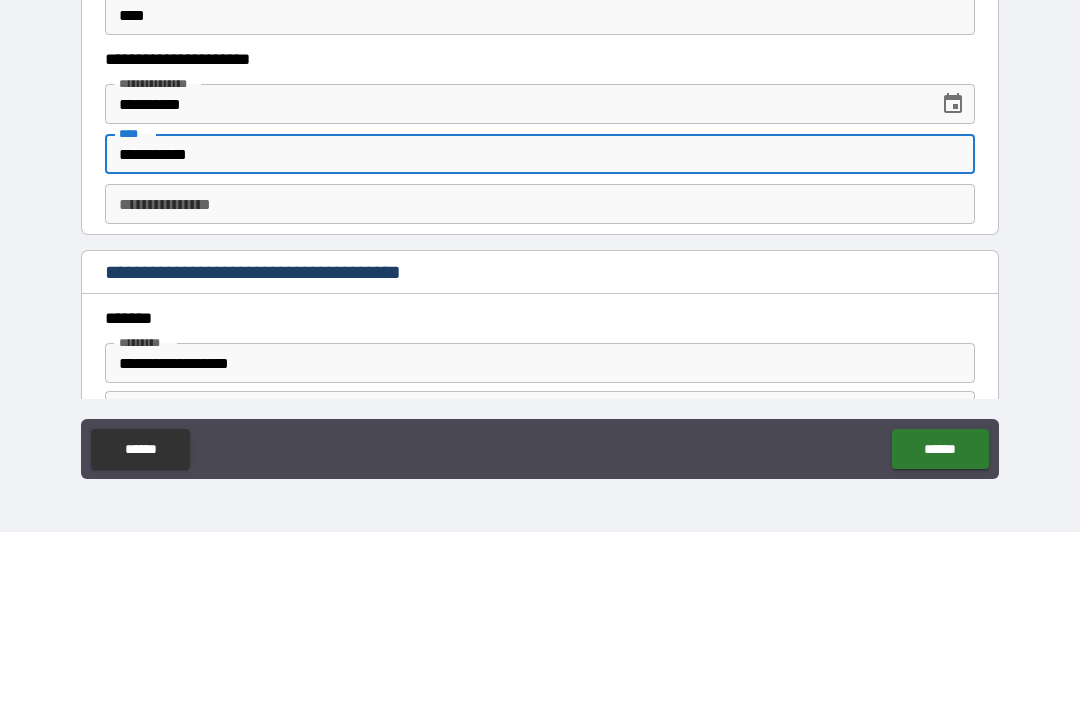 scroll, scrollTop: 1932, scrollLeft: 0, axis: vertical 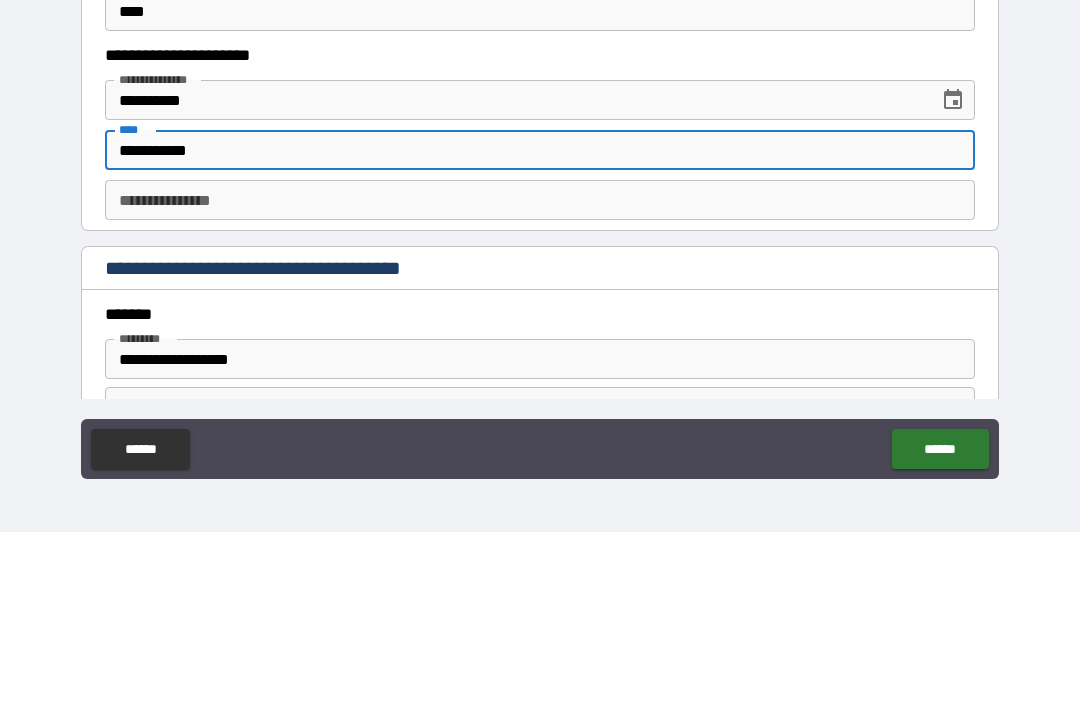 type on "**********" 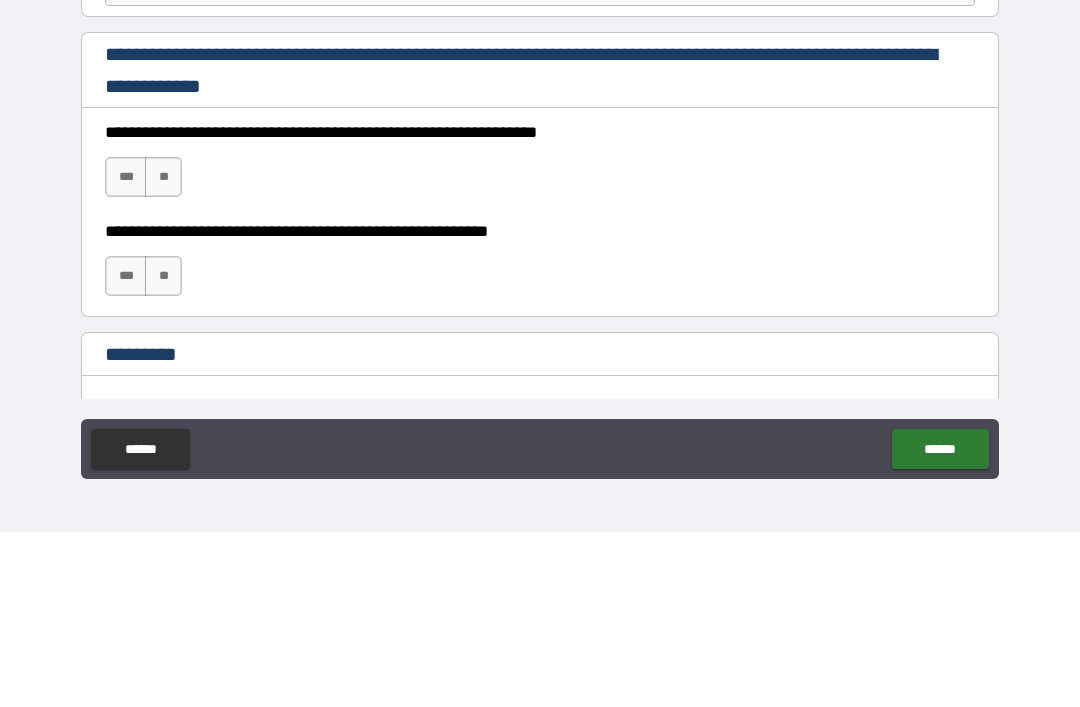 scroll, scrollTop: 2778, scrollLeft: 0, axis: vertical 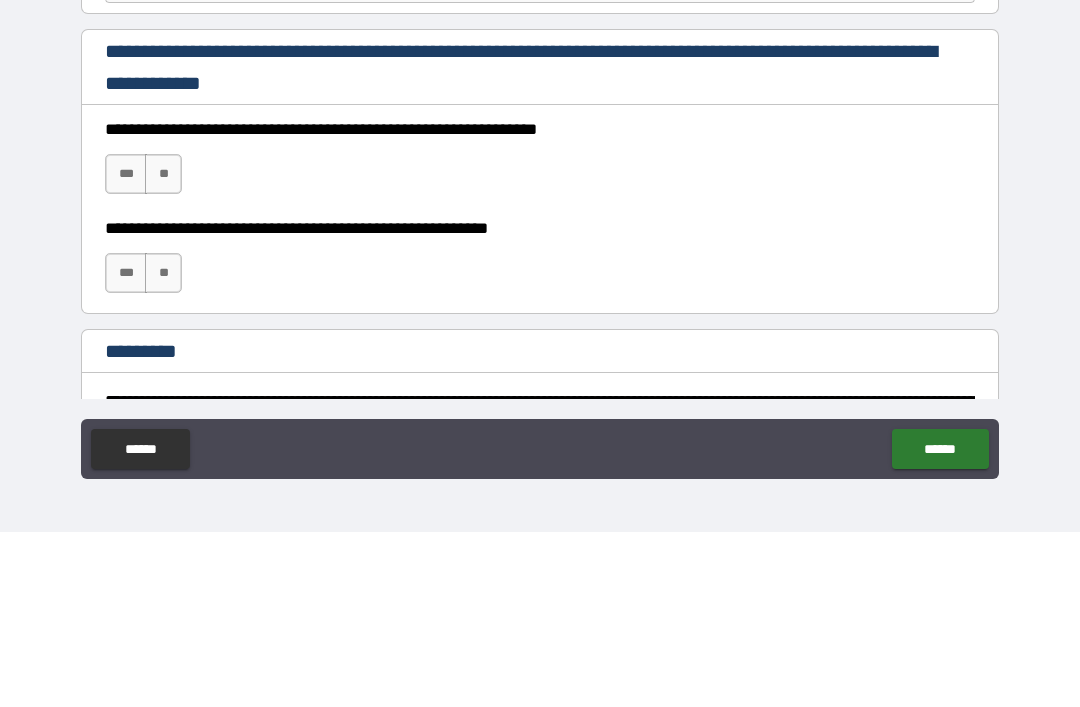 type on "**********" 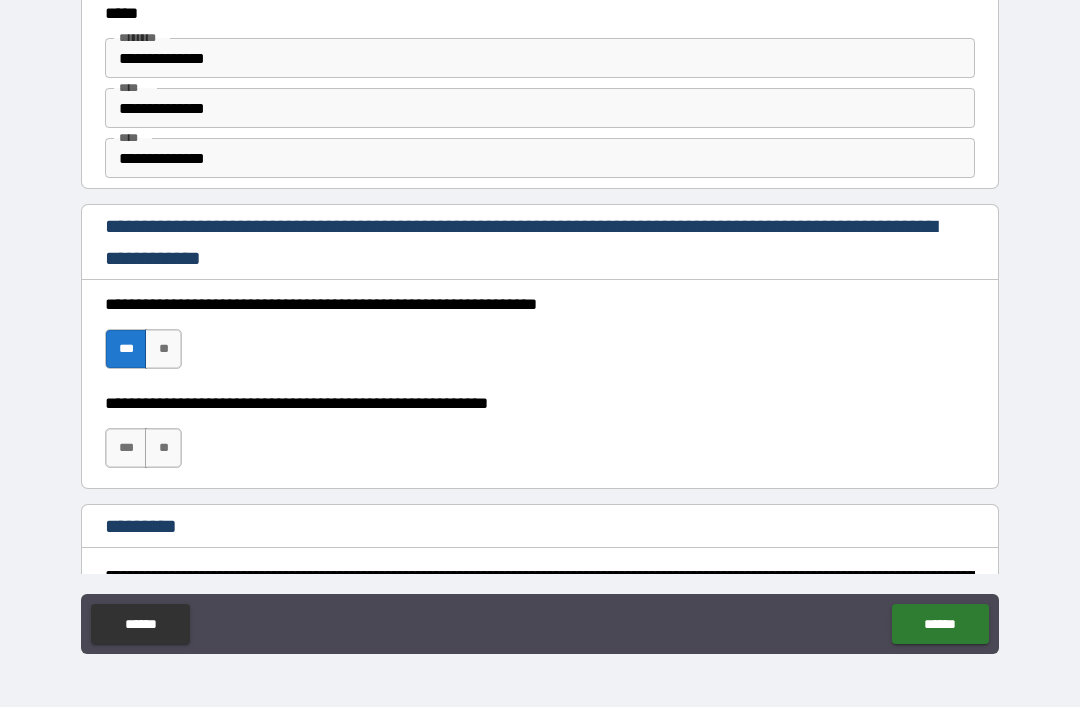 click on "***" at bounding box center [126, 448] 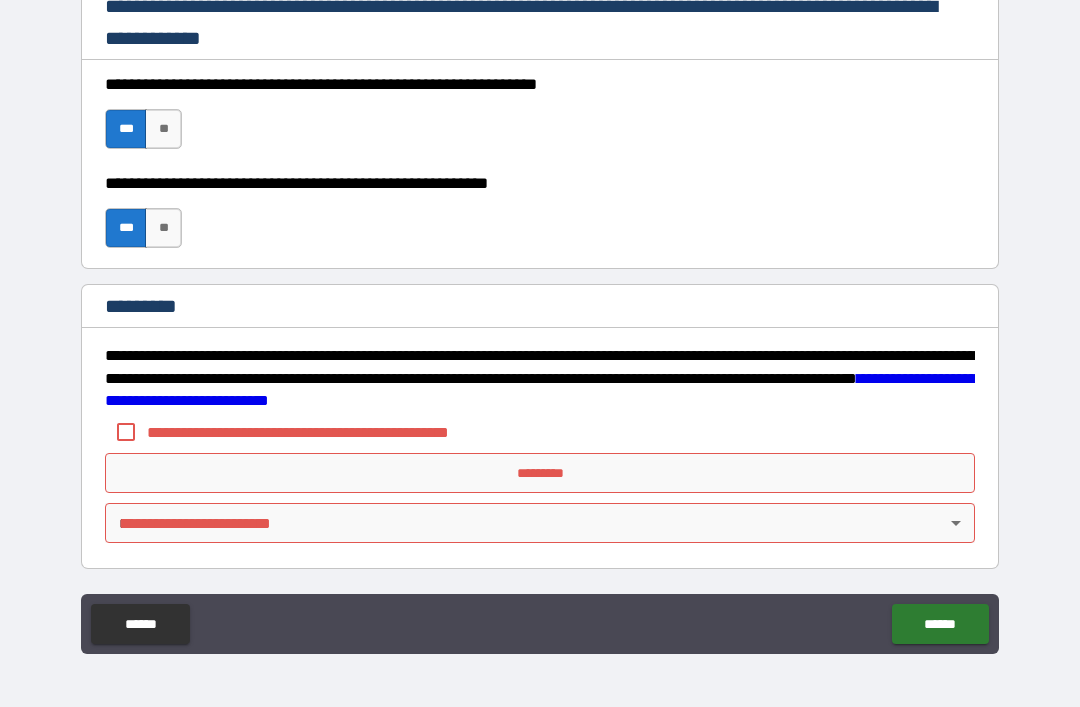 scroll, scrollTop: 2998, scrollLeft: 0, axis: vertical 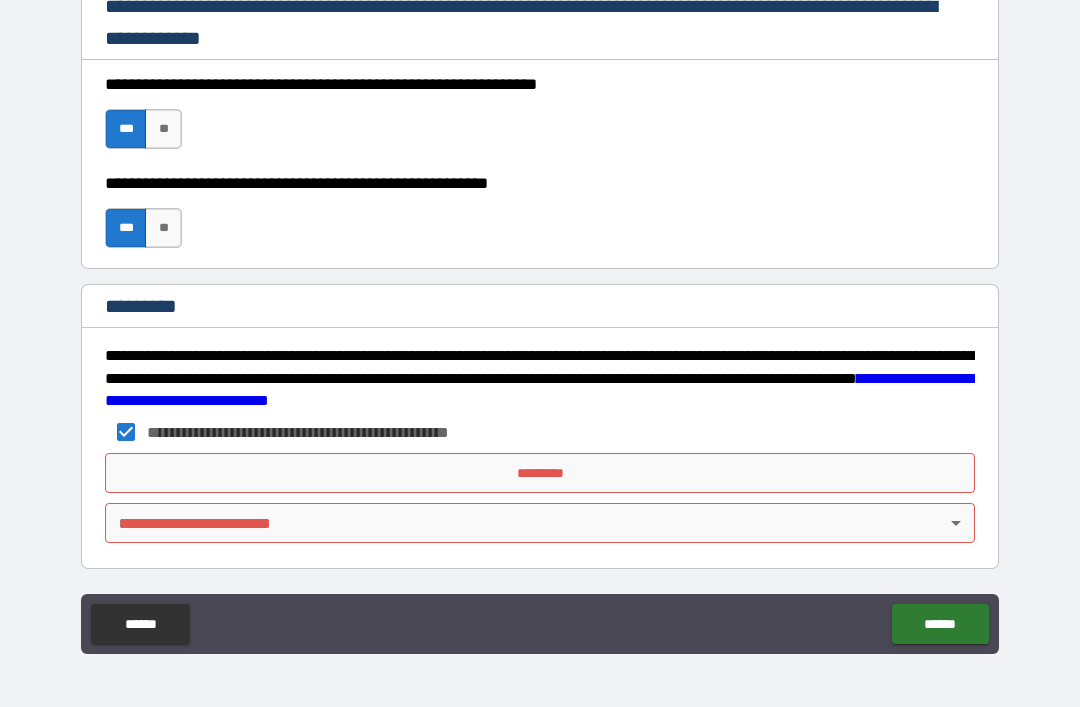 click on "*********" at bounding box center [540, 473] 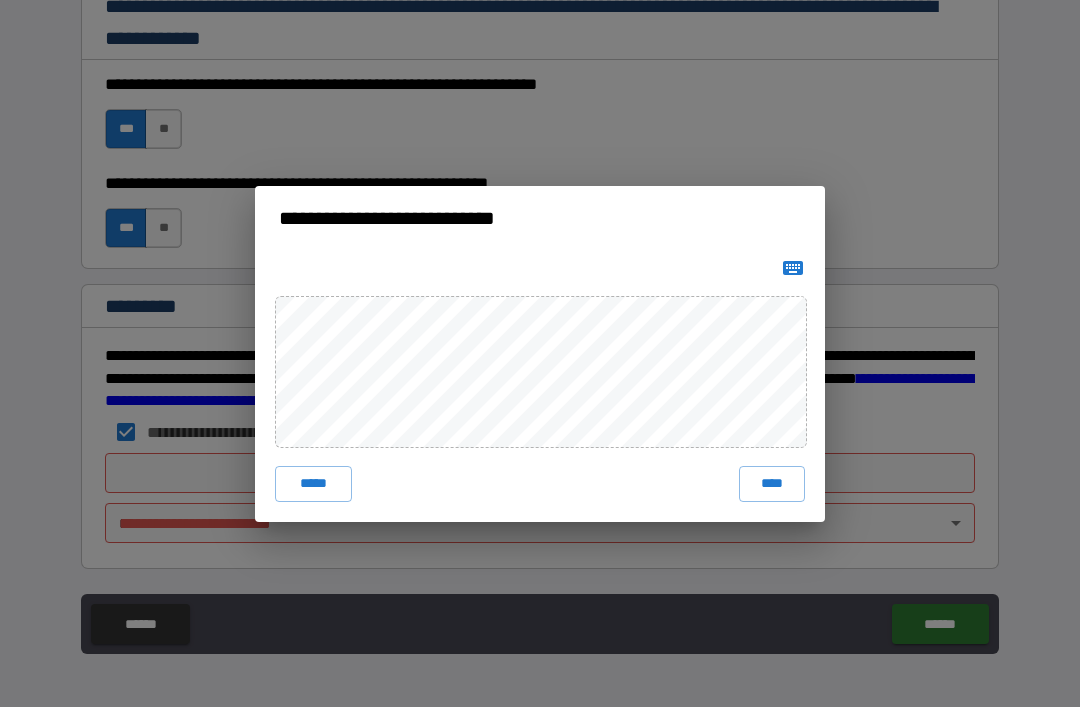 click on "****" at bounding box center [772, 484] 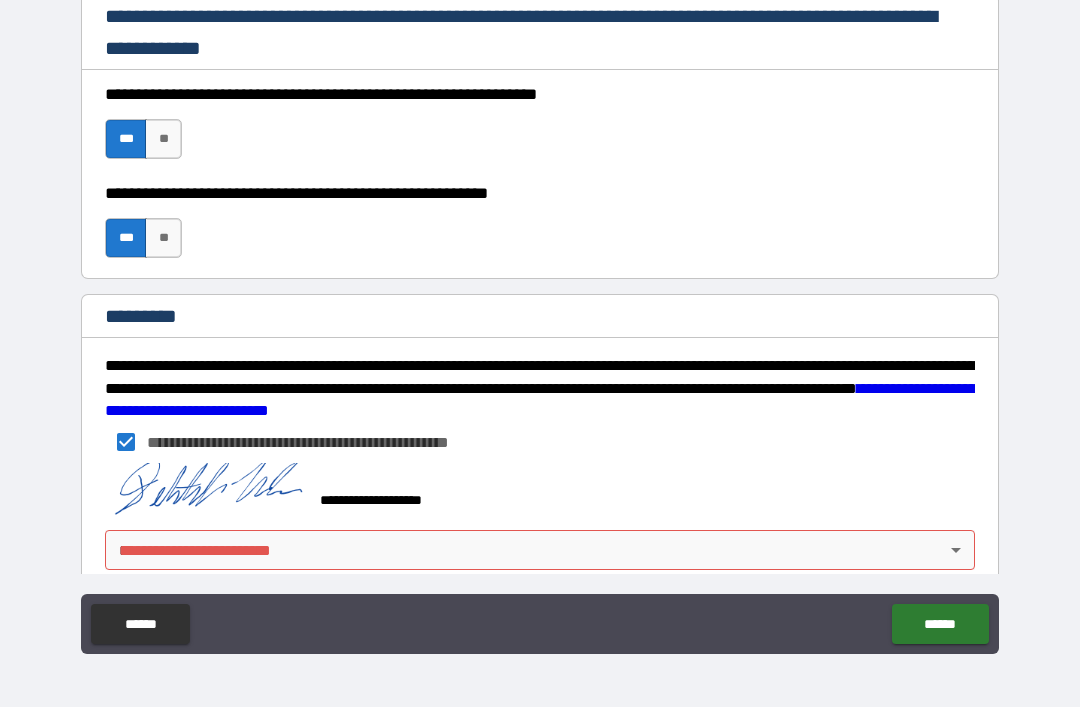 click on "**********" at bounding box center (540, 321) 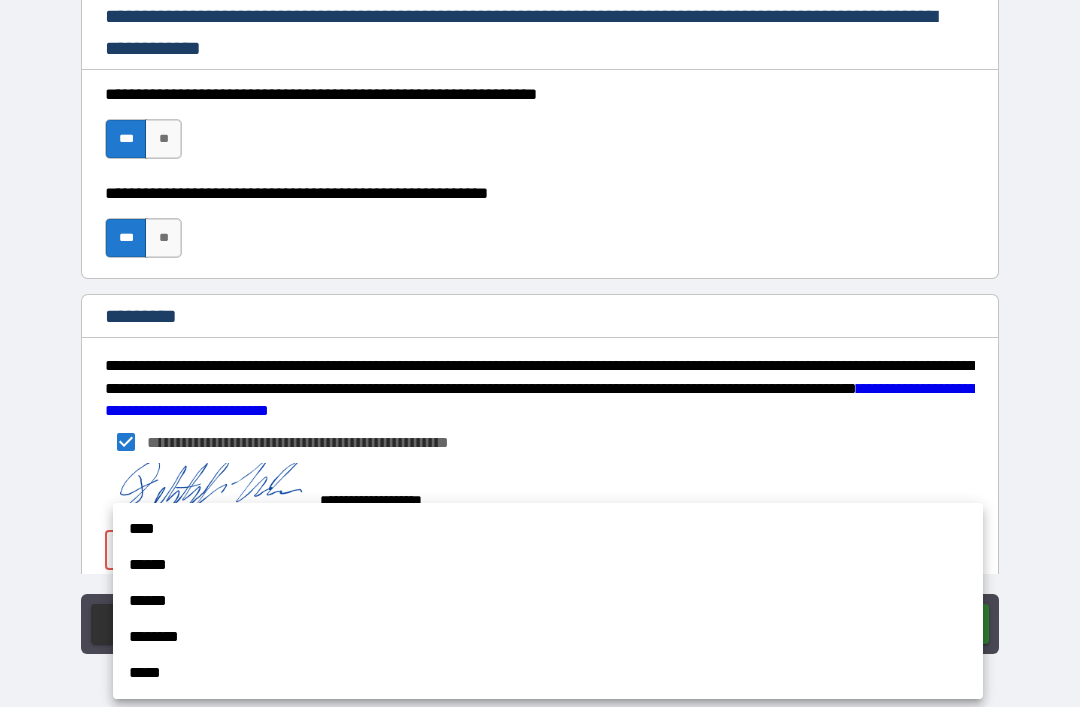 click on "****" at bounding box center (548, 529) 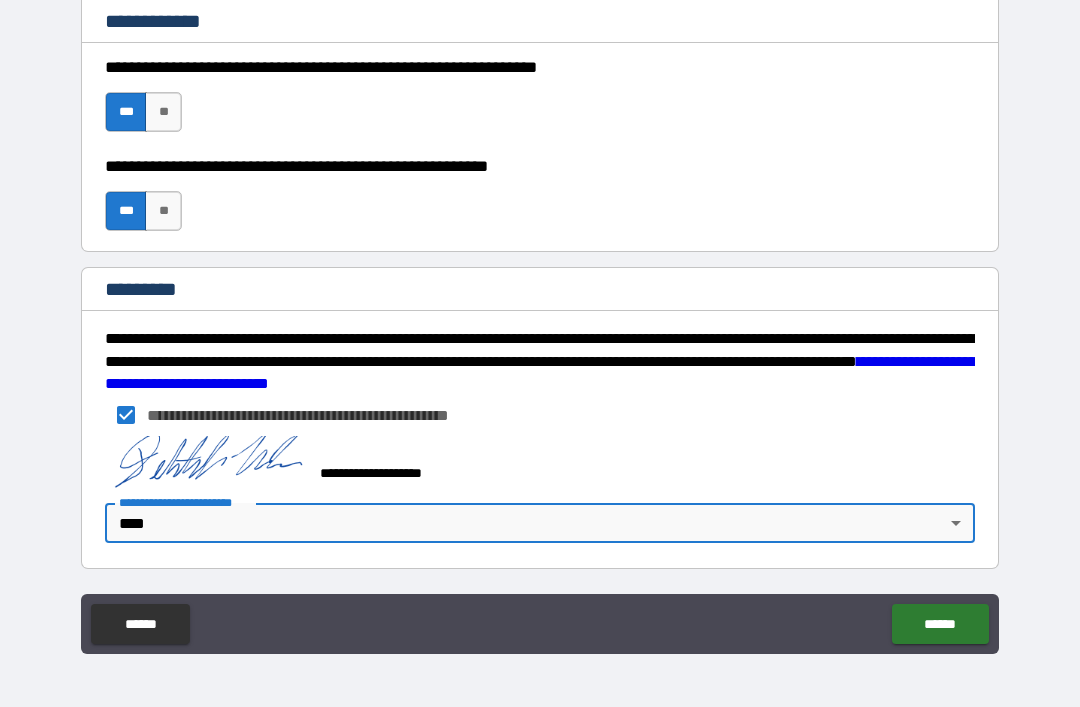 scroll, scrollTop: 3015, scrollLeft: 0, axis: vertical 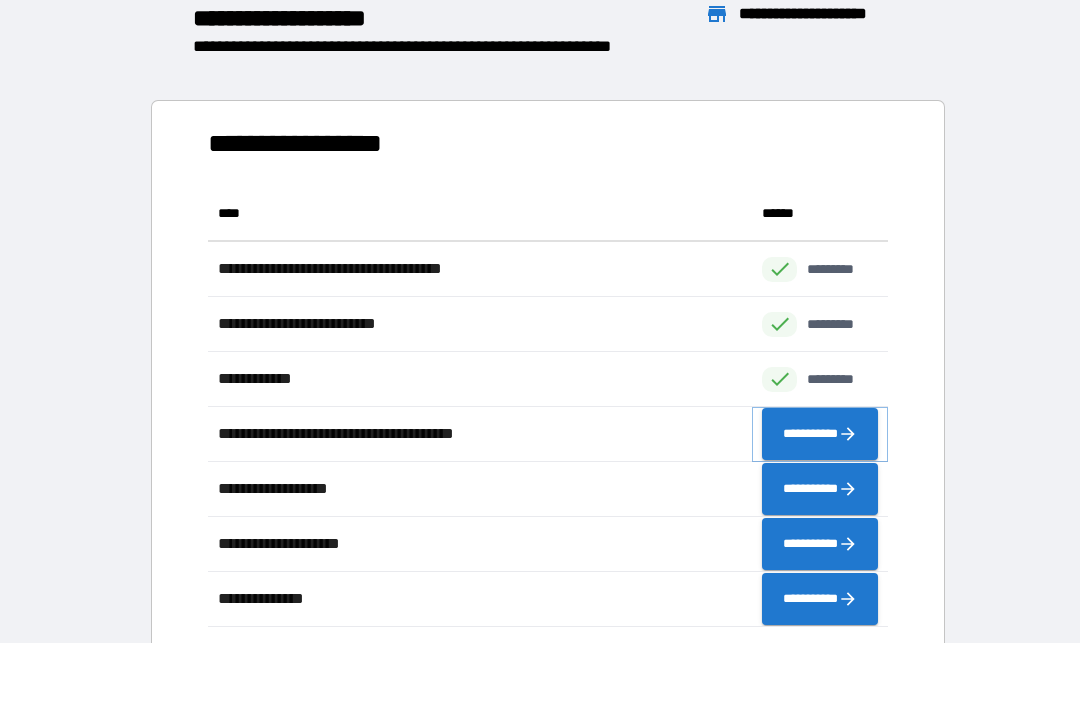 click on "**********" at bounding box center [820, 434] 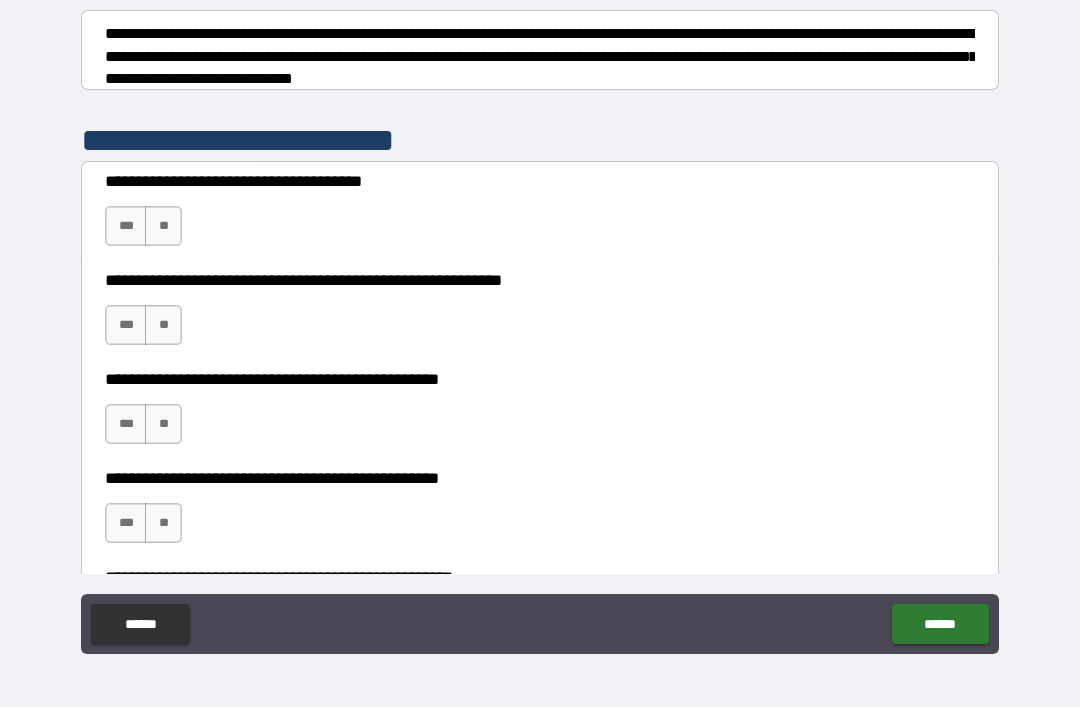 scroll, scrollTop: 294, scrollLeft: 0, axis: vertical 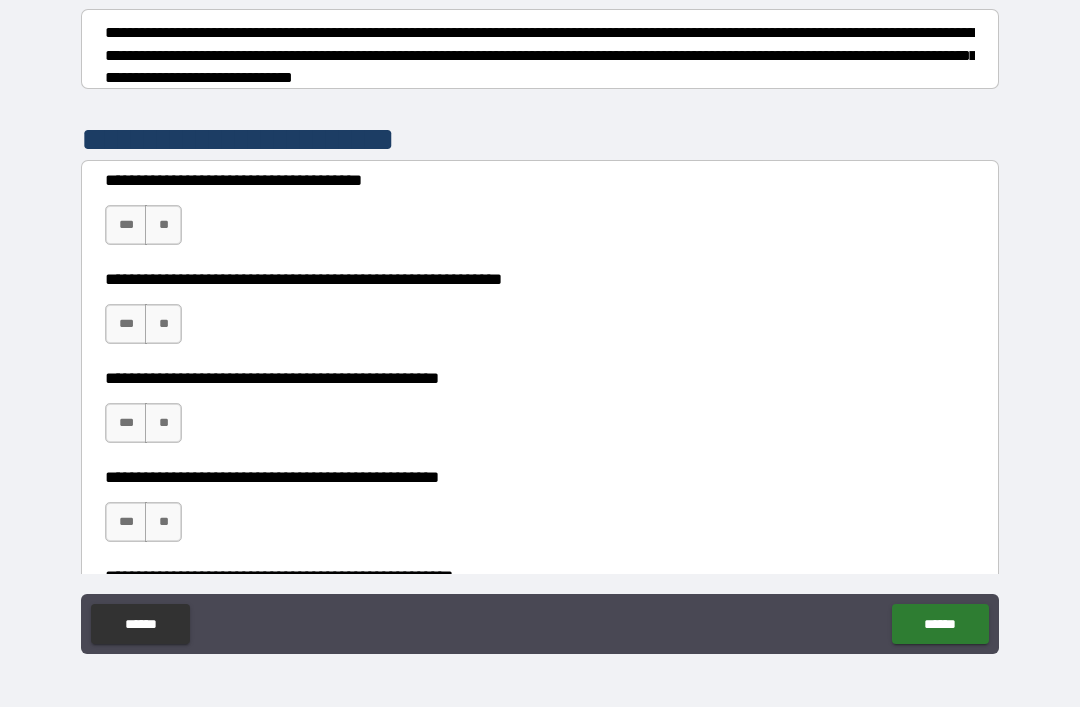 click on "***" at bounding box center (126, 225) 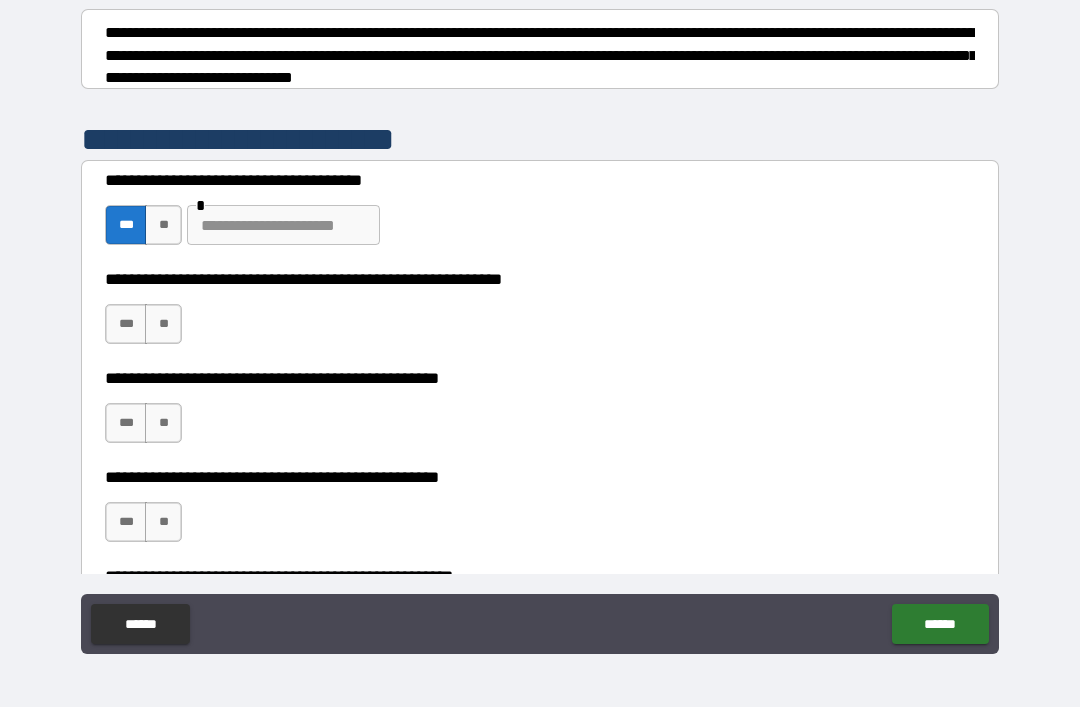 click at bounding box center (283, 225) 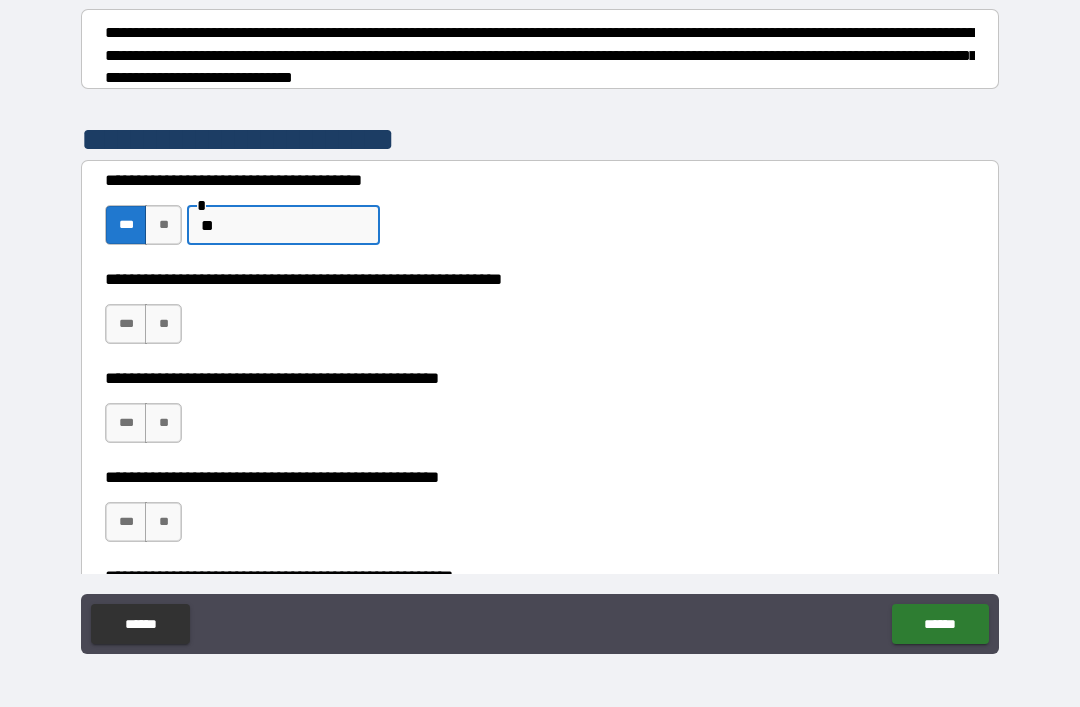 type on "*" 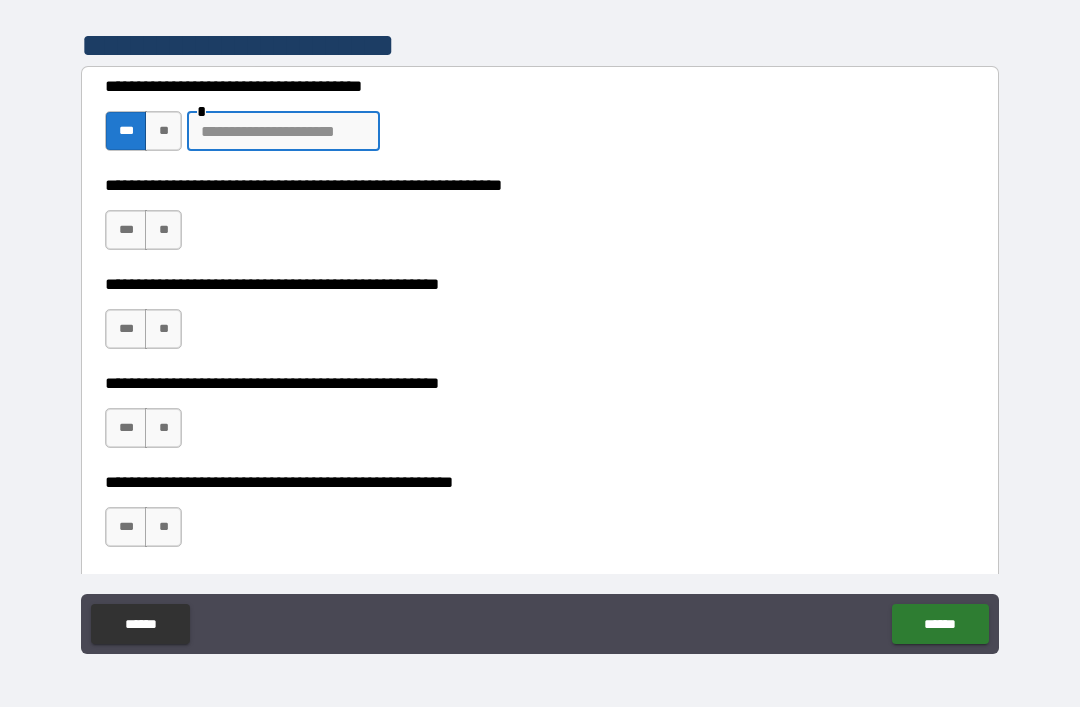 scroll, scrollTop: 391, scrollLeft: 0, axis: vertical 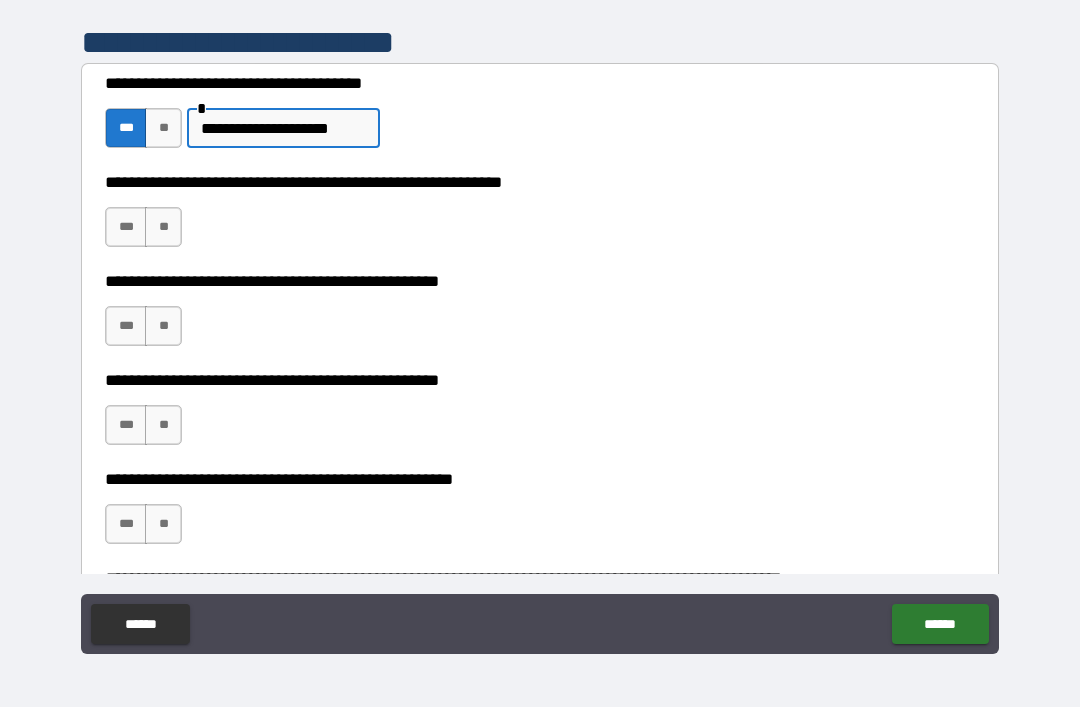 type on "**********" 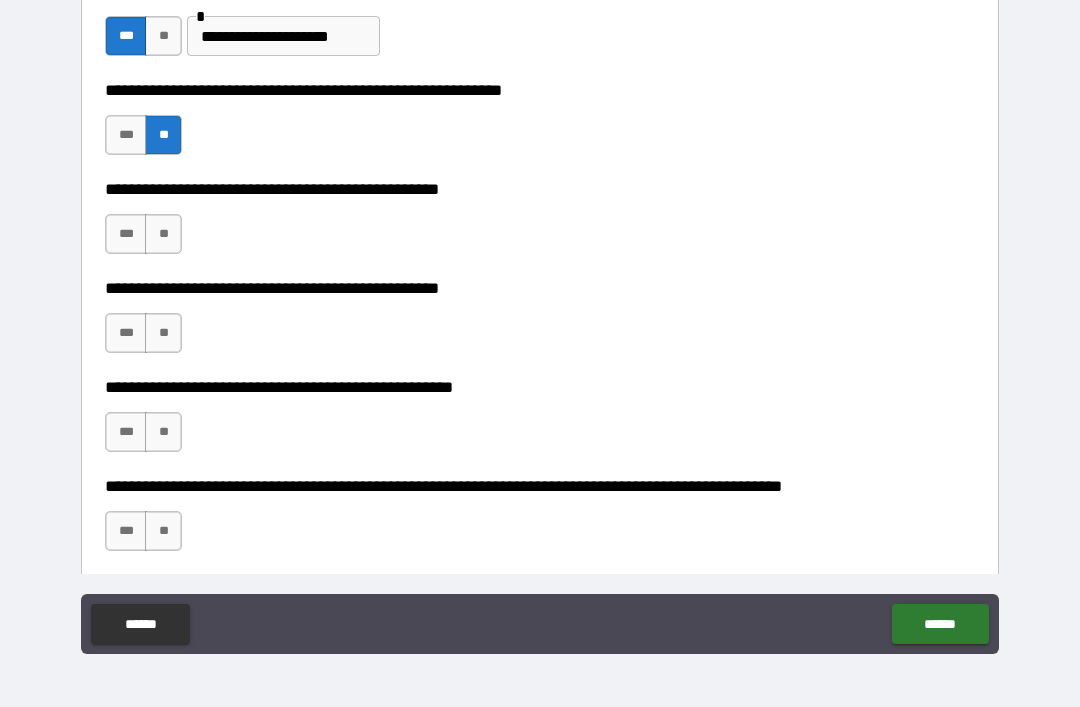 scroll, scrollTop: 484, scrollLeft: 0, axis: vertical 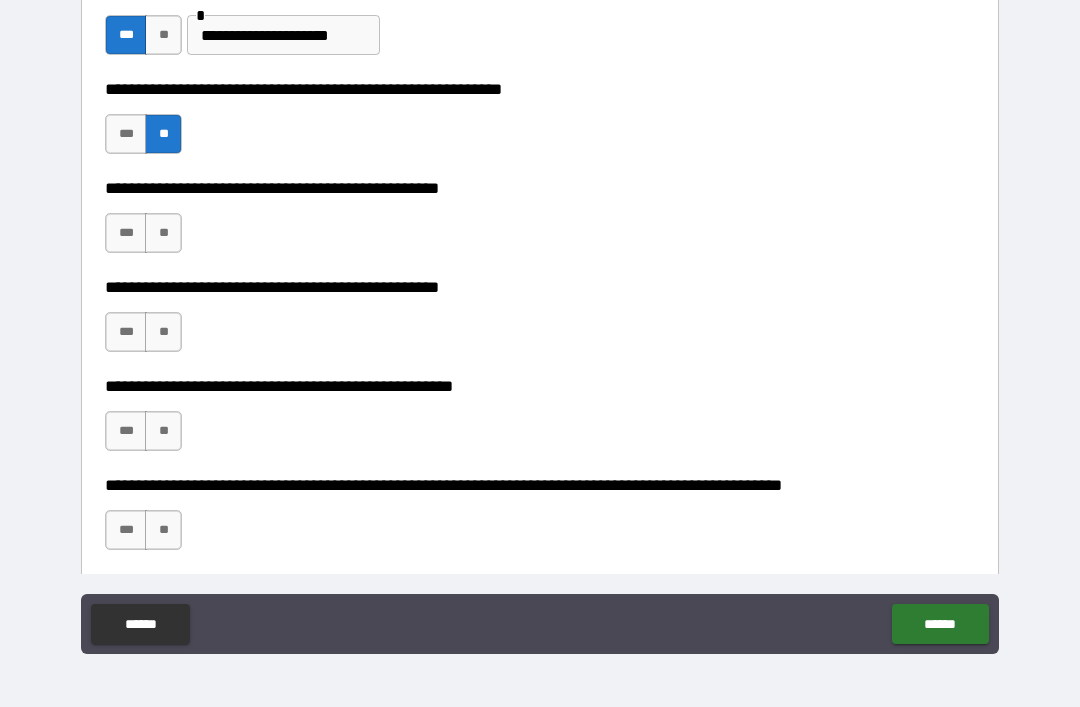 click on "**" at bounding box center [163, 233] 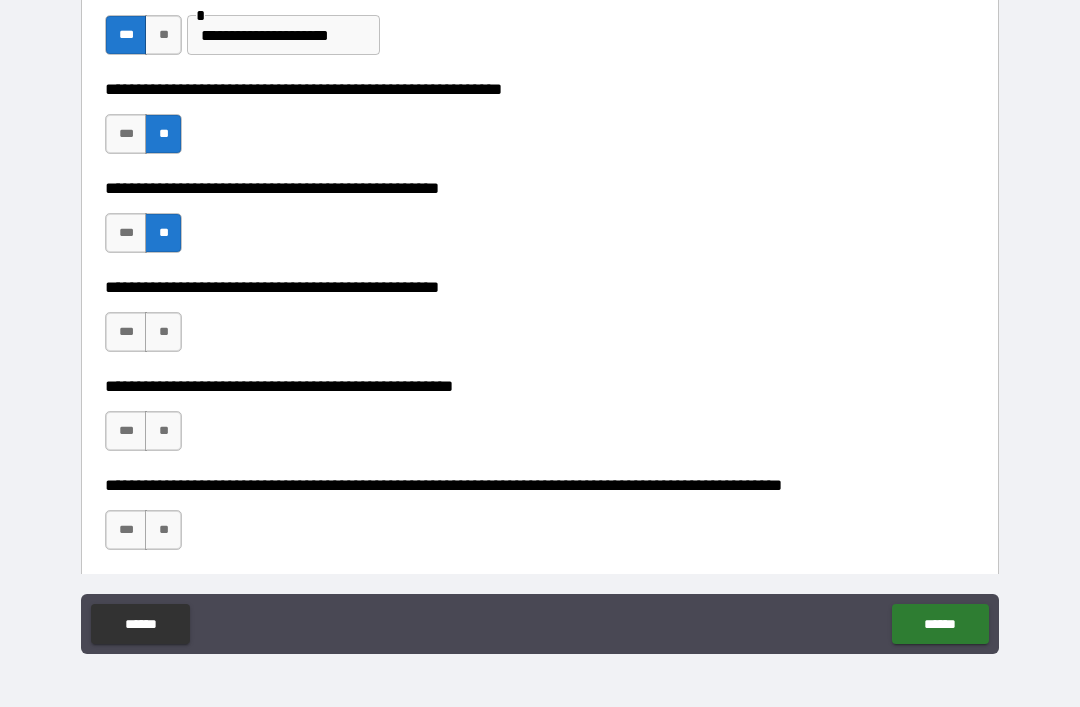 click on "***" at bounding box center (126, 332) 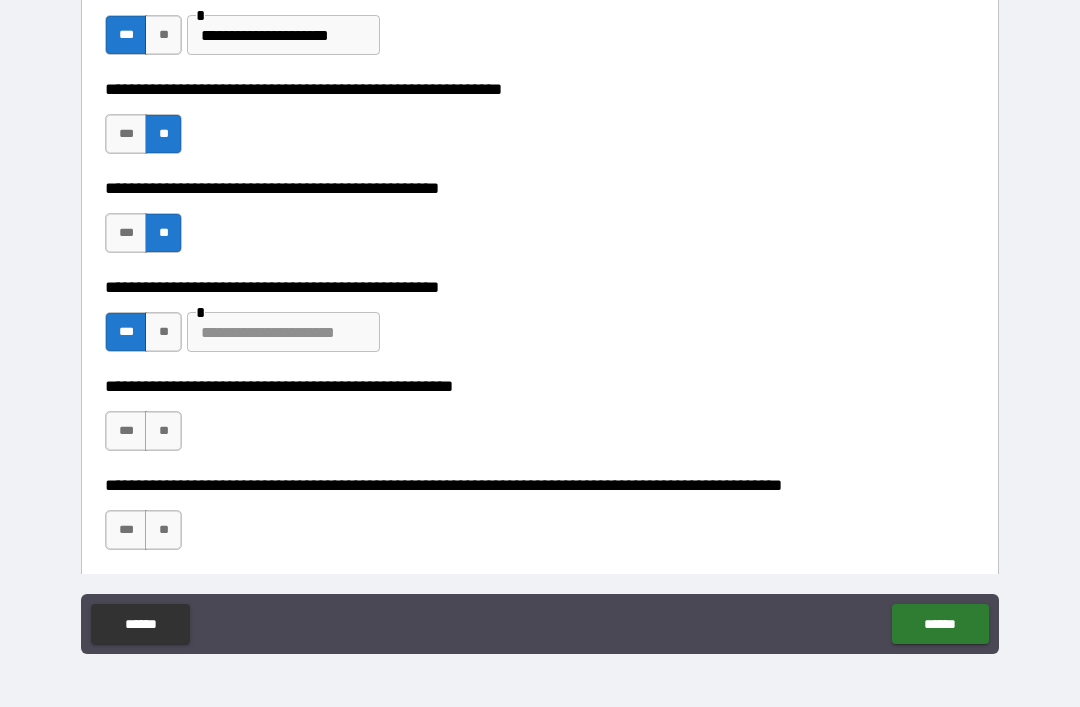 click at bounding box center [283, 332] 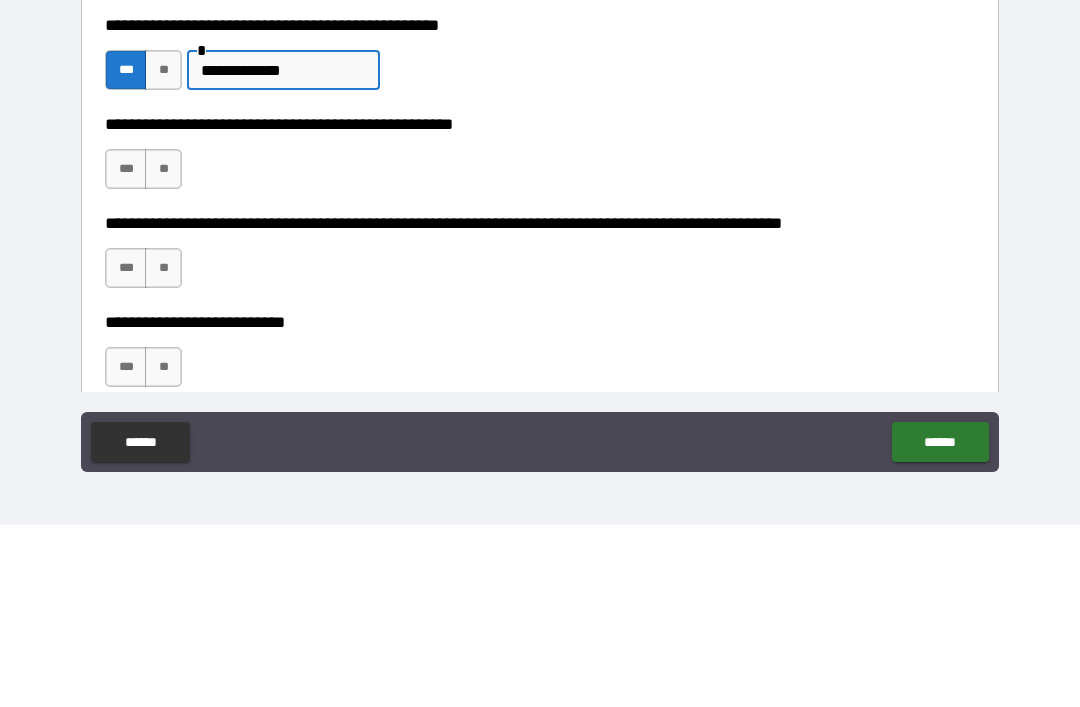 scroll, scrollTop: 570, scrollLeft: 0, axis: vertical 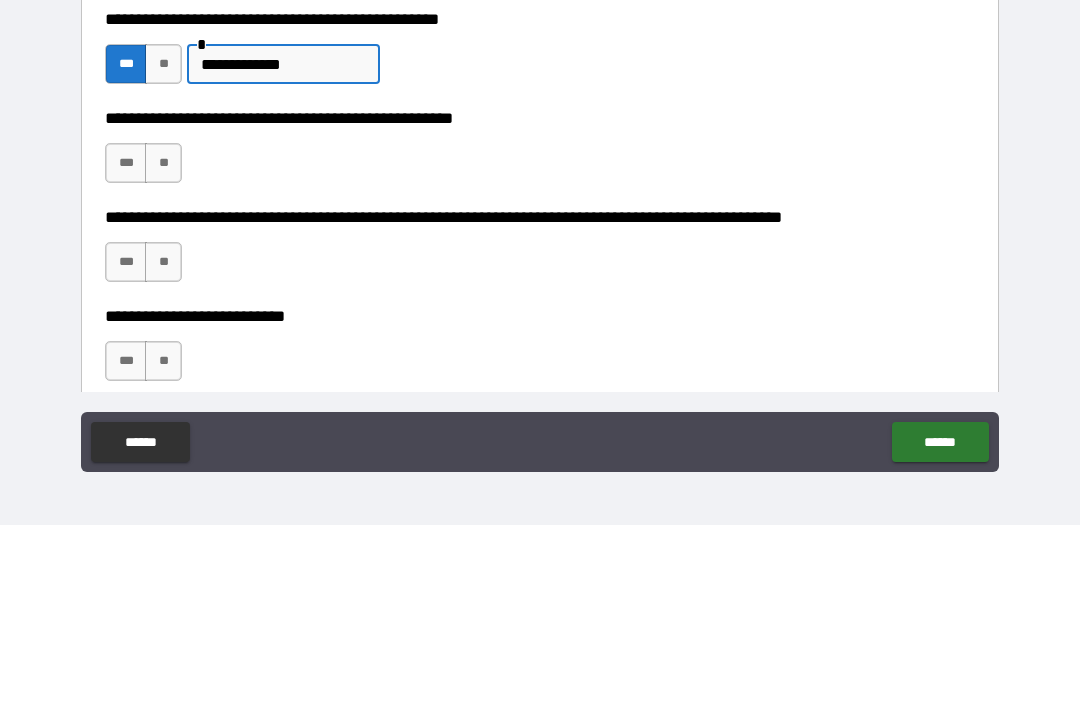 type on "**********" 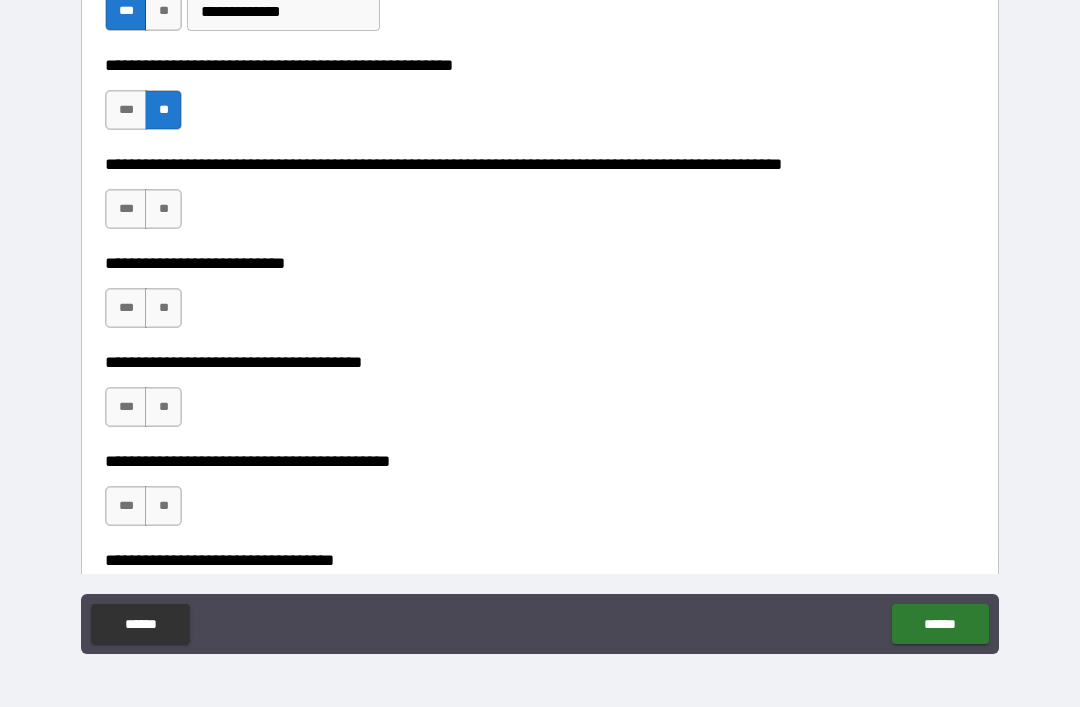 scroll, scrollTop: 810, scrollLeft: 0, axis: vertical 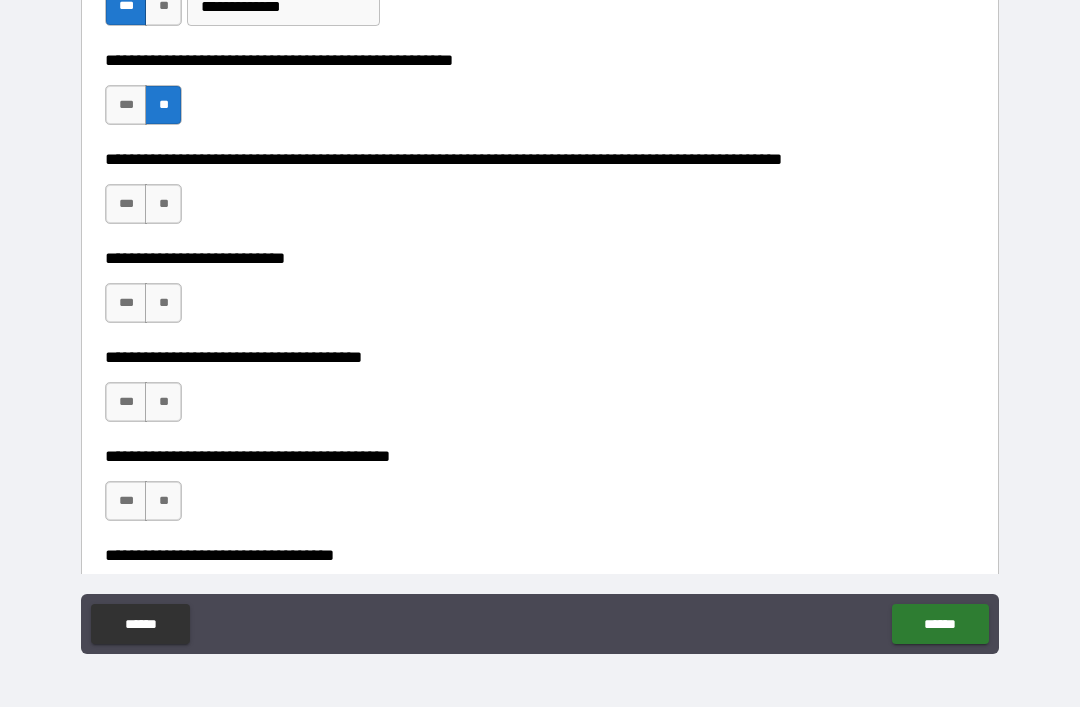 click on "**" at bounding box center [163, 204] 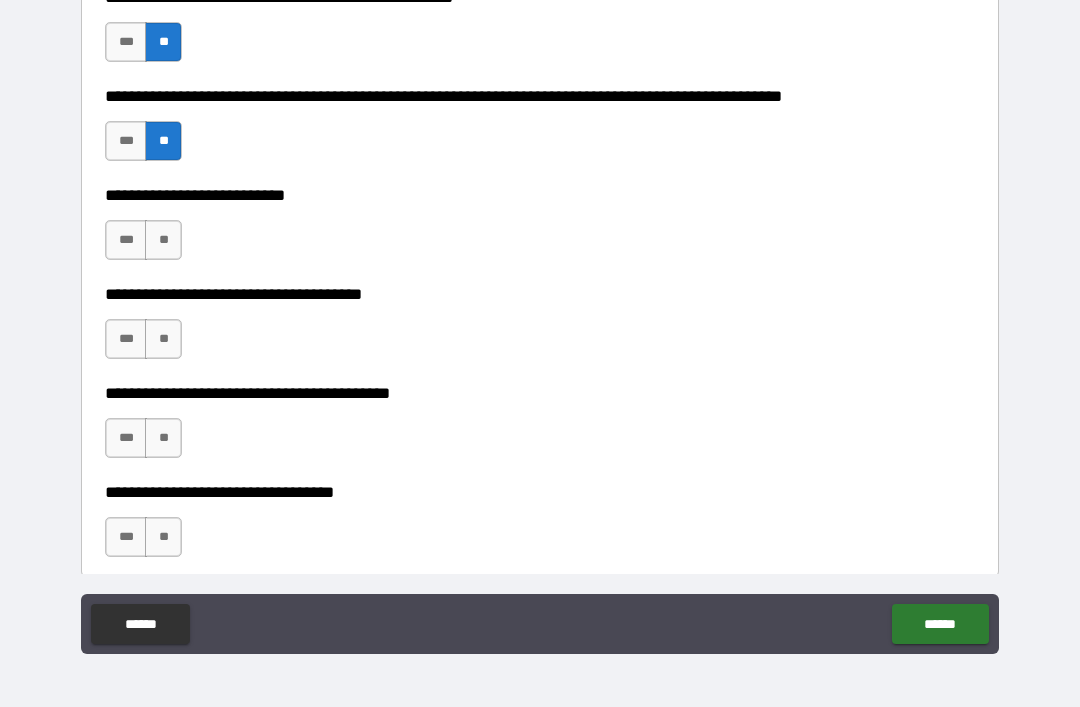 scroll, scrollTop: 888, scrollLeft: 0, axis: vertical 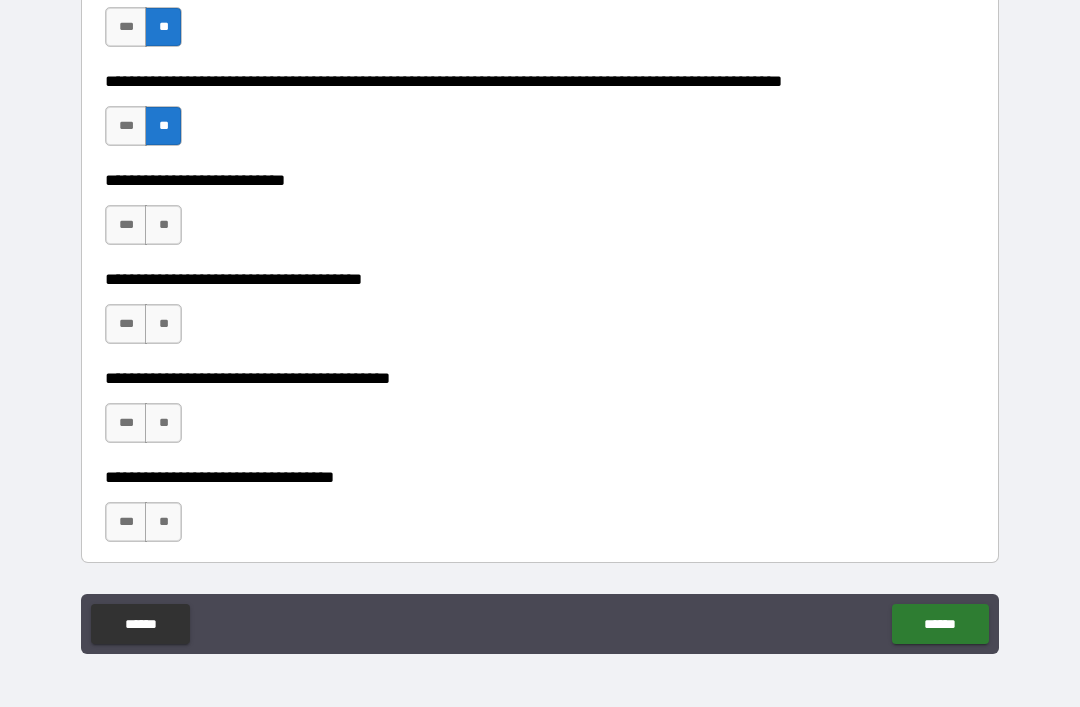 click on "**" at bounding box center (163, 225) 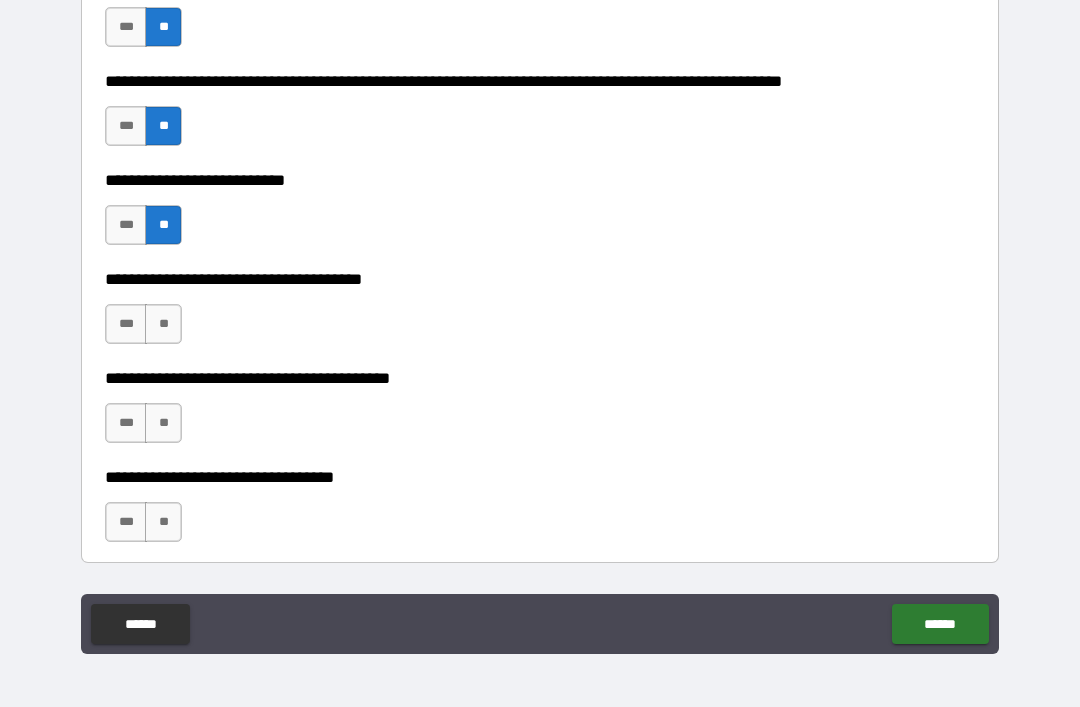 click on "**" at bounding box center [163, 324] 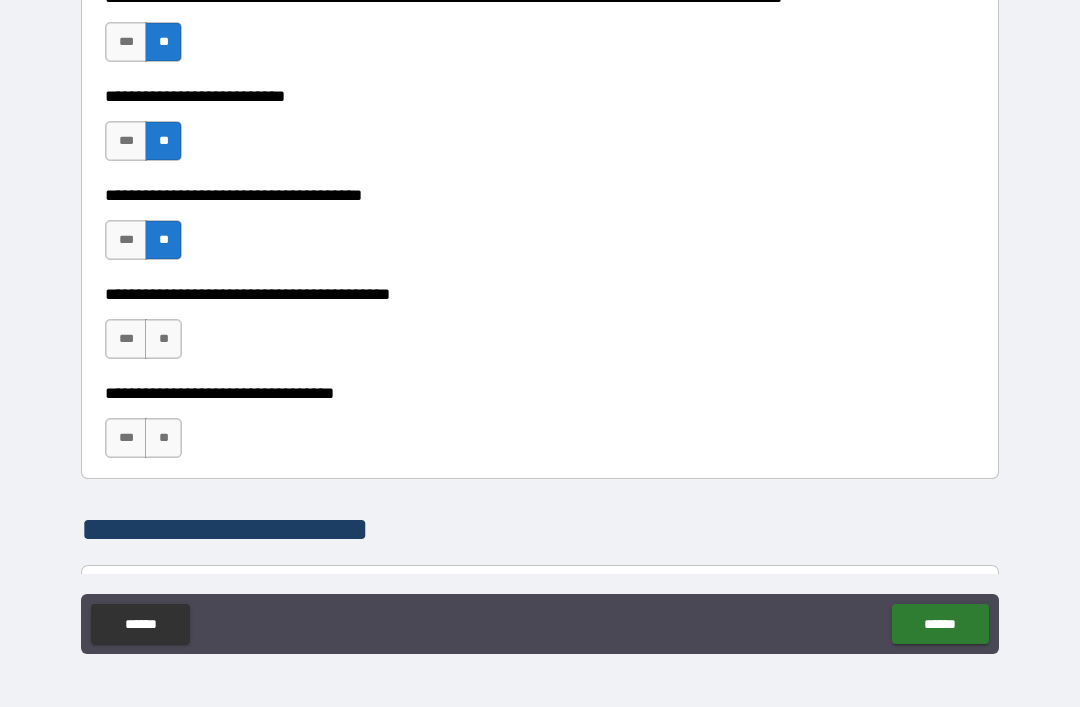 scroll, scrollTop: 981, scrollLeft: 0, axis: vertical 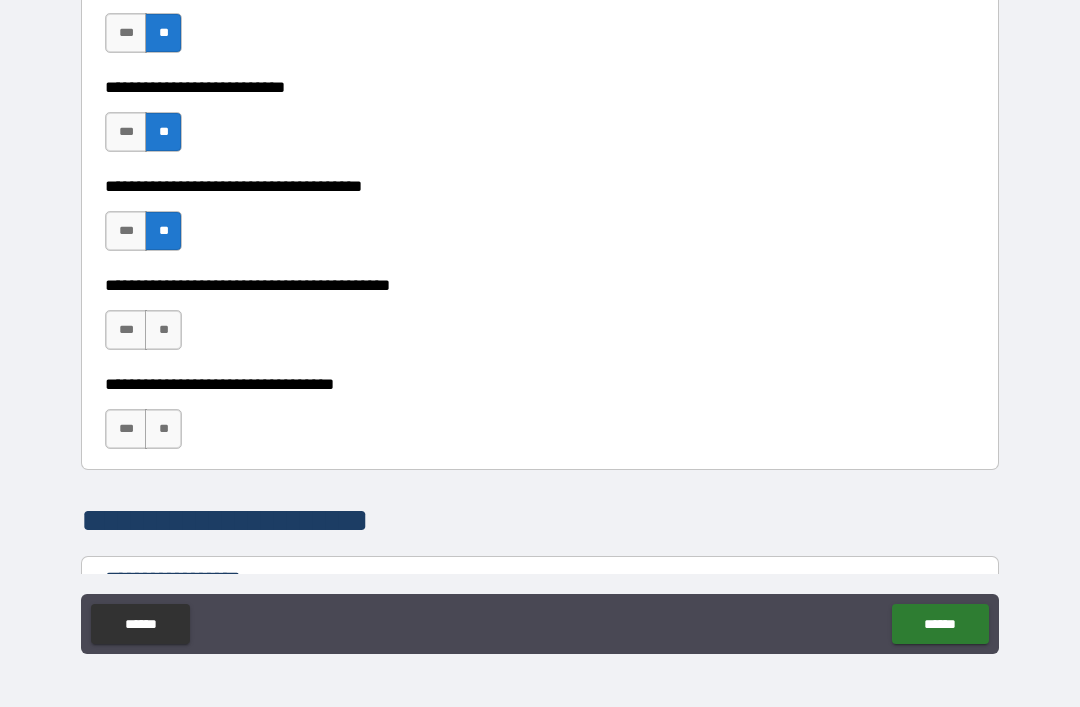 click on "***" at bounding box center [126, 330] 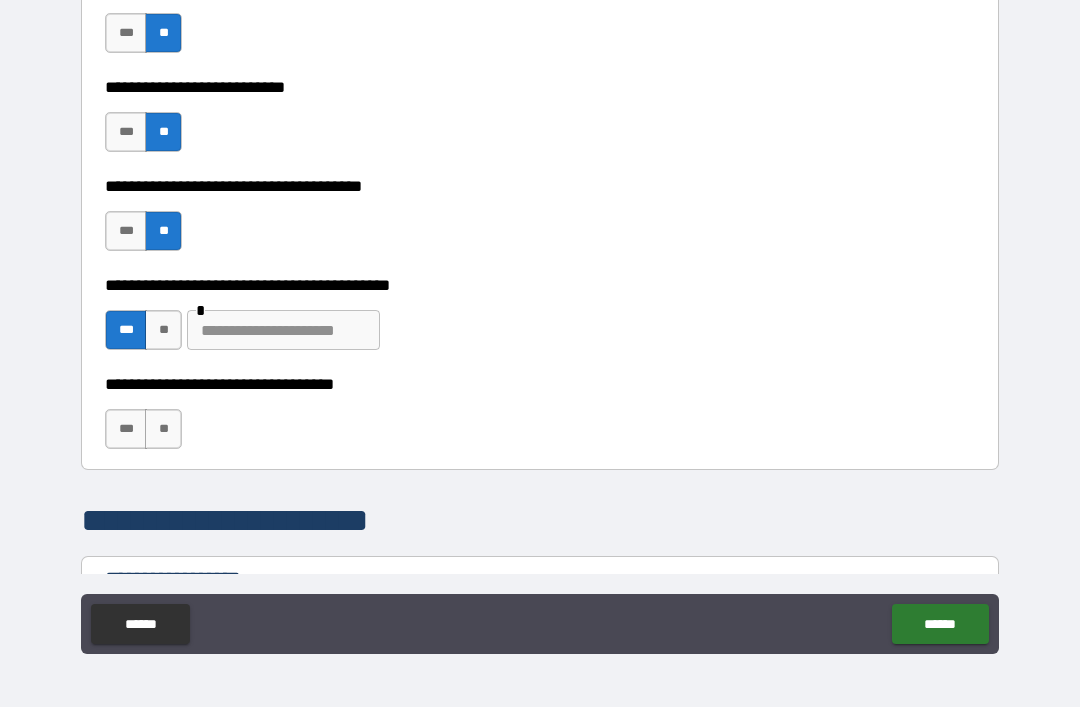click at bounding box center [283, 330] 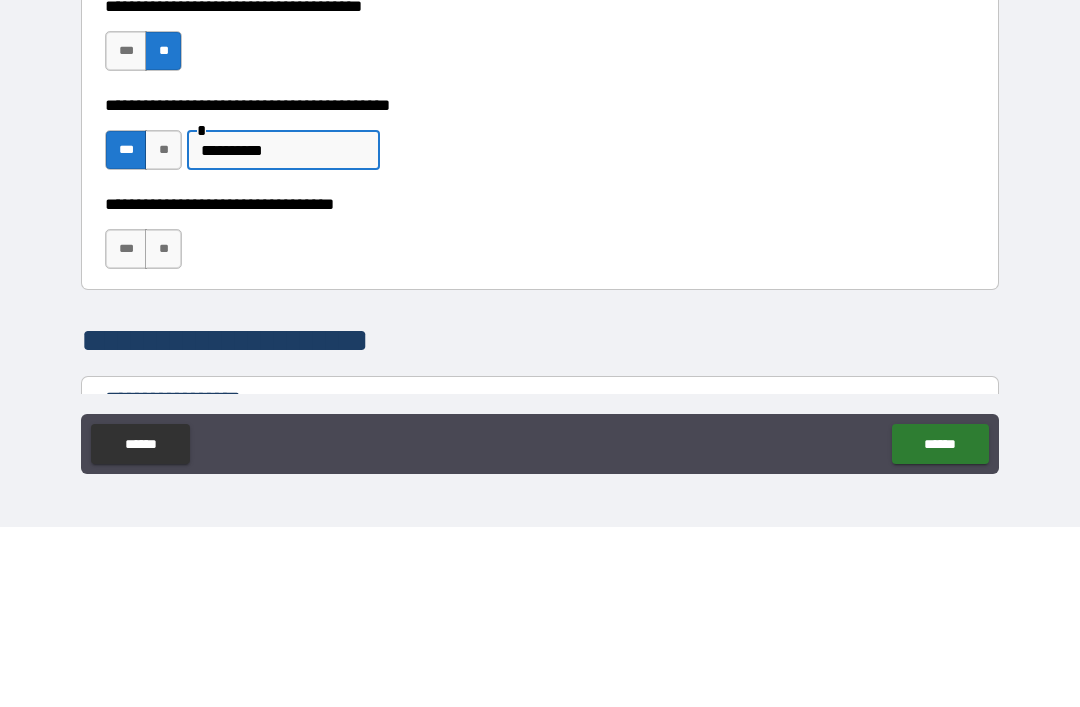 type on "**********" 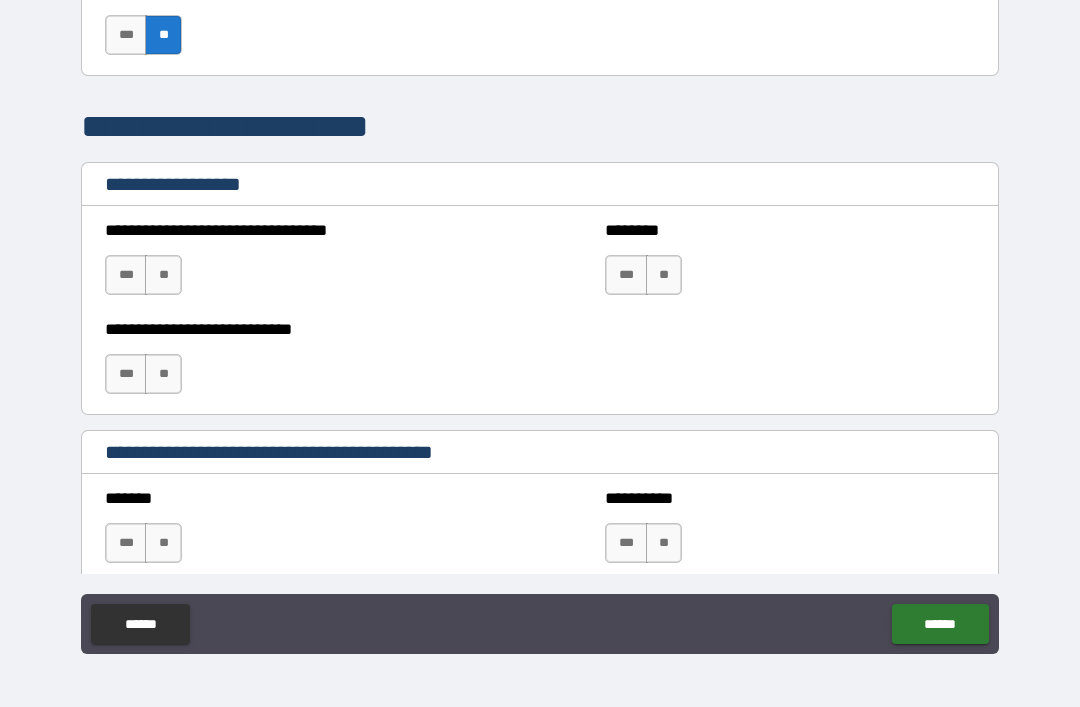 scroll, scrollTop: 1382, scrollLeft: 0, axis: vertical 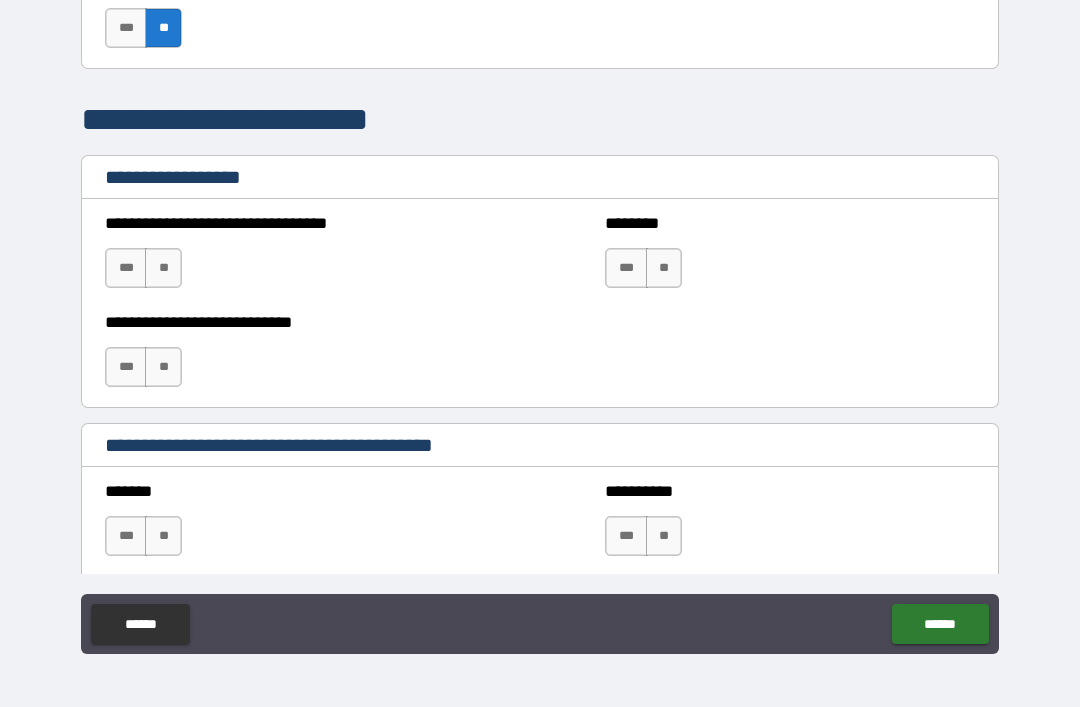 click on "**" at bounding box center (163, 268) 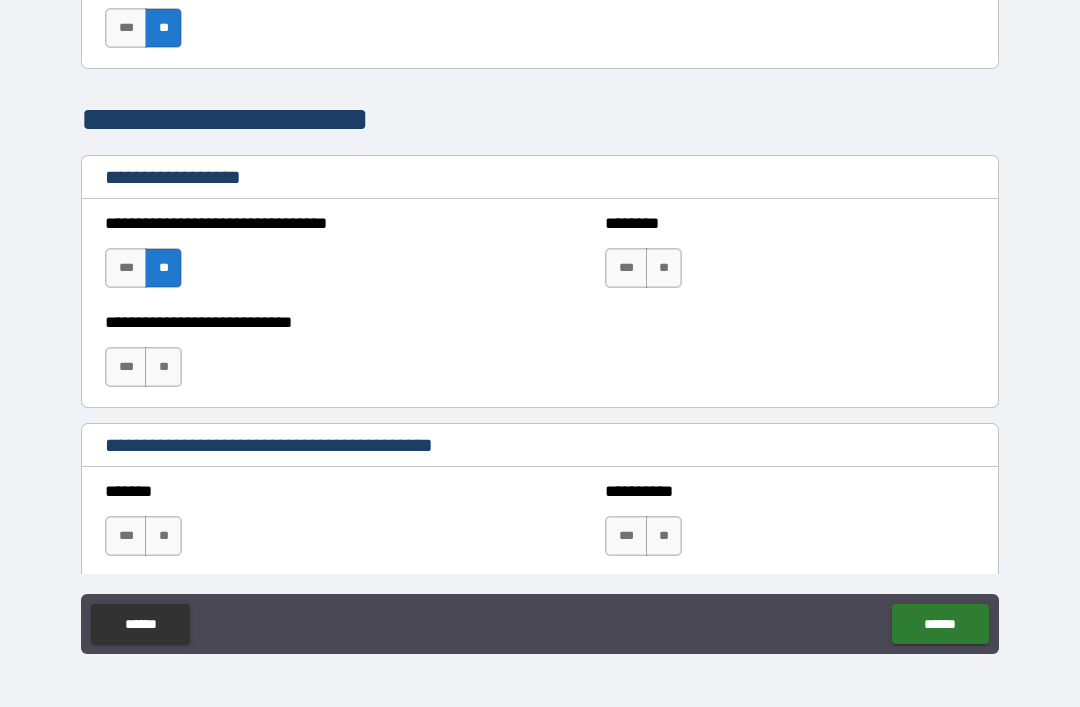 click on "**" at bounding box center (163, 367) 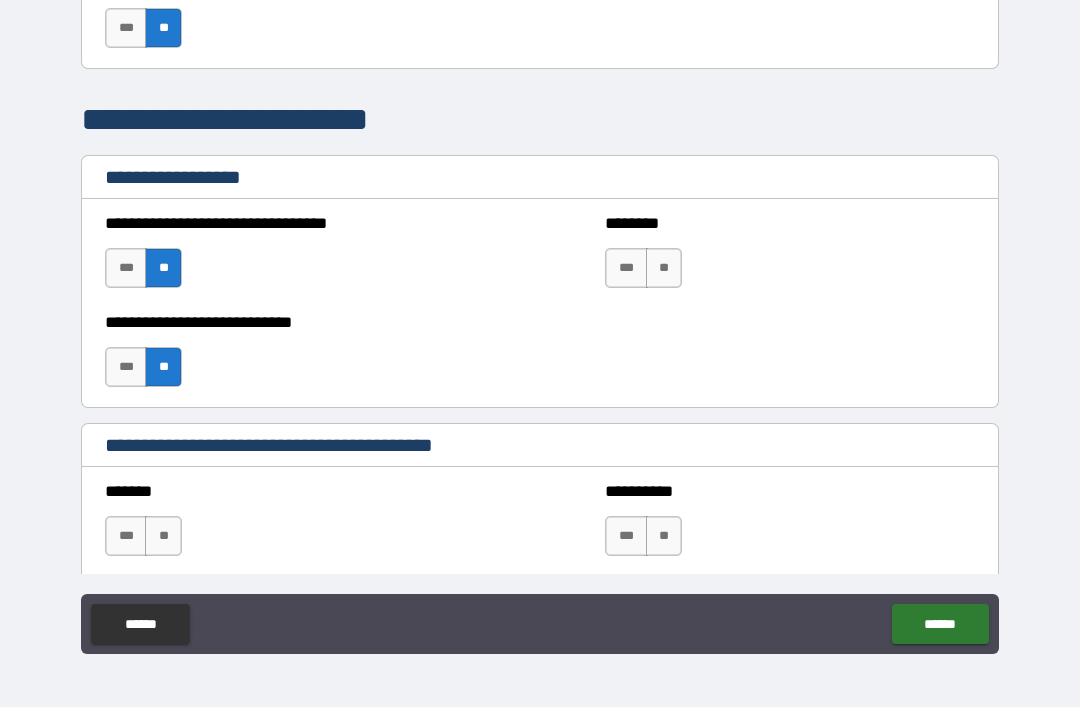 click on "**" at bounding box center [664, 268] 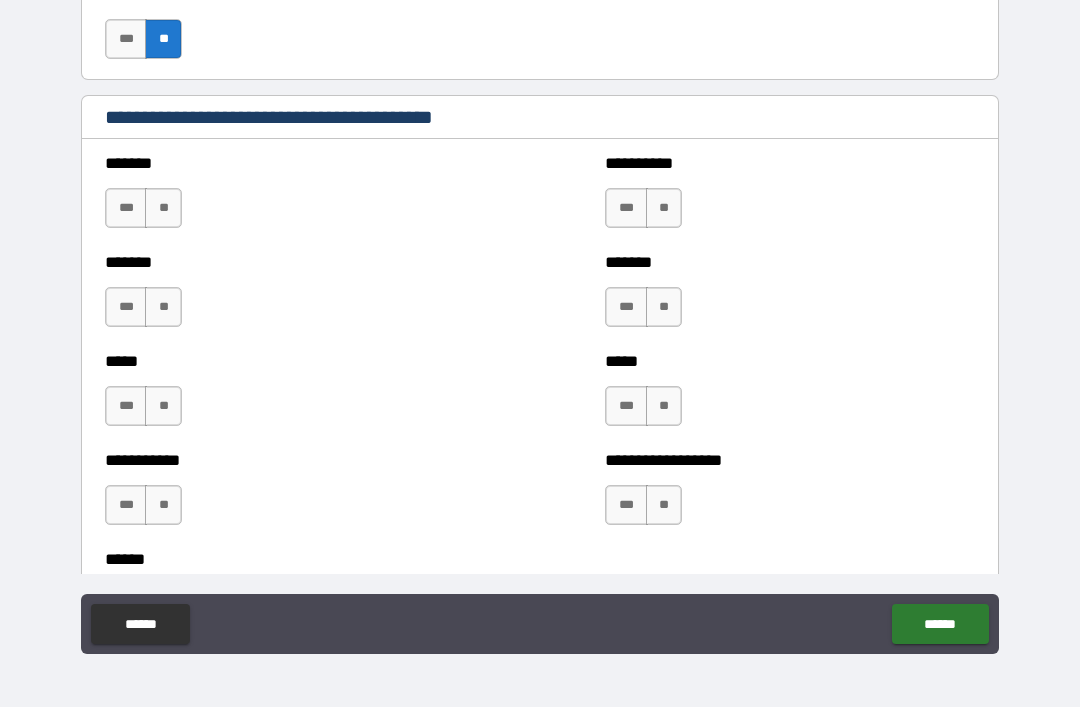 scroll, scrollTop: 1715, scrollLeft: 0, axis: vertical 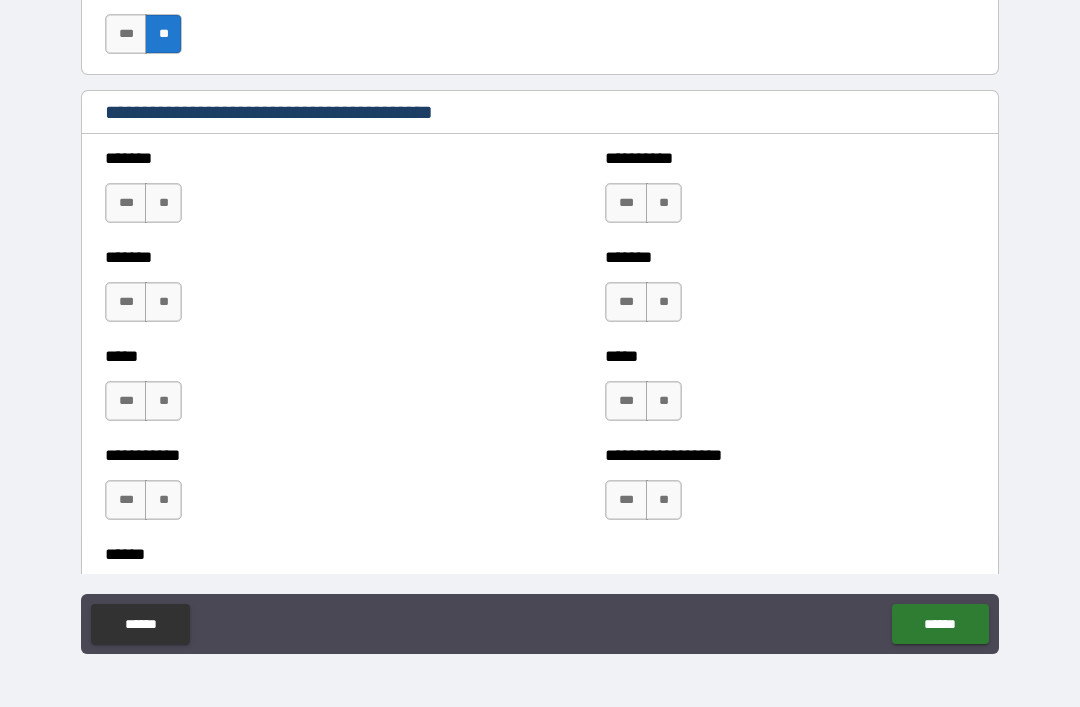 click on "**" at bounding box center (163, 203) 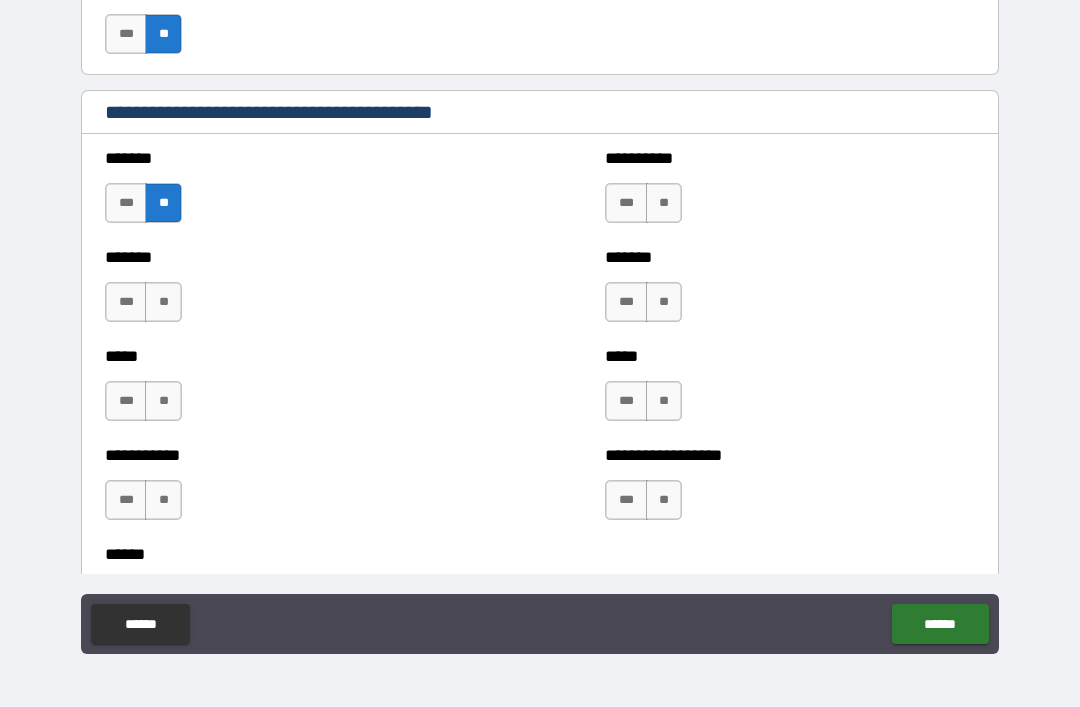 click on "**" at bounding box center [664, 203] 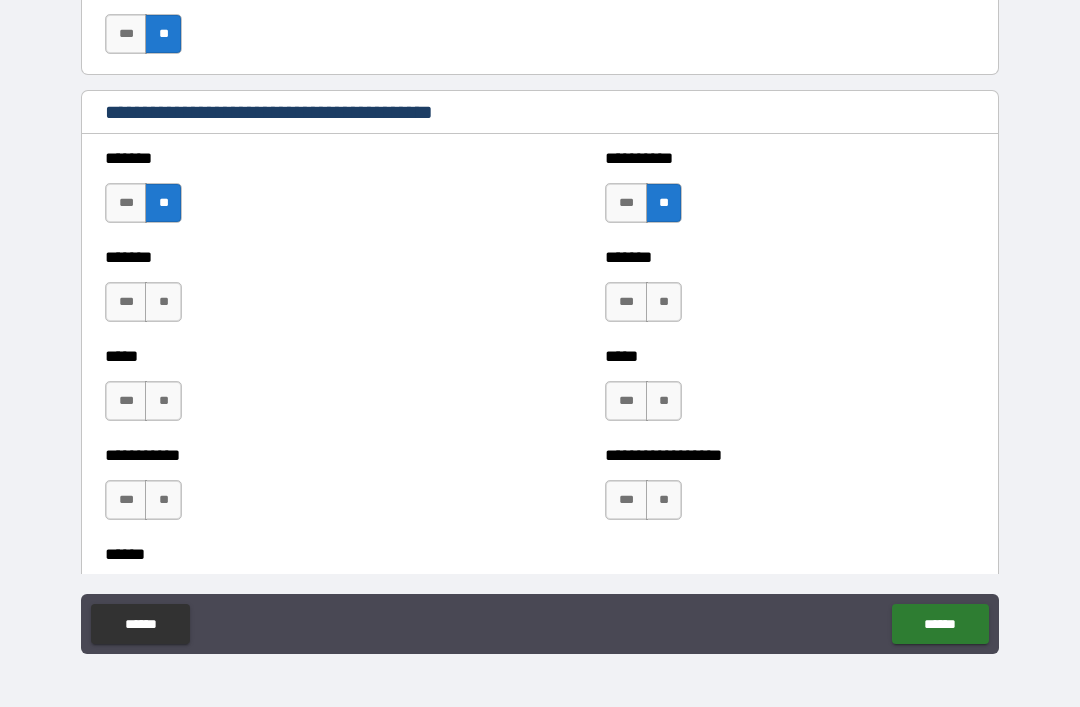 click on "**" at bounding box center (163, 302) 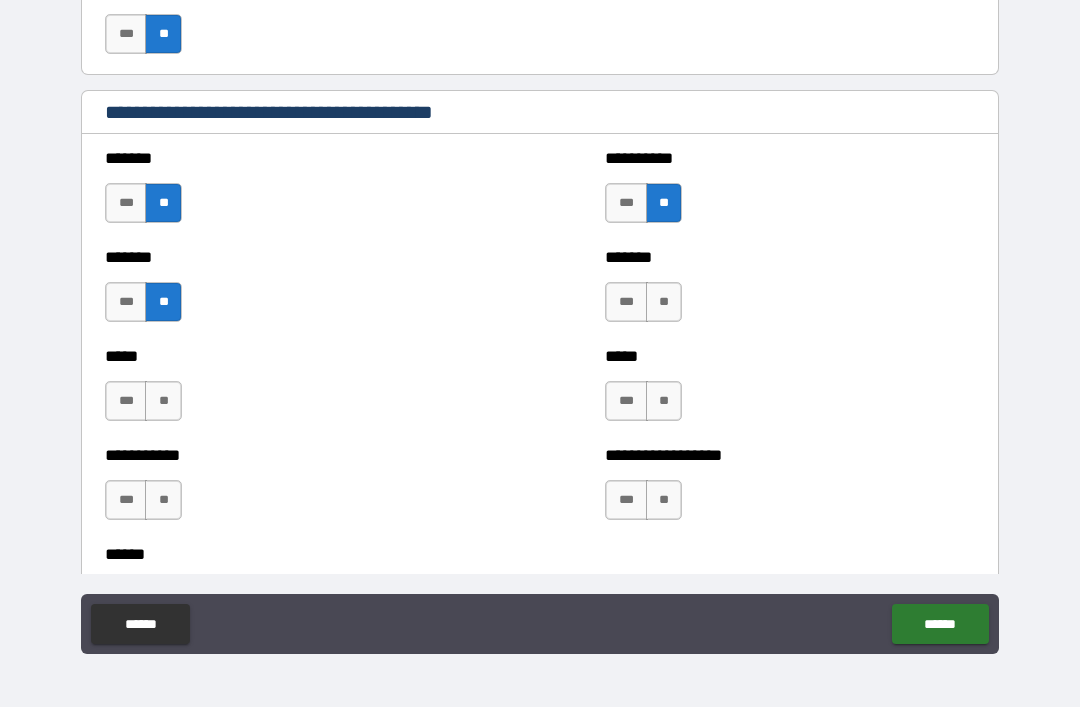 click on "**" at bounding box center (664, 302) 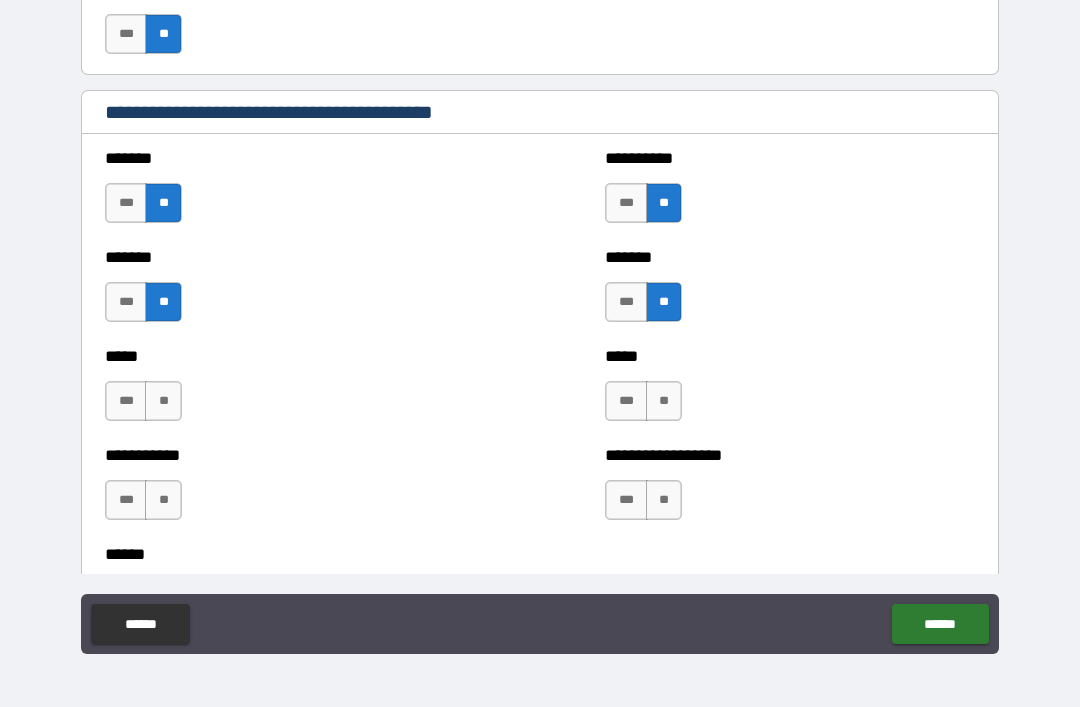 click on "**" at bounding box center [664, 401] 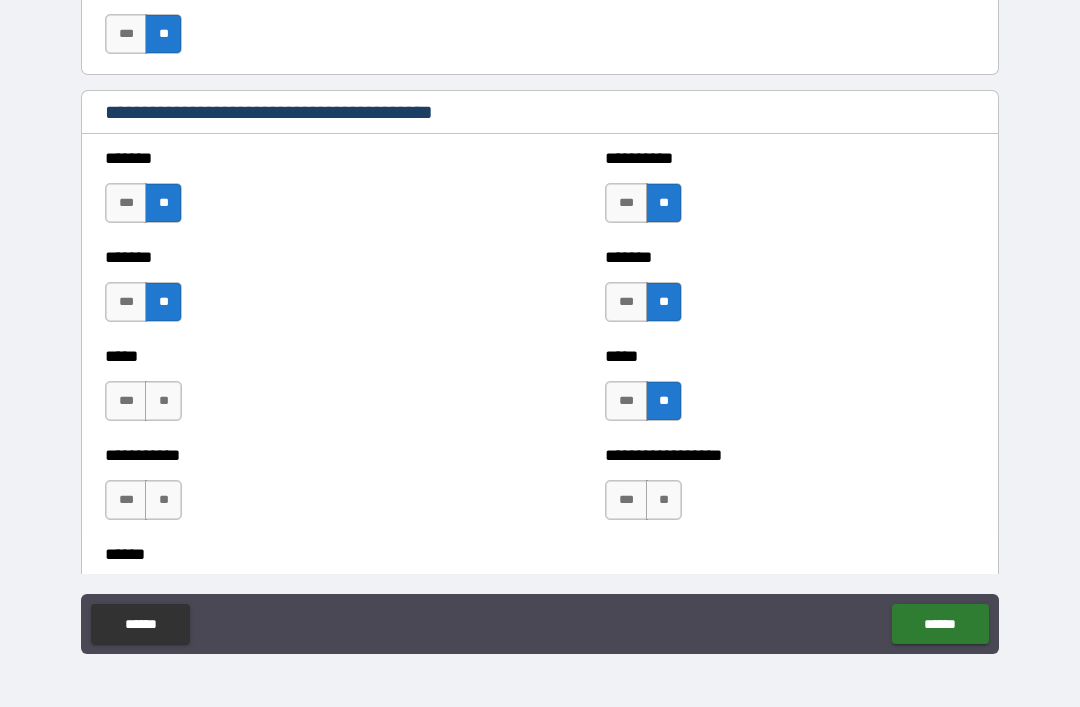 click on "**" at bounding box center (163, 401) 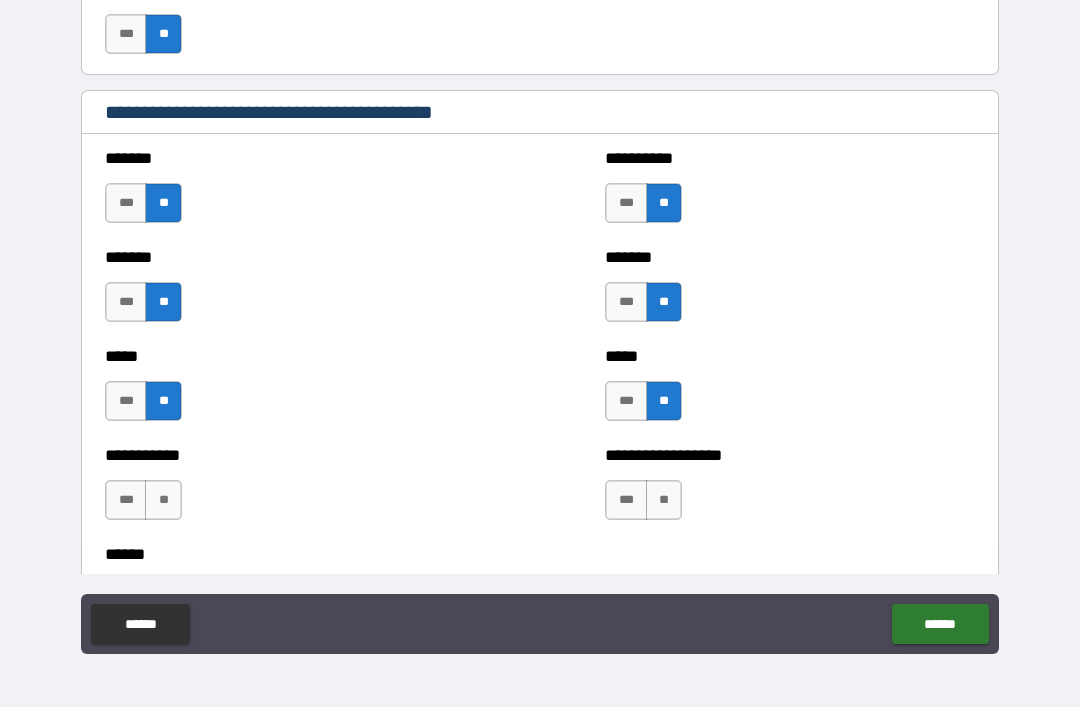 click on "**" at bounding box center (163, 500) 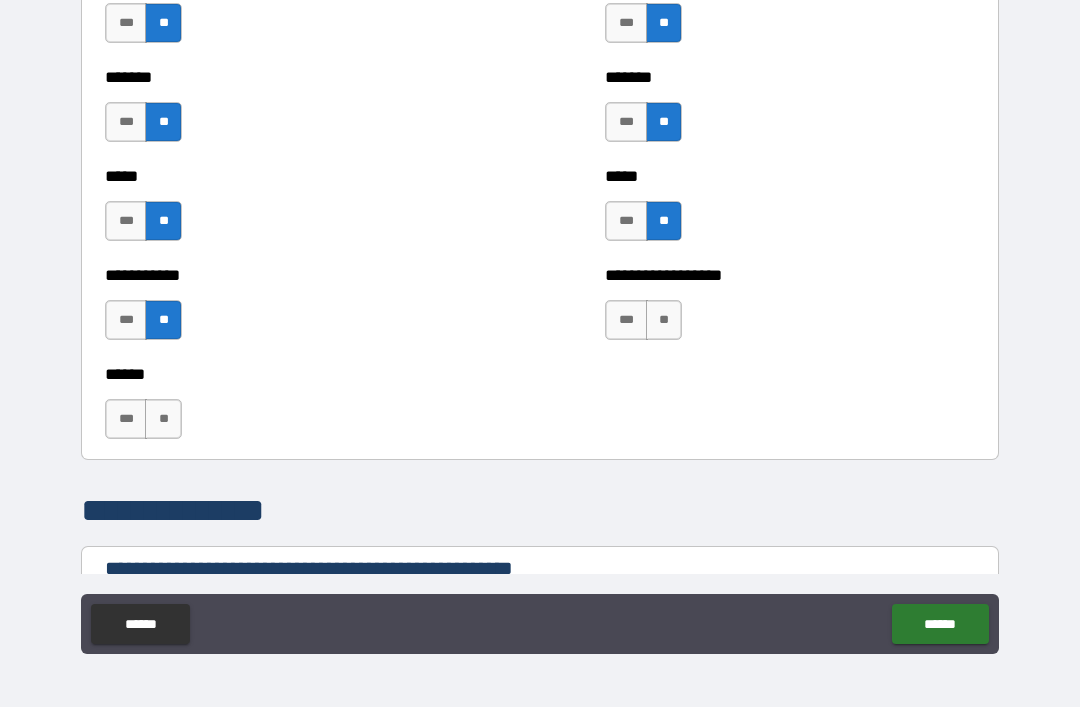 scroll, scrollTop: 1916, scrollLeft: 0, axis: vertical 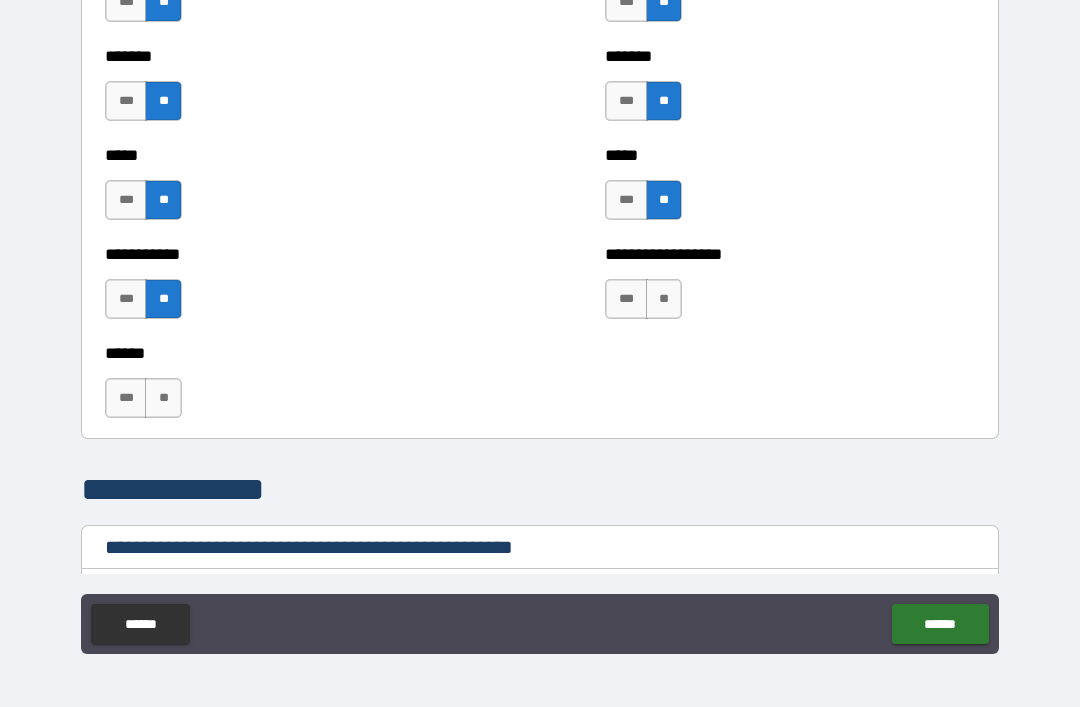 click on "**" at bounding box center [664, 299] 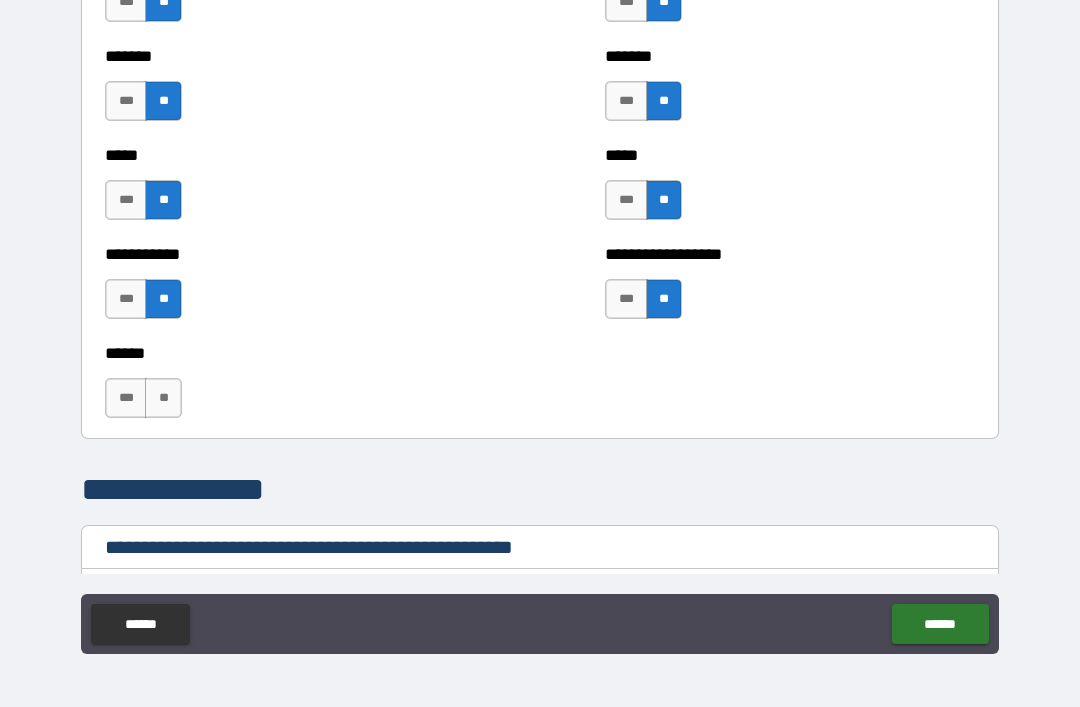 click on "**" at bounding box center (163, 398) 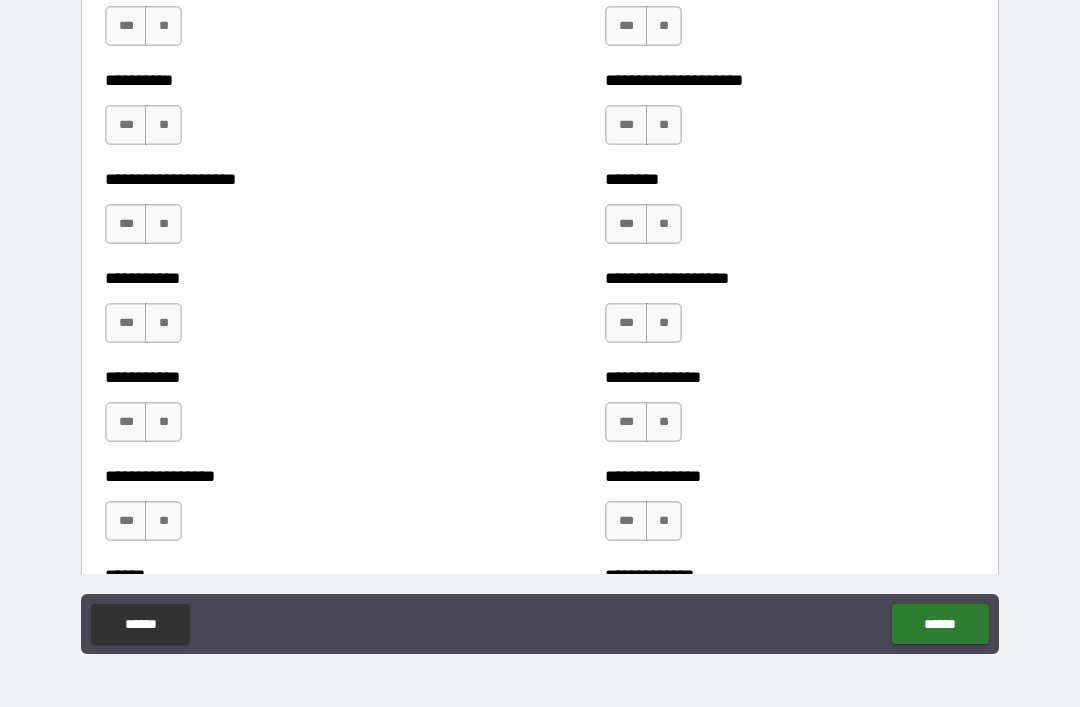 scroll, scrollTop: 2478, scrollLeft: 0, axis: vertical 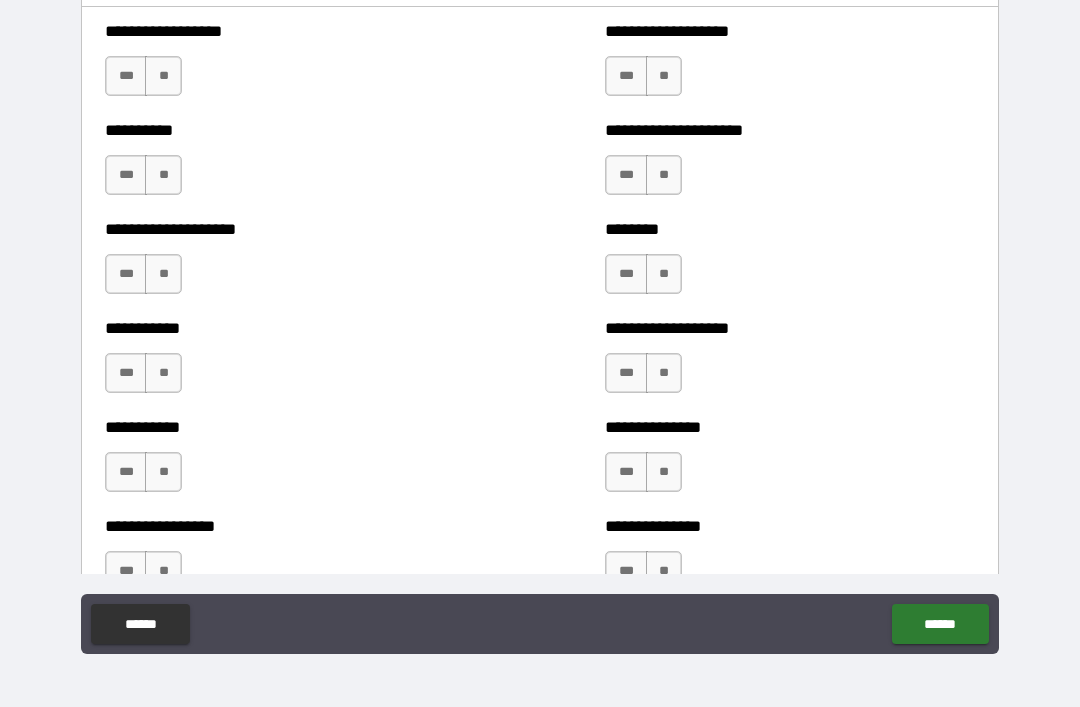 click on "**" at bounding box center (163, 76) 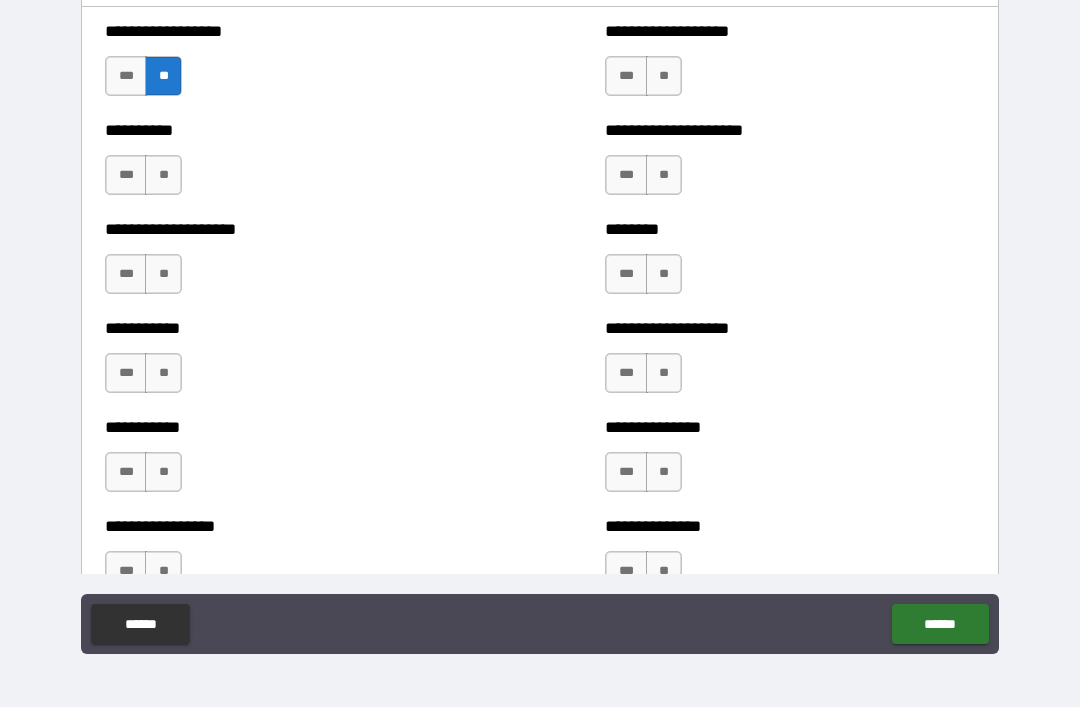click on "**" at bounding box center [163, 175] 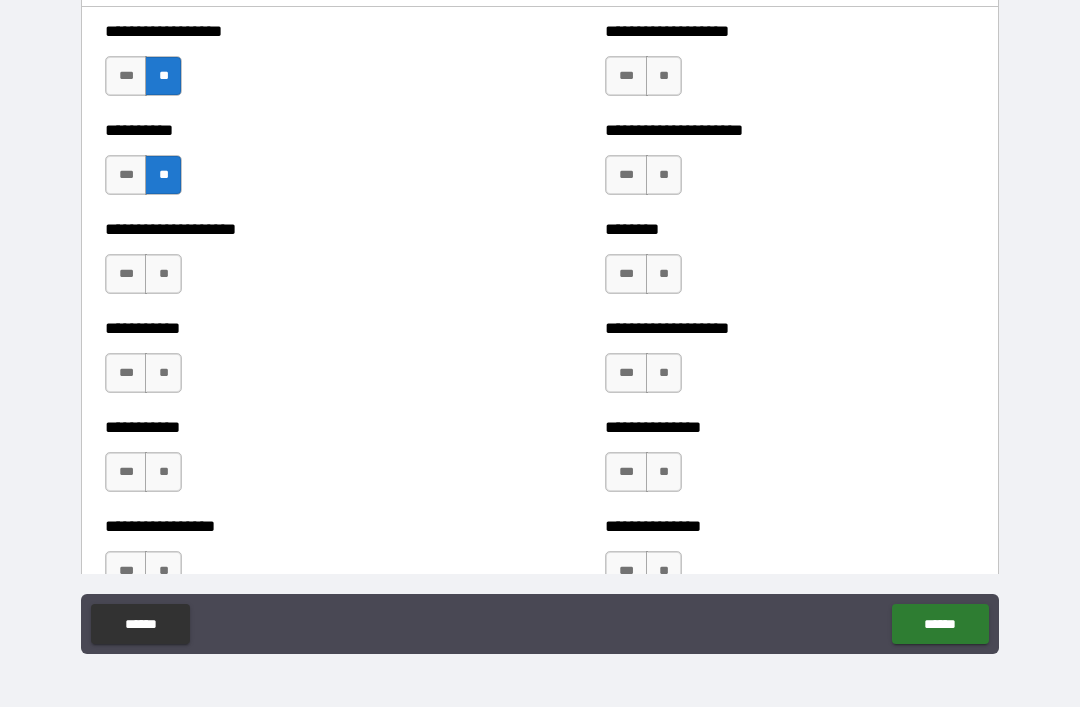 click on "**" at bounding box center [163, 274] 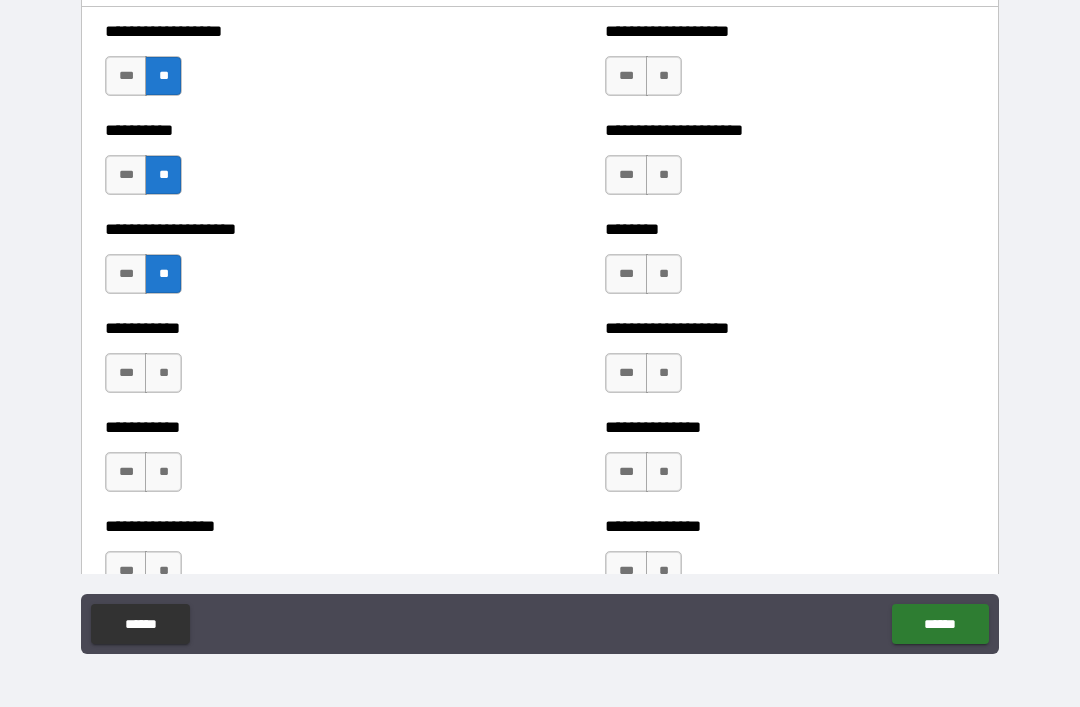click on "**" at bounding box center (163, 373) 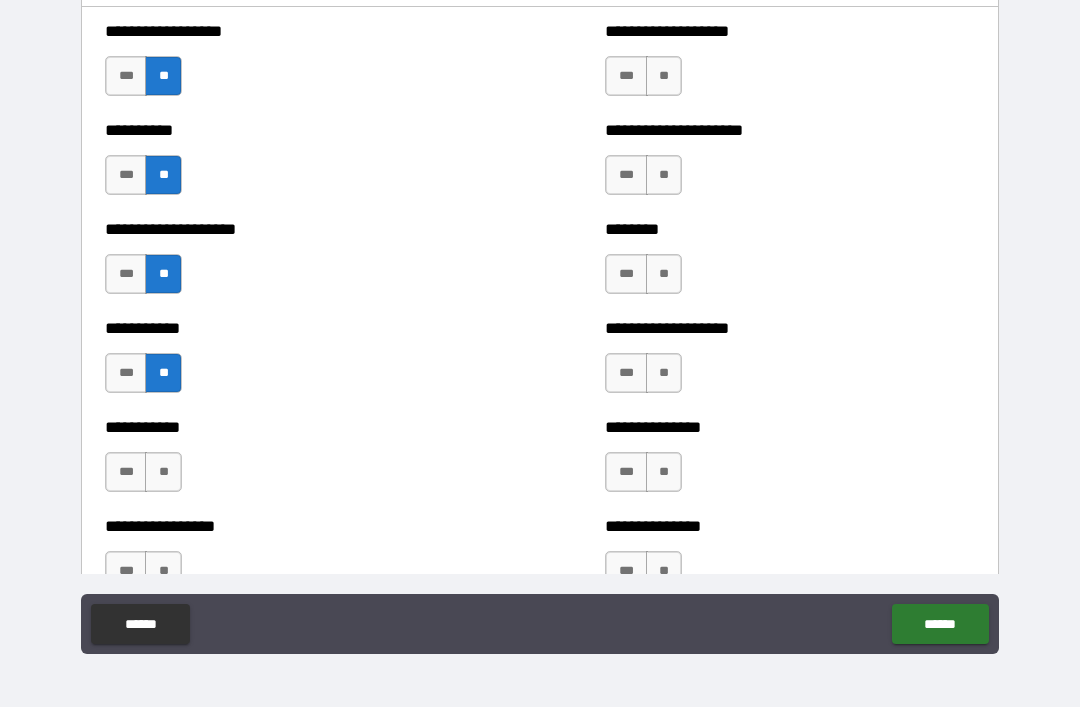click on "**" at bounding box center [163, 472] 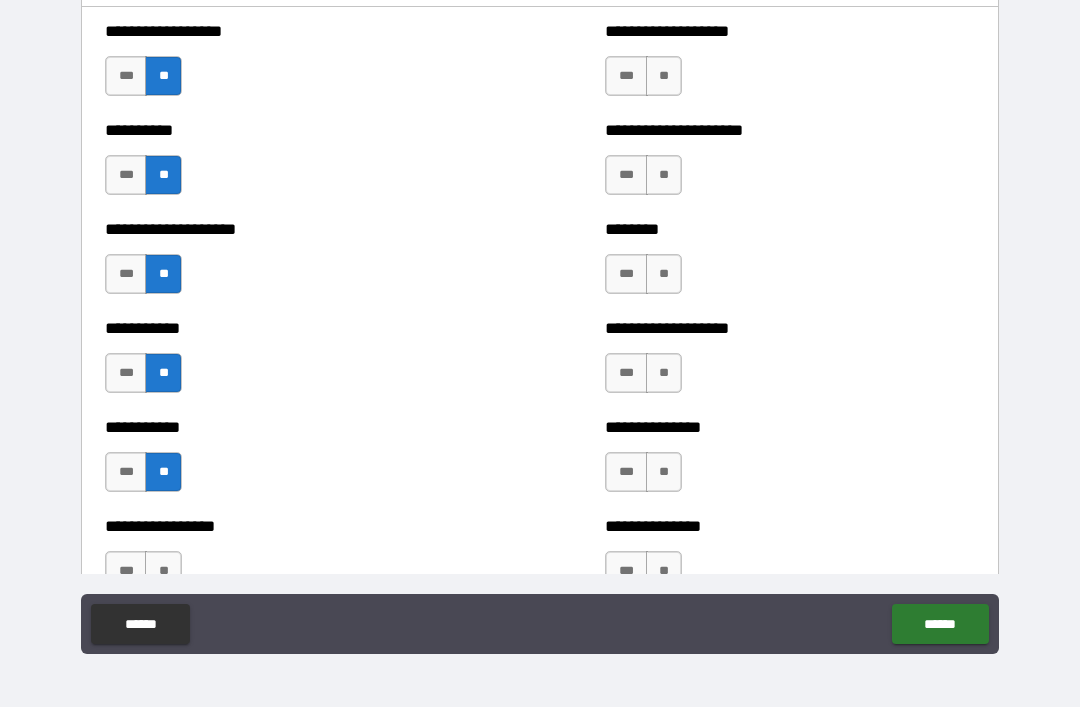 click on "**" at bounding box center (664, 76) 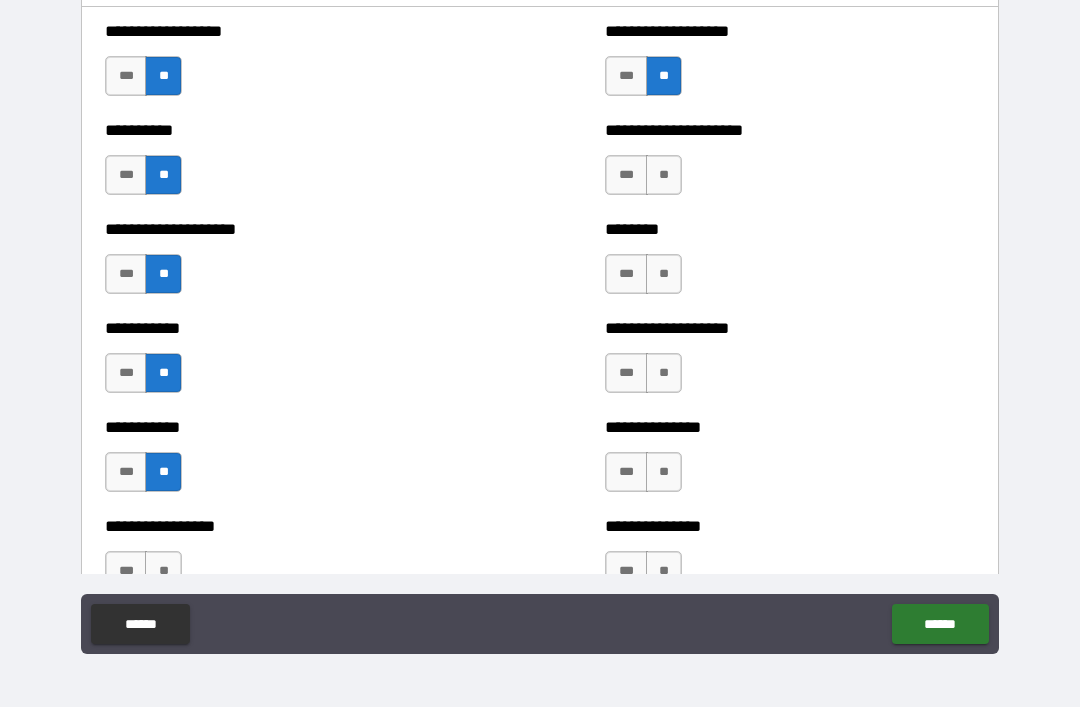 click on "**" at bounding box center (664, 175) 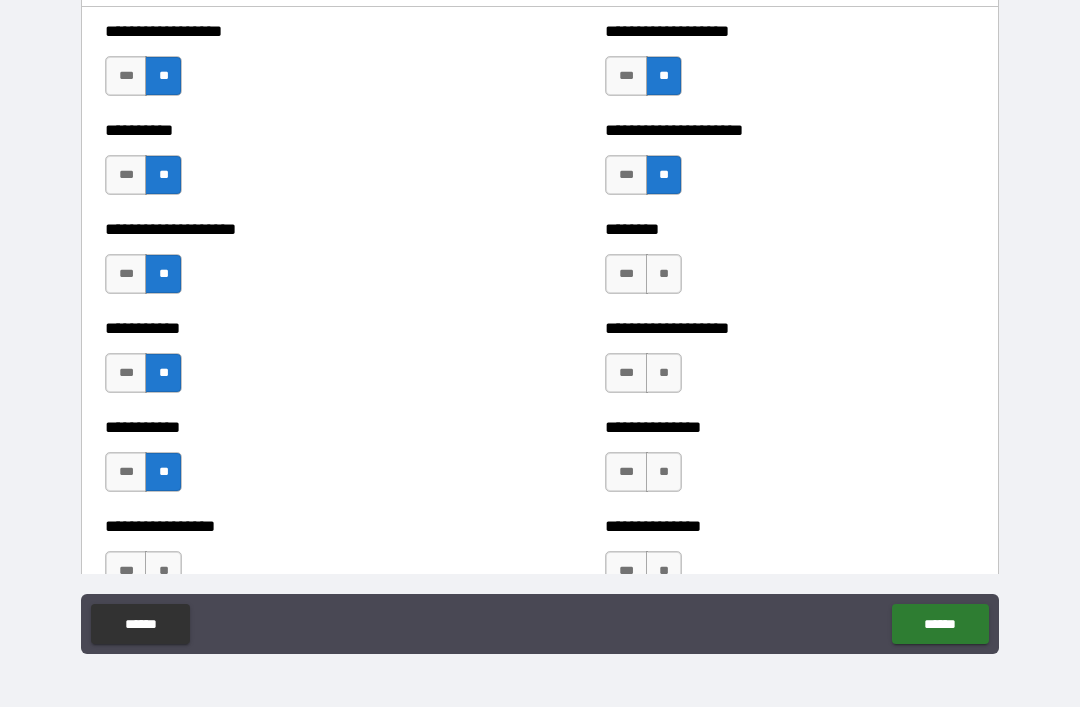 click on "**" at bounding box center (664, 274) 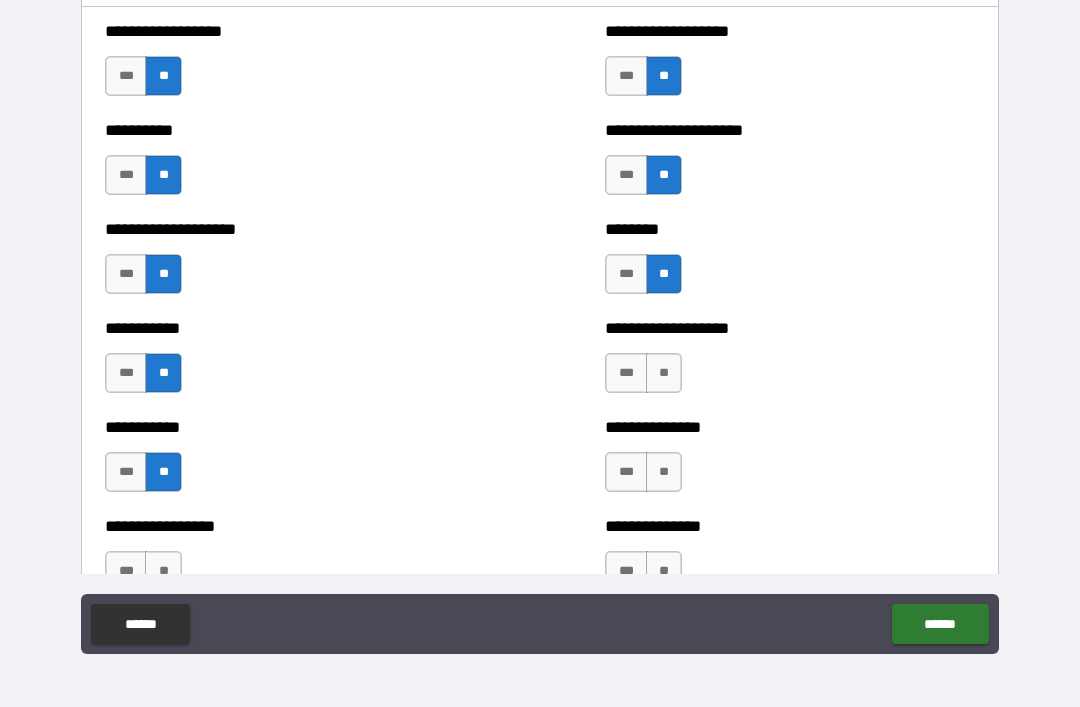 click on "**" at bounding box center (664, 373) 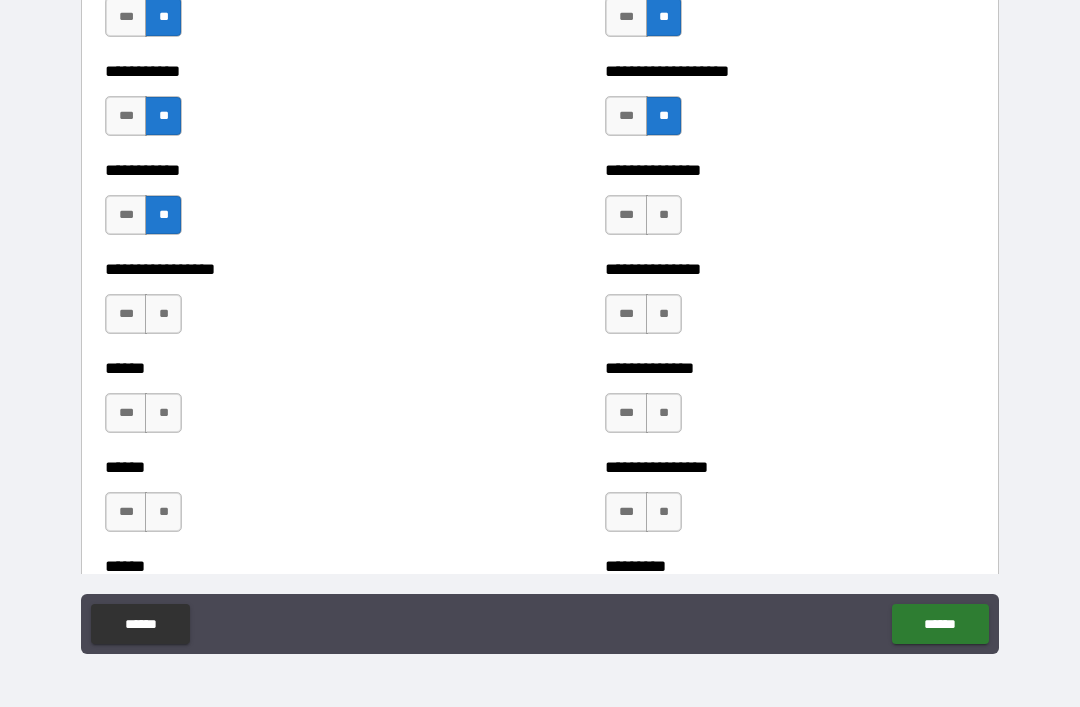 scroll, scrollTop: 2741, scrollLeft: 0, axis: vertical 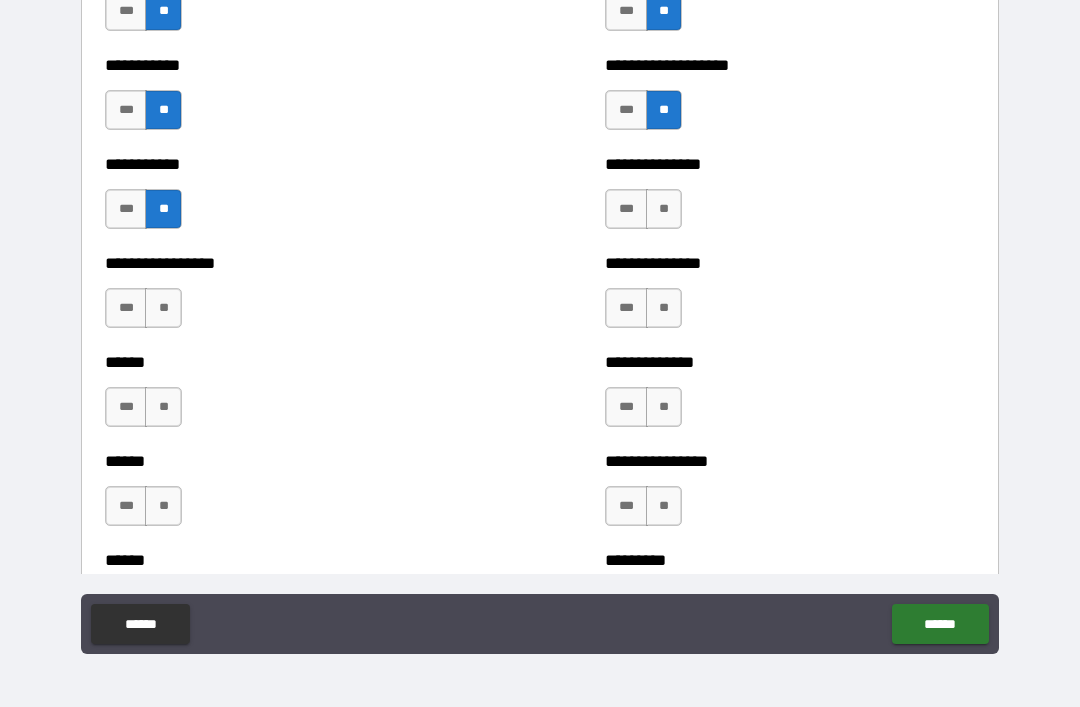 click on "**" at bounding box center [664, 209] 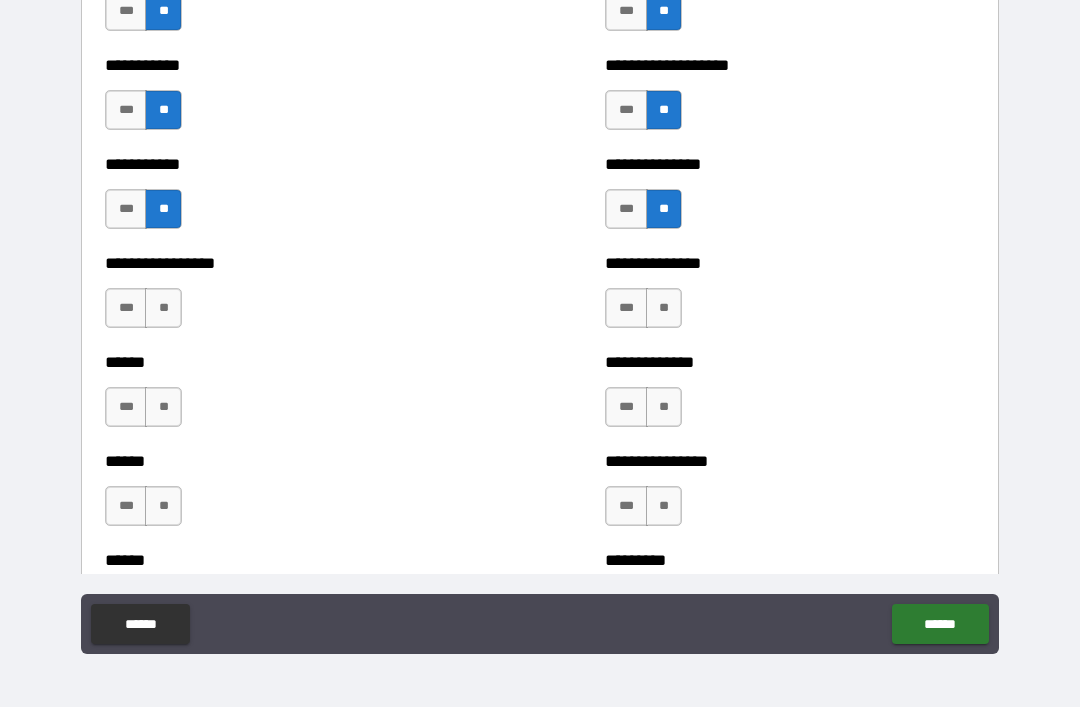 click on "**" at bounding box center [664, 308] 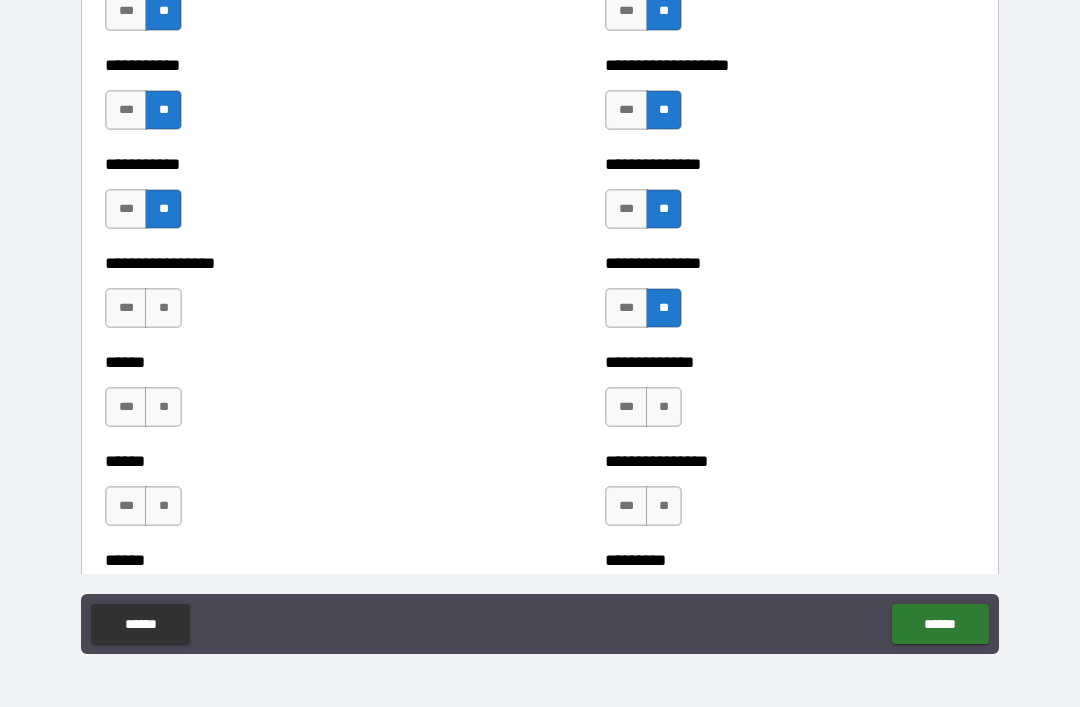 click on "**" at bounding box center [163, 308] 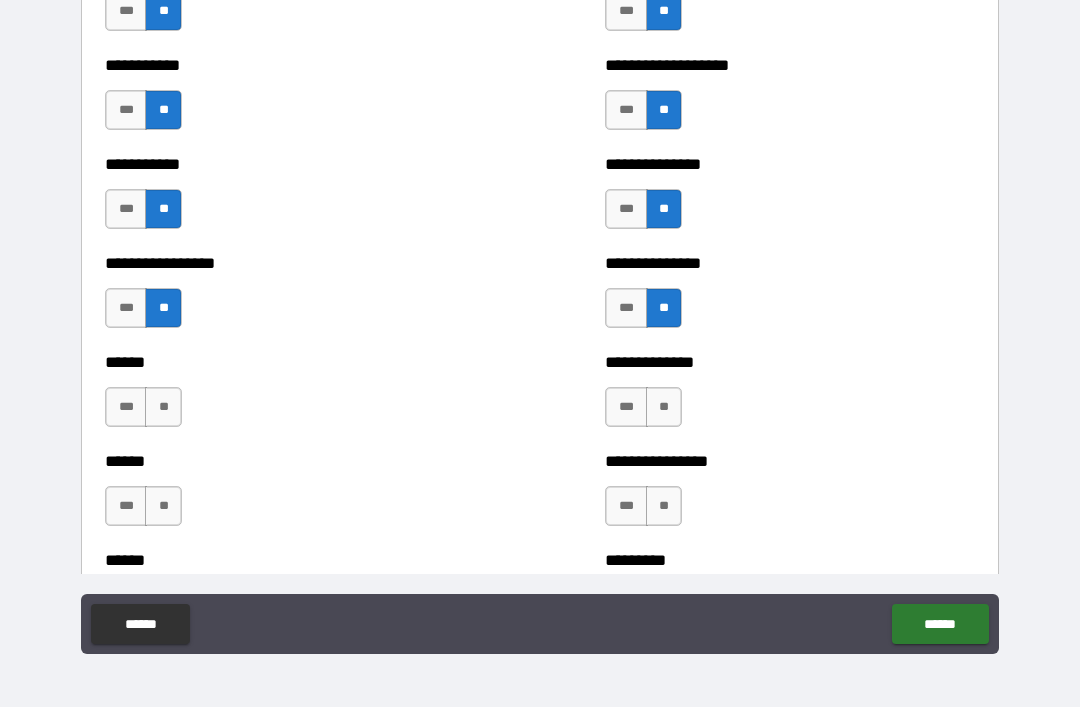 click on "***" at bounding box center [126, 407] 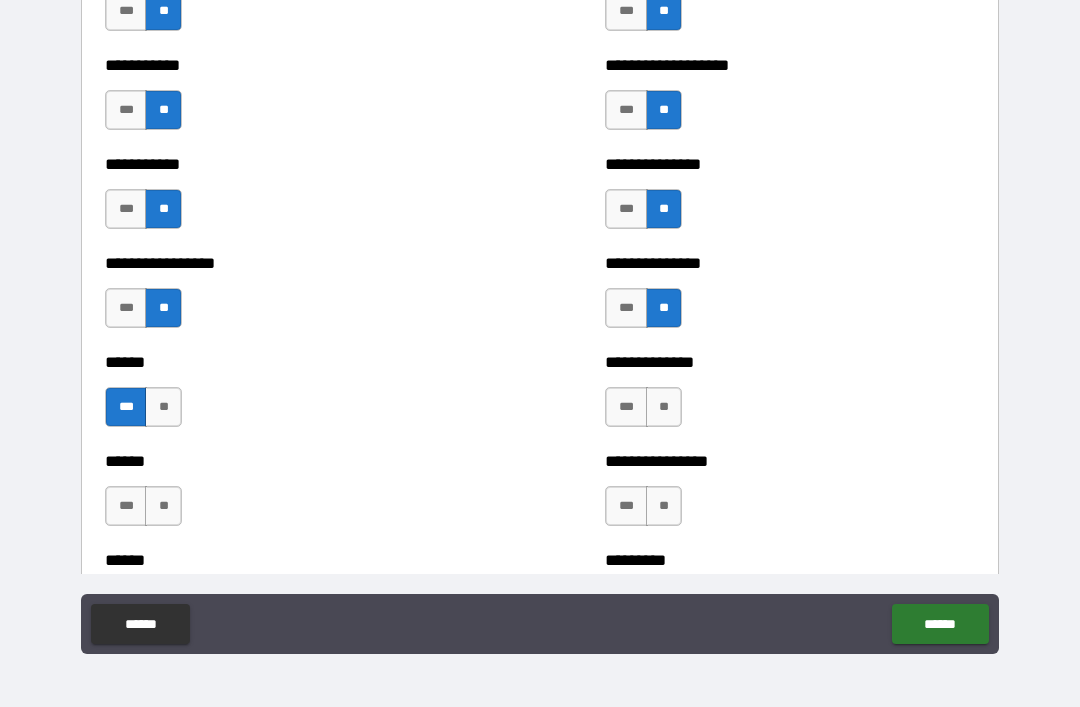 click on "**" at bounding box center (664, 407) 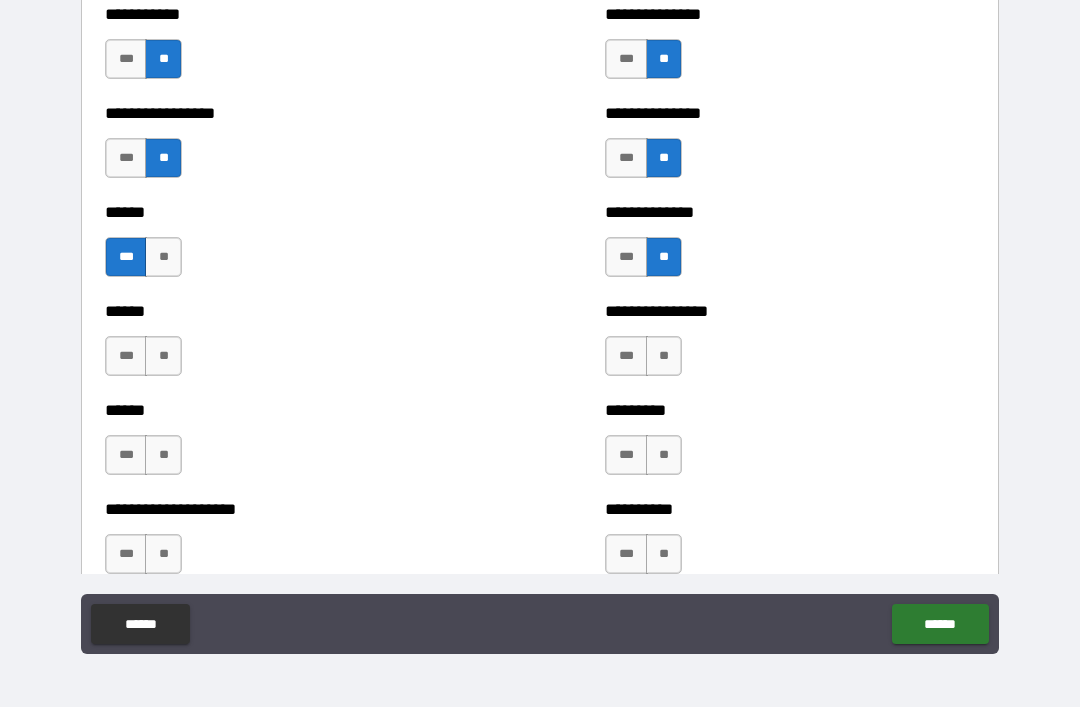 scroll, scrollTop: 2889, scrollLeft: 0, axis: vertical 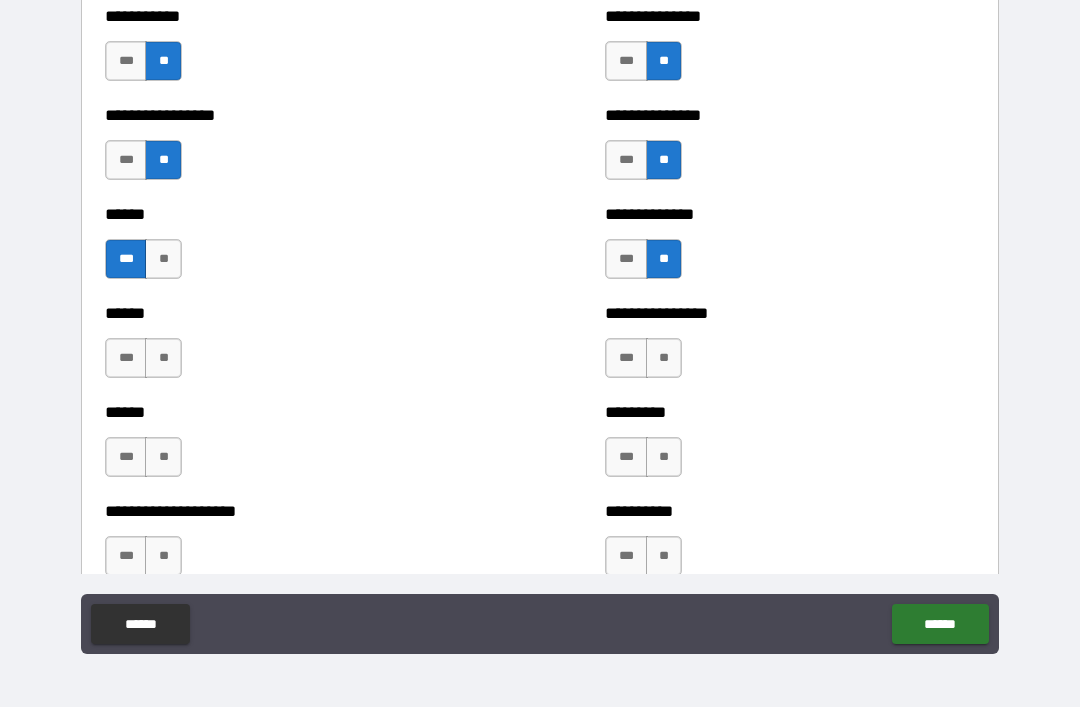 click on "**" at bounding box center [163, 358] 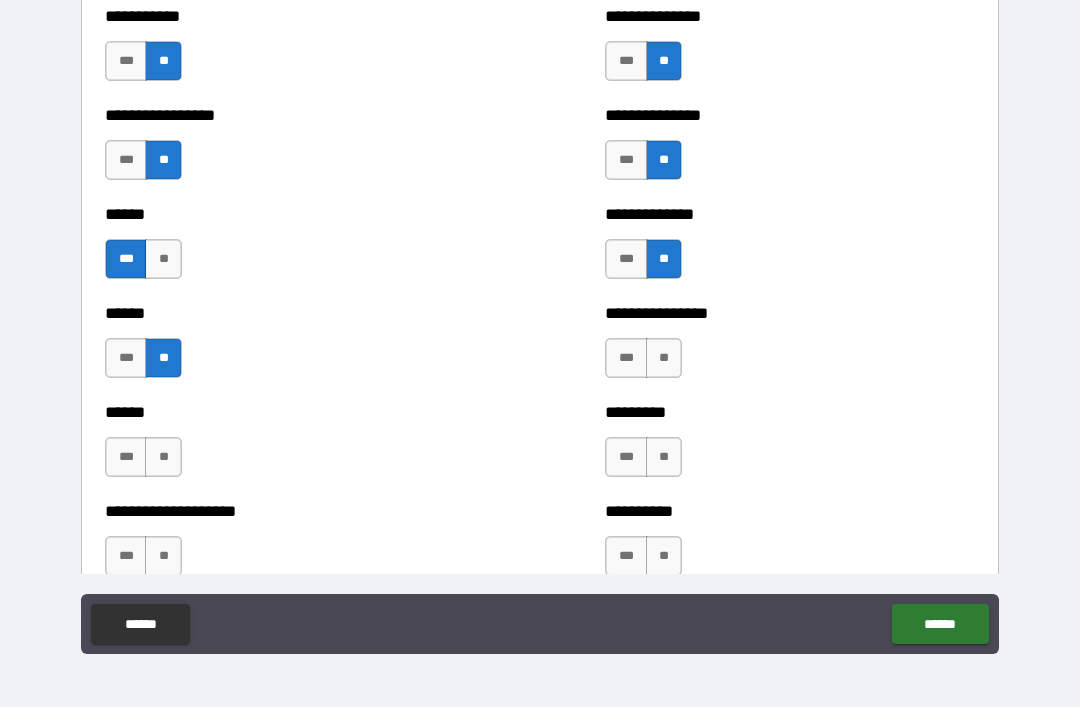 click on "**" at bounding box center [664, 358] 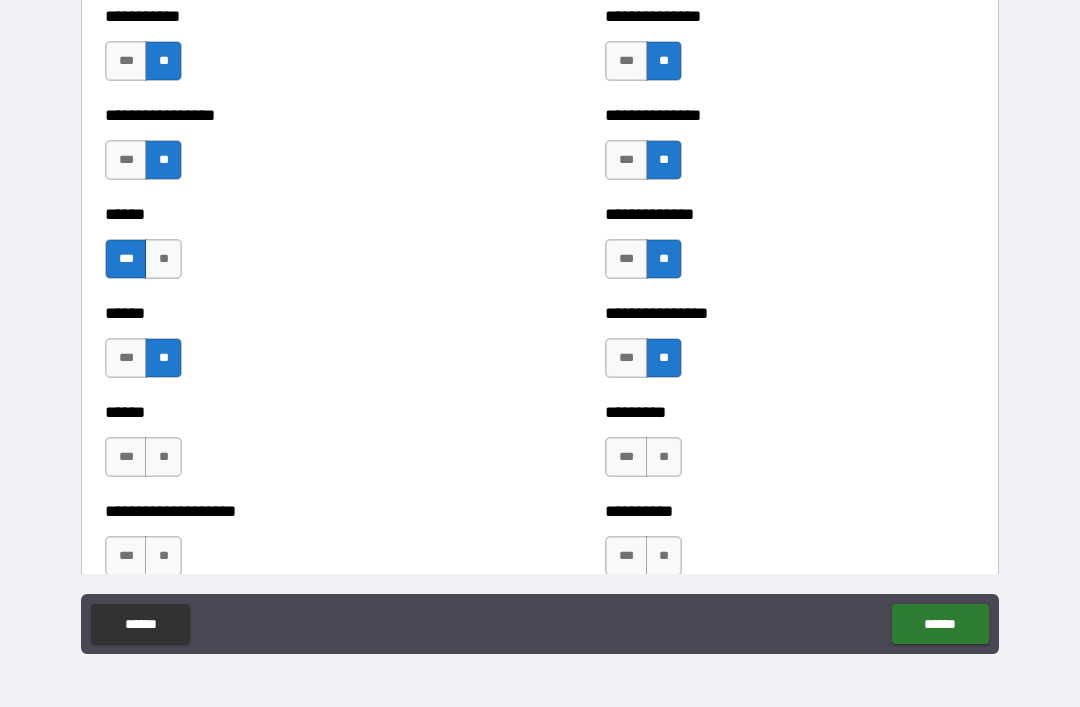 click on "**" at bounding box center (163, 457) 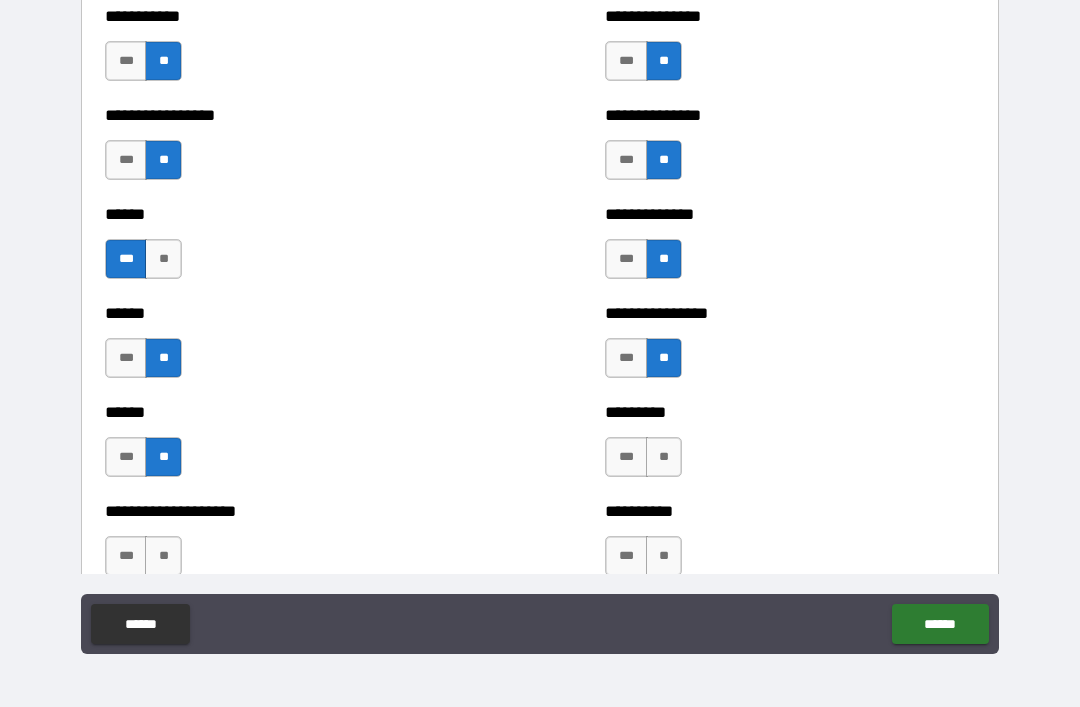 click on "**" at bounding box center (664, 457) 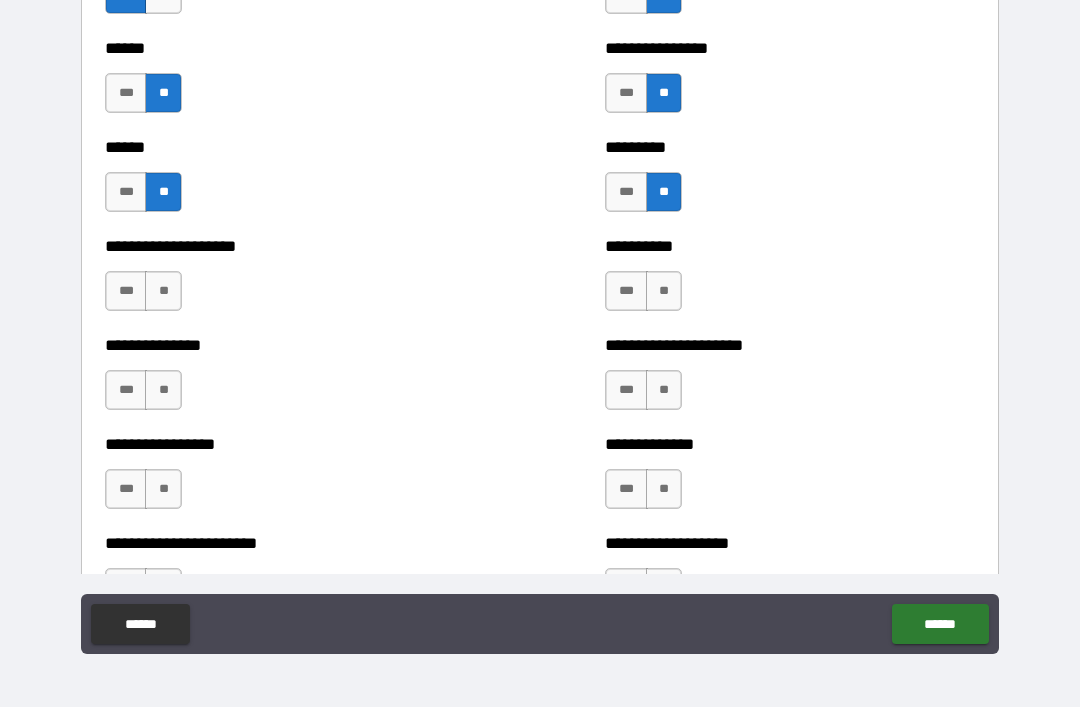 scroll, scrollTop: 3176, scrollLeft: 0, axis: vertical 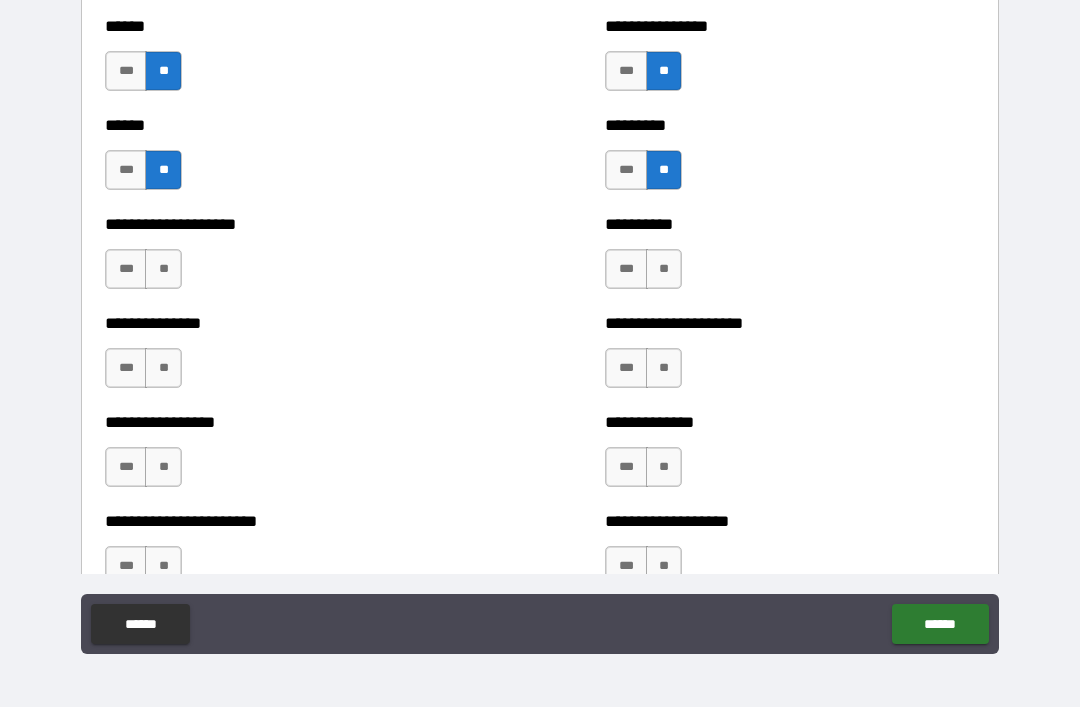 click on "**" at bounding box center [163, 269] 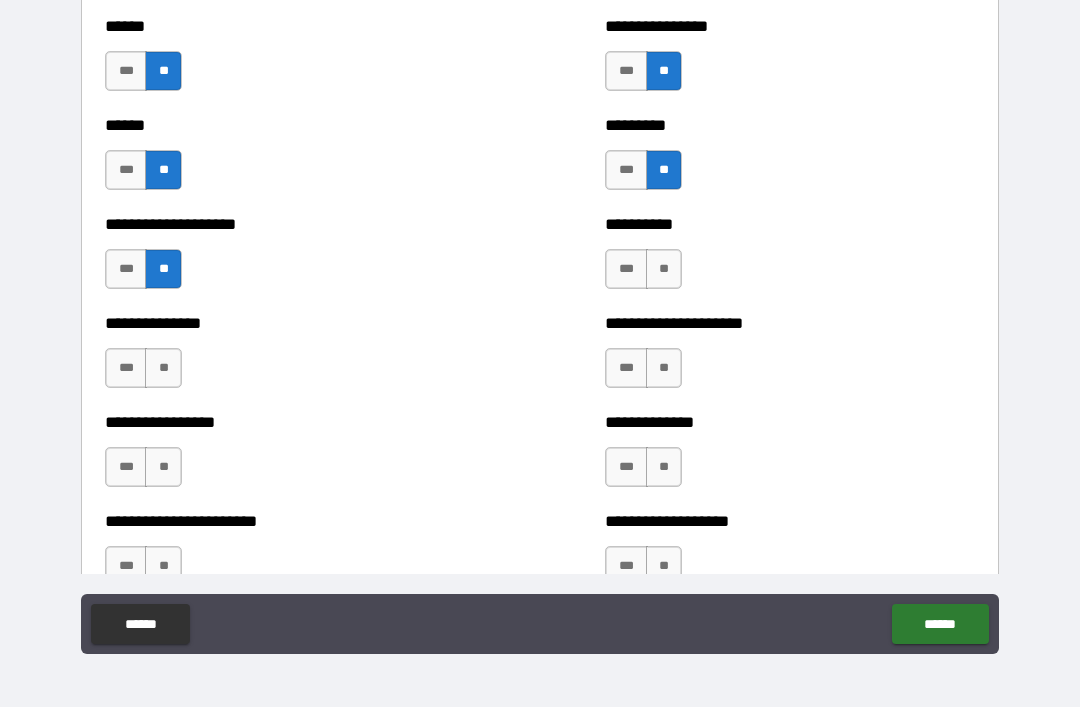 click on "**" at bounding box center [664, 269] 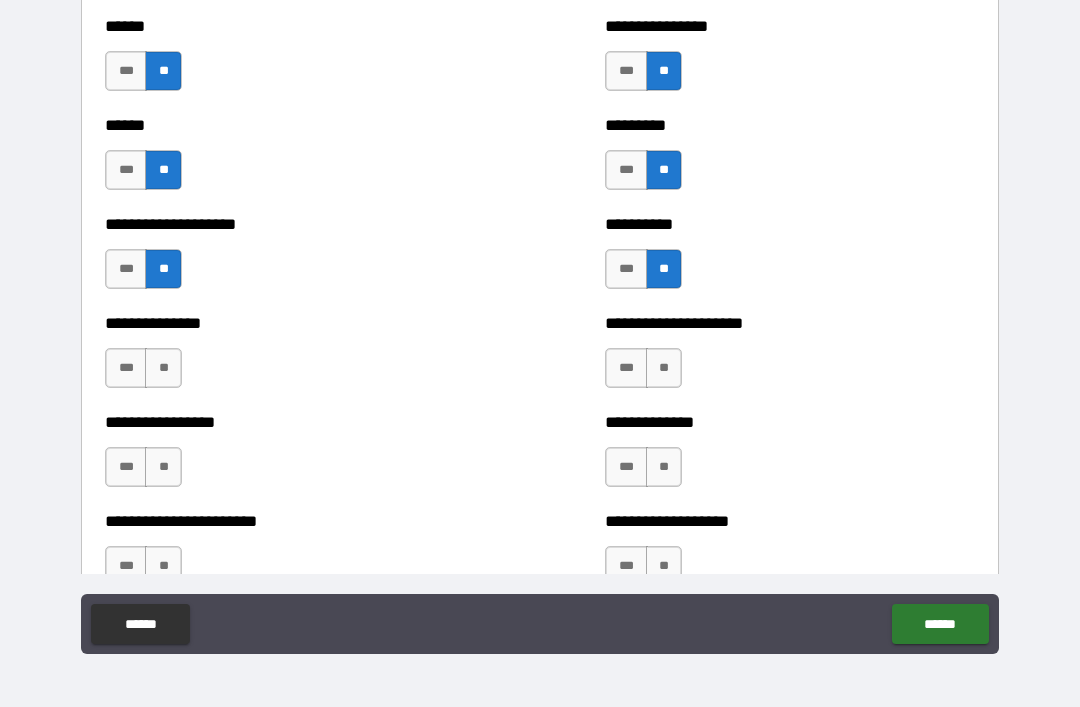 click on "**" at bounding box center [664, 368] 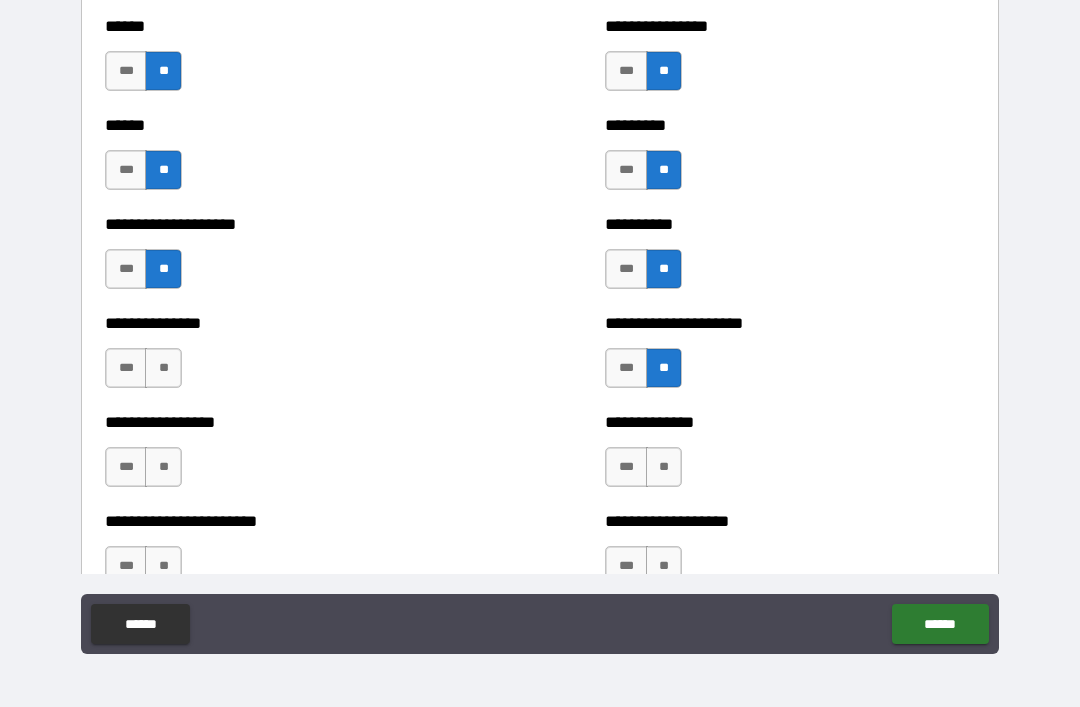 click on "**" at bounding box center [163, 368] 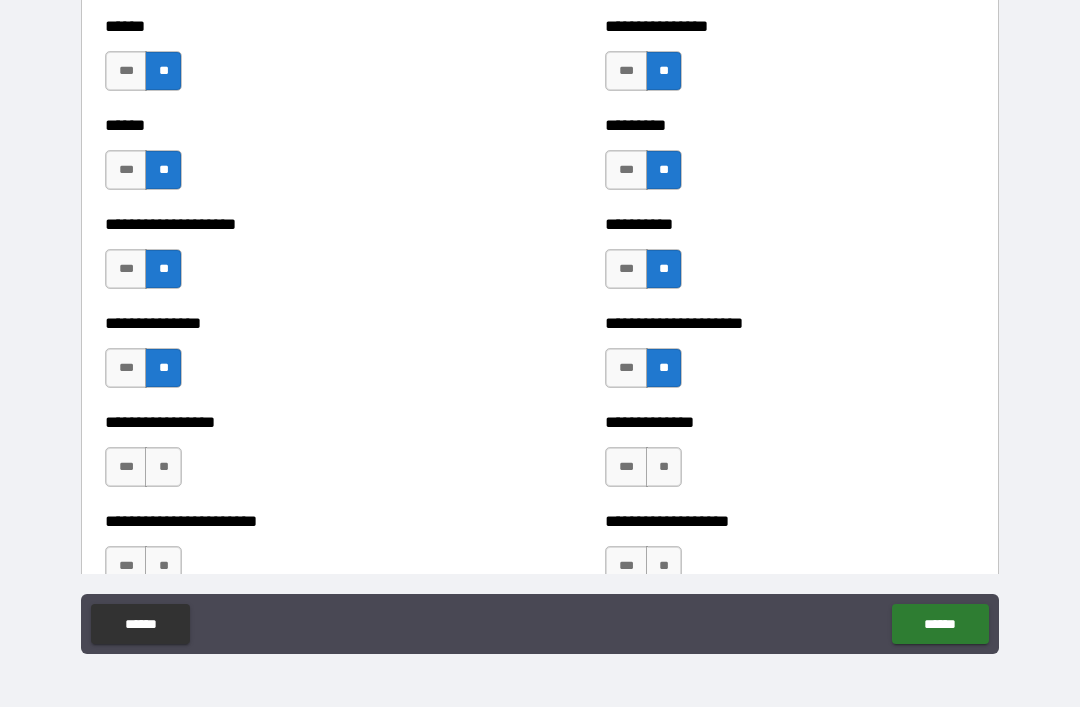 click on "**" at bounding box center [163, 467] 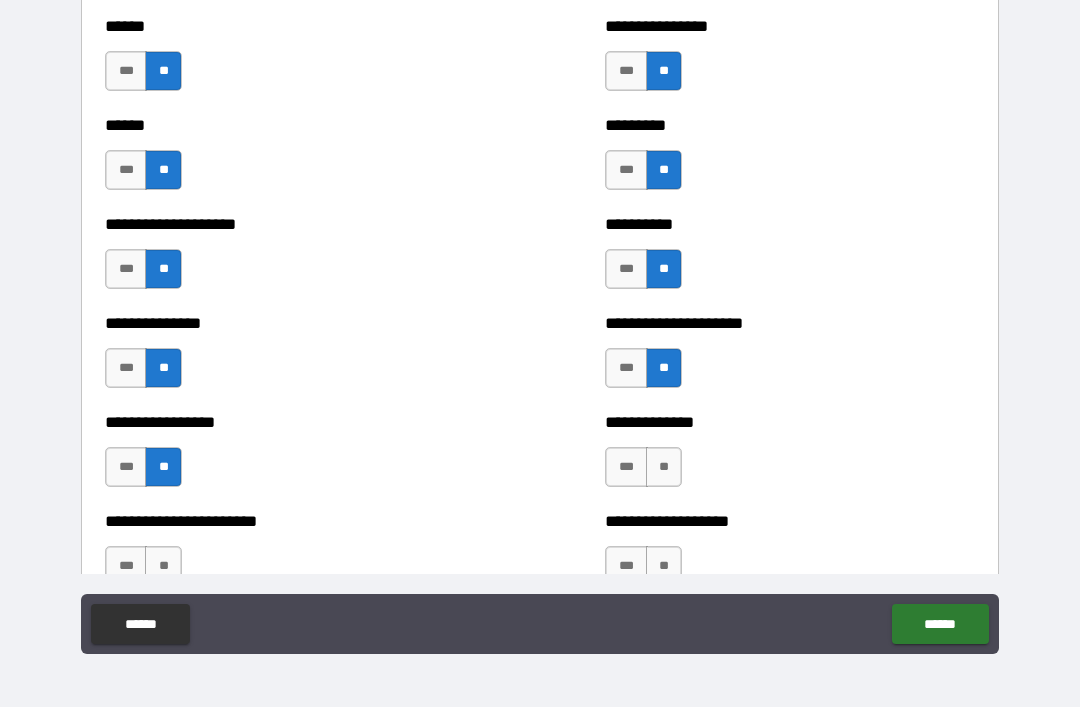 click on "**" at bounding box center (664, 467) 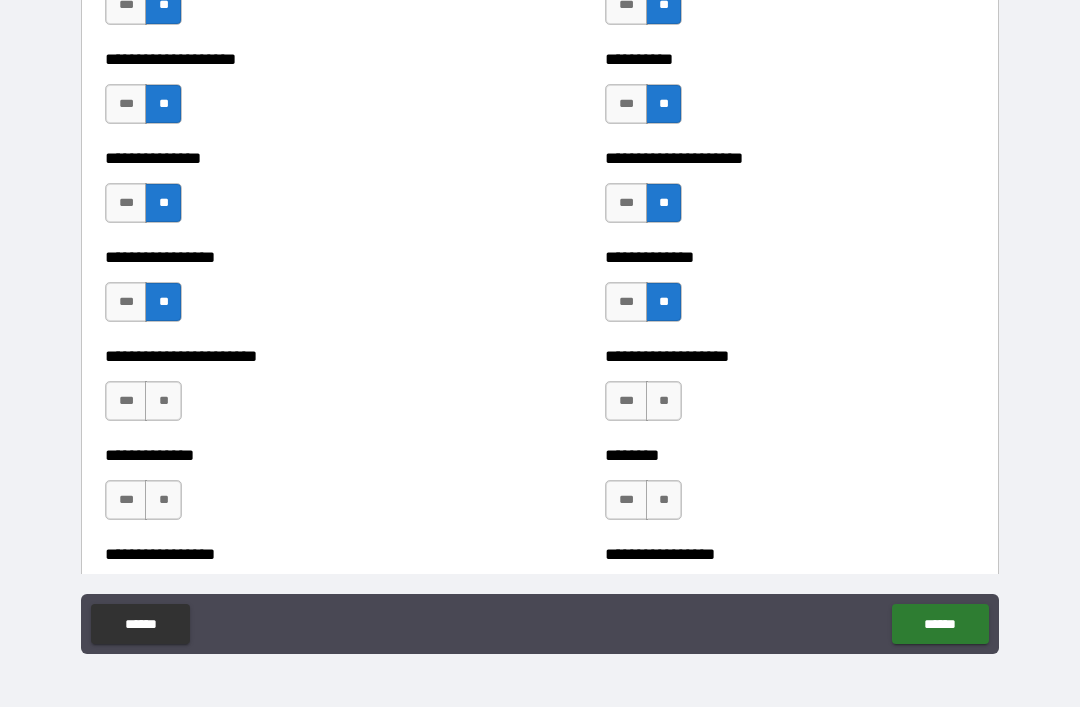 scroll, scrollTop: 3341, scrollLeft: 0, axis: vertical 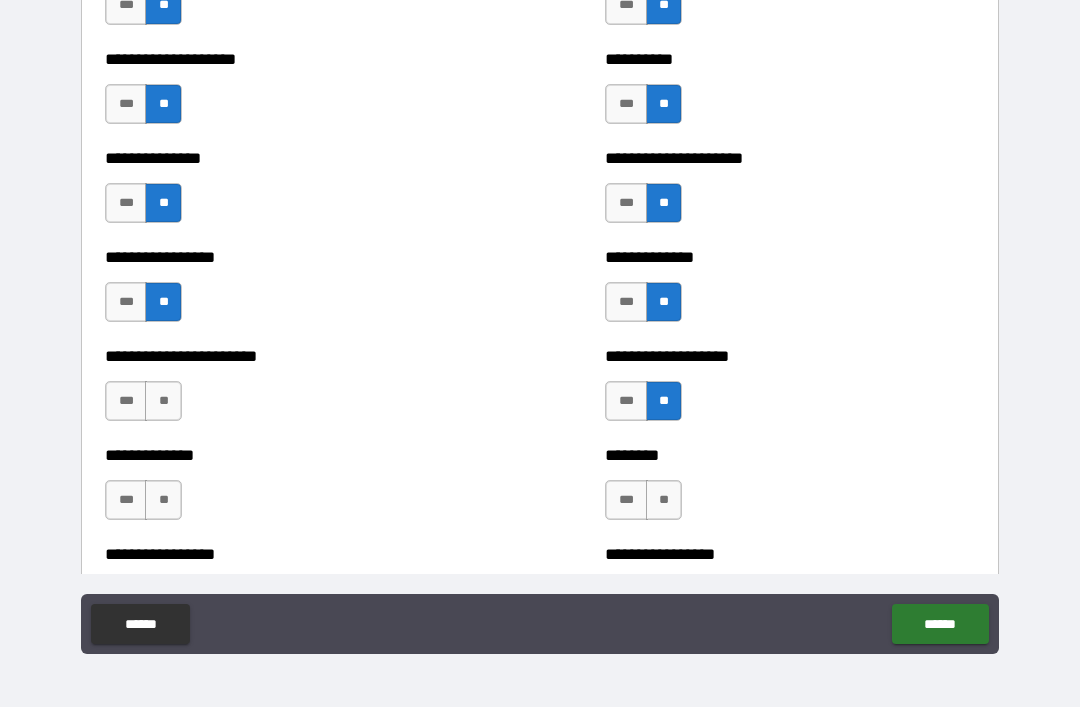 click on "**" at bounding box center (163, 401) 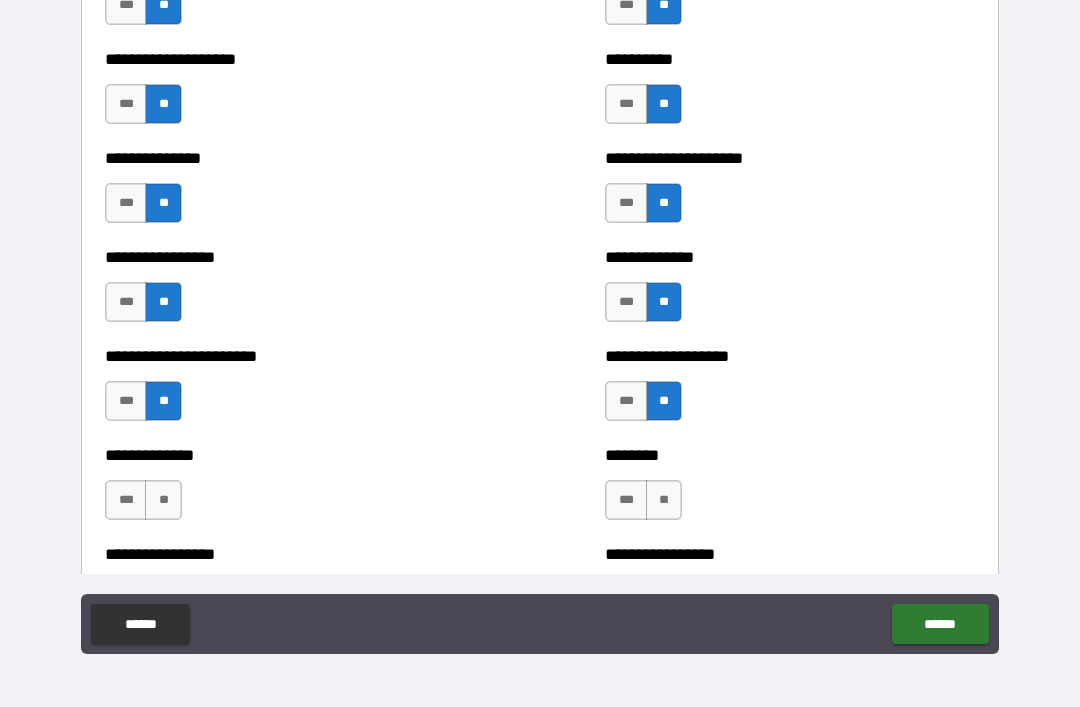 click on "**" at bounding box center (163, 500) 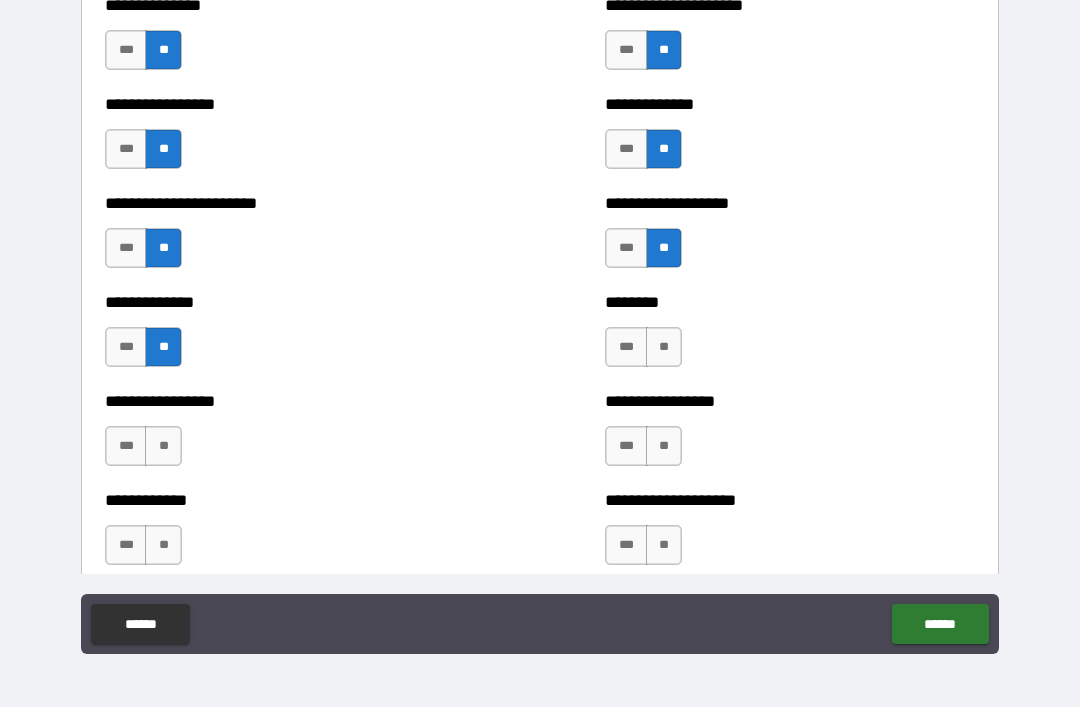 scroll, scrollTop: 3497, scrollLeft: 0, axis: vertical 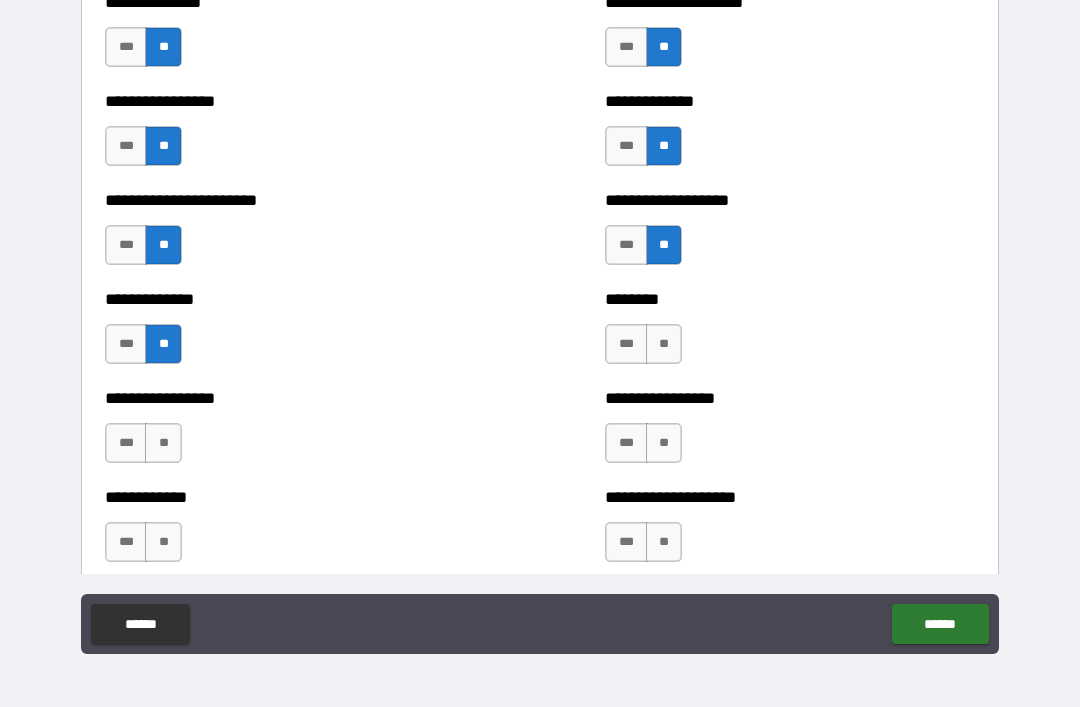 click on "***" at bounding box center [126, 344] 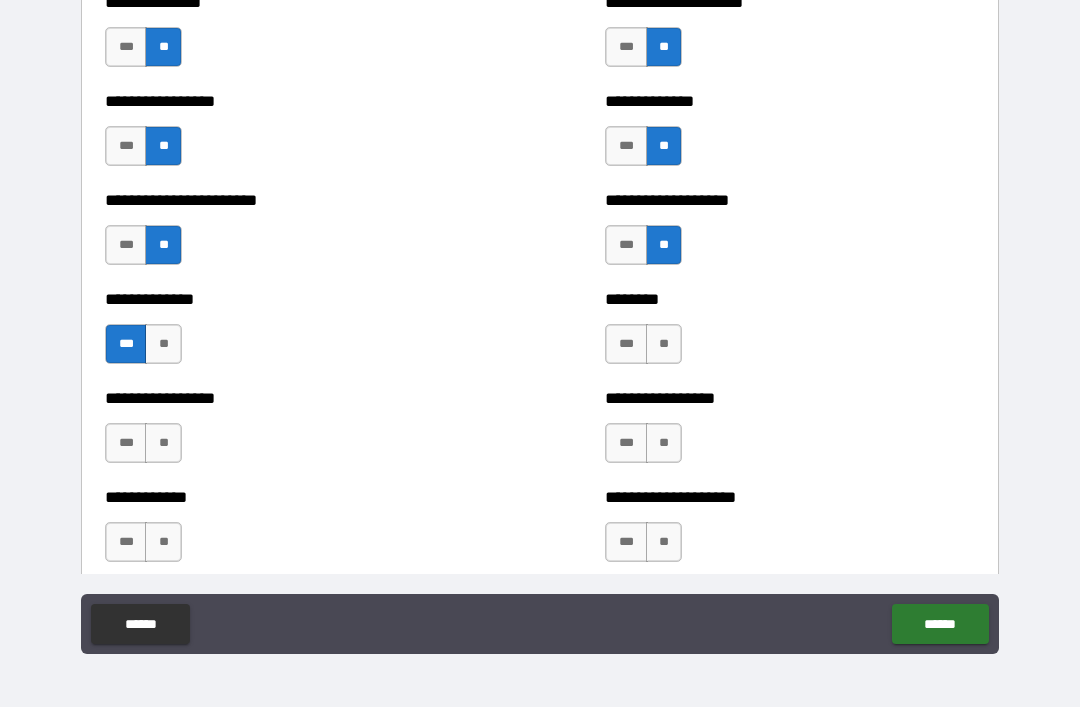click on "**" at bounding box center [664, 344] 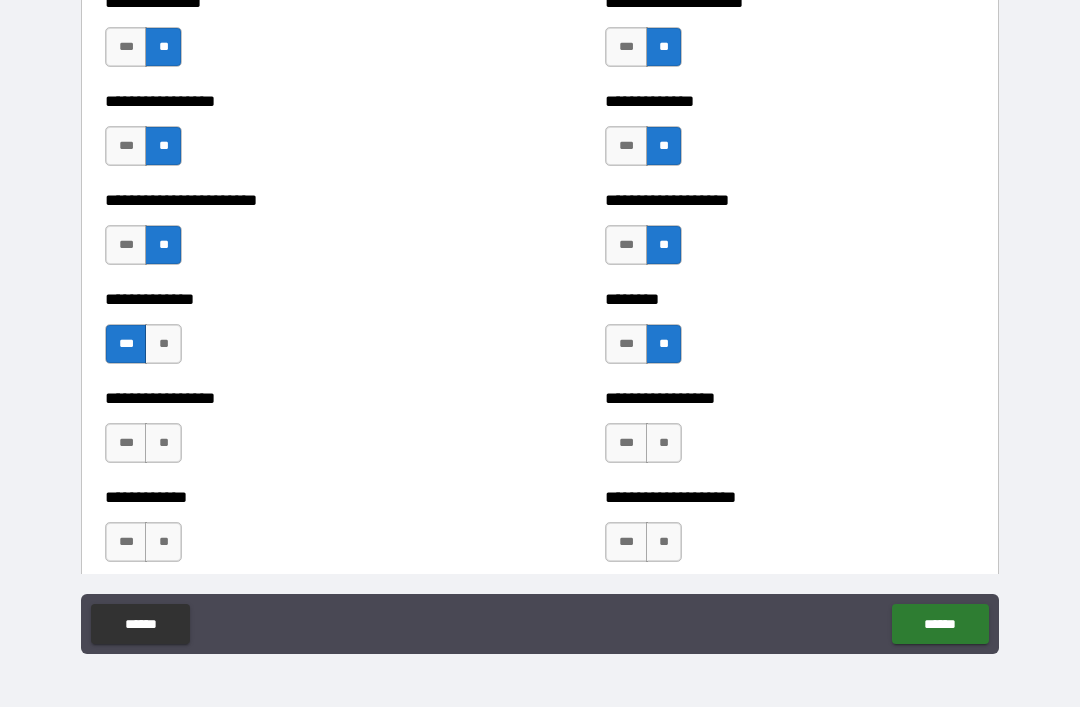 click on "**" at bounding box center [664, 443] 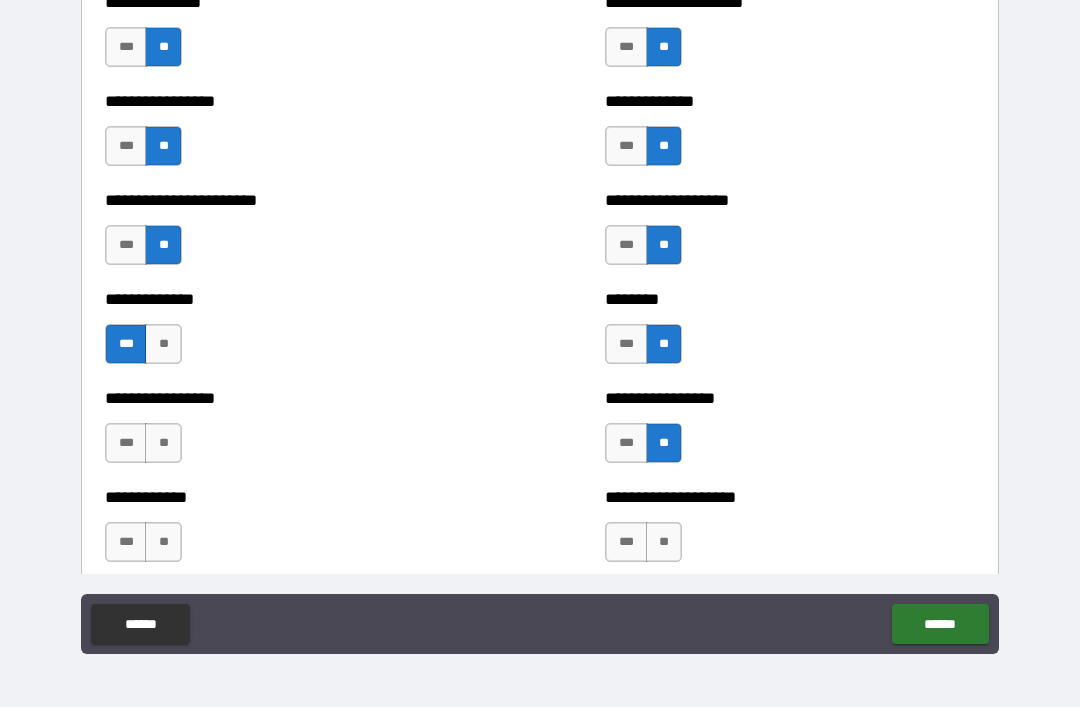 click on "**" at bounding box center (163, 443) 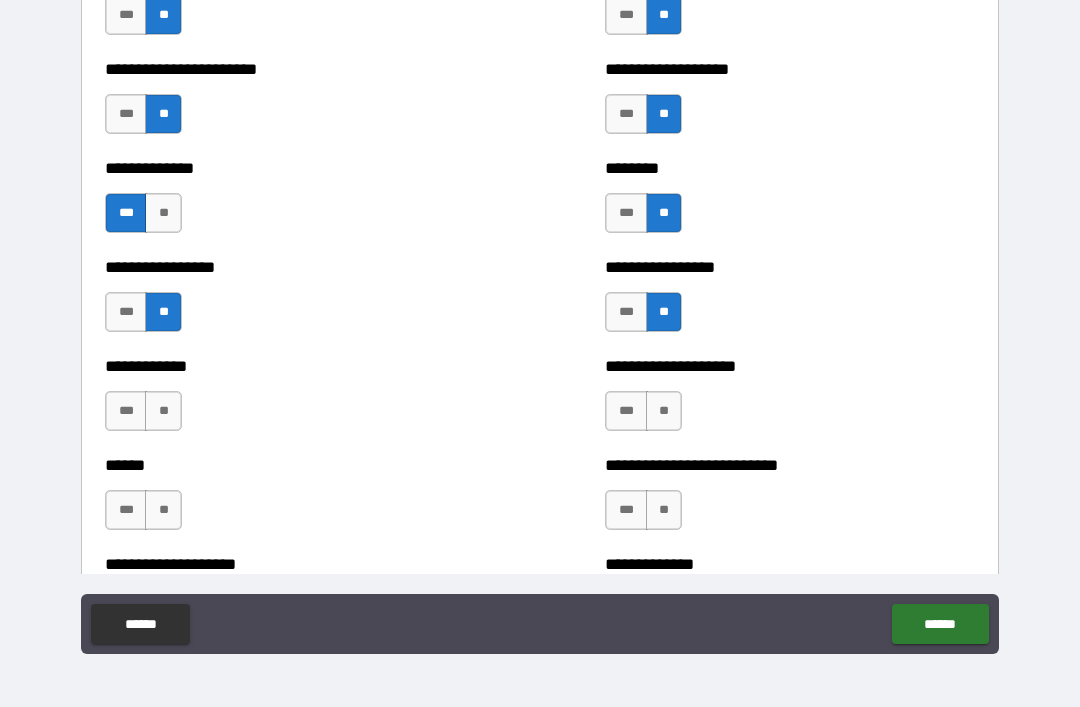 scroll, scrollTop: 3635, scrollLeft: 0, axis: vertical 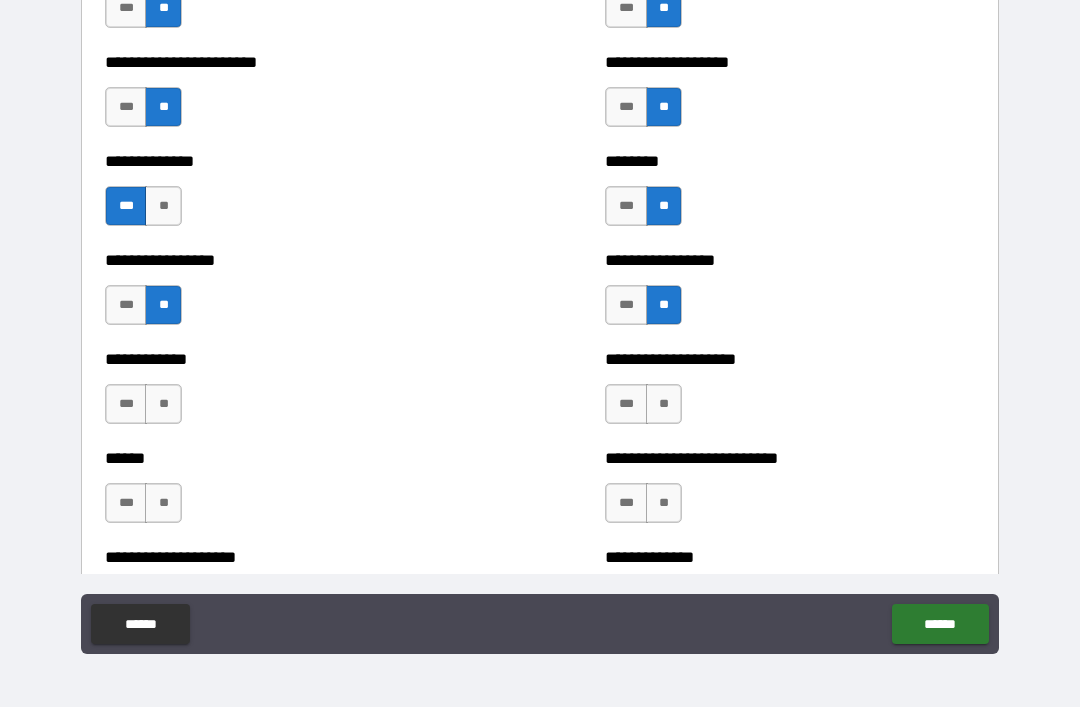click on "**" at bounding box center [664, 404] 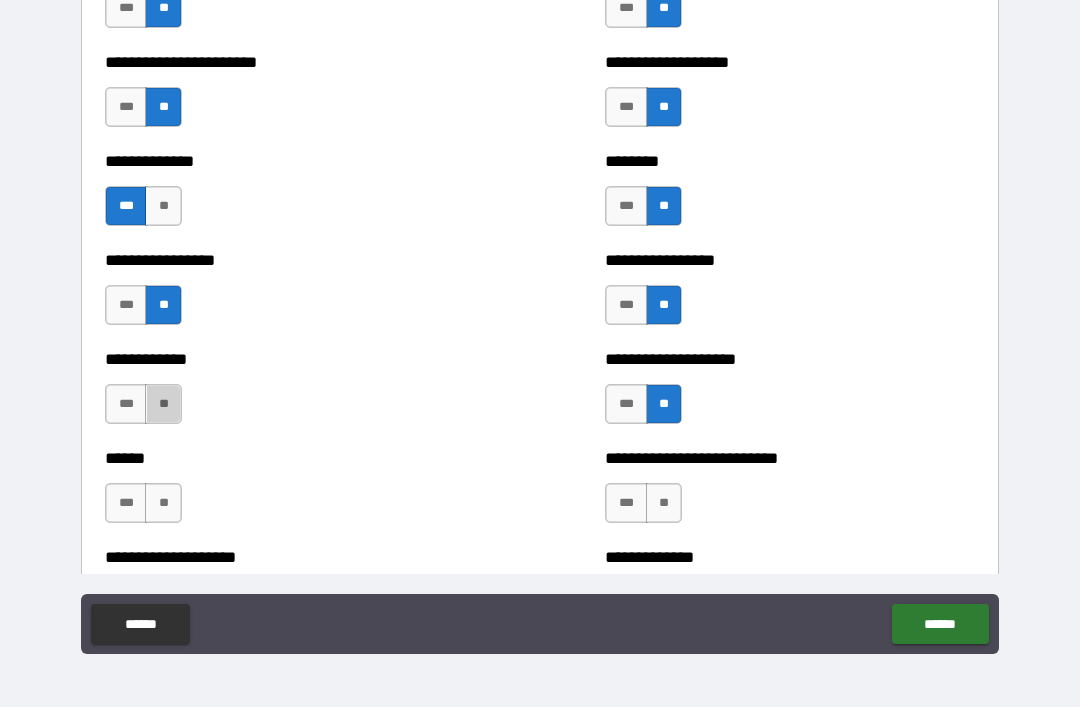 click on "**" at bounding box center [163, 404] 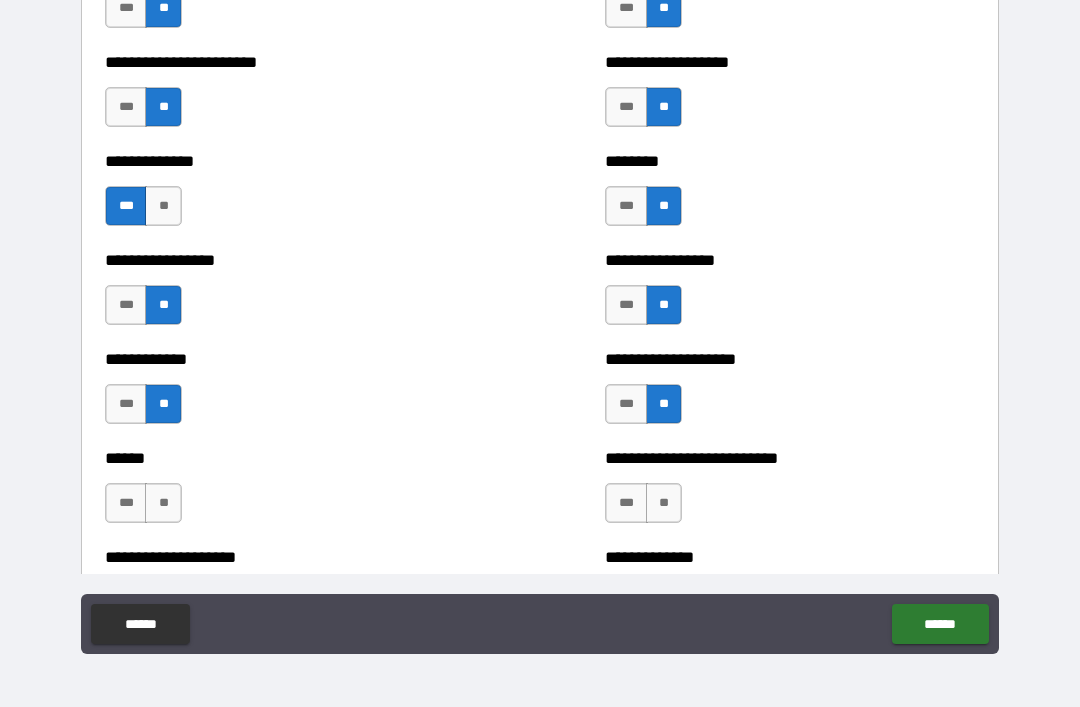 click on "**" at bounding box center [163, 503] 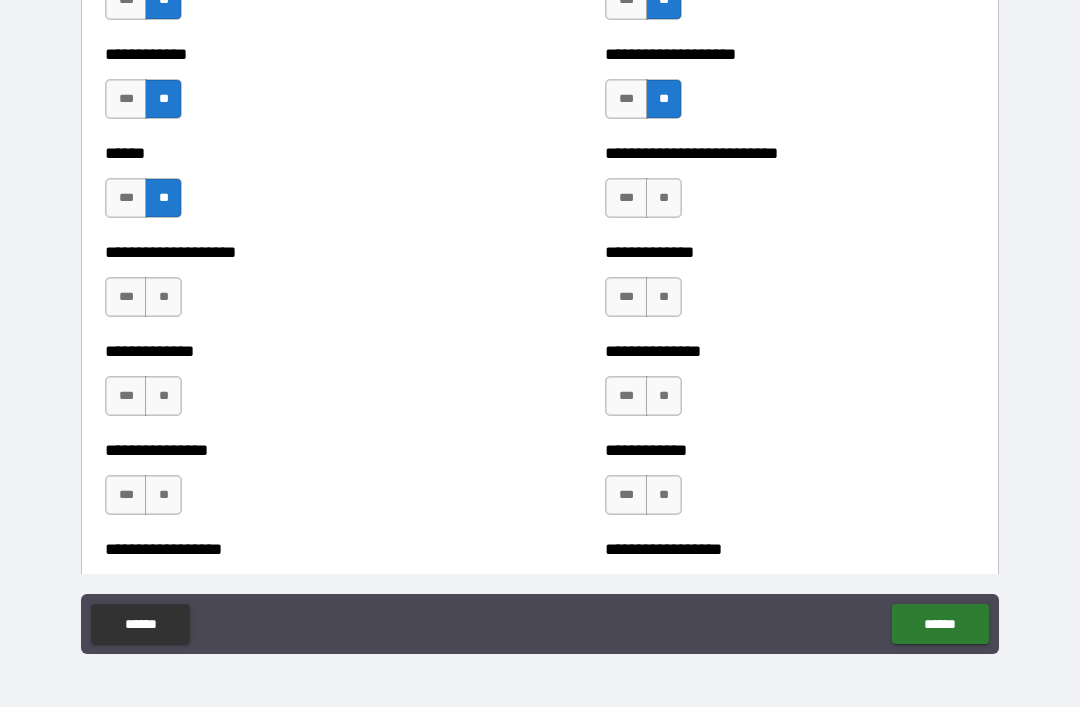 scroll, scrollTop: 3943, scrollLeft: 0, axis: vertical 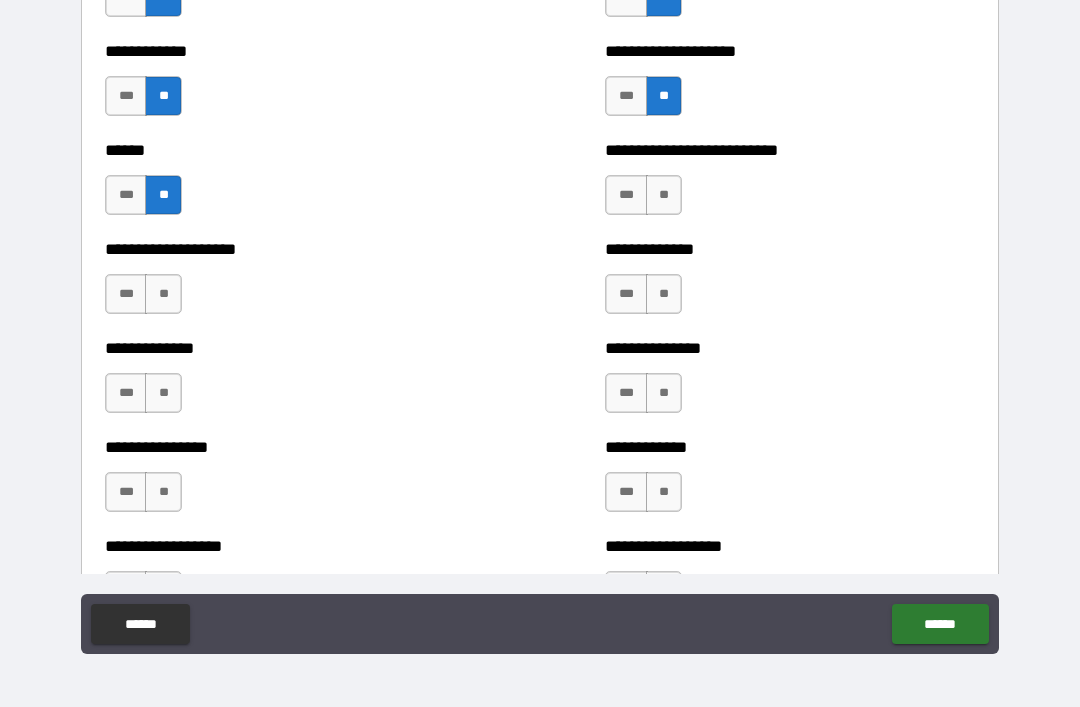 click on "***" at bounding box center [626, 195] 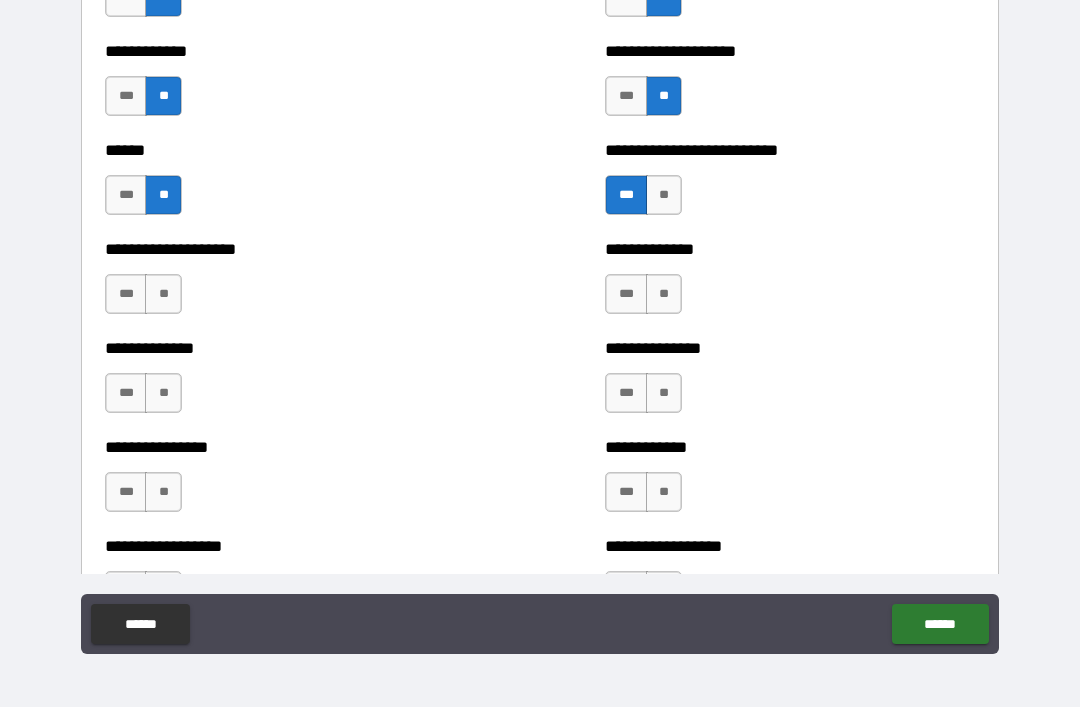 click on "**" at bounding box center (664, 294) 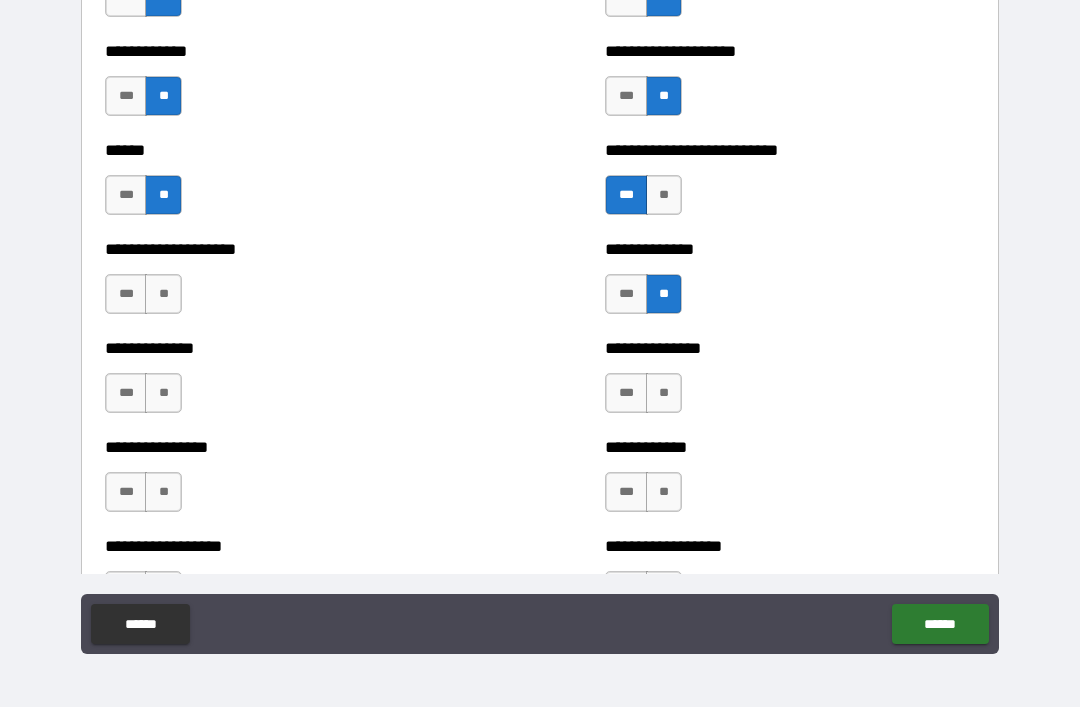 click on "**" at bounding box center (163, 294) 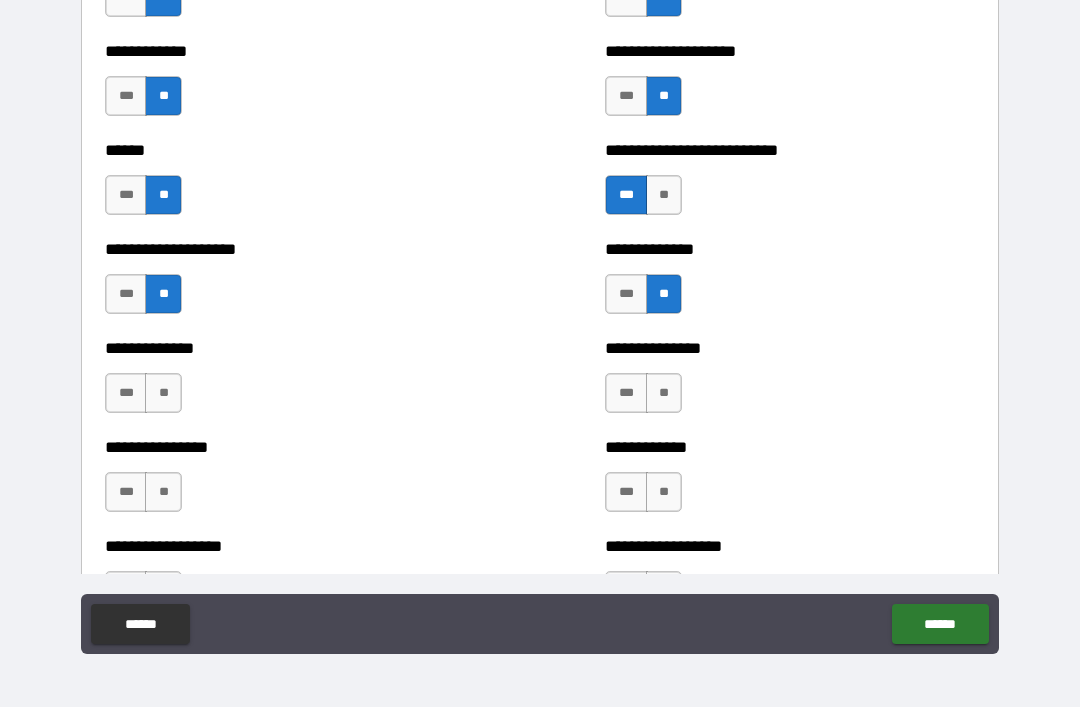 click on "**" at bounding box center [163, 393] 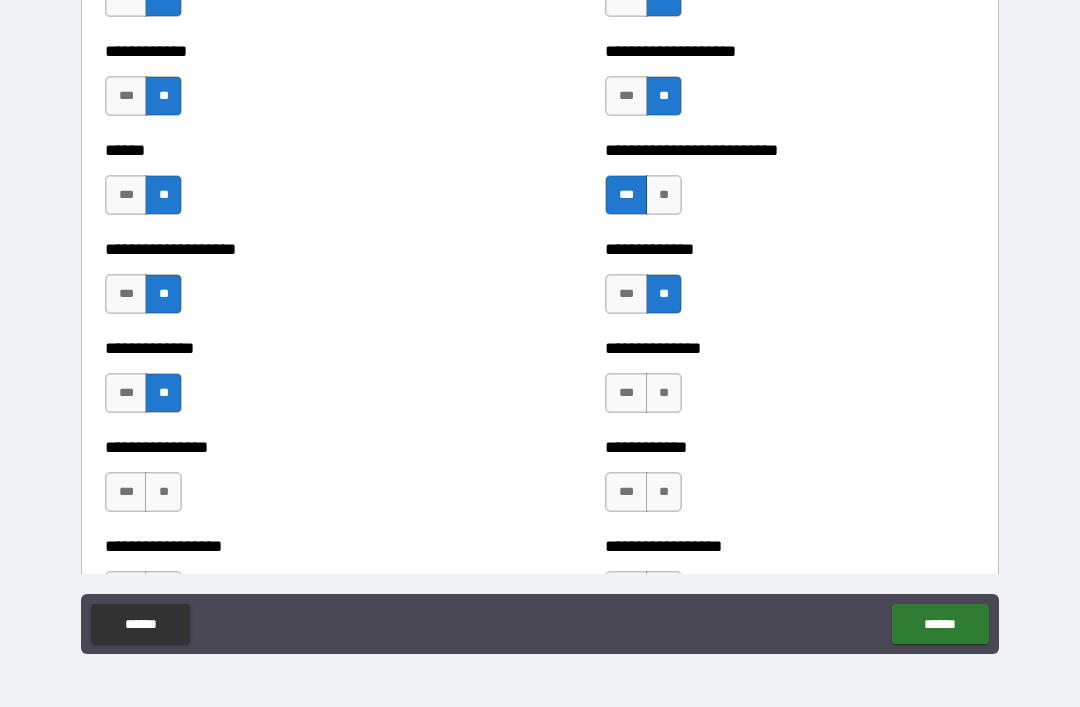 click on "**" at bounding box center [664, 393] 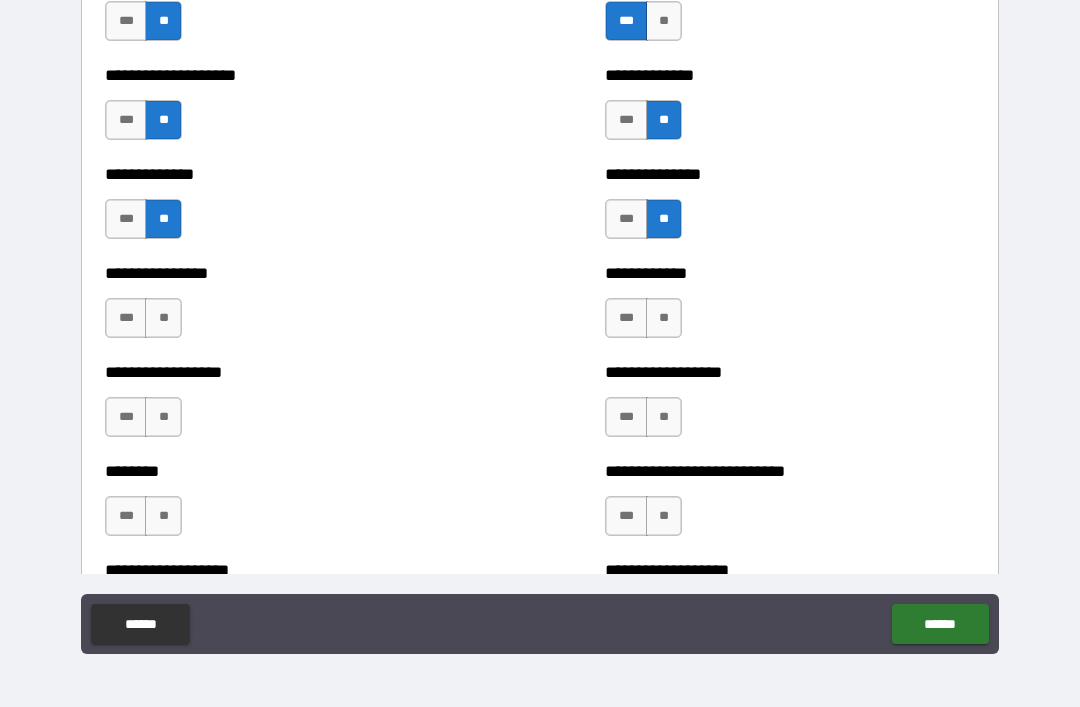 scroll, scrollTop: 4137, scrollLeft: 0, axis: vertical 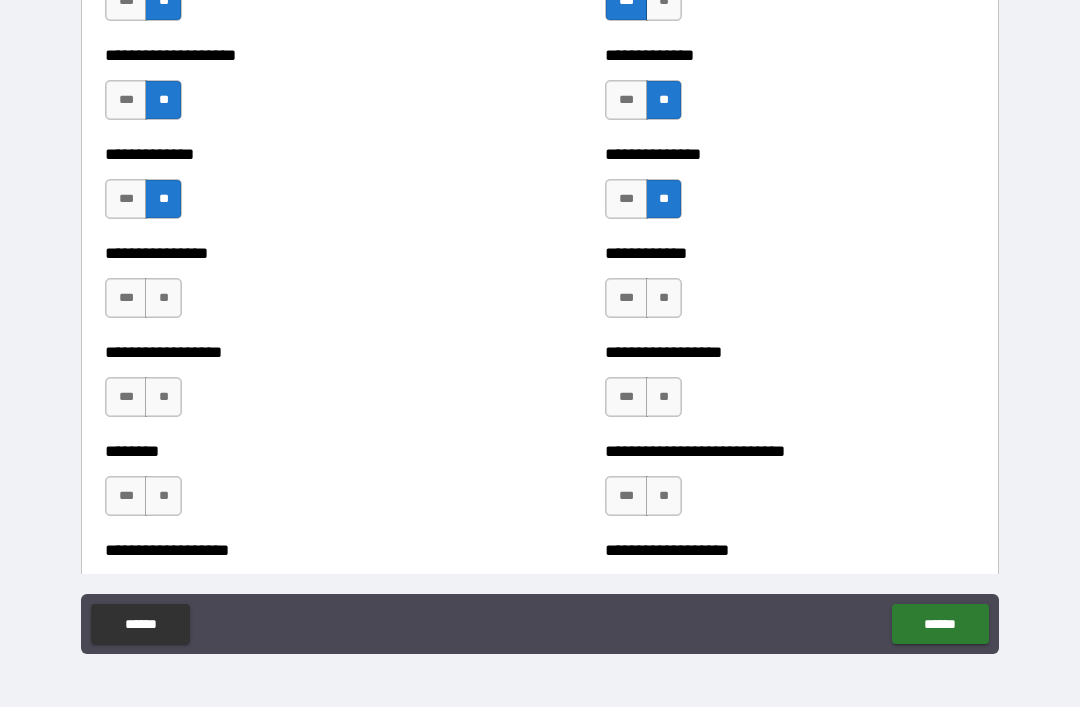click on "**" at bounding box center [163, 298] 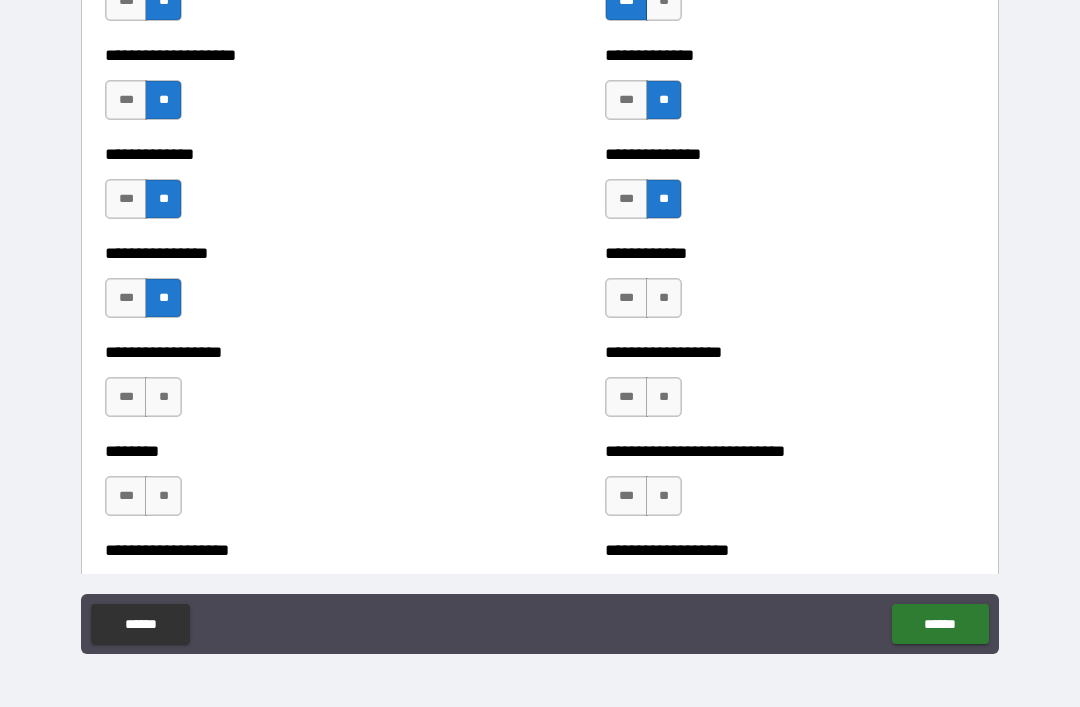 click on "**" at bounding box center (163, 397) 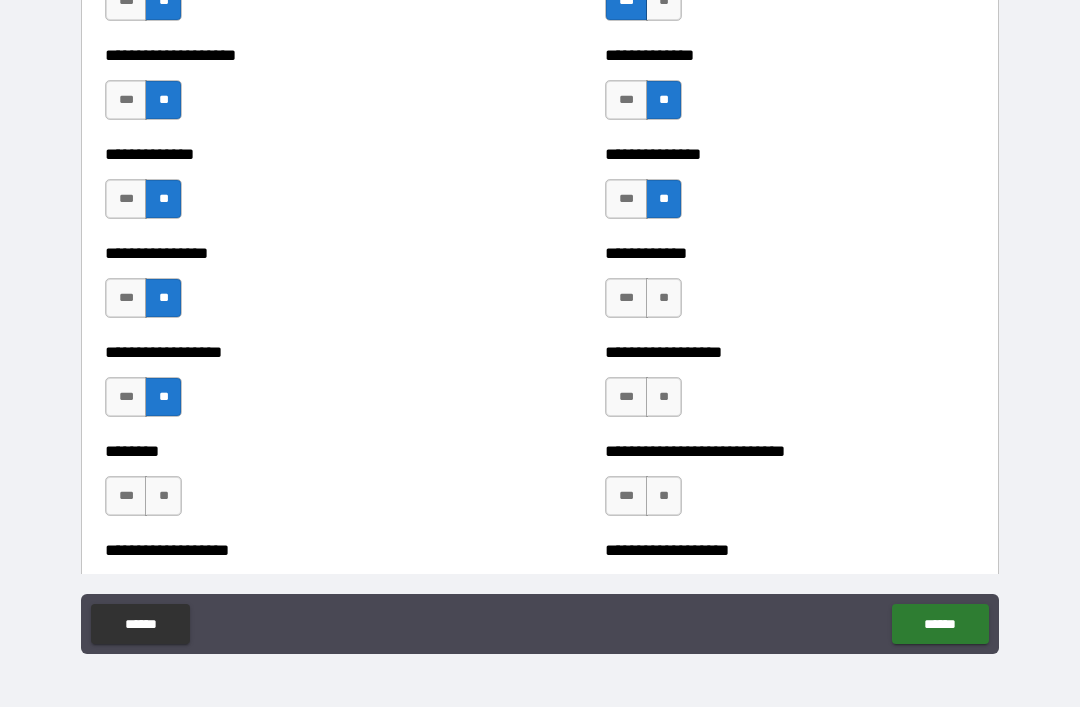 click on "**********" at bounding box center (790, 288) 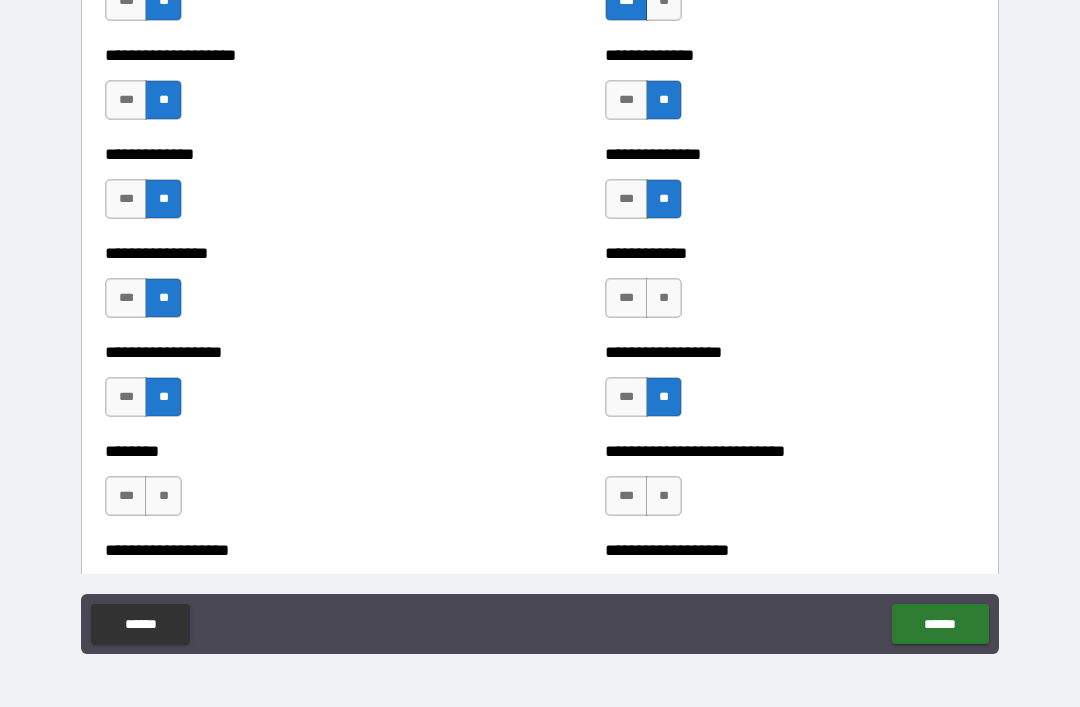 click on "**" at bounding box center [664, 298] 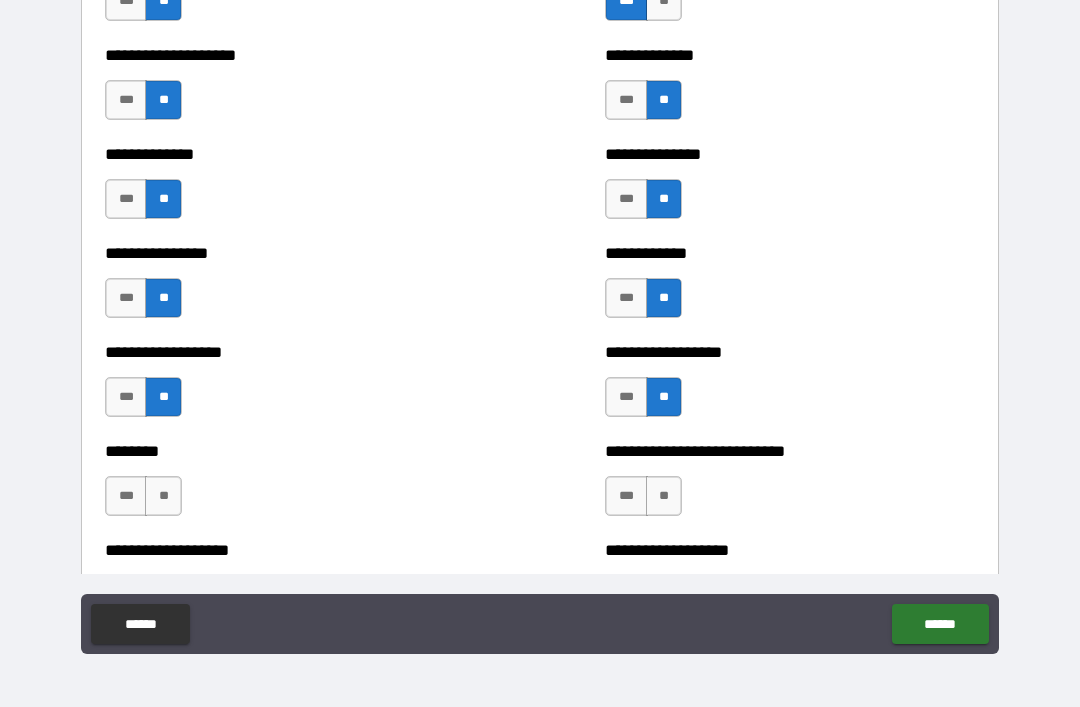 click on "**" at bounding box center (664, 496) 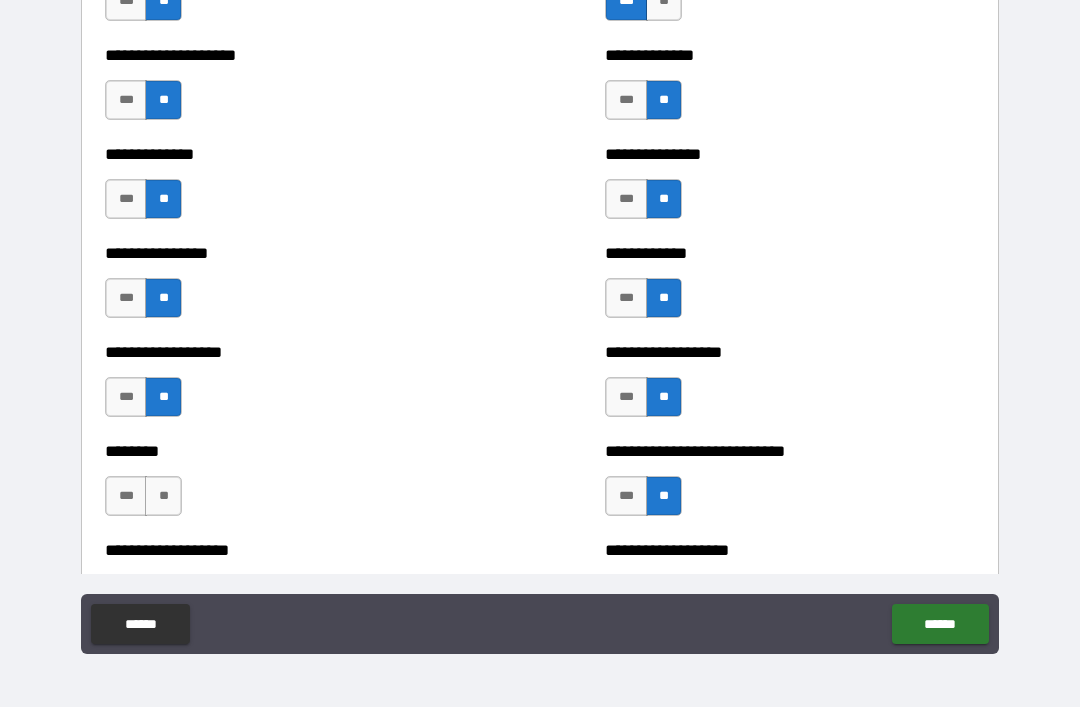 click on "**" at bounding box center [163, 496] 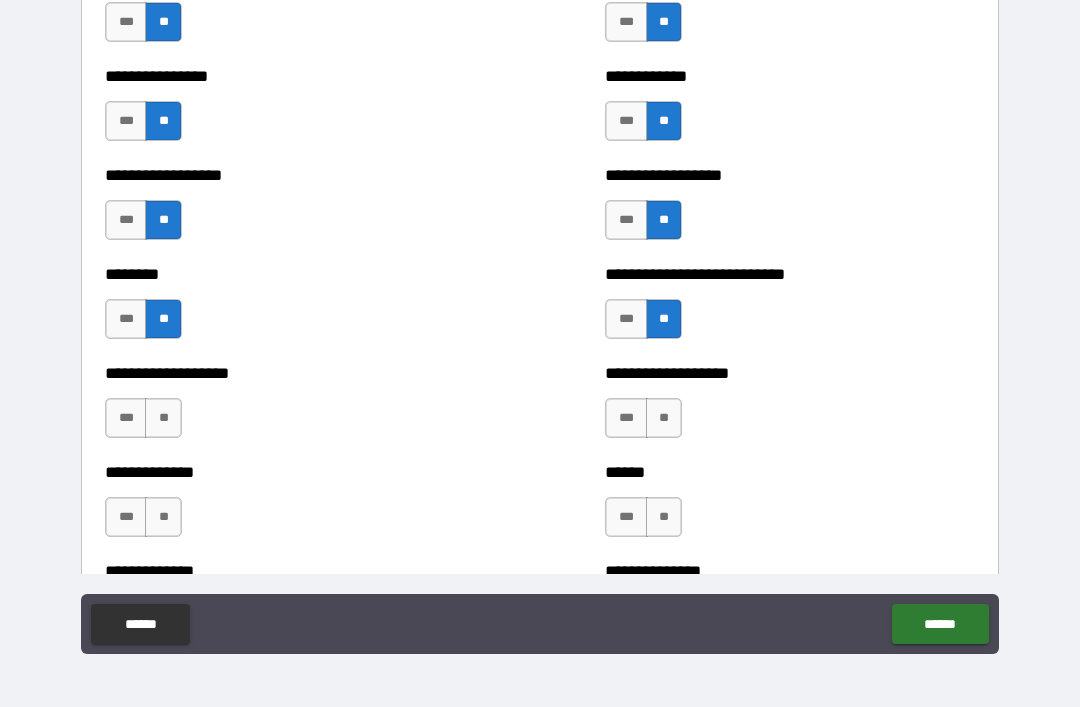 scroll, scrollTop: 4380, scrollLeft: 0, axis: vertical 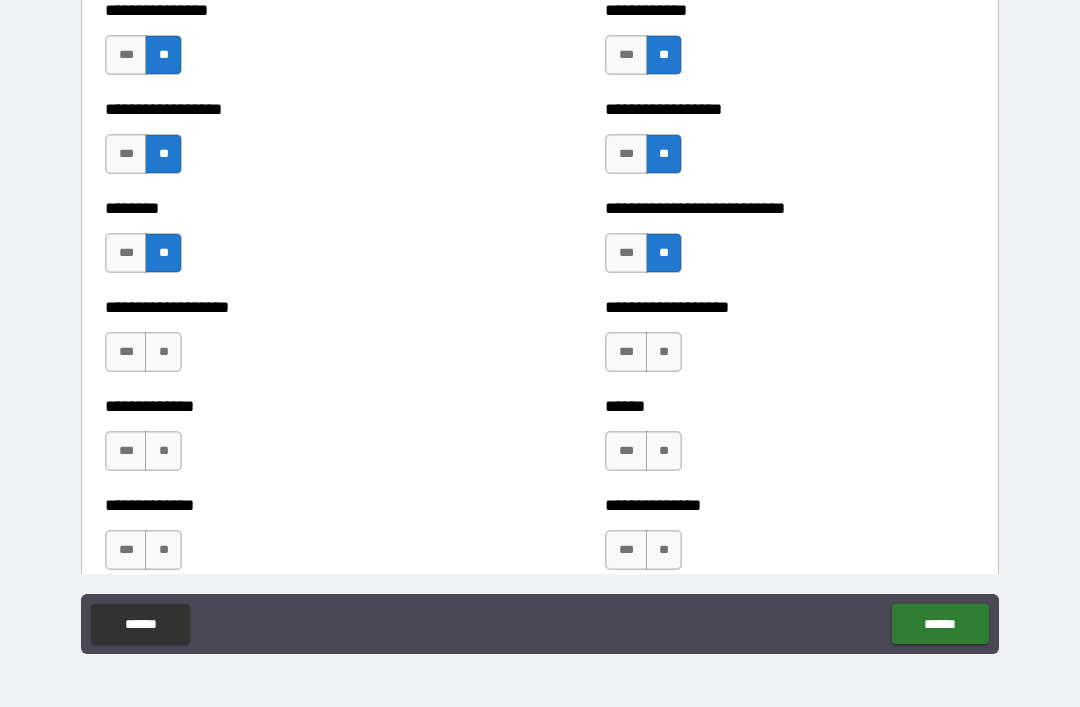 click on "**" at bounding box center [163, 352] 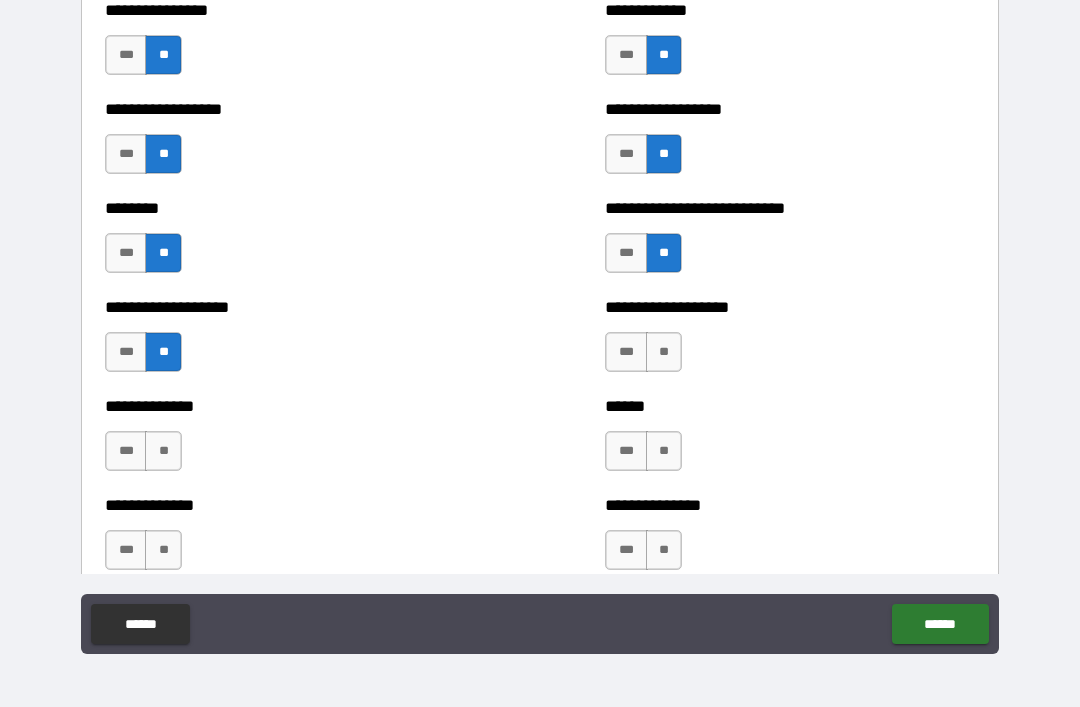 click on "**" at bounding box center (664, 352) 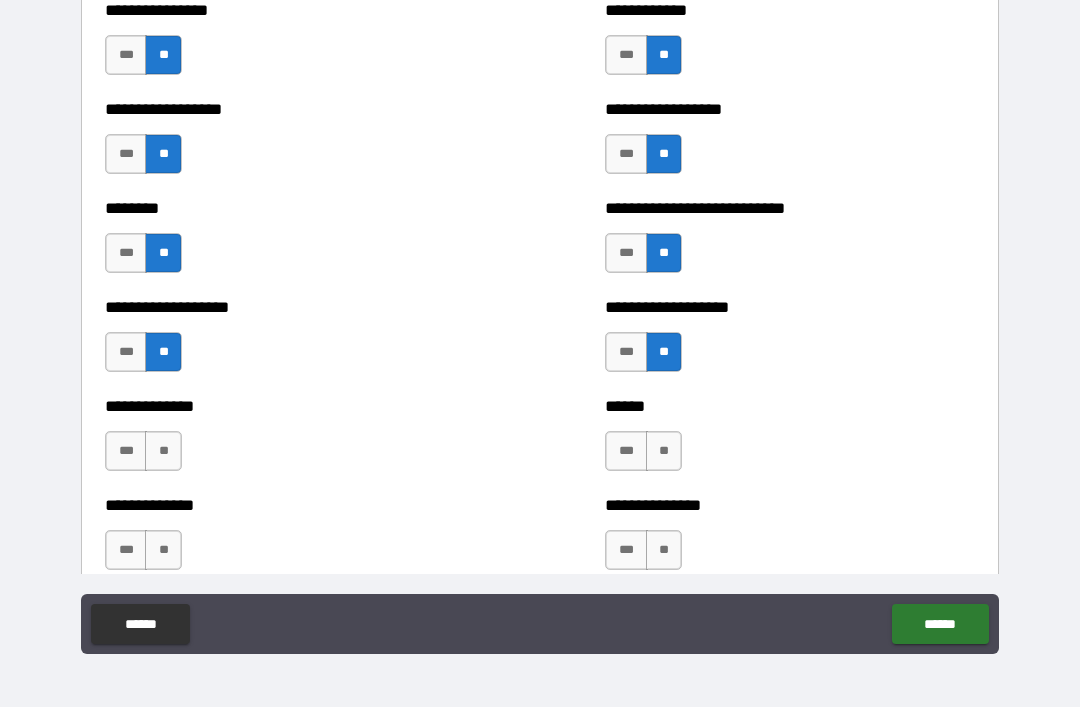 click on "**" at bounding box center (664, 451) 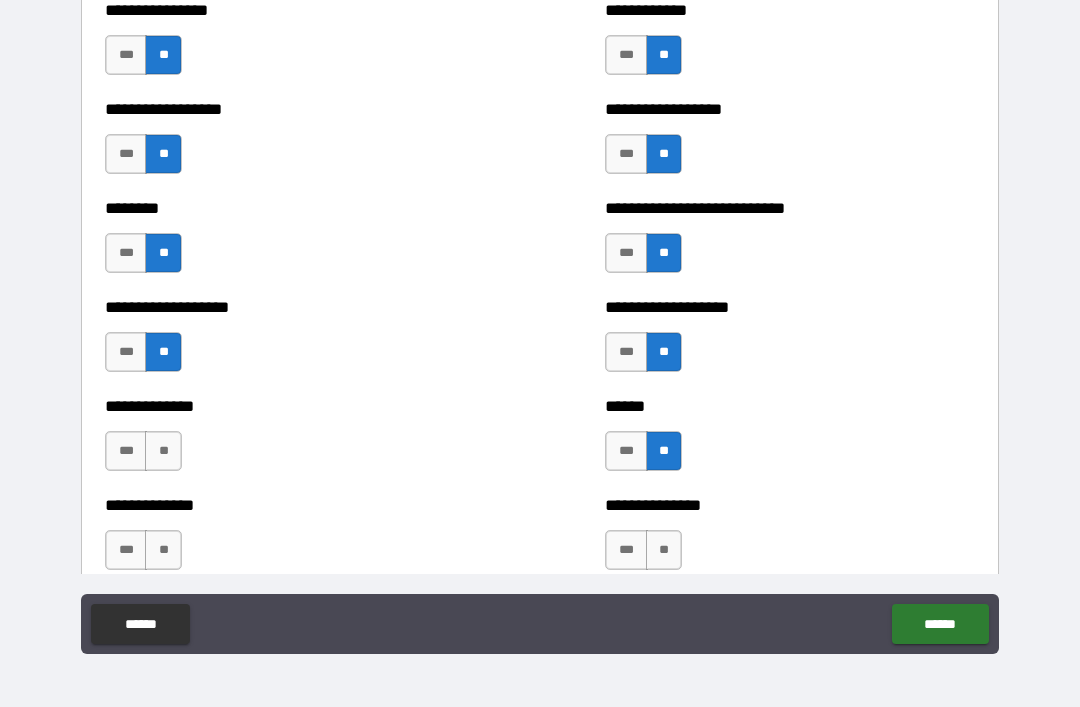 click on "**" at bounding box center (163, 550) 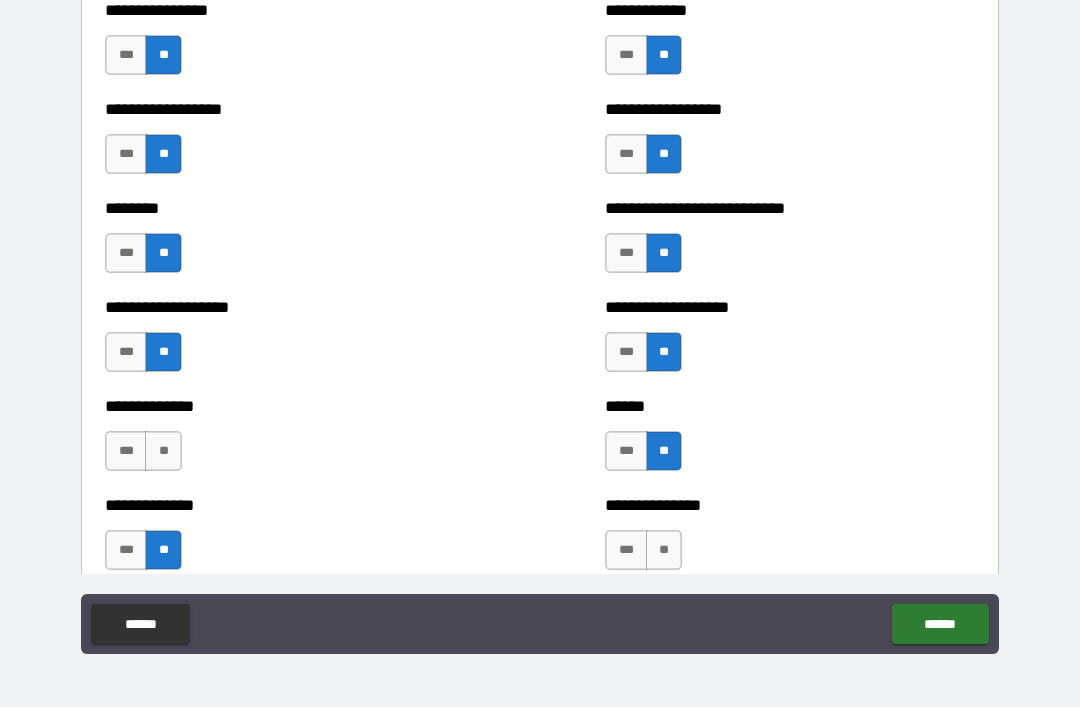 click on "**********" at bounding box center (290, 441) 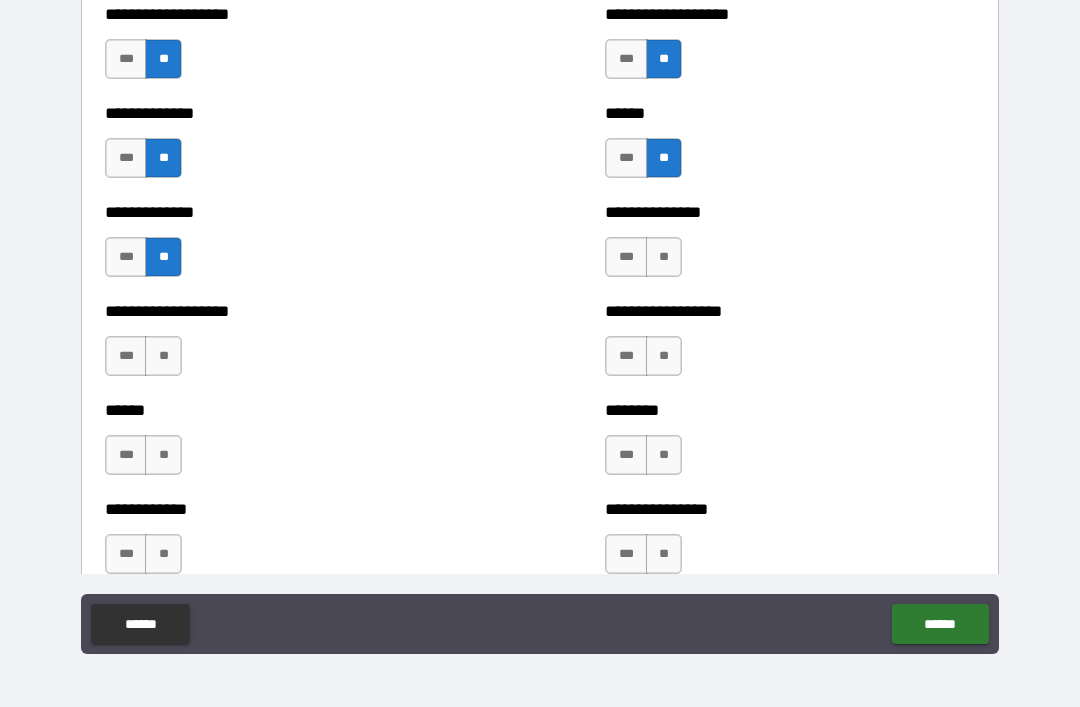 scroll, scrollTop: 4674, scrollLeft: 0, axis: vertical 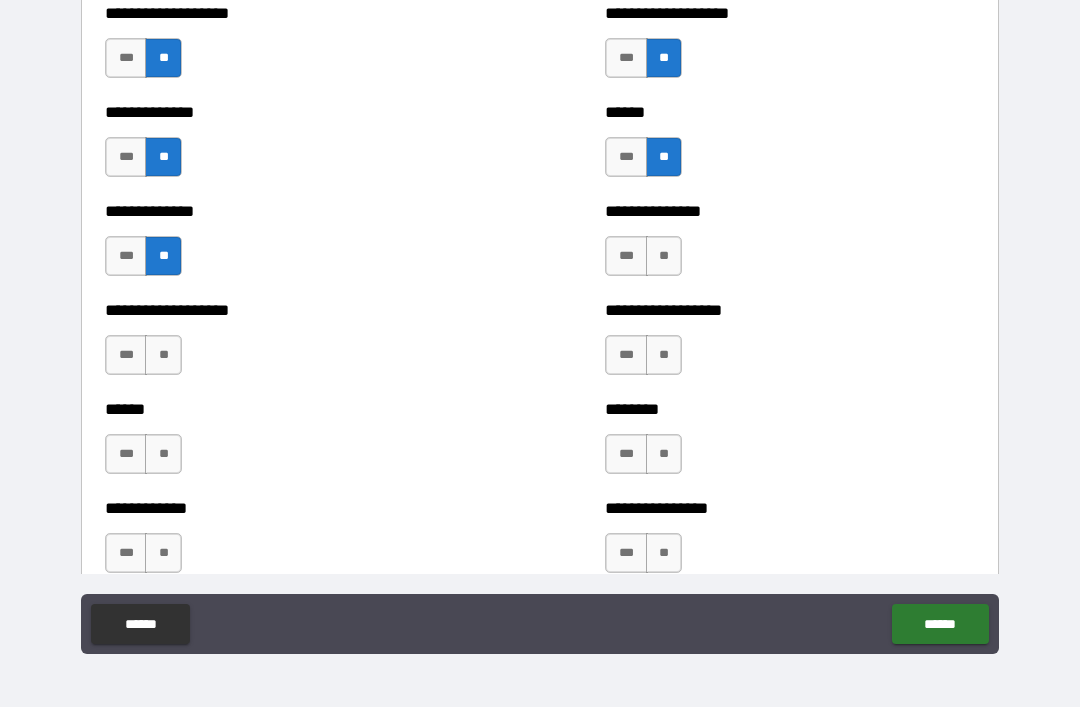 click on "**" at bounding box center (664, 256) 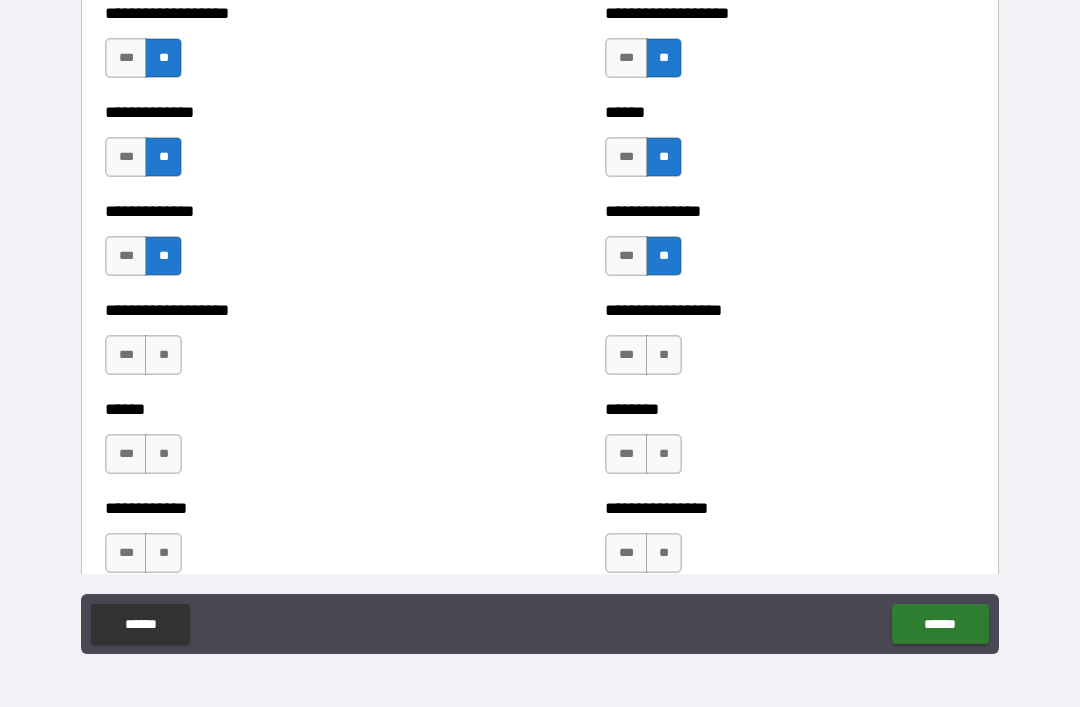 click on "***" at bounding box center (126, 256) 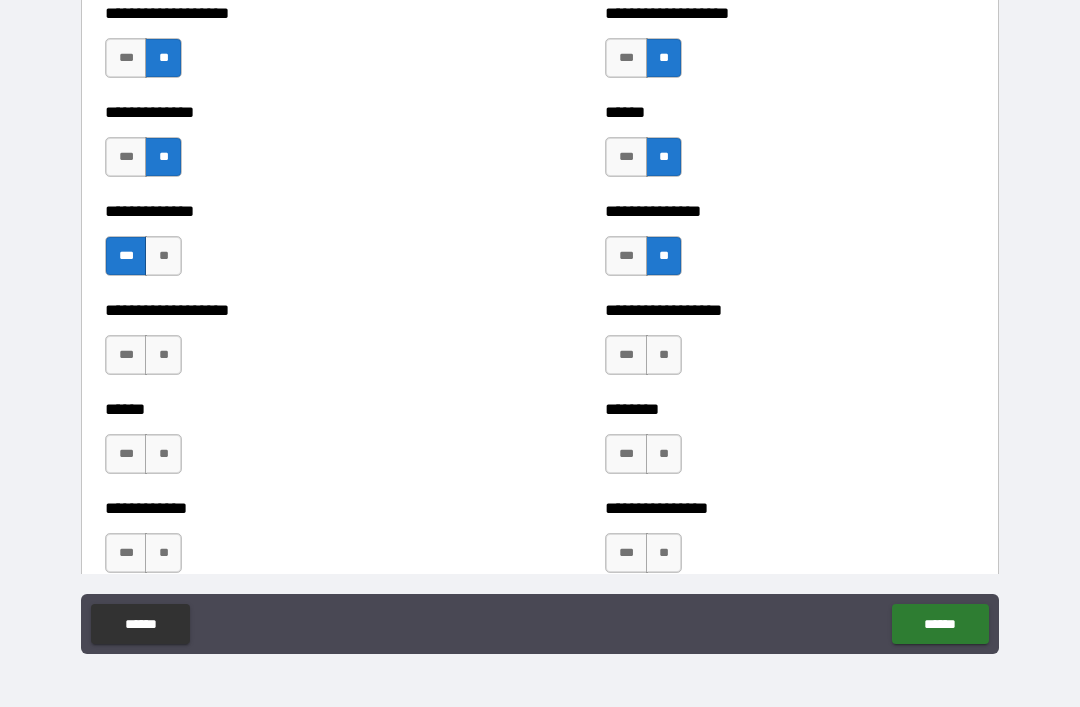 click on "**" at bounding box center (664, 355) 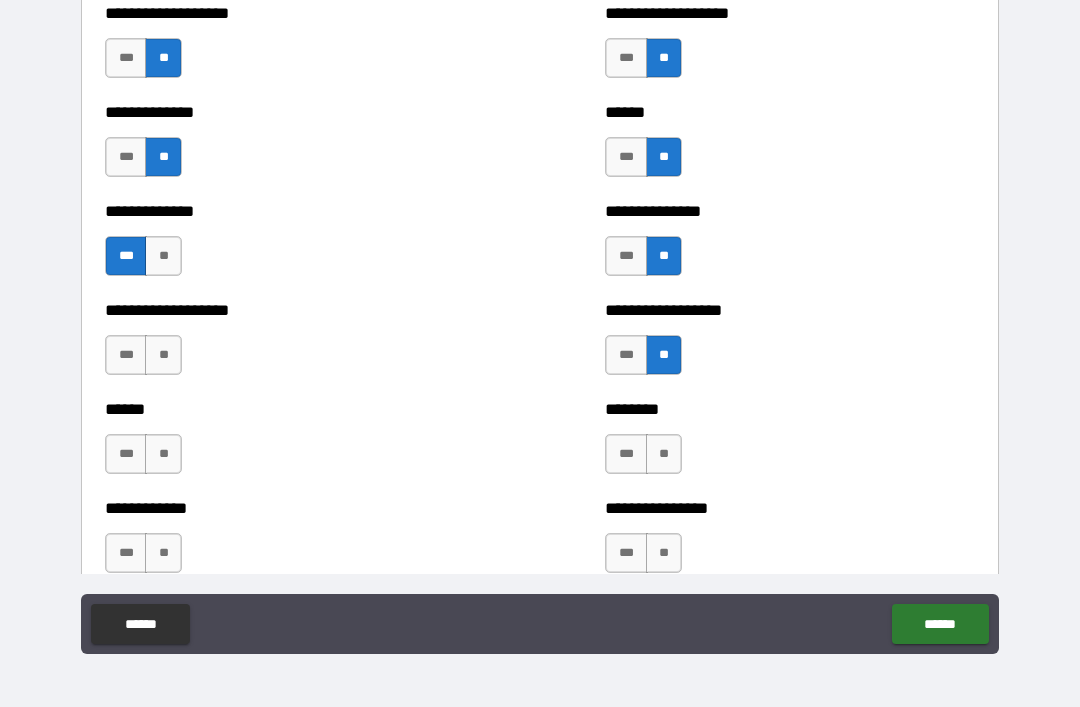 click on "**" at bounding box center [163, 355] 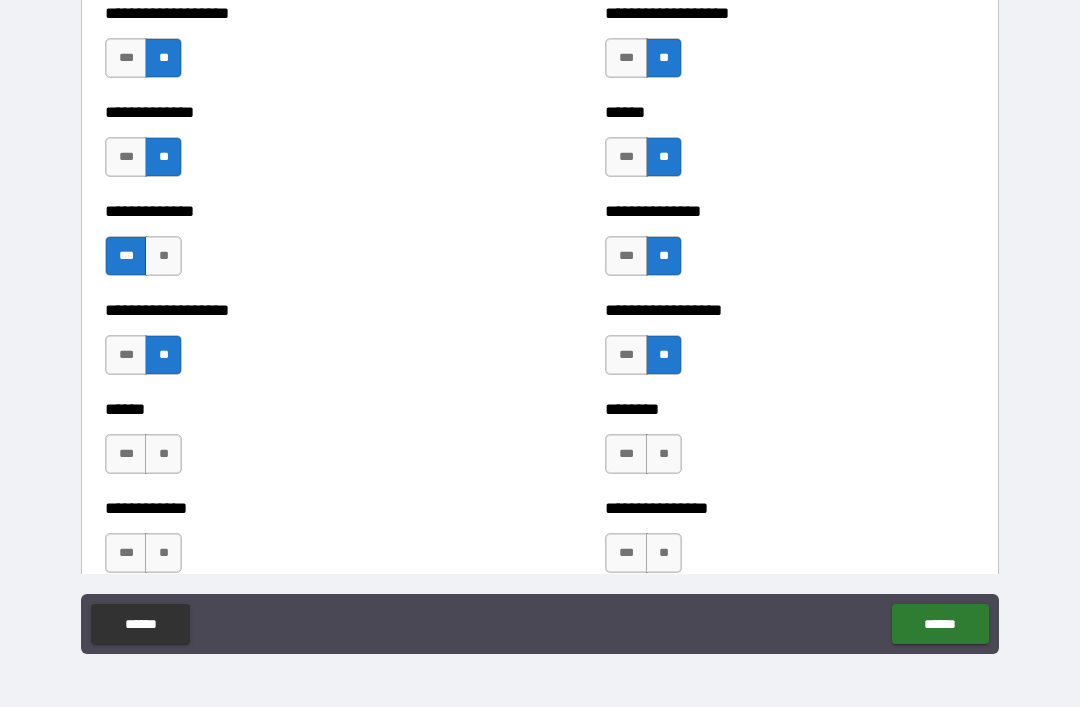 click on "**" at bounding box center (163, 454) 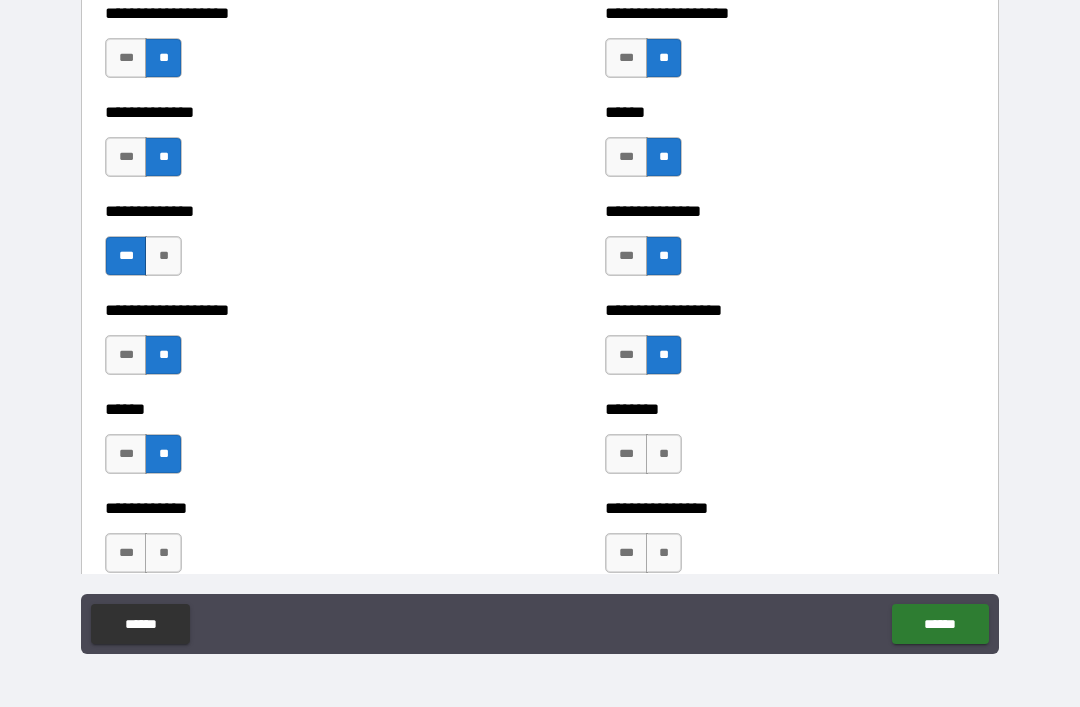 click on "**" at bounding box center (664, 454) 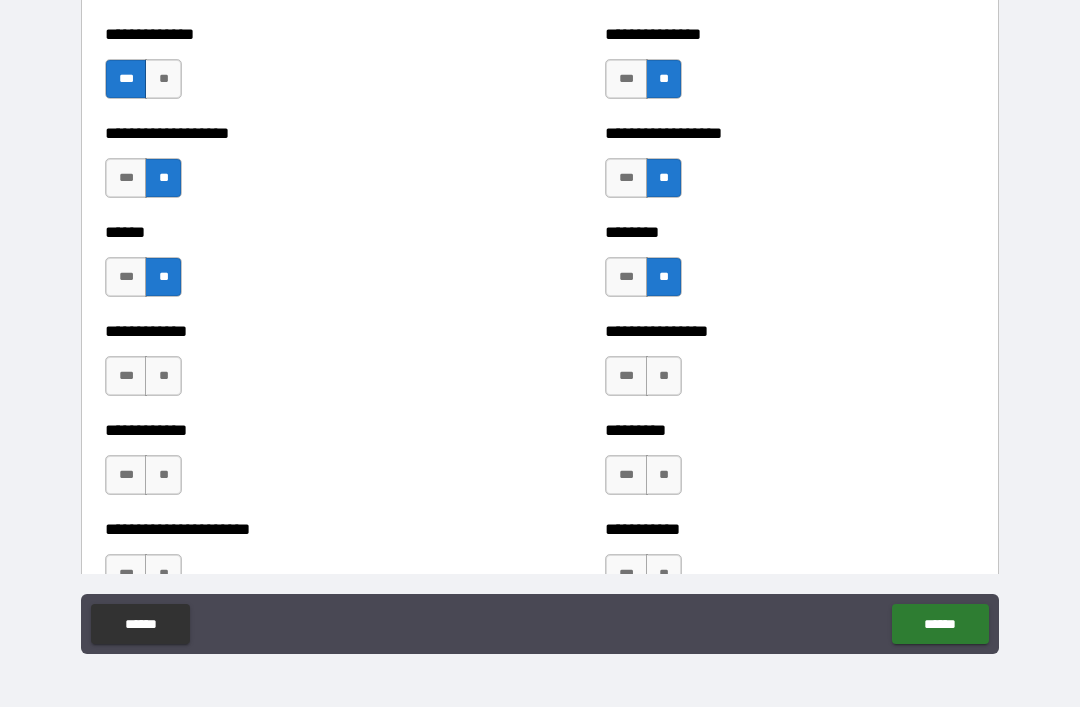 scroll, scrollTop: 4858, scrollLeft: 0, axis: vertical 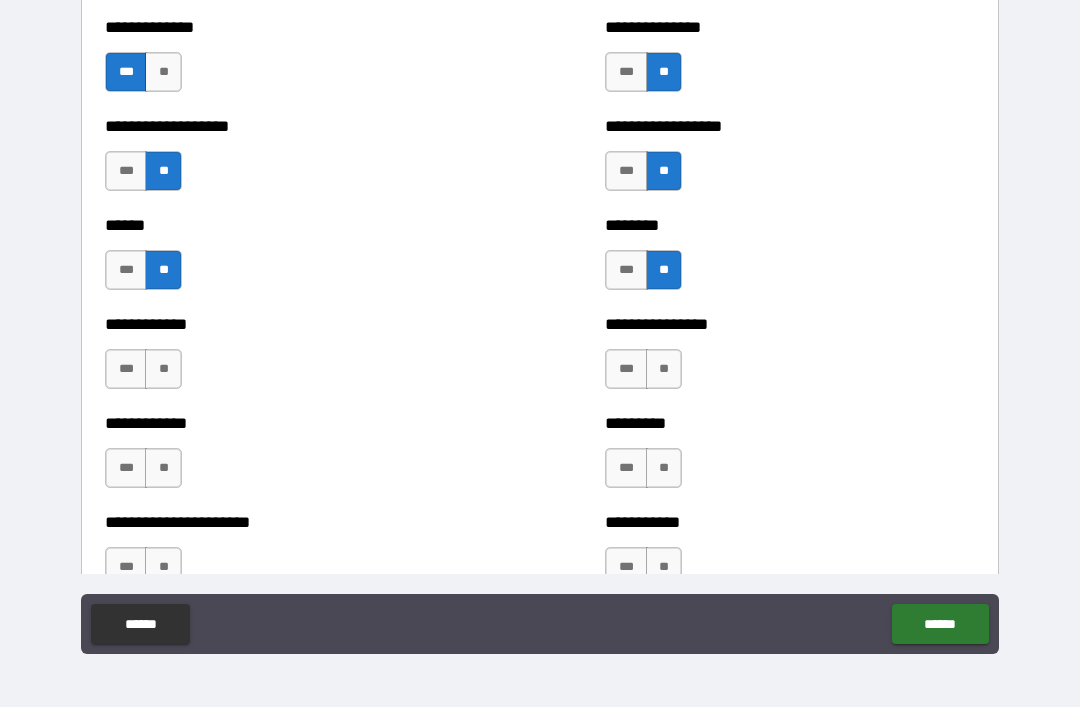 click on "***" at bounding box center [626, 369] 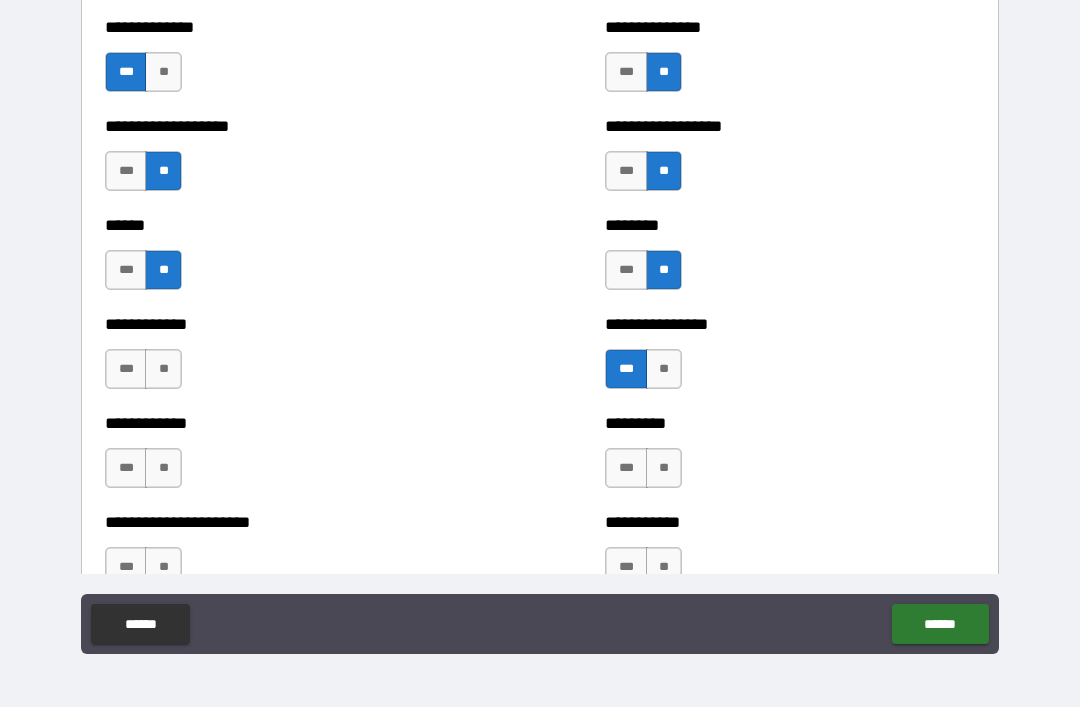 click on "**" at bounding box center [163, 369] 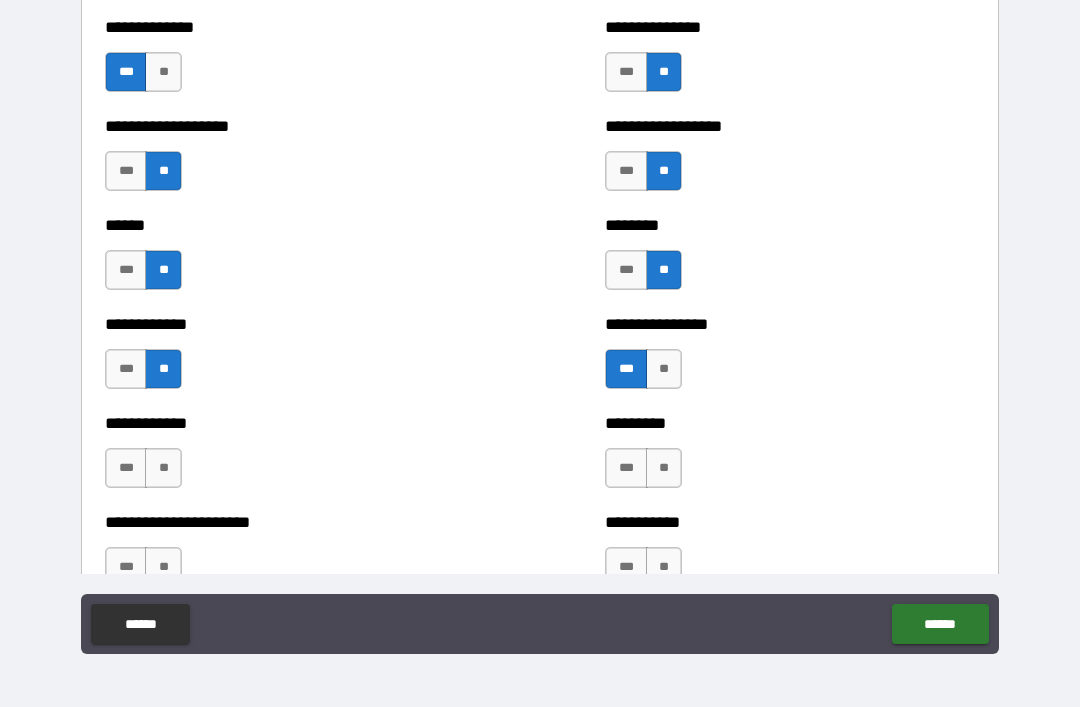 click on "**" at bounding box center (163, 468) 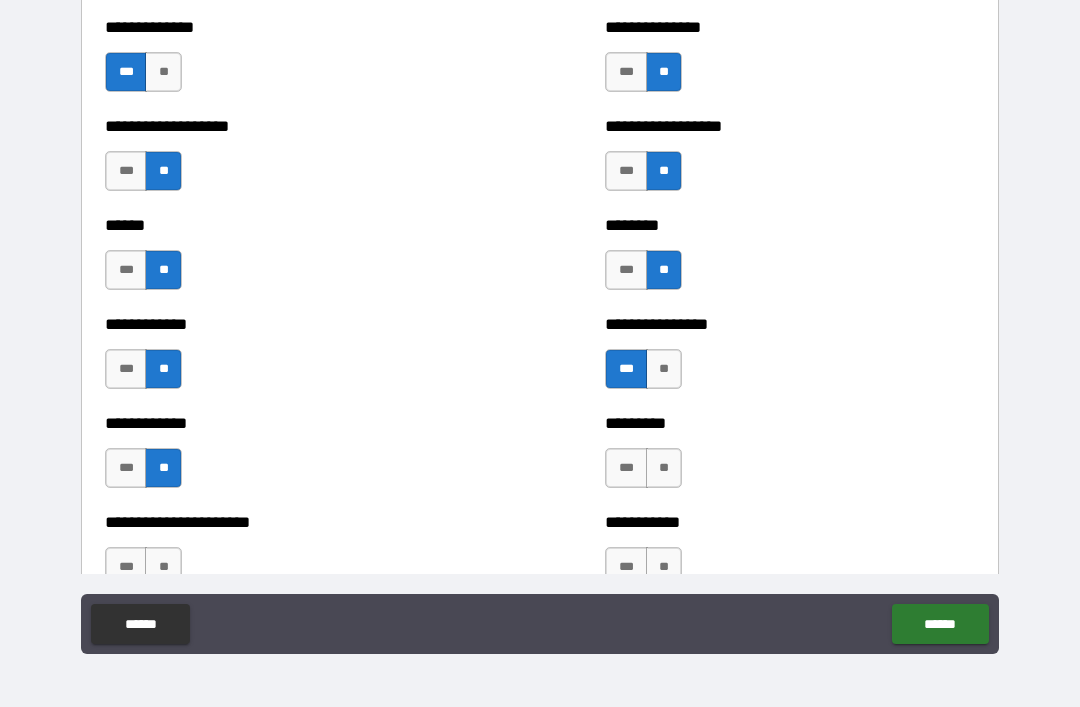click on "**" at bounding box center (664, 468) 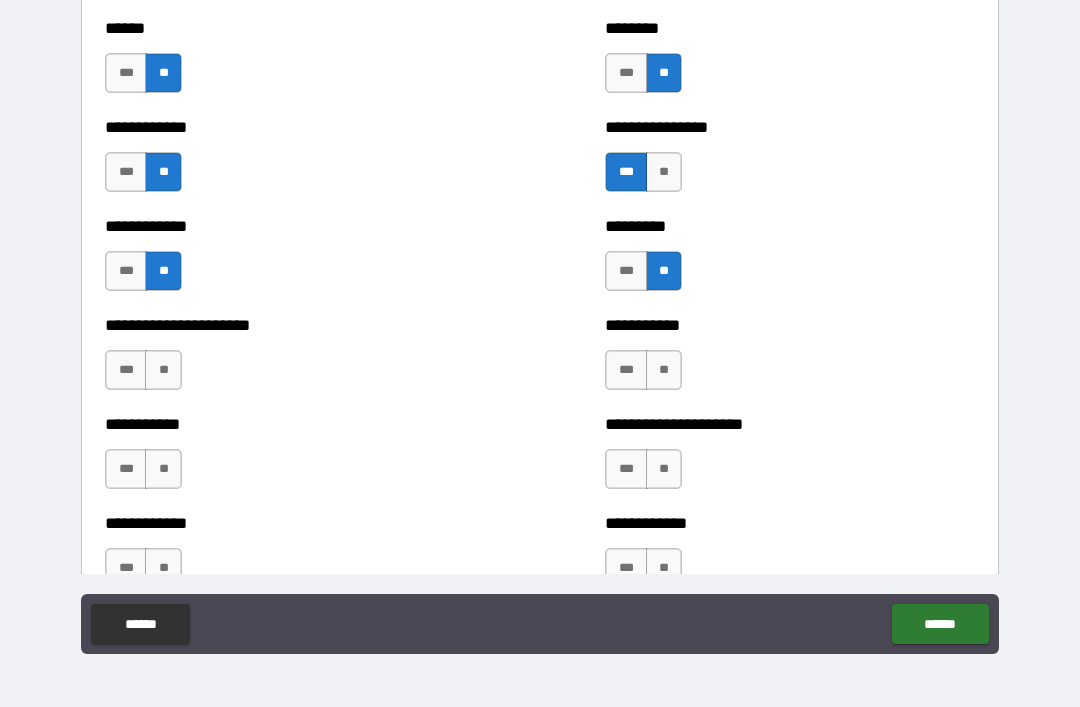 scroll, scrollTop: 5058, scrollLeft: 0, axis: vertical 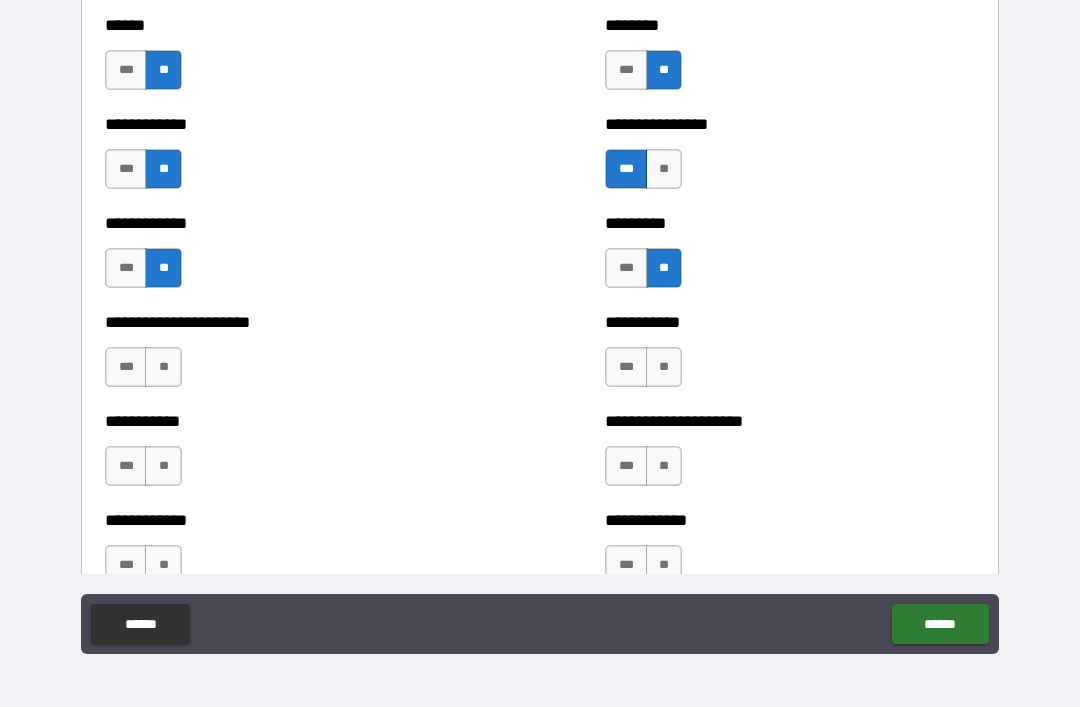 click on "**" at bounding box center (664, 367) 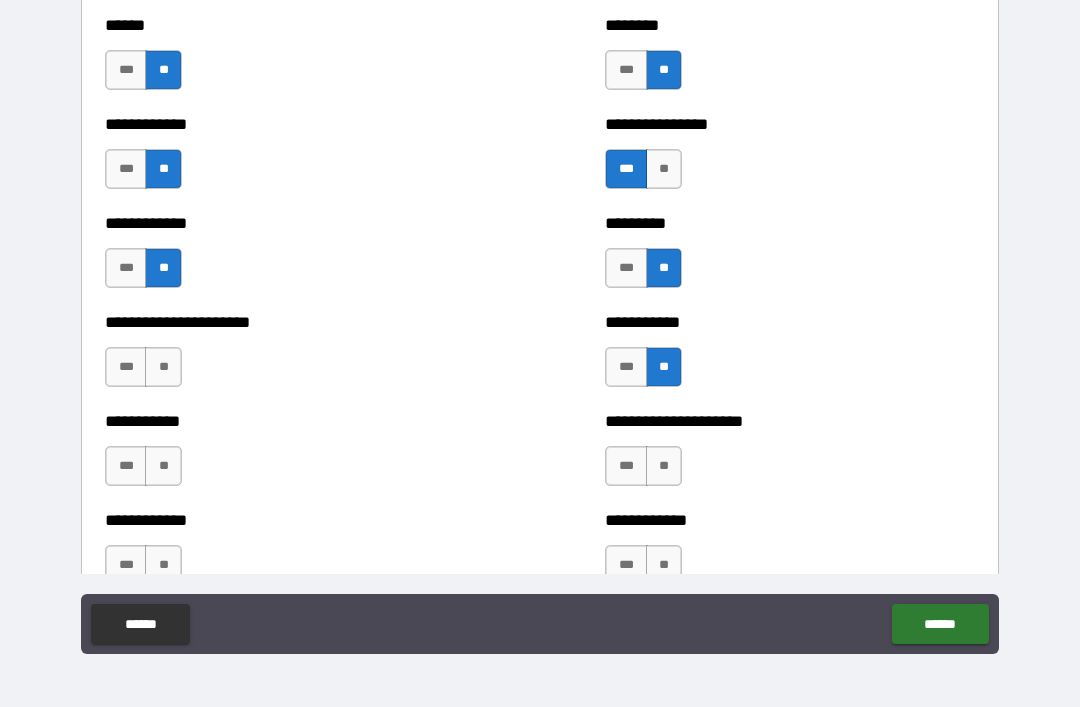 click on "**" at bounding box center (163, 367) 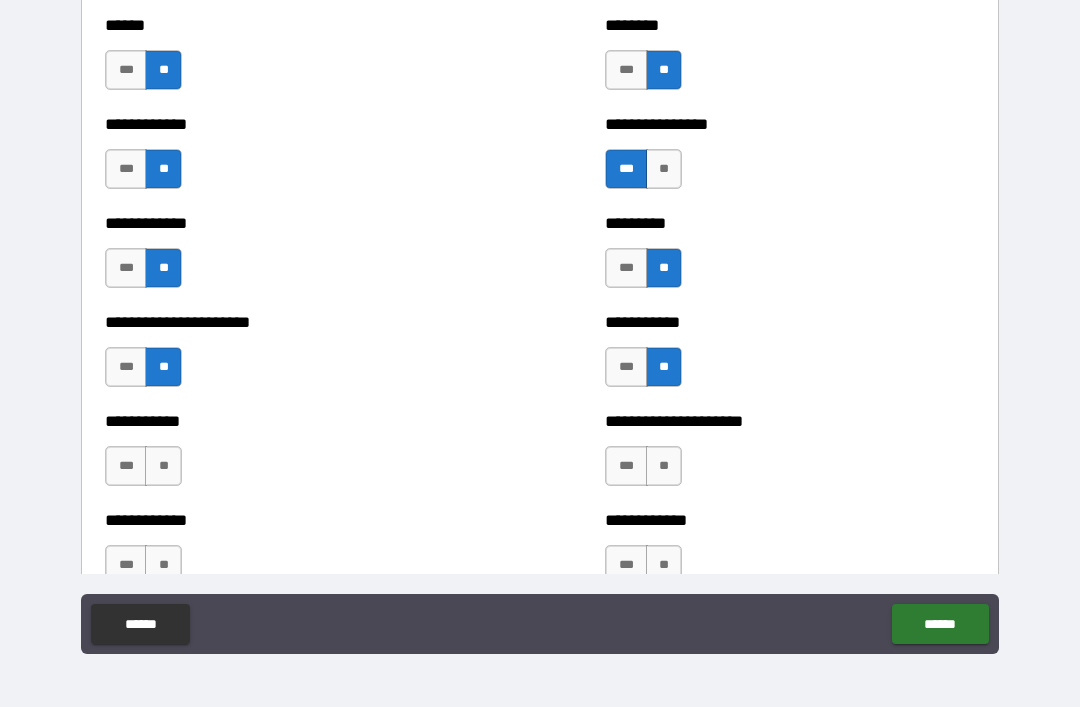 click on "**" at bounding box center (163, 466) 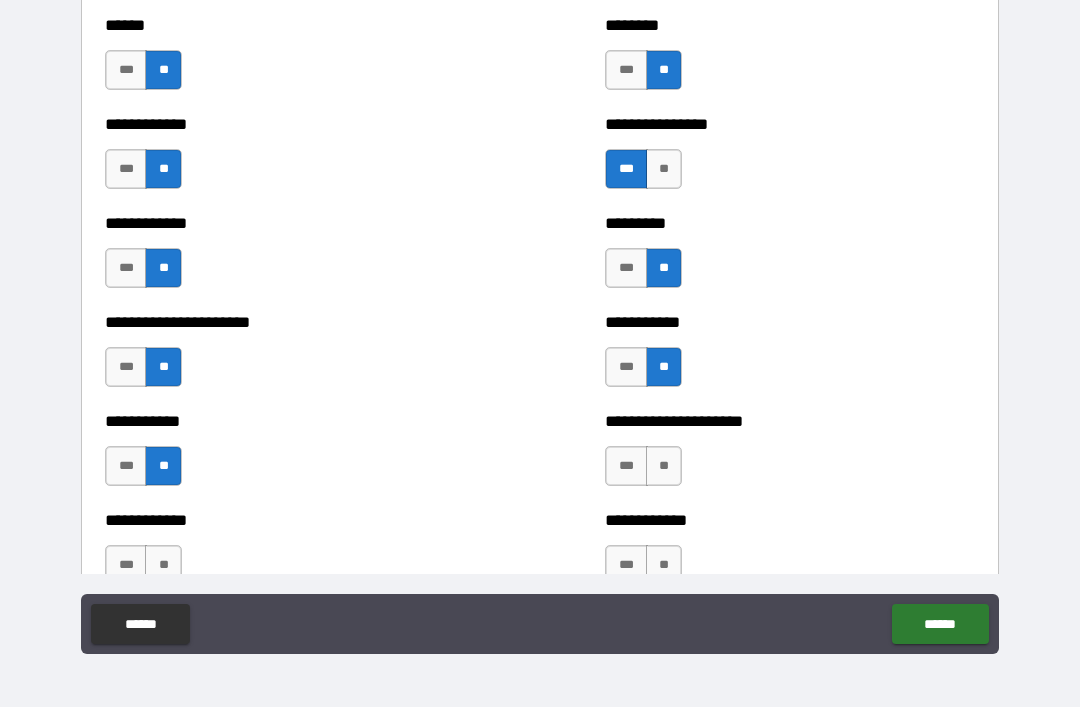 click on "**" at bounding box center [664, 466] 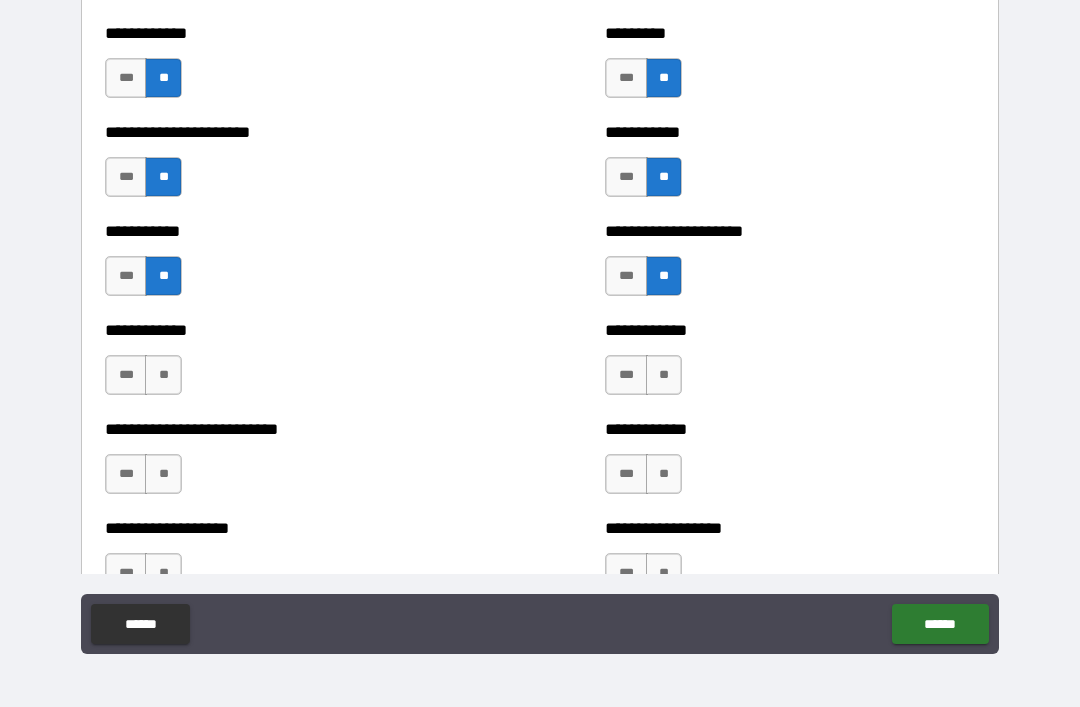 scroll, scrollTop: 5293, scrollLeft: 0, axis: vertical 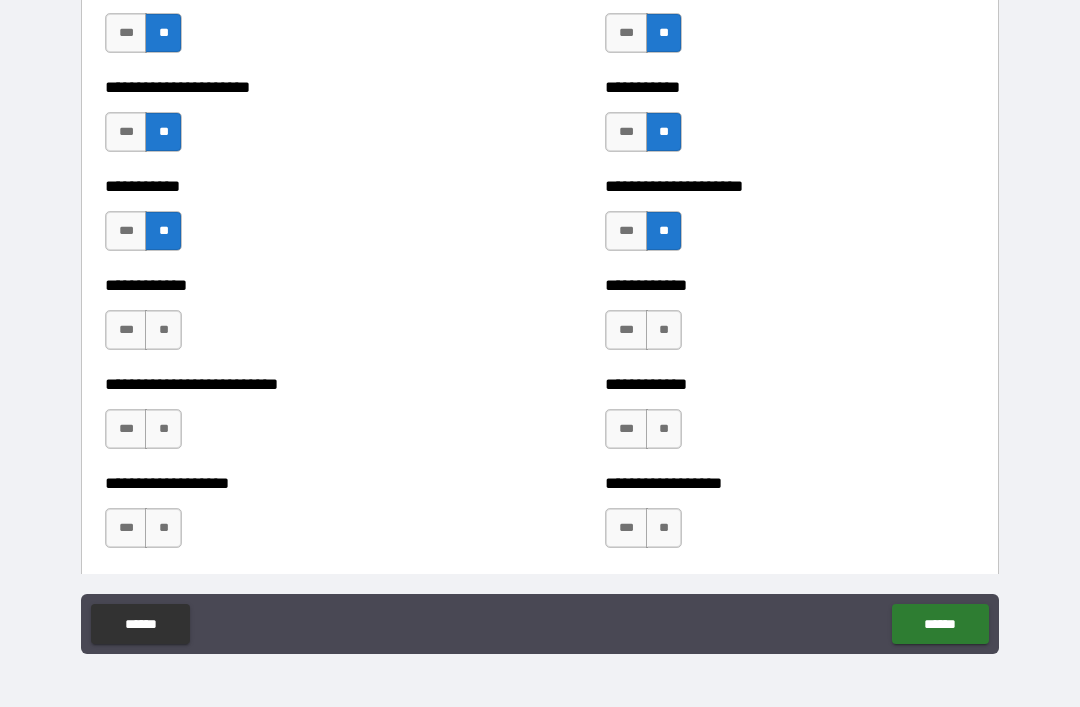 click on "**" at bounding box center (664, 330) 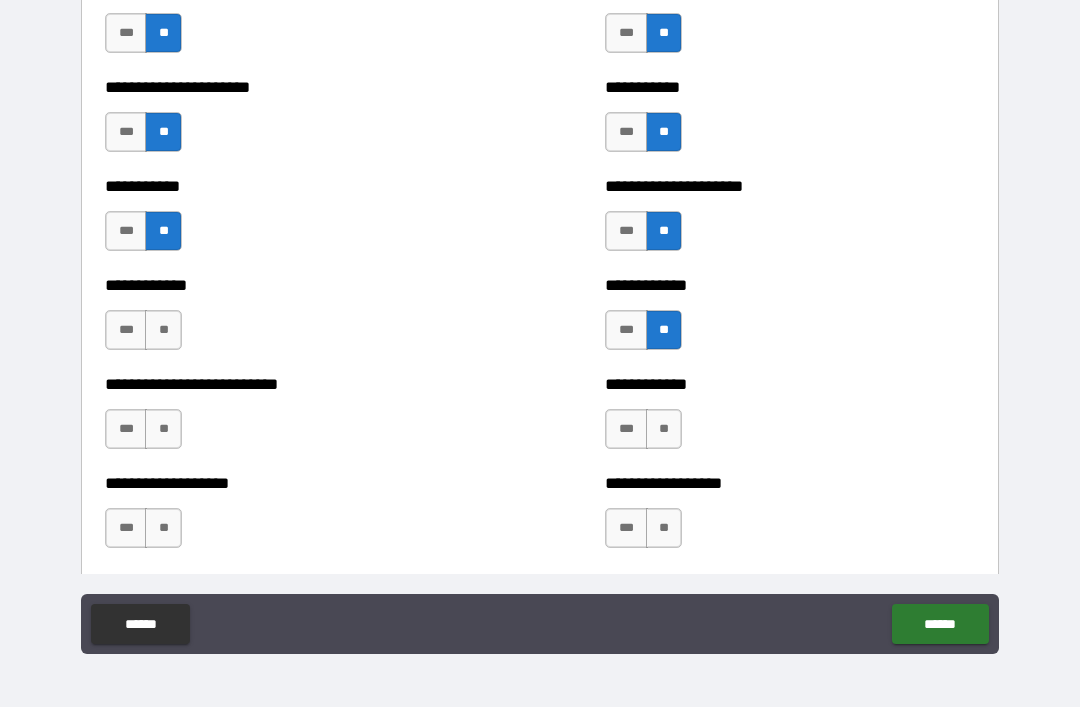 click on "**" at bounding box center [163, 330] 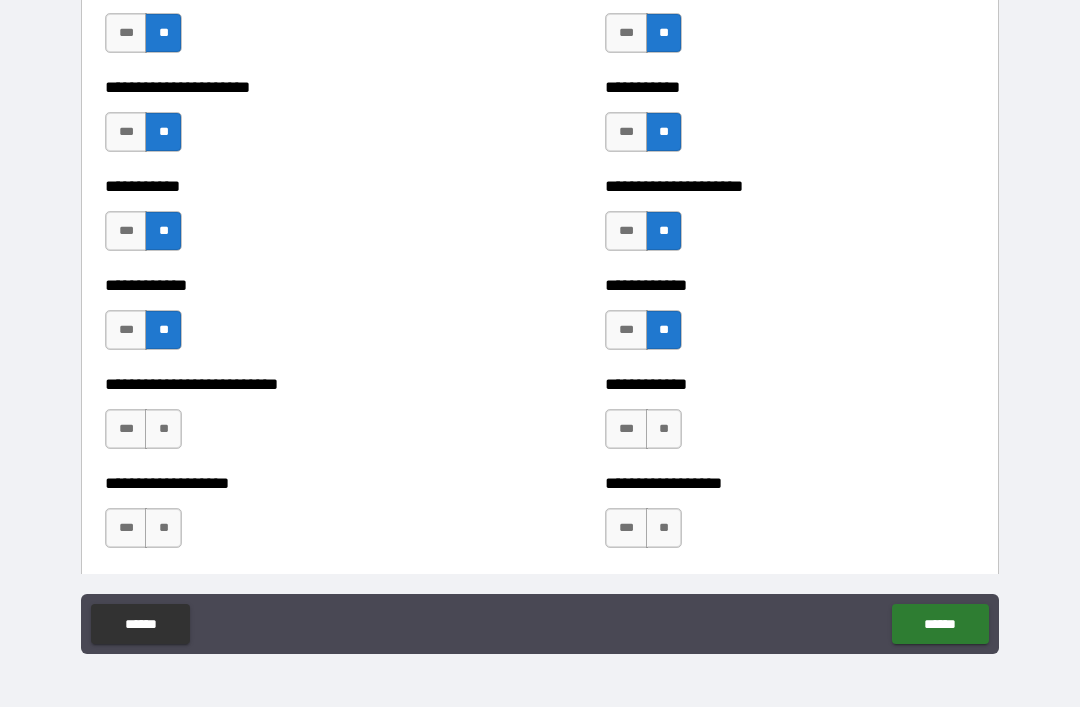 click on "**" at bounding box center (163, 429) 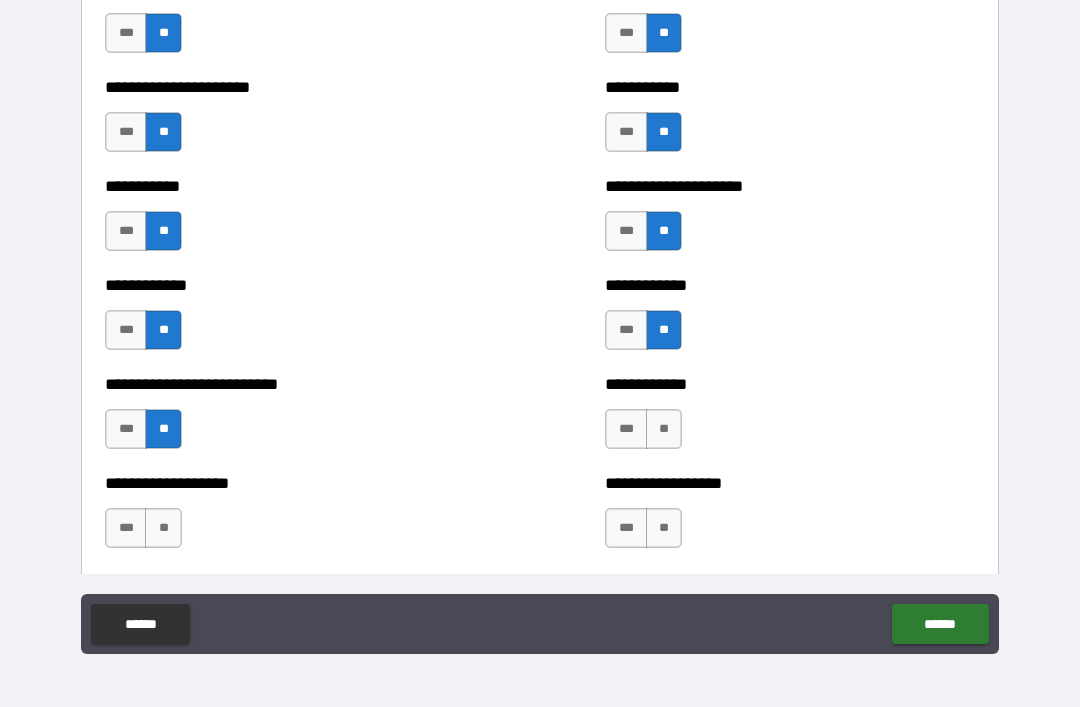 click on "**" at bounding box center [664, 429] 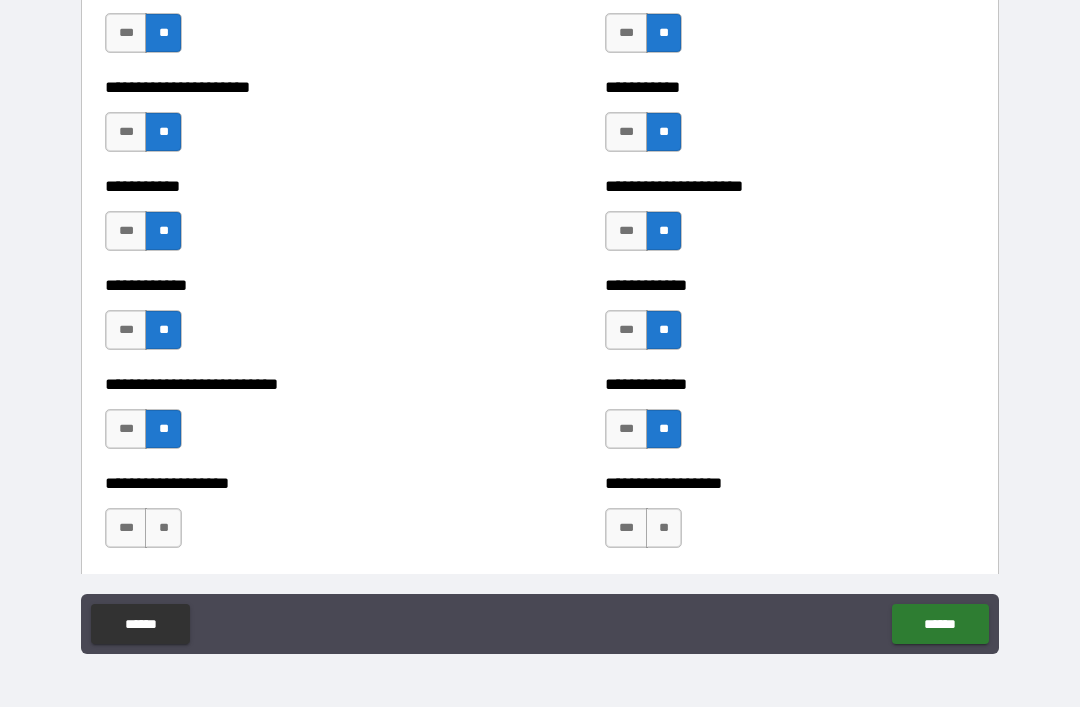 click on "**" at bounding box center (664, 528) 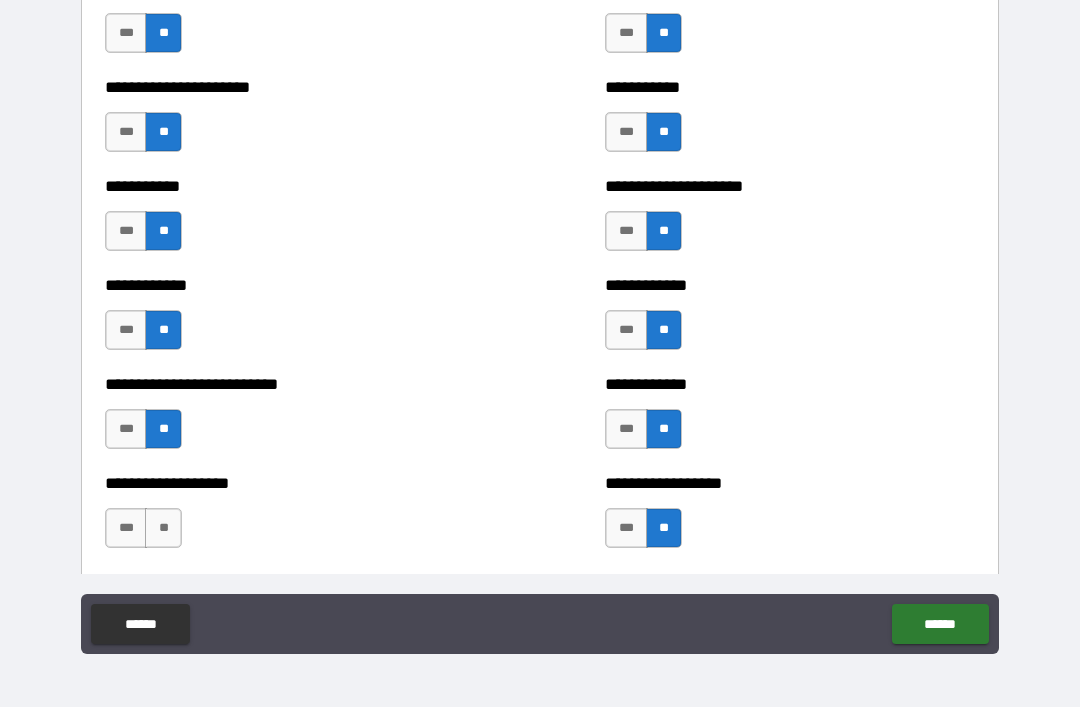 click on "**" at bounding box center (163, 528) 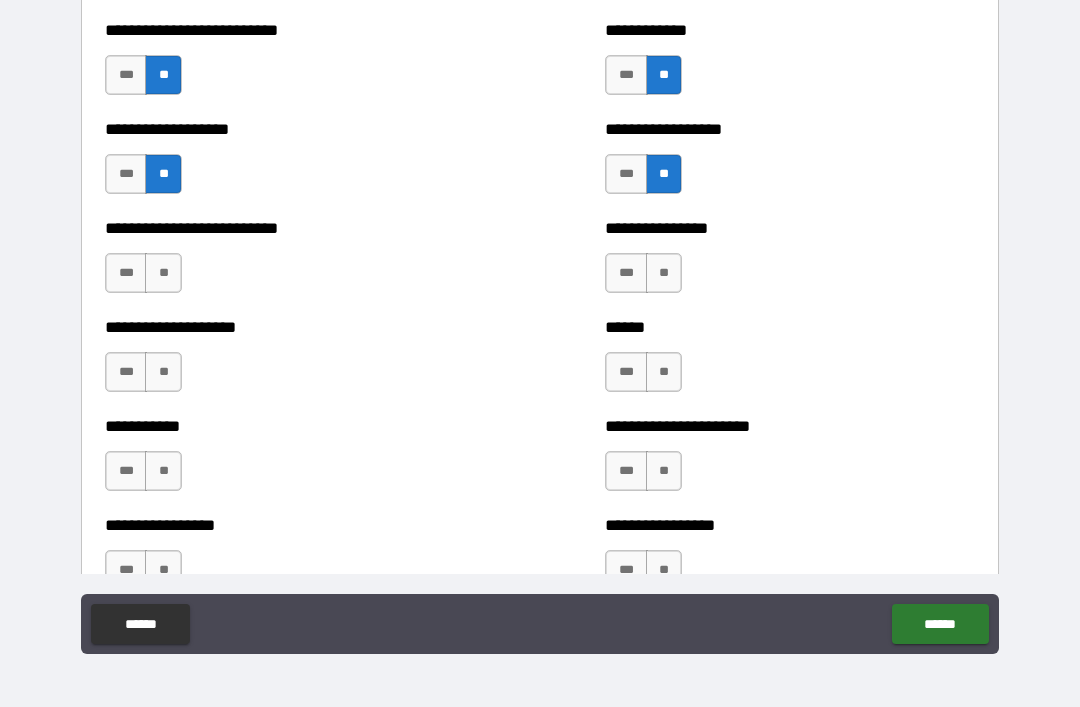 scroll, scrollTop: 5676, scrollLeft: 0, axis: vertical 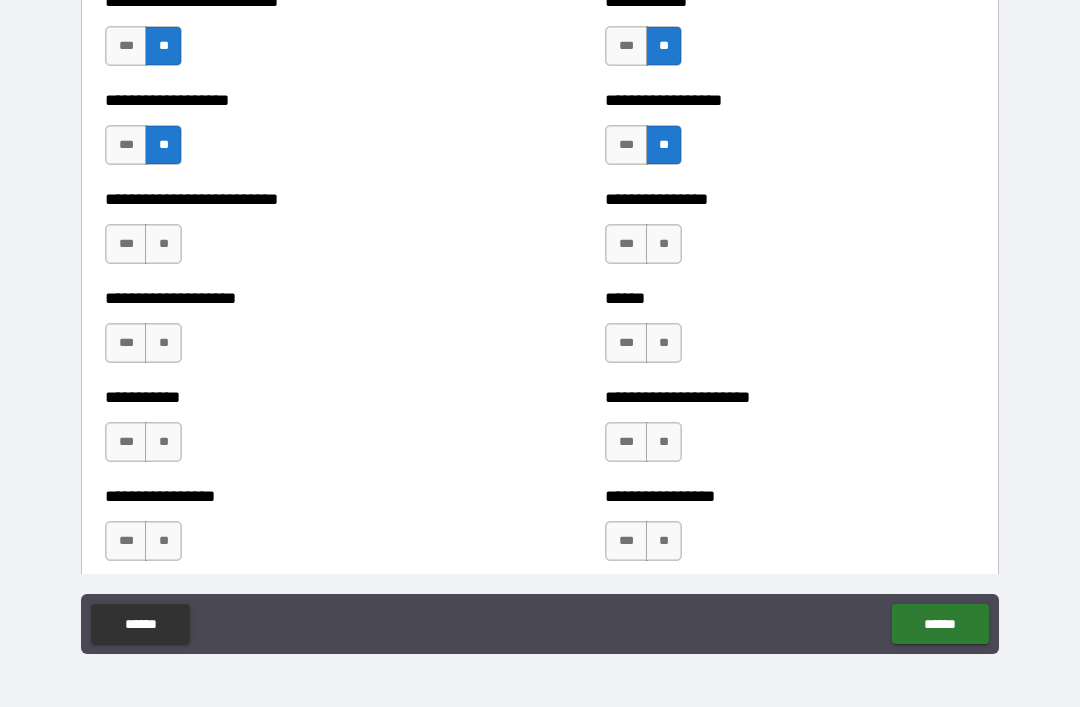 click on "**" at bounding box center [163, 244] 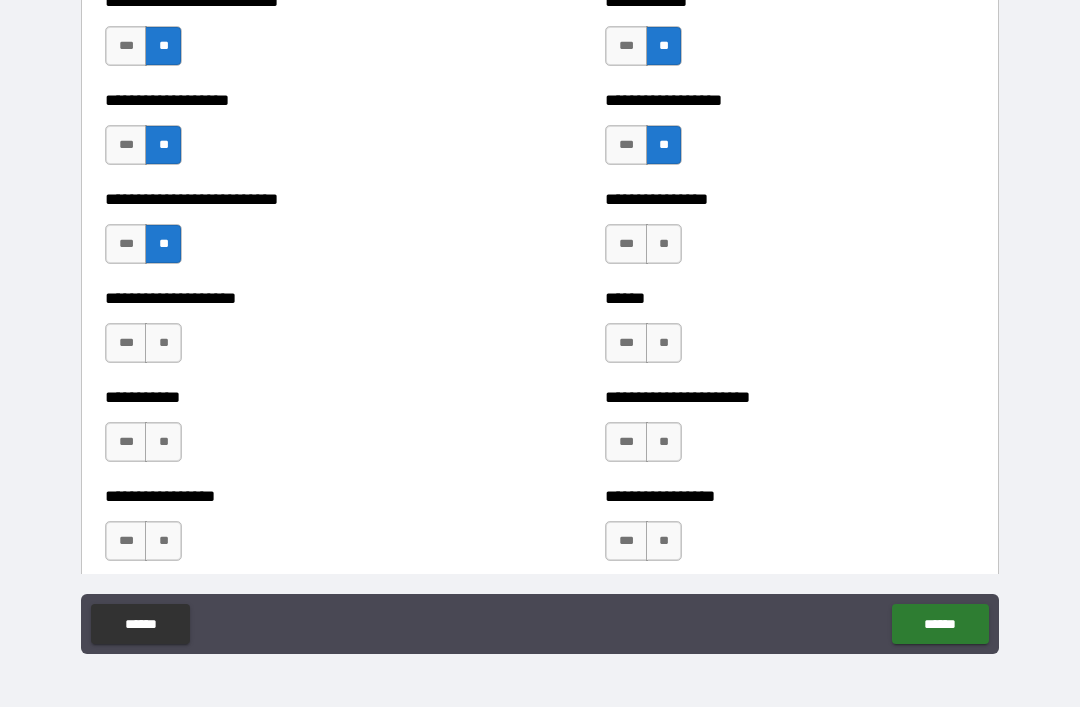 click on "**" at bounding box center [664, 244] 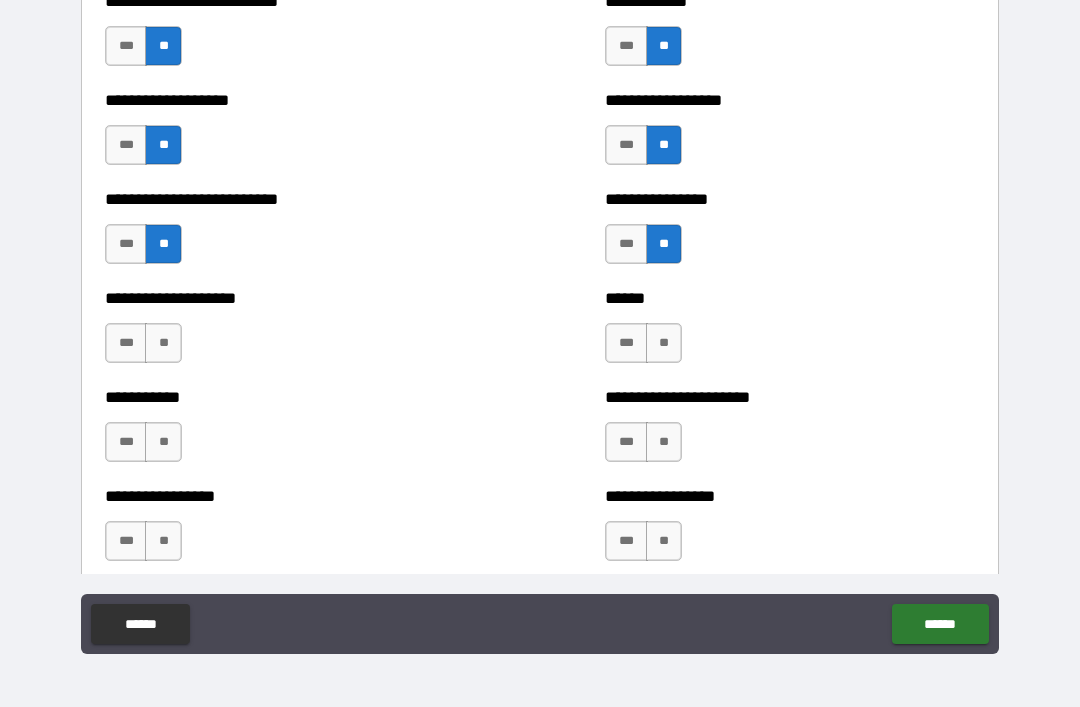click on "**" at bounding box center (664, 343) 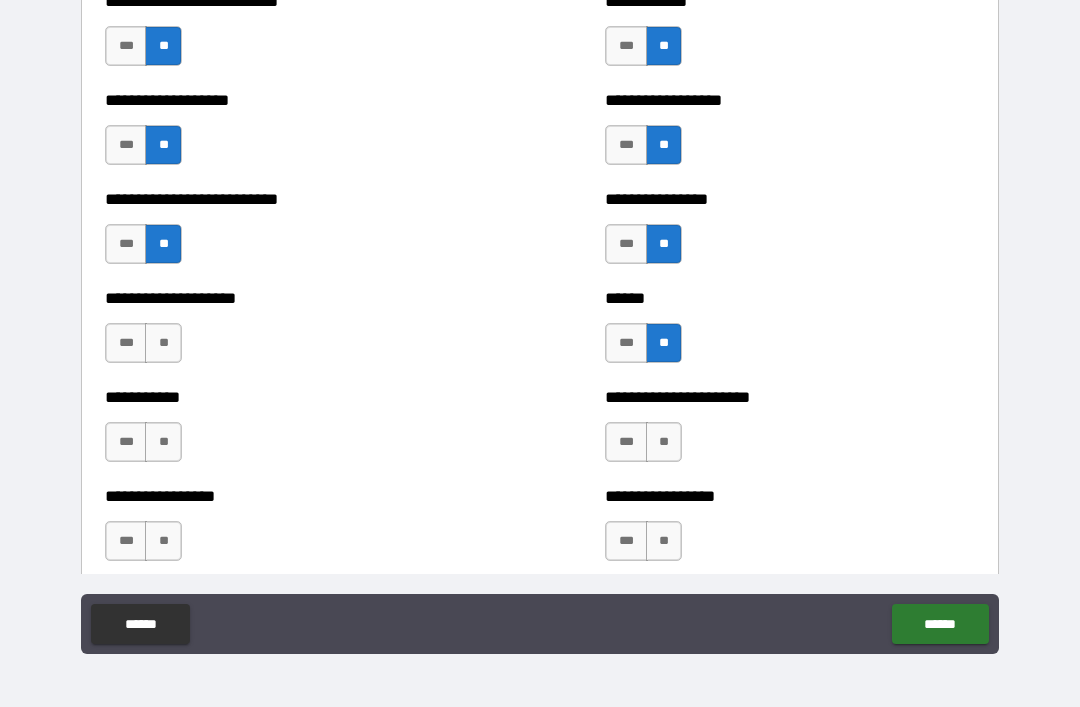 click on "**" at bounding box center [163, 343] 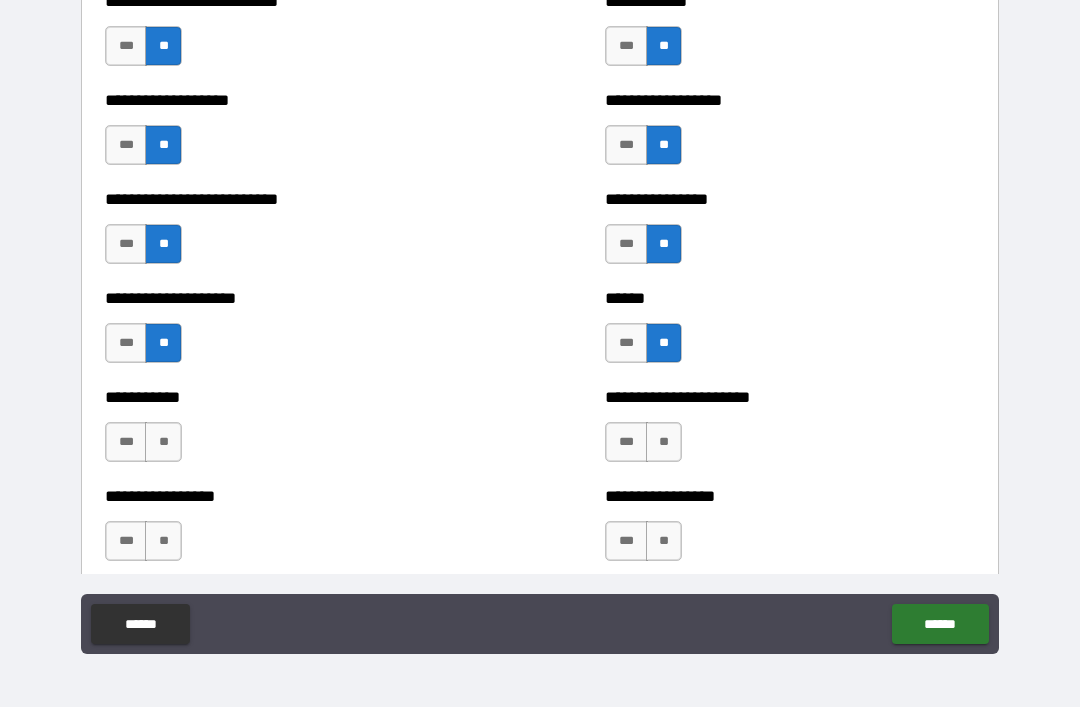 click on "**" at bounding box center [163, 442] 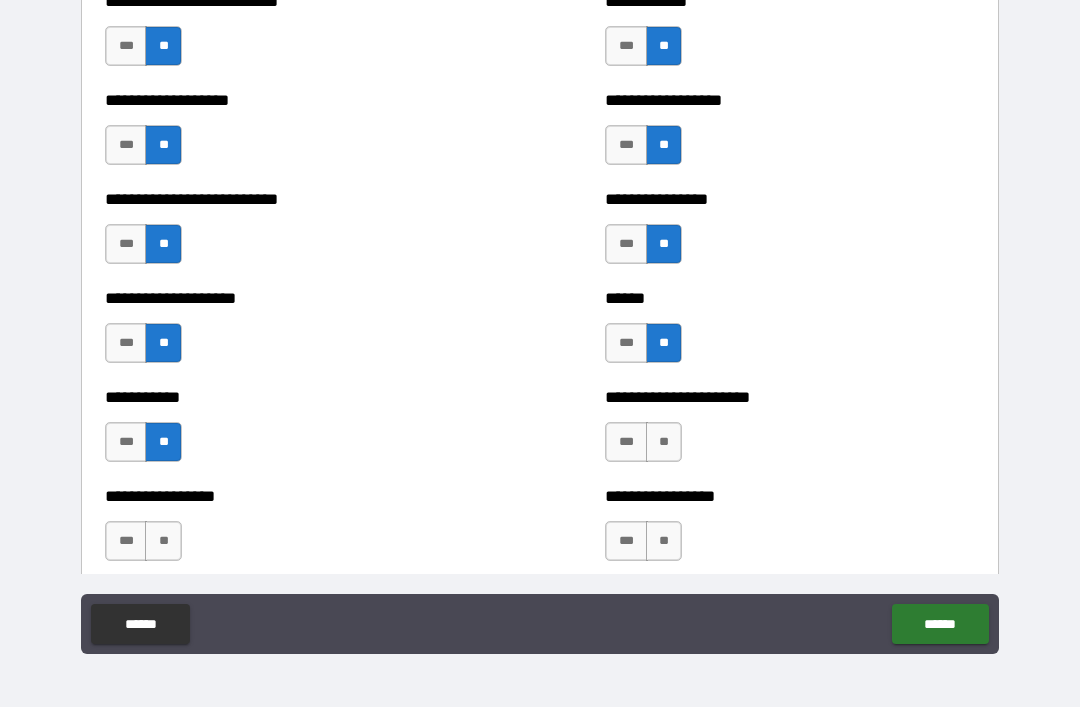 click on "**" at bounding box center [664, 442] 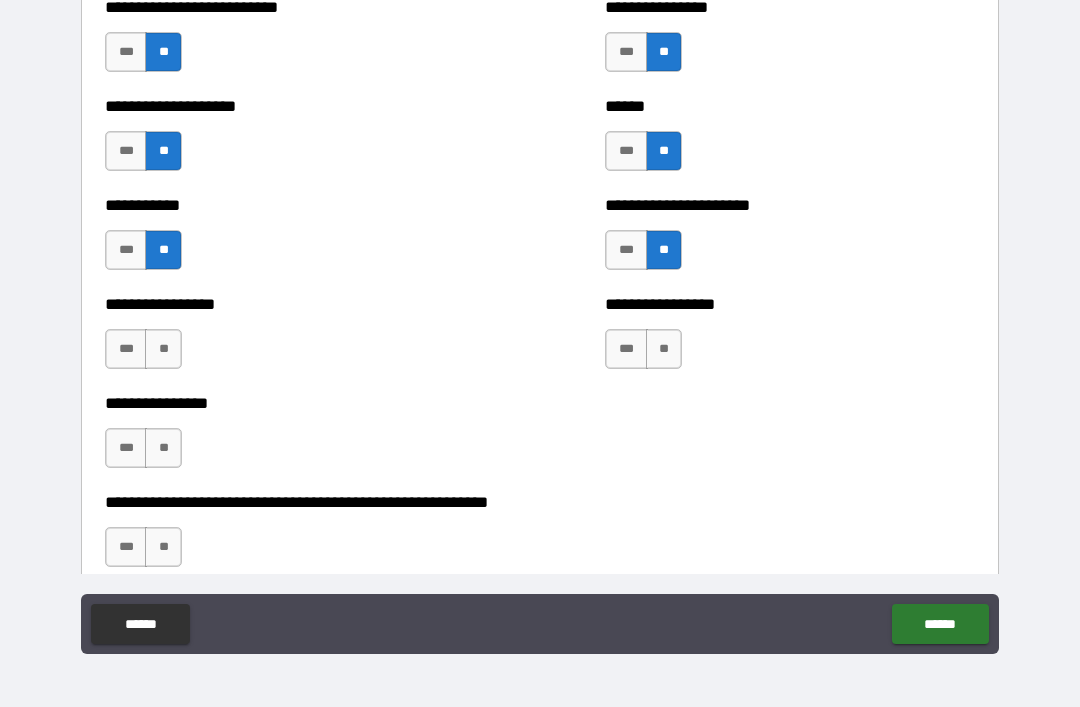 scroll, scrollTop: 5876, scrollLeft: 0, axis: vertical 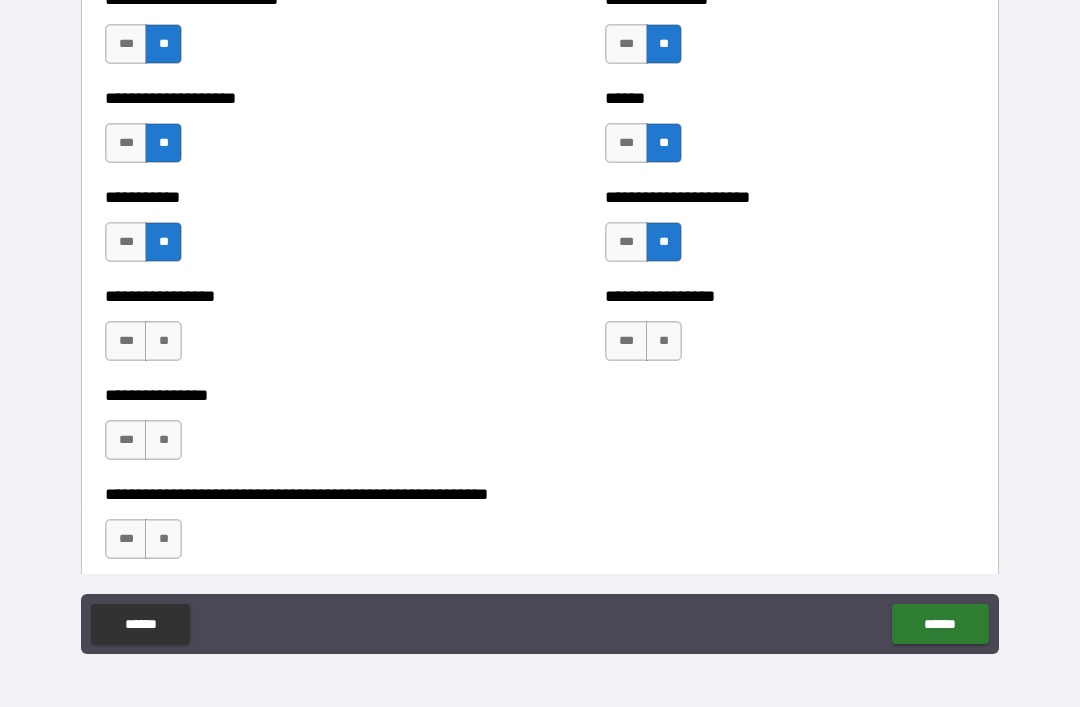 click on "**" at bounding box center (664, 341) 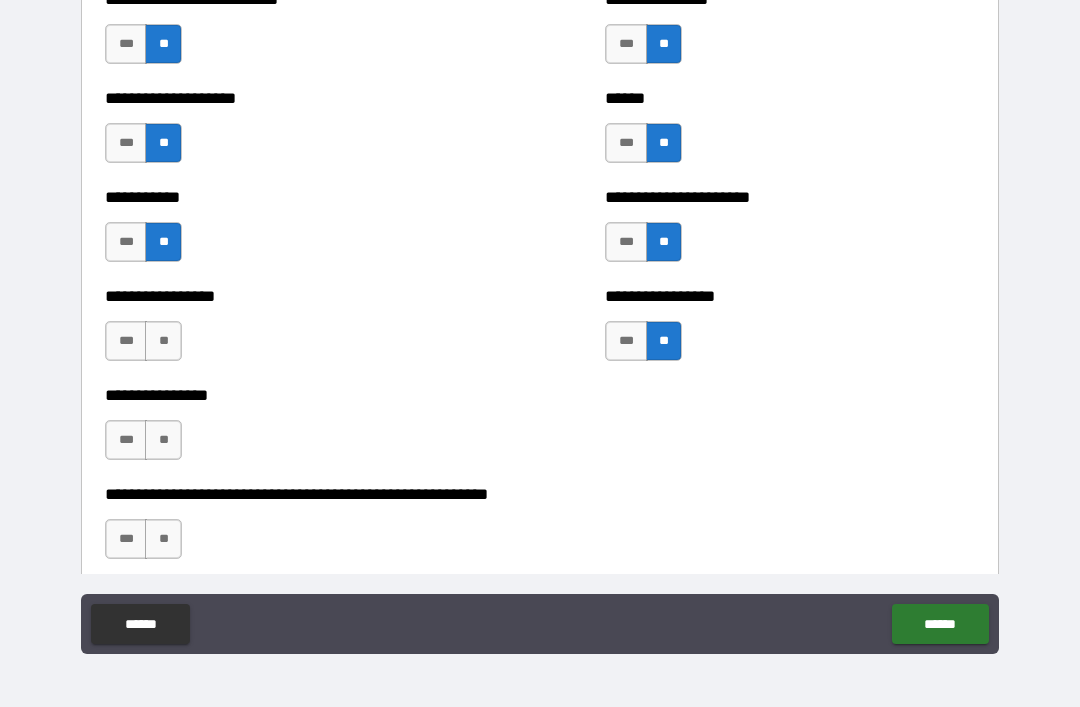 click on "**" at bounding box center [163, 341] 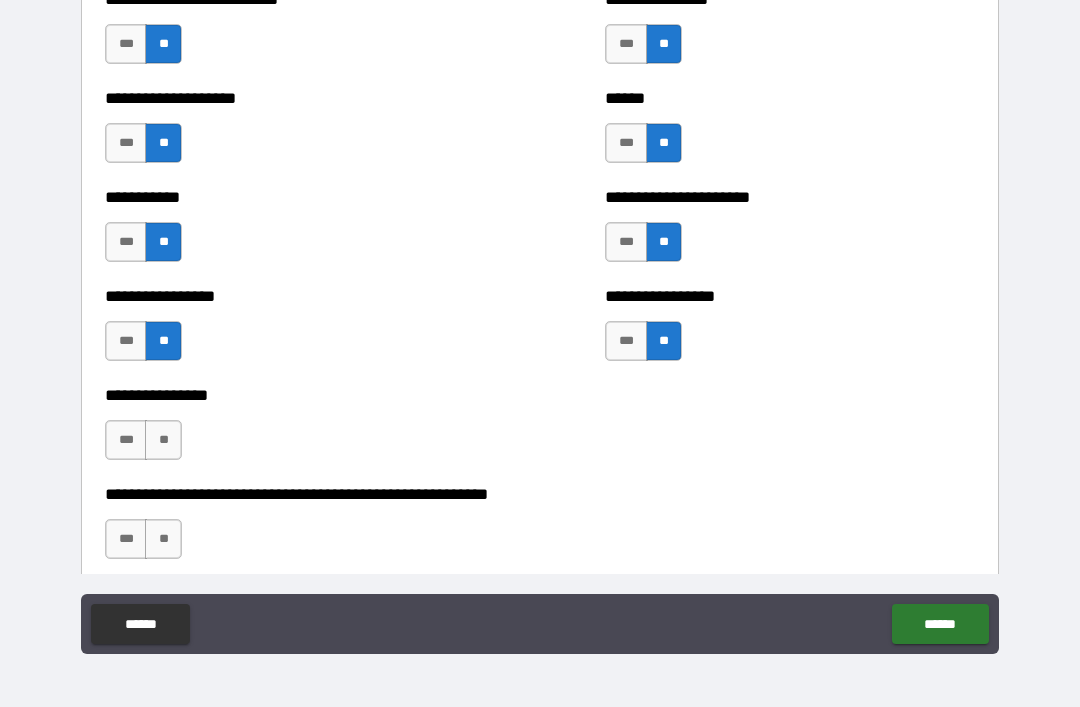 click on "**" at bounding box center [163, 440] 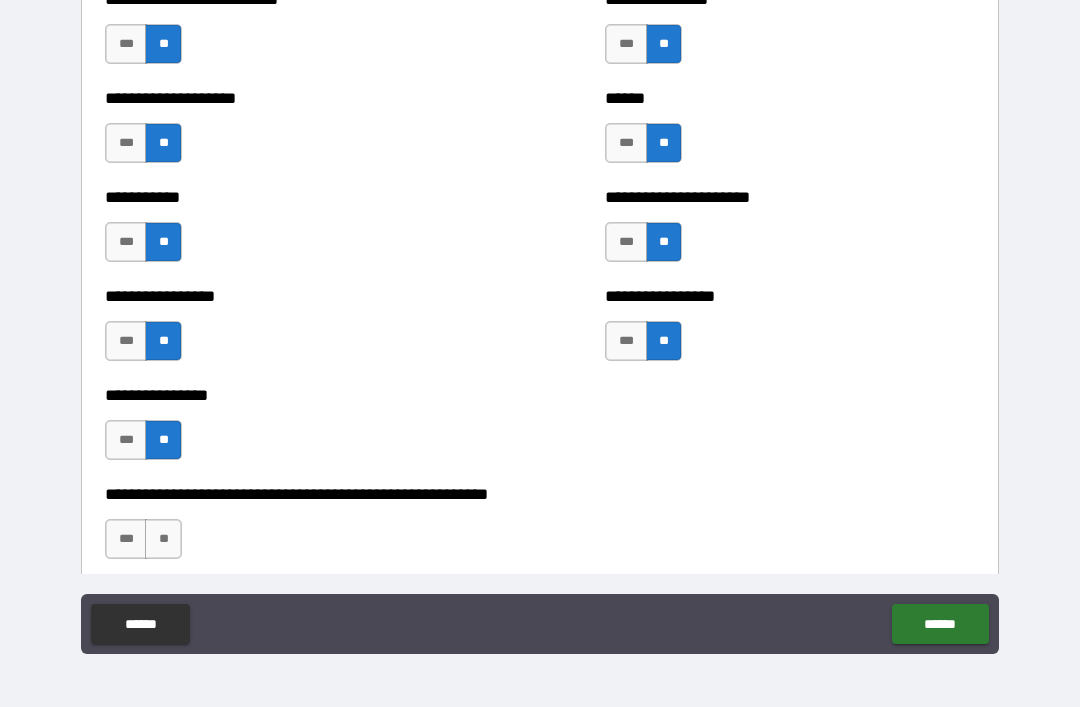 click on "**" at bounding box center [163, 539] 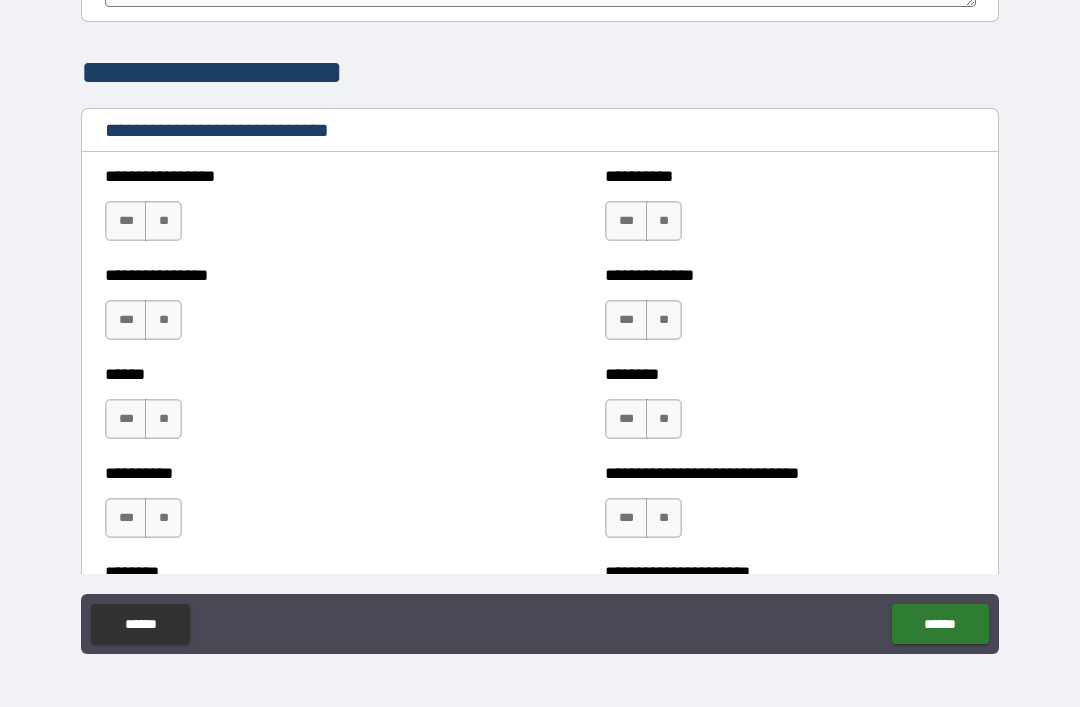 scroll, scrollTop: 6613, scrollLeft: 0, axis: vertical 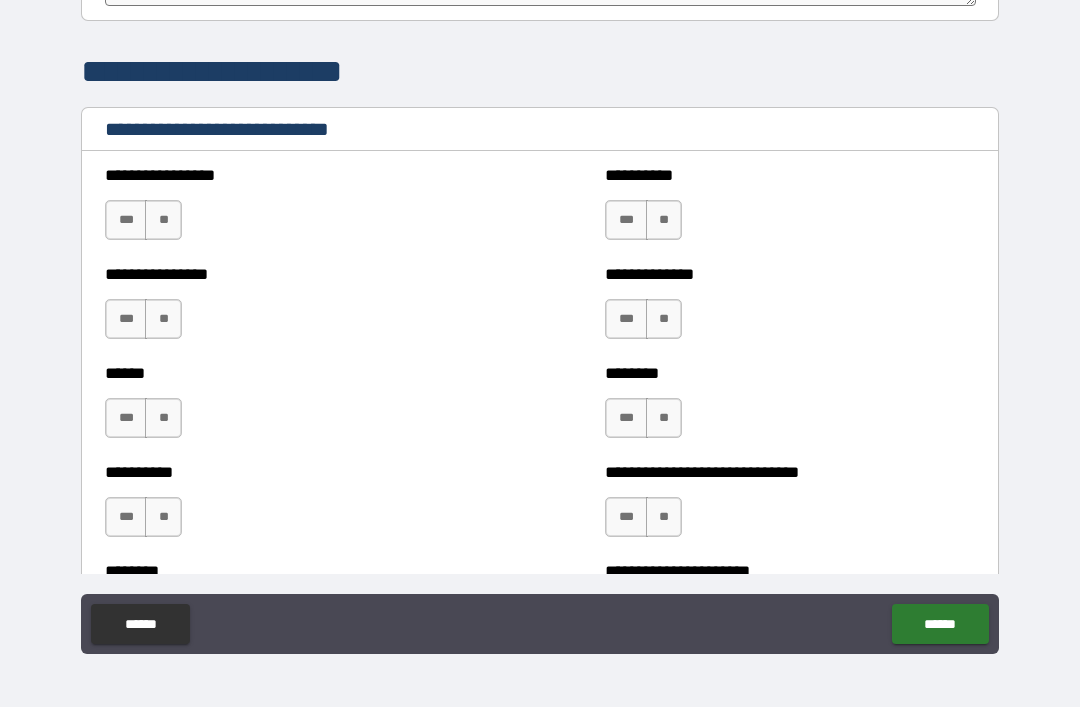 click on "**" at bounding box center [163, 220] 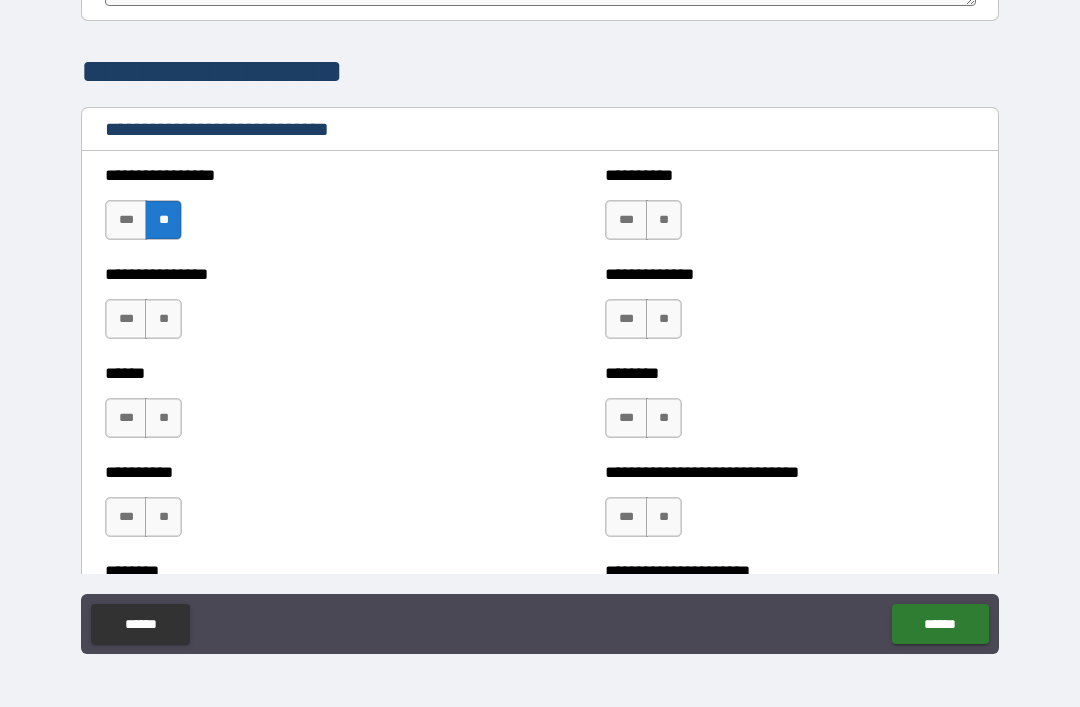 click on "**" at bounding box center (664, 220) 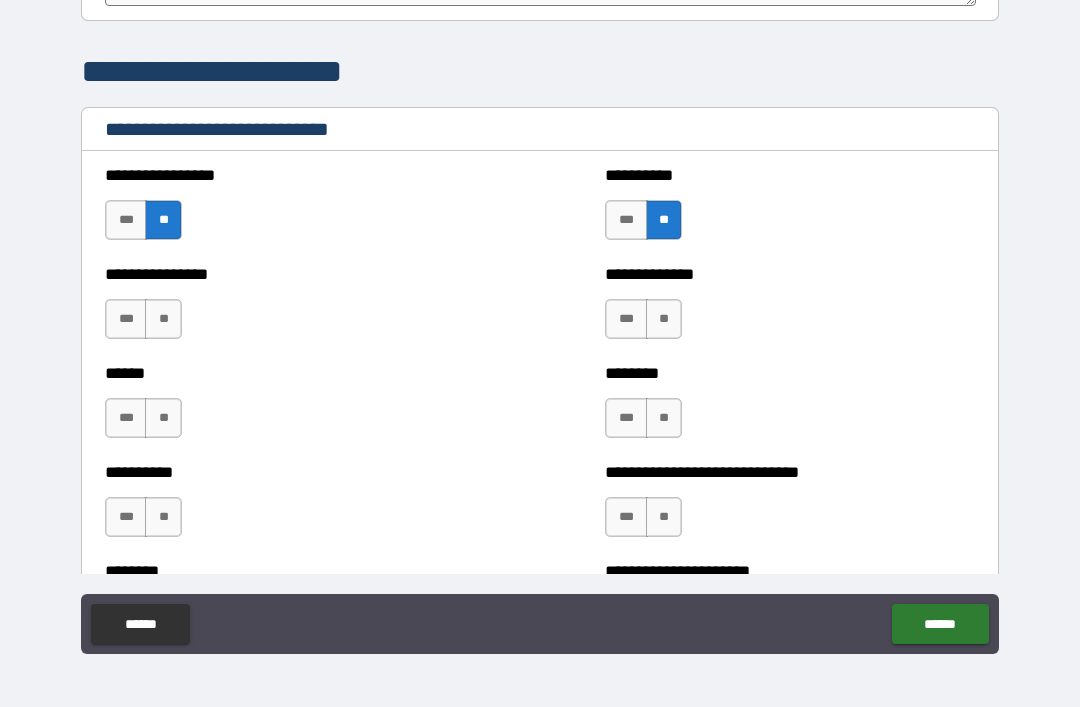click on "**" at bounding box center (664, 319) 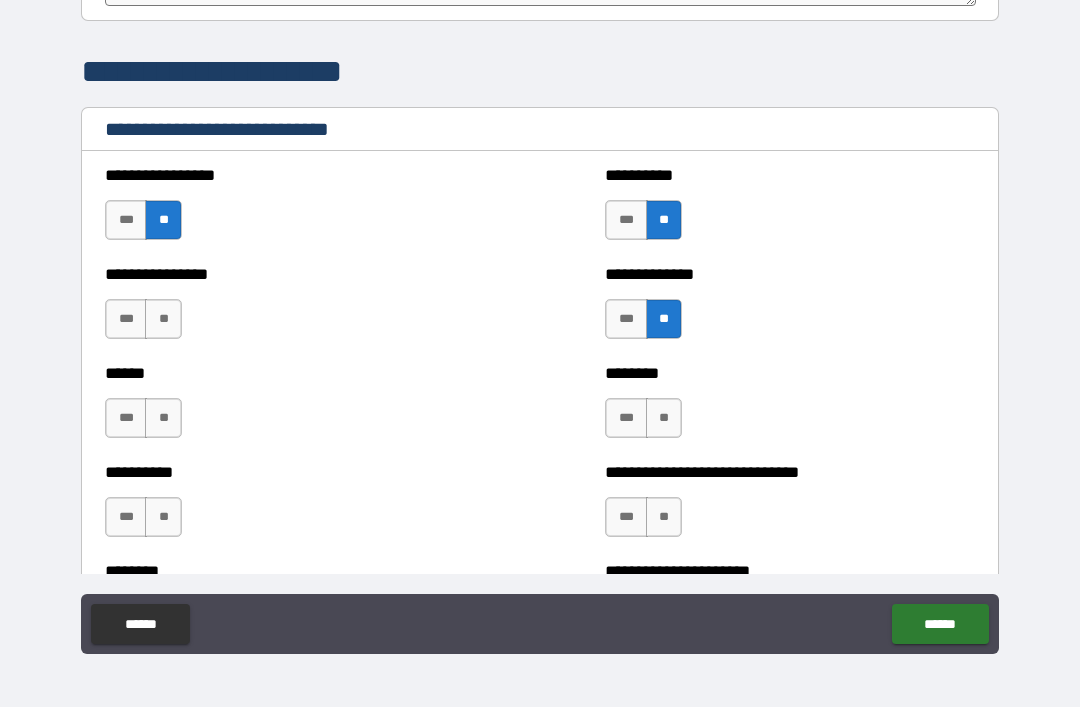 click on "***" at bounding box center [626, 319] 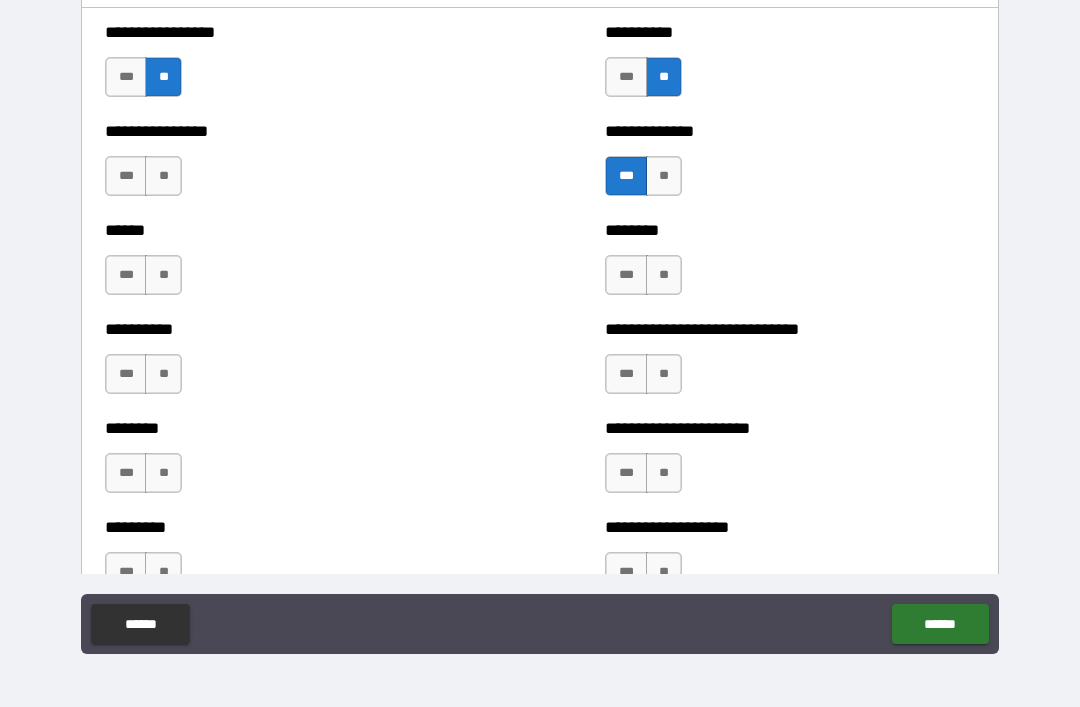 scroll, scrollTop: 6757, scrollLeft: 0, axis: vertical 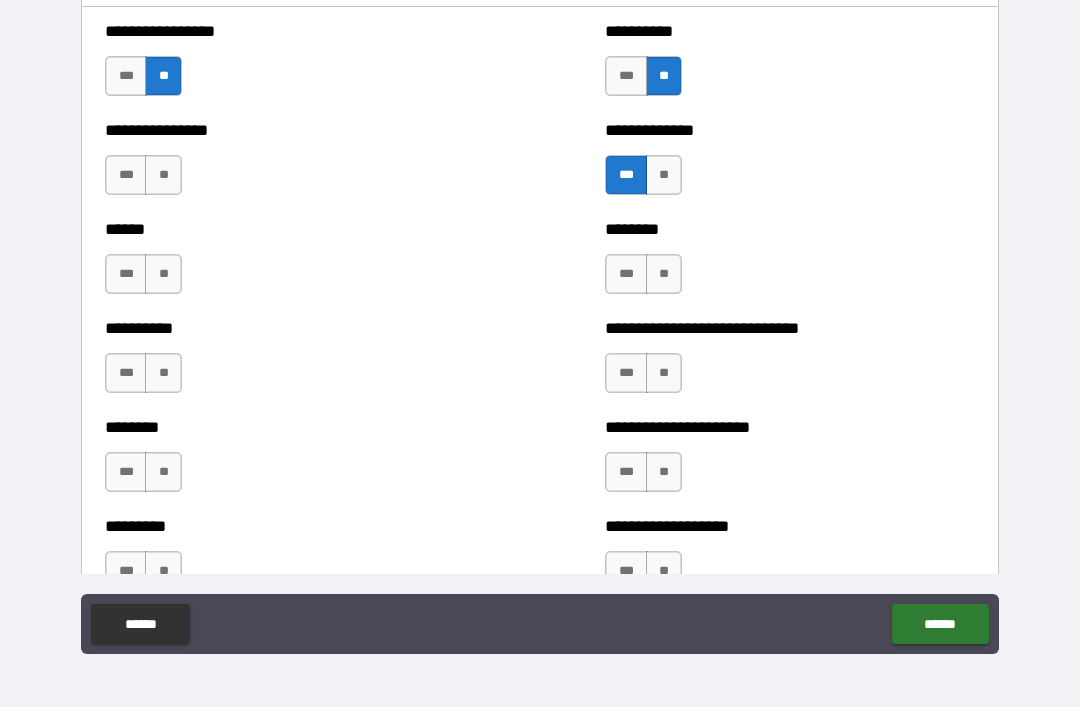 click on "**" at bounding box center [163, 175] 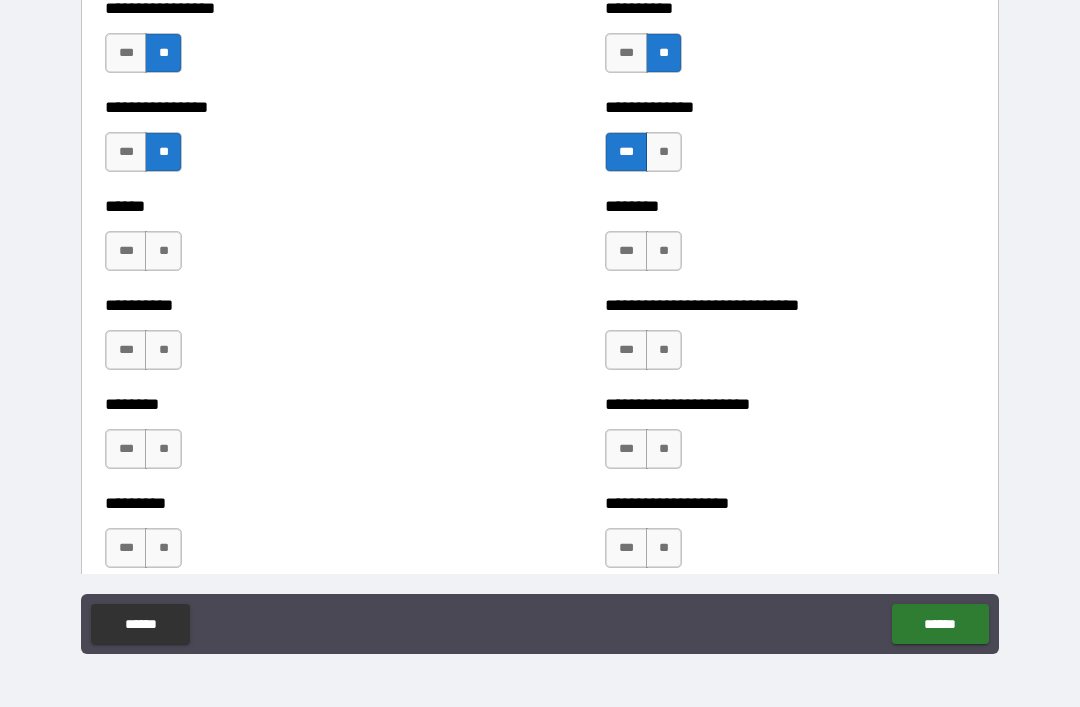 scroll, scrollTop: 6782, scrollLeft: 0, axis: vertical 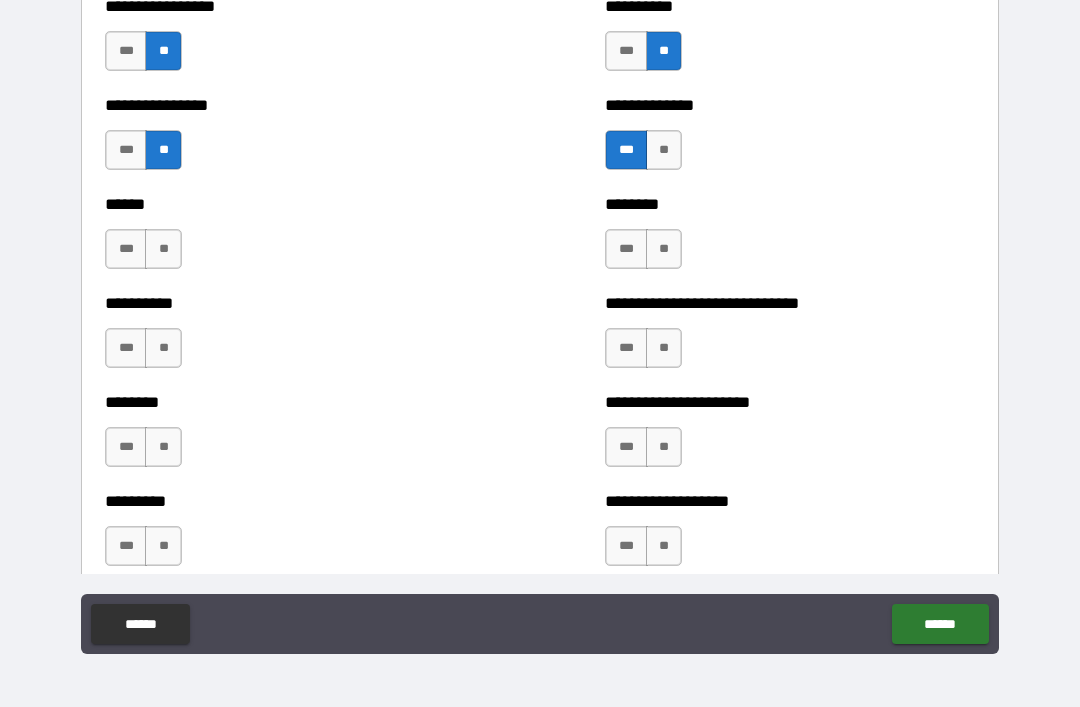 click on "**" at bounding box center [163, 249] 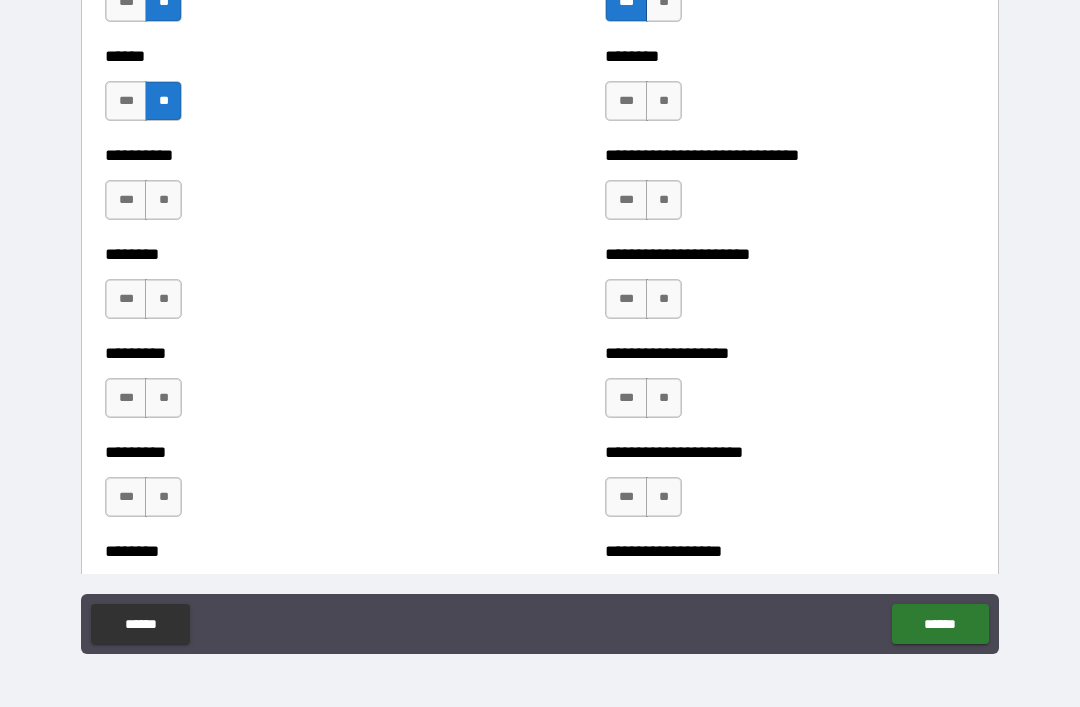 scroll, scrollTop: 6933, scrollLeft: 0, axis: vertical 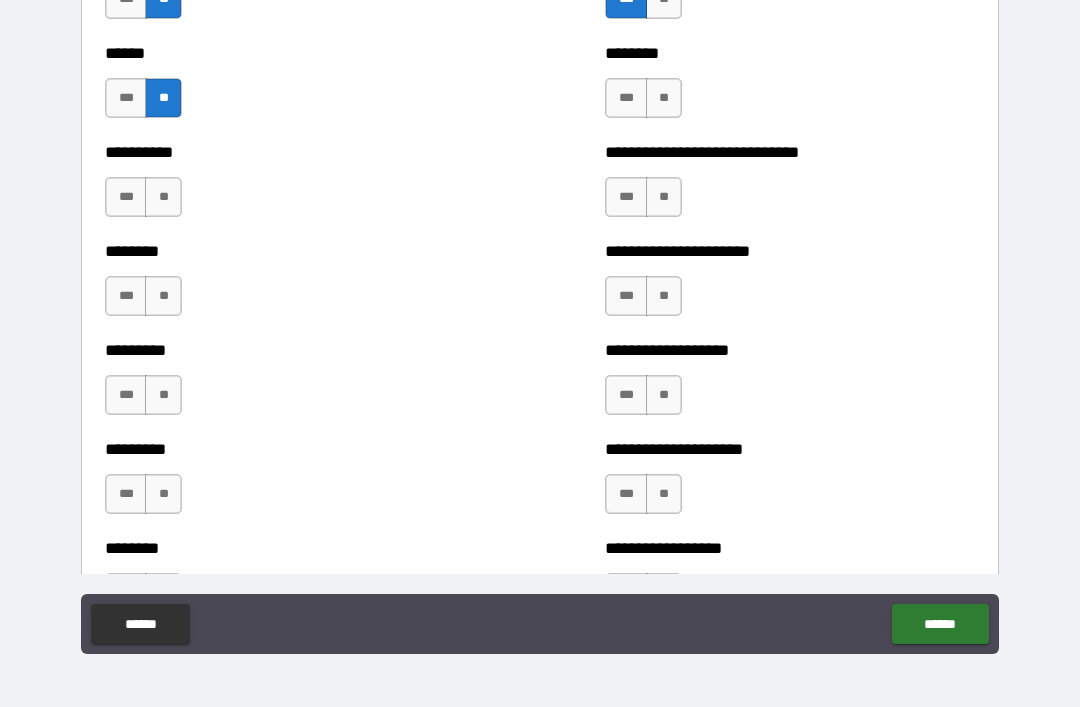 click on "**" at bounding box center [664, 98] 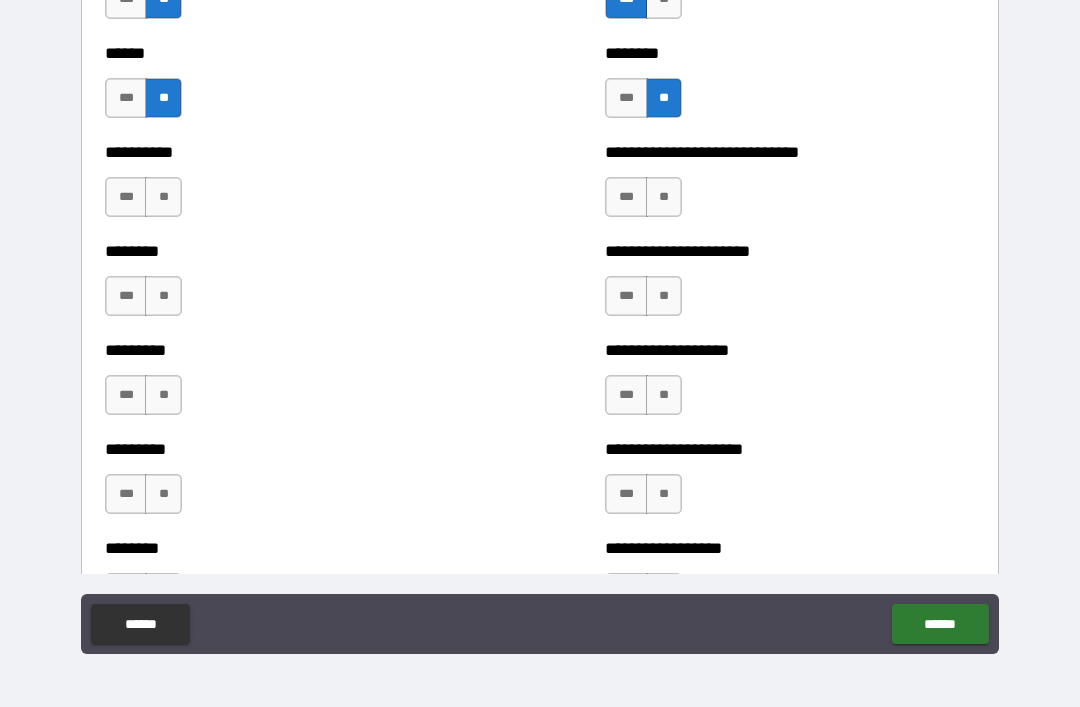 click on "***" at bounding box center (626, 197) 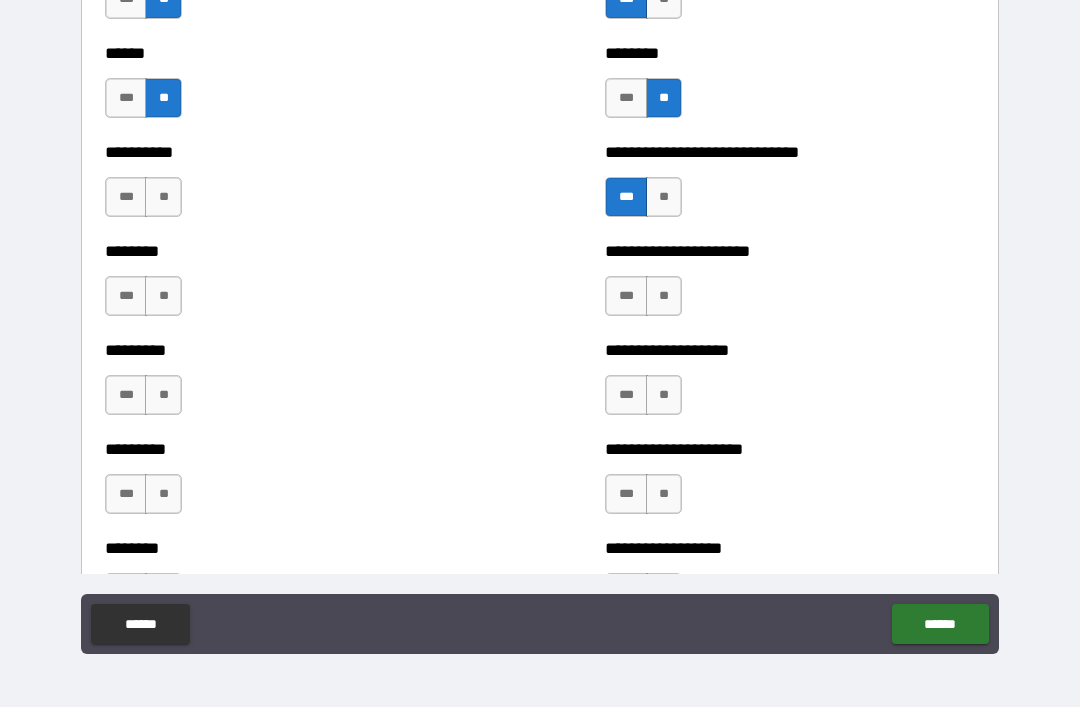 click on "**" at bounding box center (163, 296) 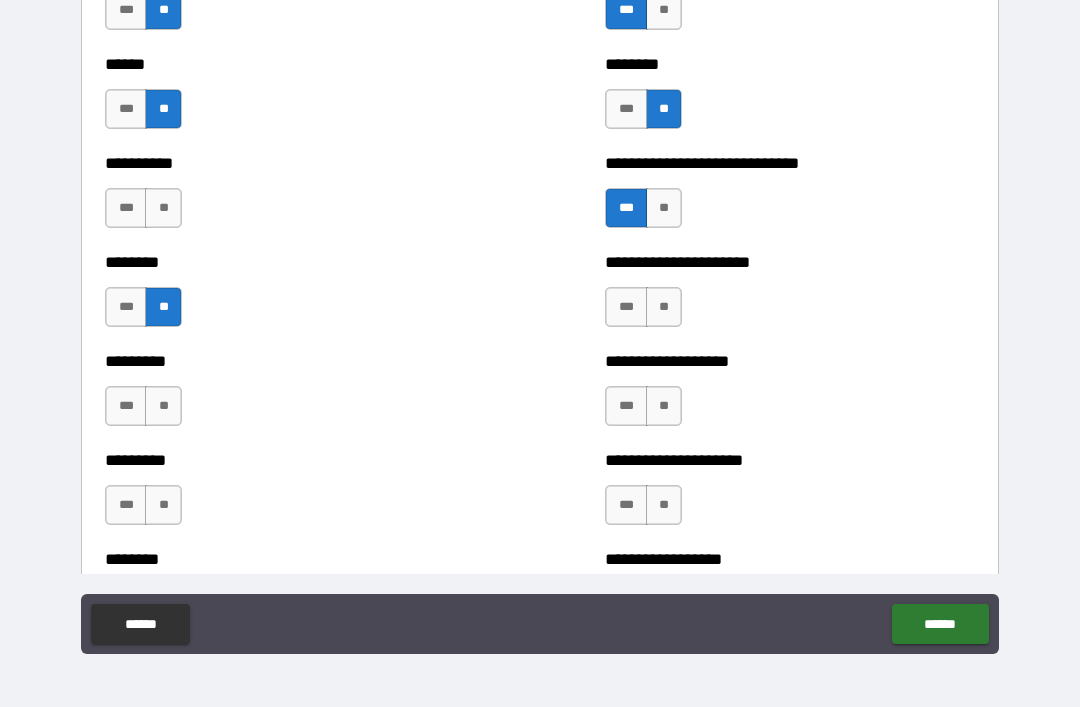 scroll, scrollTop: 6923, scrollLeft: 0, axis: vertical 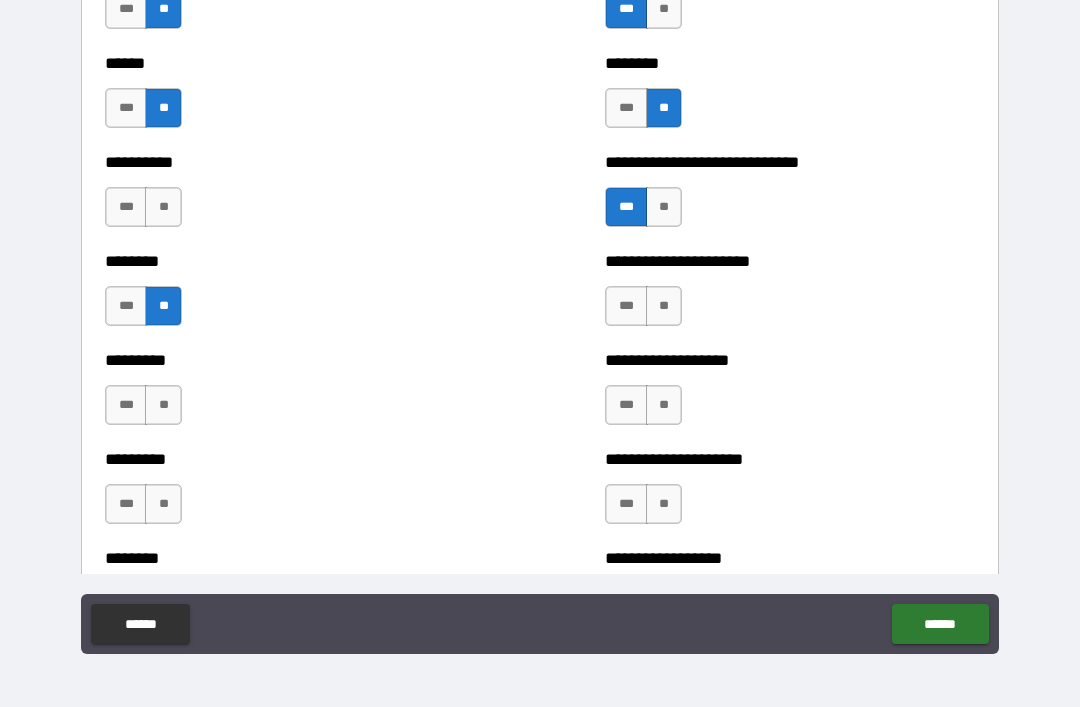 click on "**" at bounding box center [664, 306] 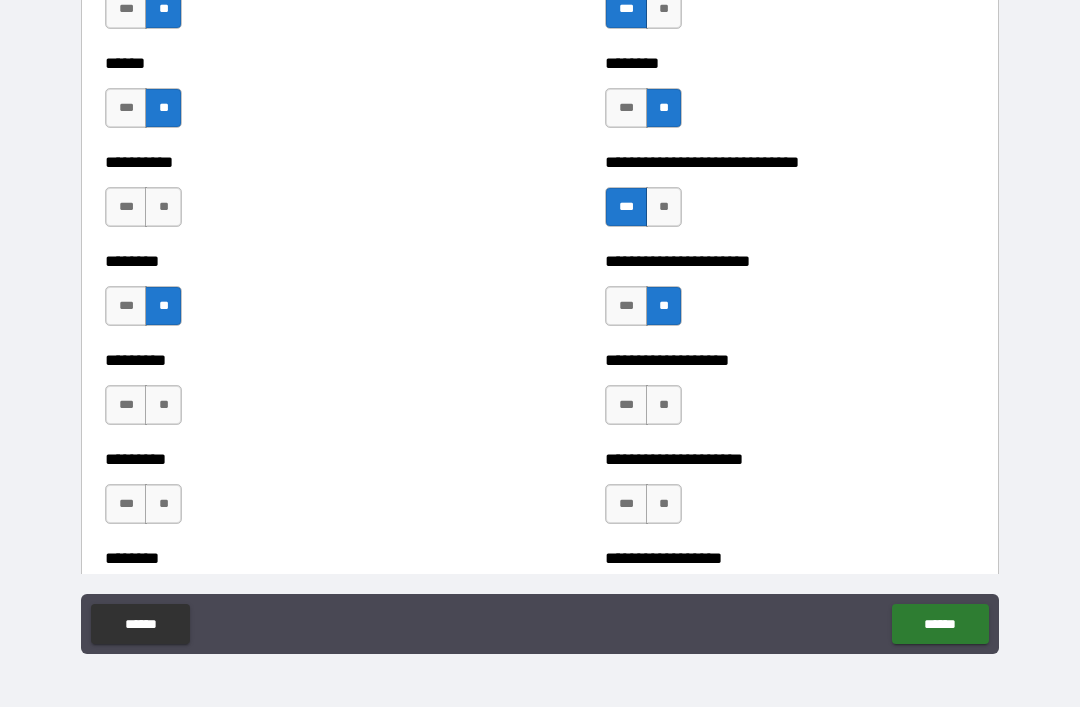 click on "**" at bounding box center [664, 405] 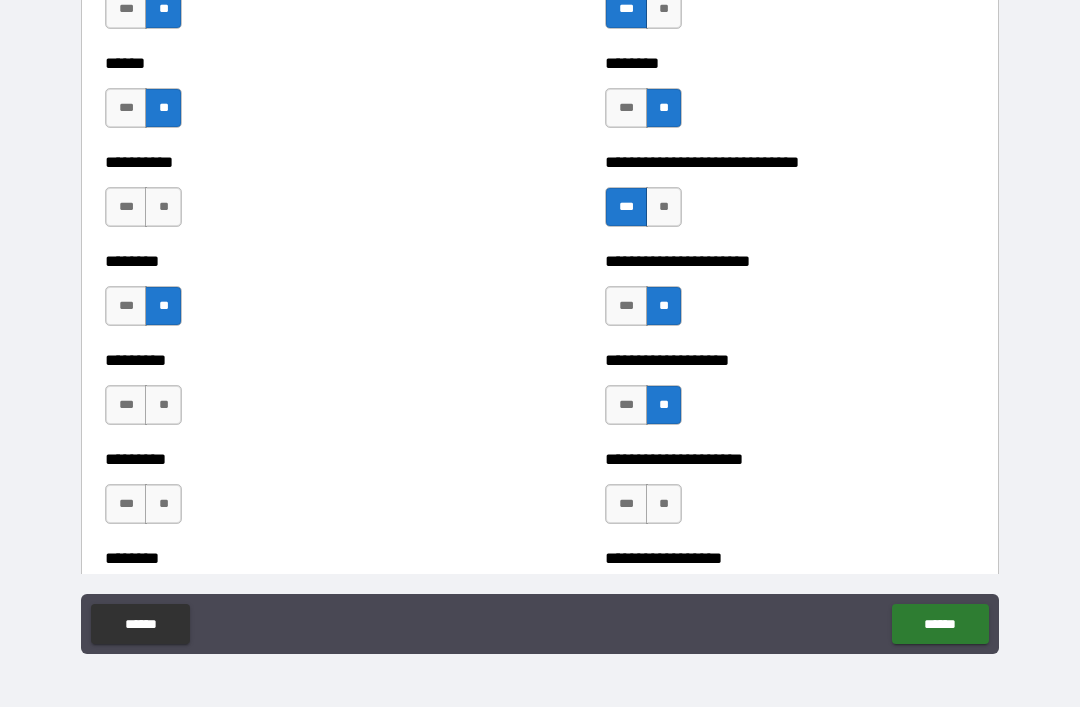 click on "***" at bounding box center (126, 405) 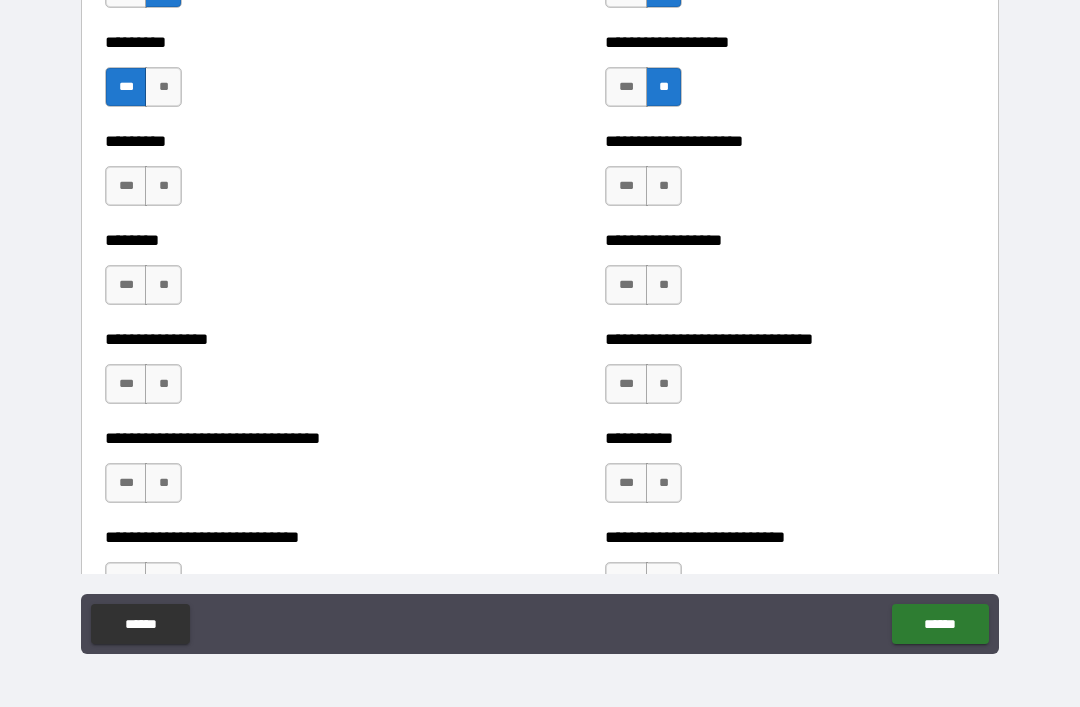 scroll, scrollTop: 7266, scrollLeft: 0, axis: vertical 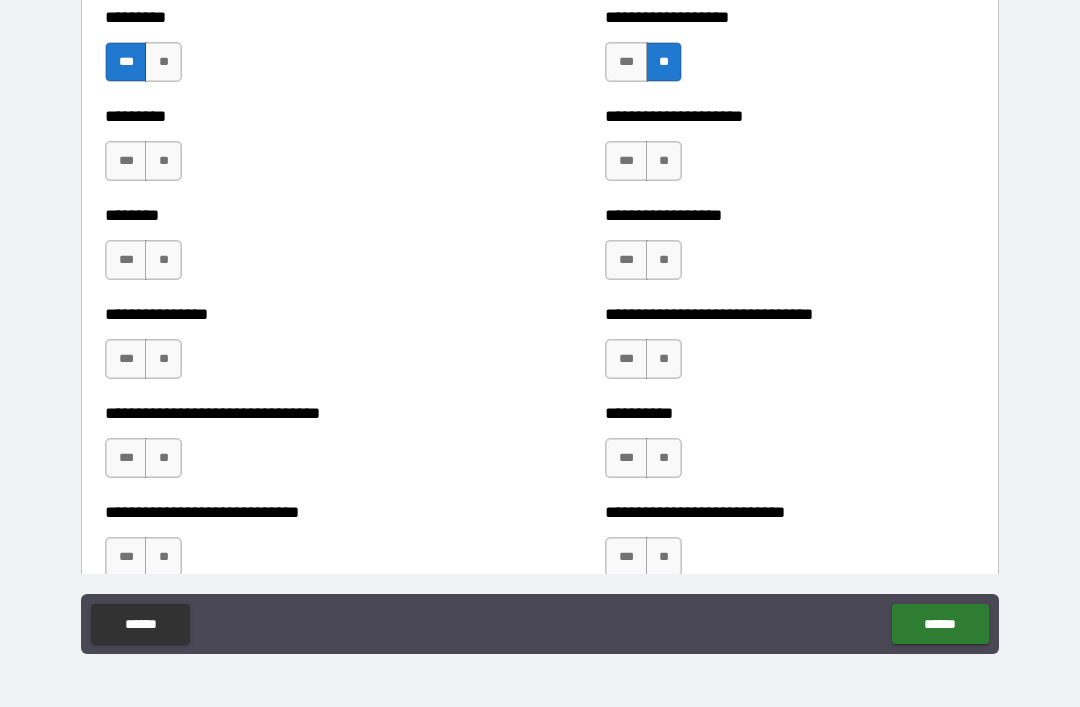 click on "**" at bounding box center (163, 161) 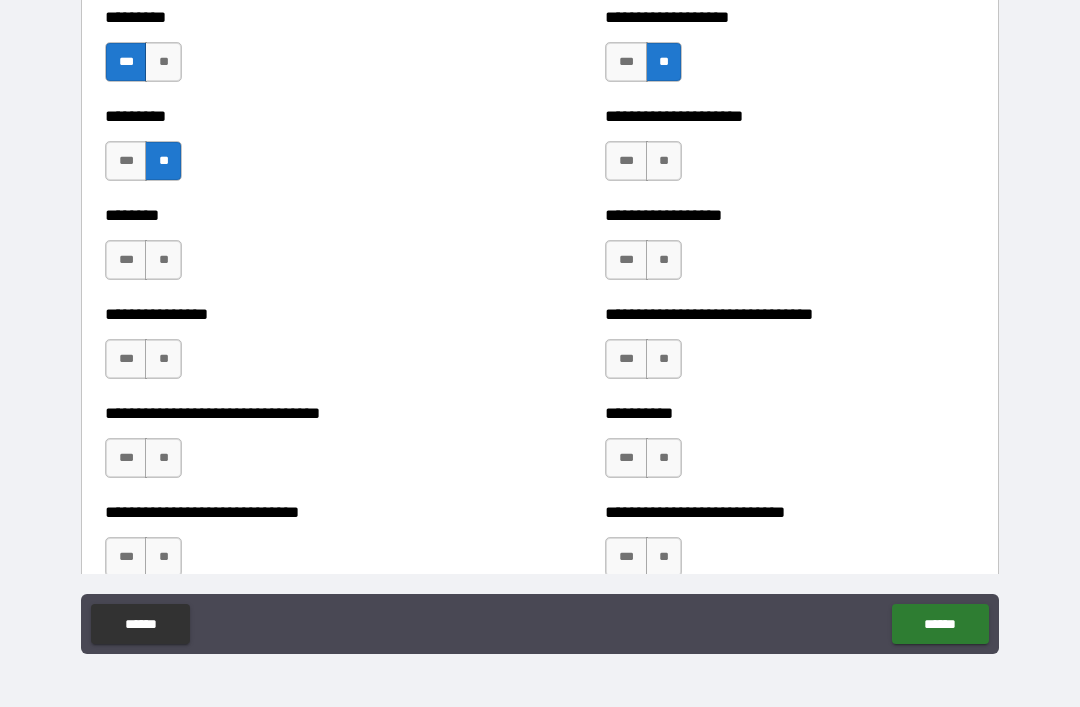 click on "**" at bounding box center [664, 161] 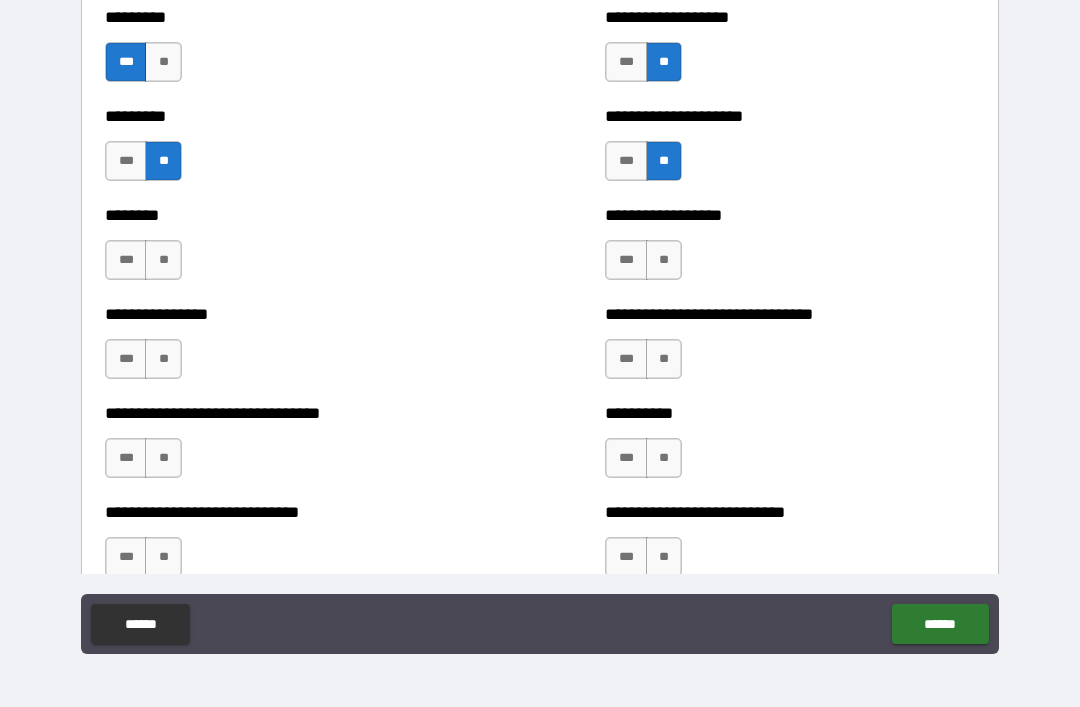 click on "**" at bounding box center [163, 260] 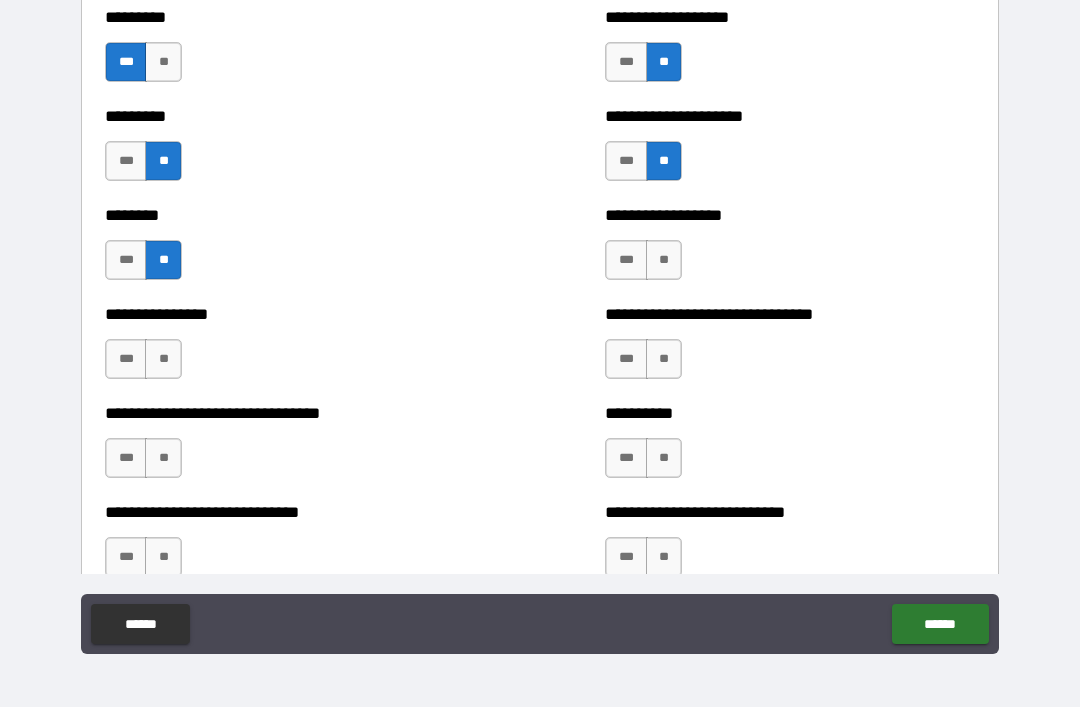 click on "**" at bounding box center [664, 260] 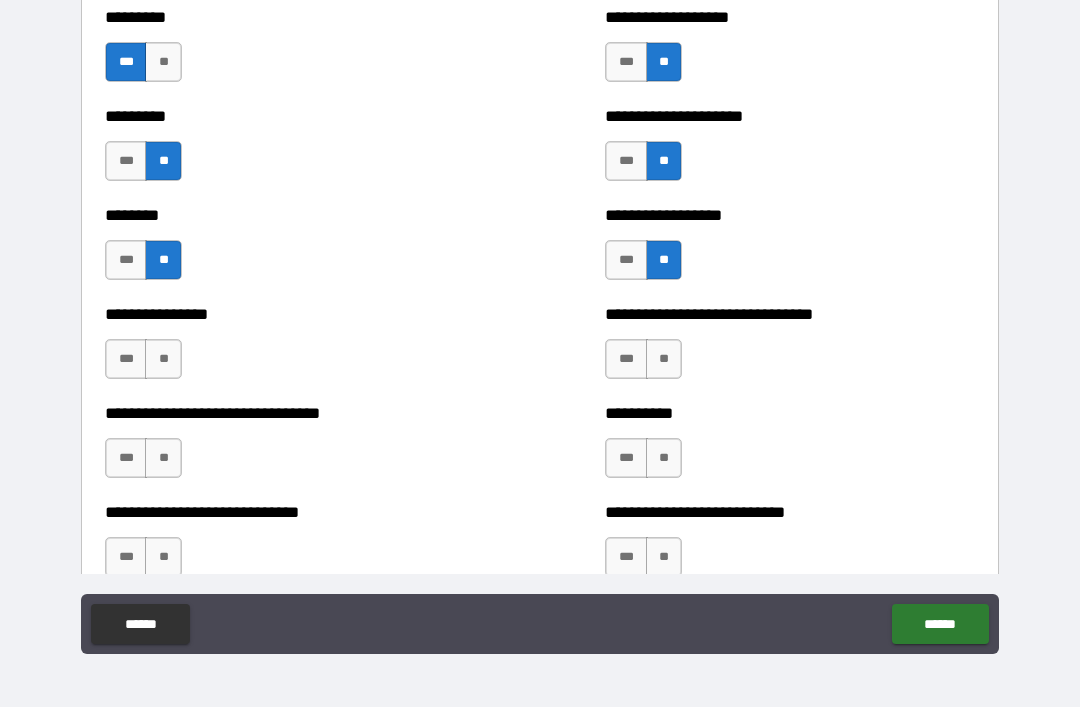 click on "**" at bounding box center (664, 359) 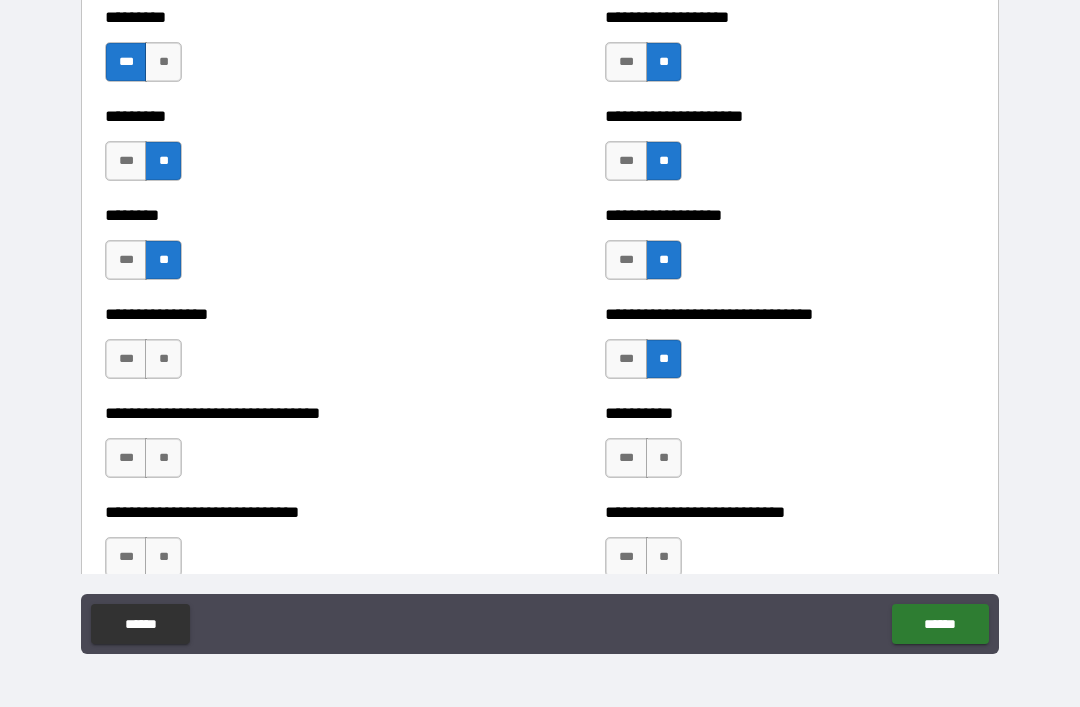 click on "**" at bounding box center [163, 359] 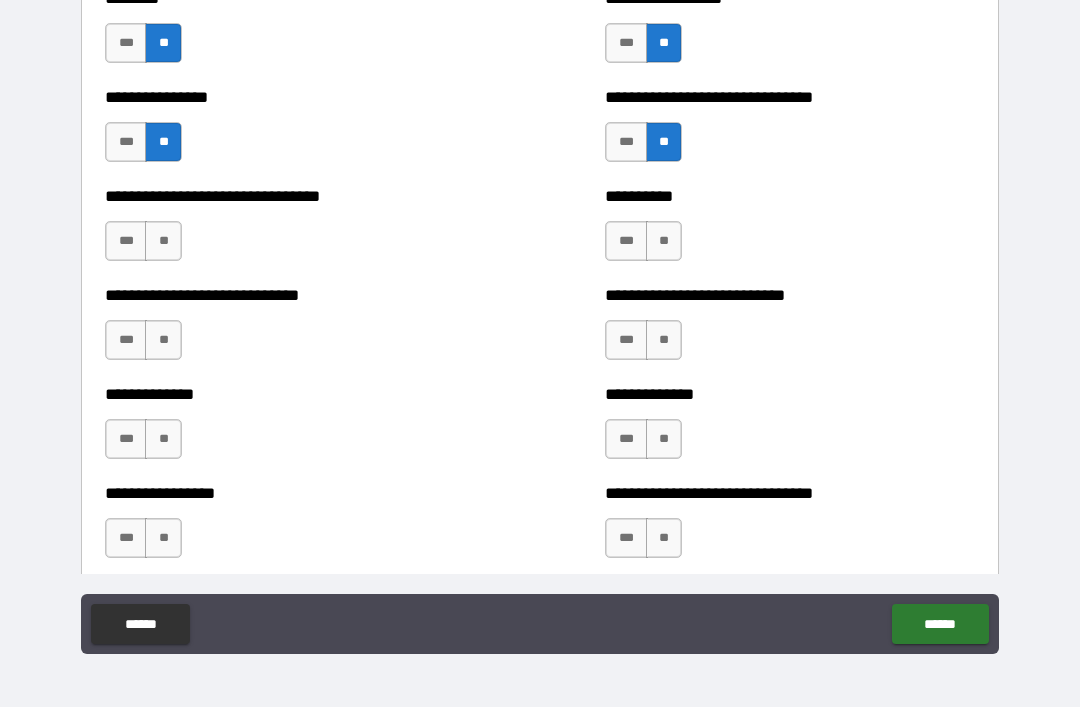 scroll, scrollTop: 7486, scrollLeft: 0, axis: vertical 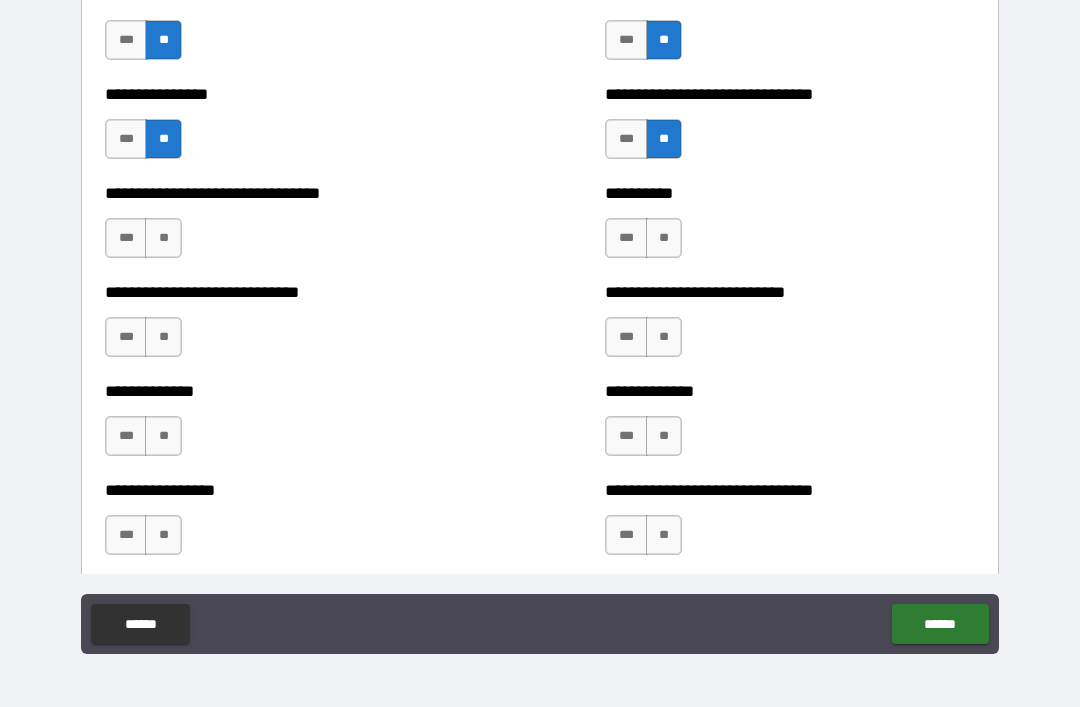 click on "**" at bounding box center [664, 238] 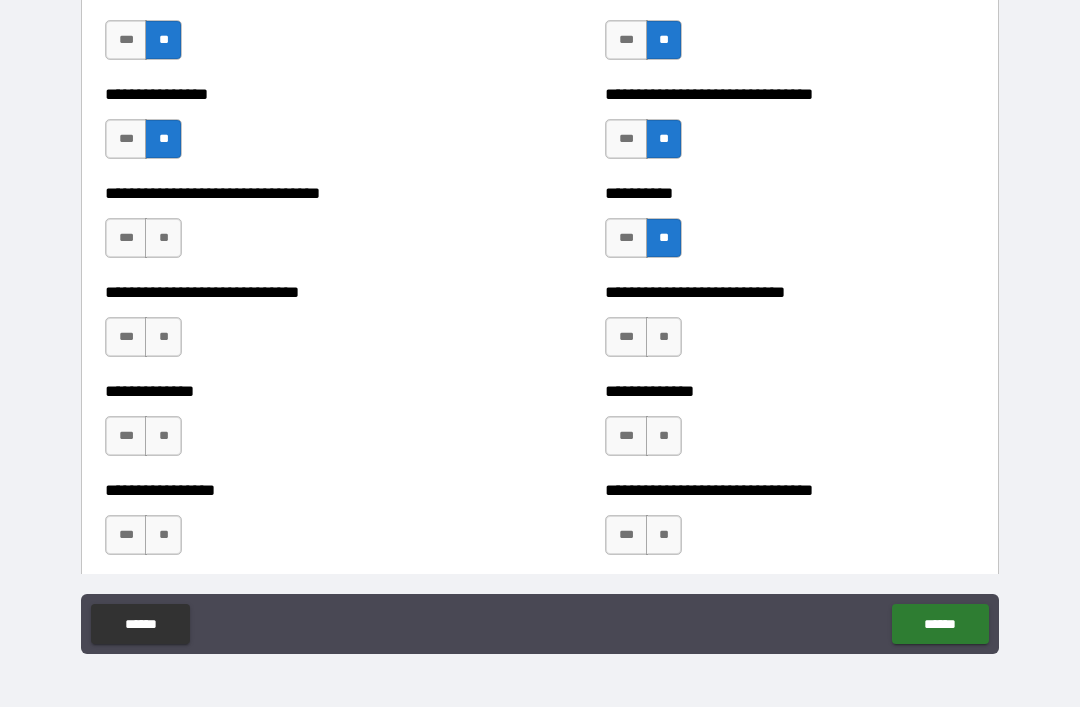 click on "**" at bounding box center [163, 238] 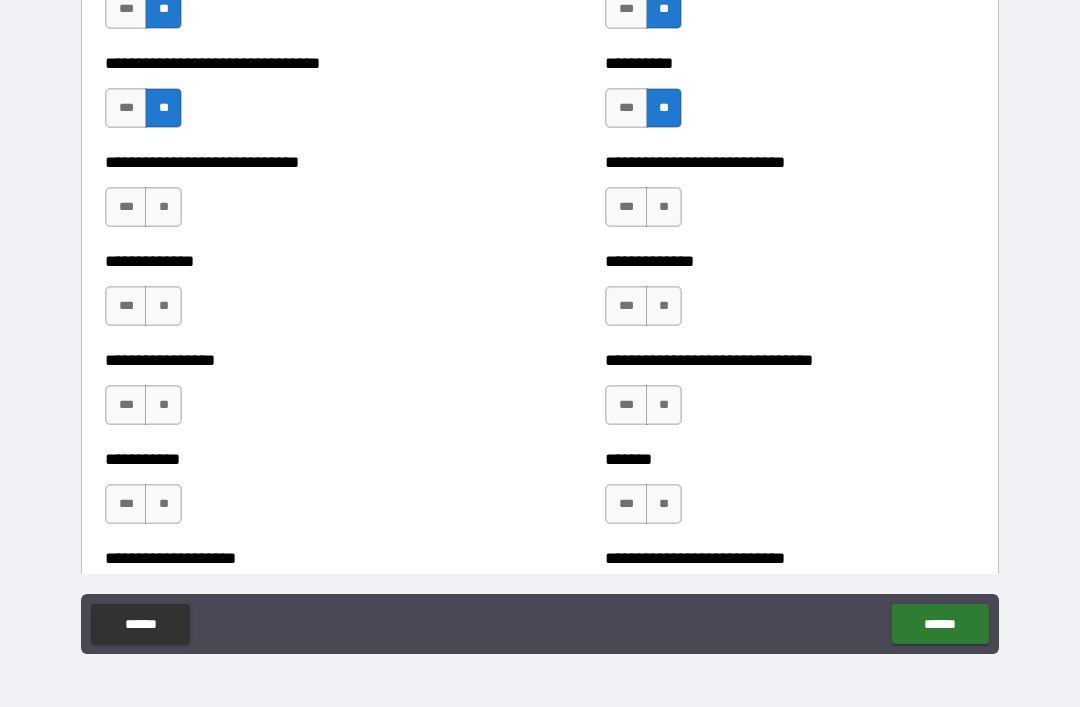 scroll, scrollTop: 7617, scrollLeft: 0, axis: vertical 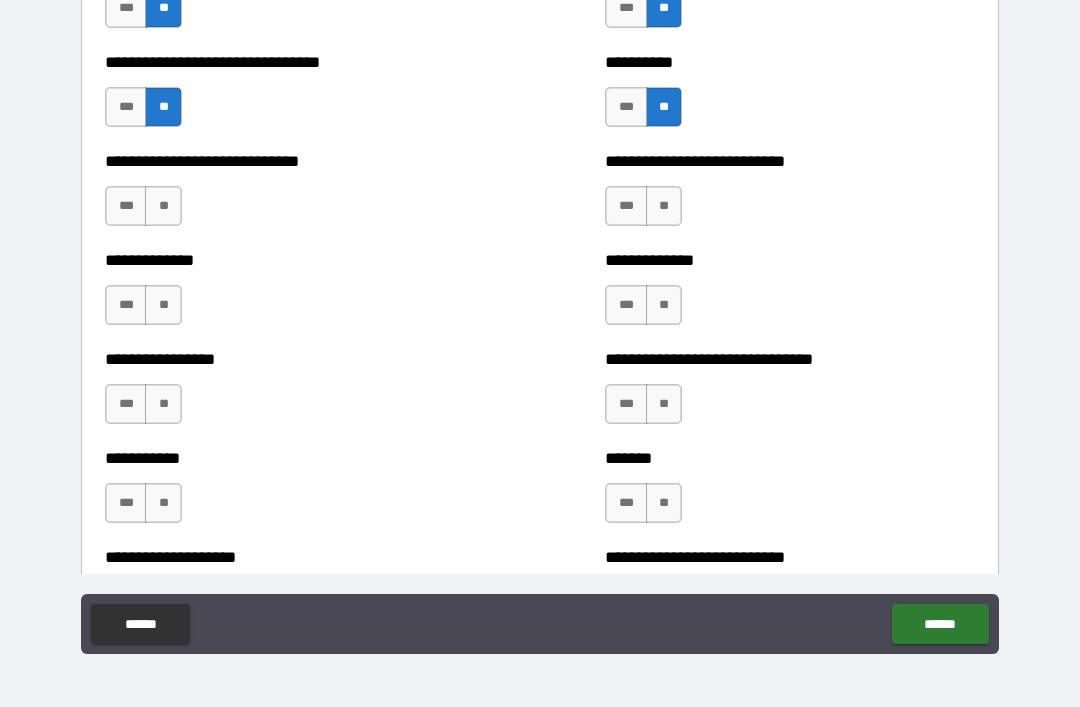 click on "**" at bounding box center (163, 206) 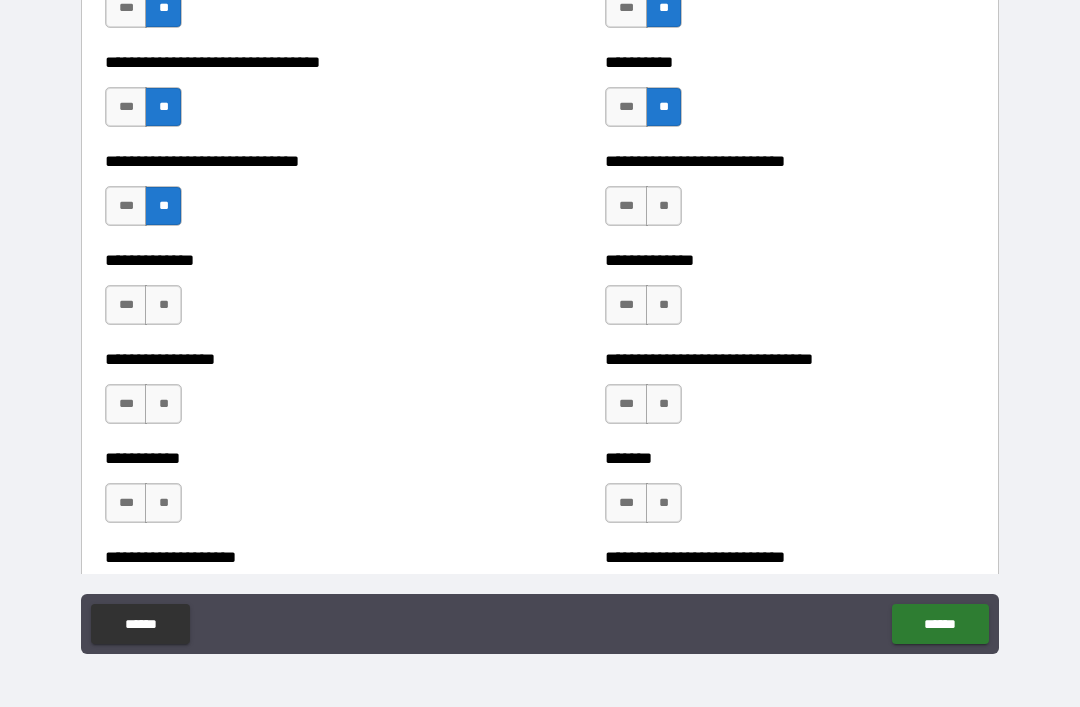 click on "**" at bounding box center (163, 305) 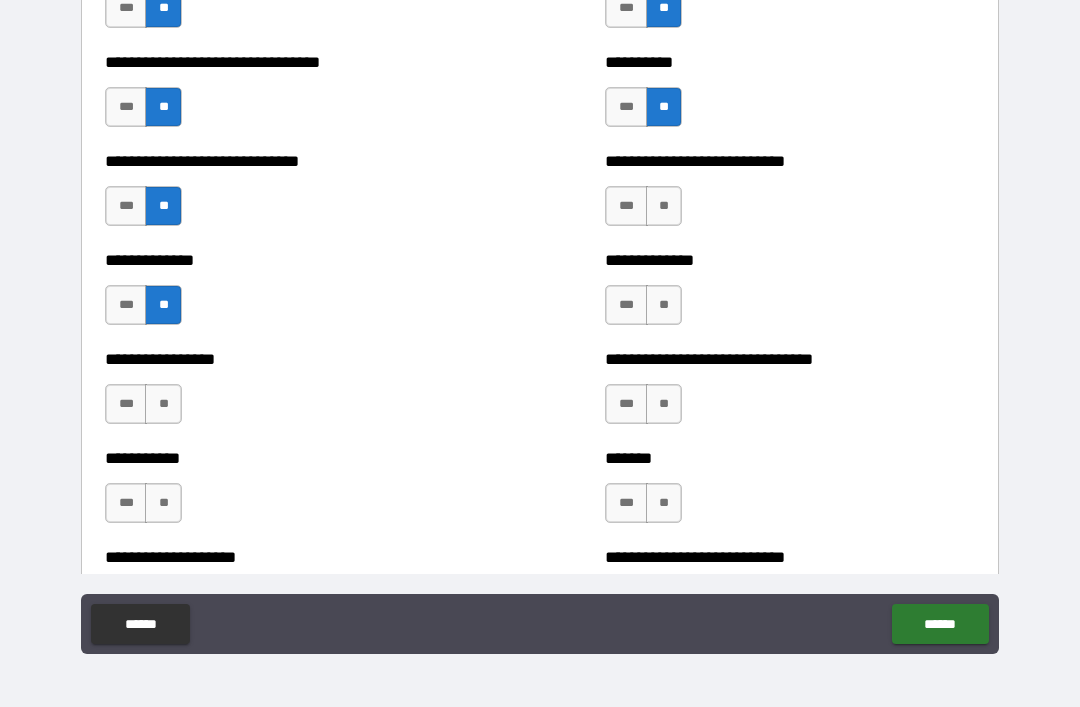 click on "**" at bounding box center (664, 206) 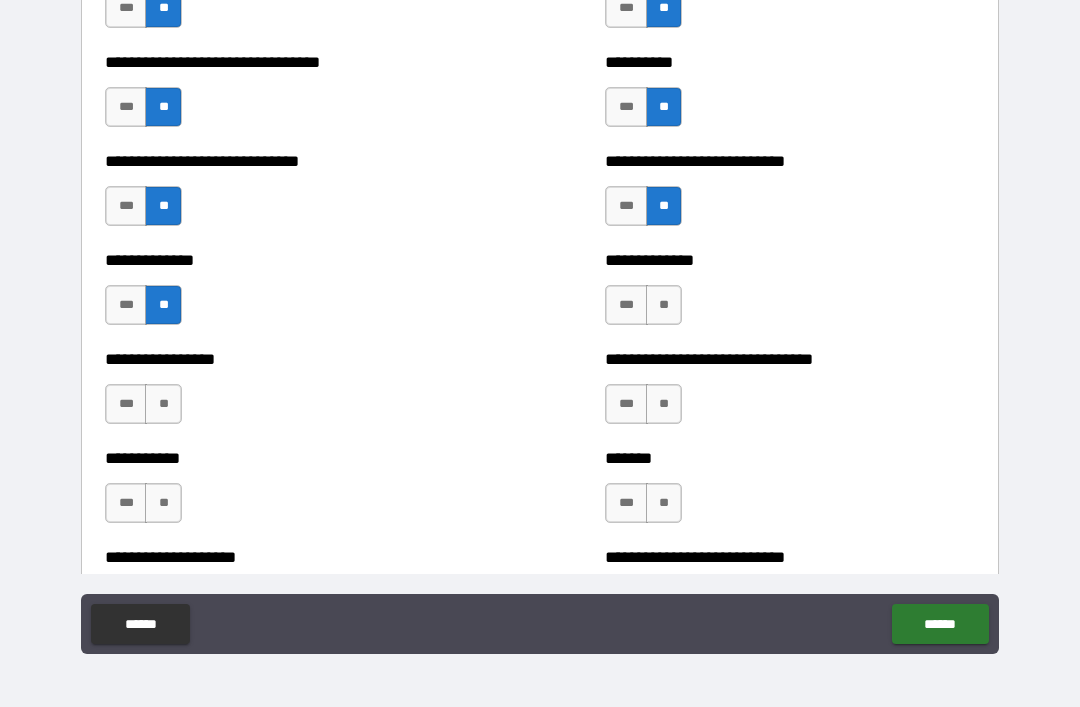 click on "***" at bounding box center [626, 305] 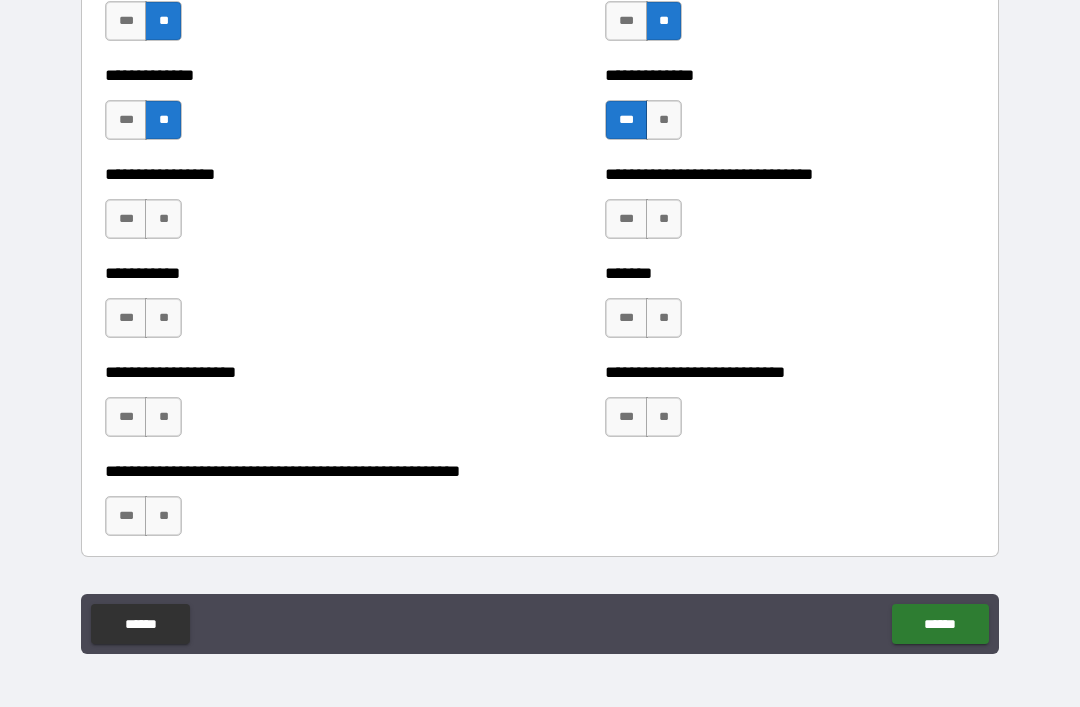 scroll, scrollTop: 7802, scrollLeft: 0, axis: vertical 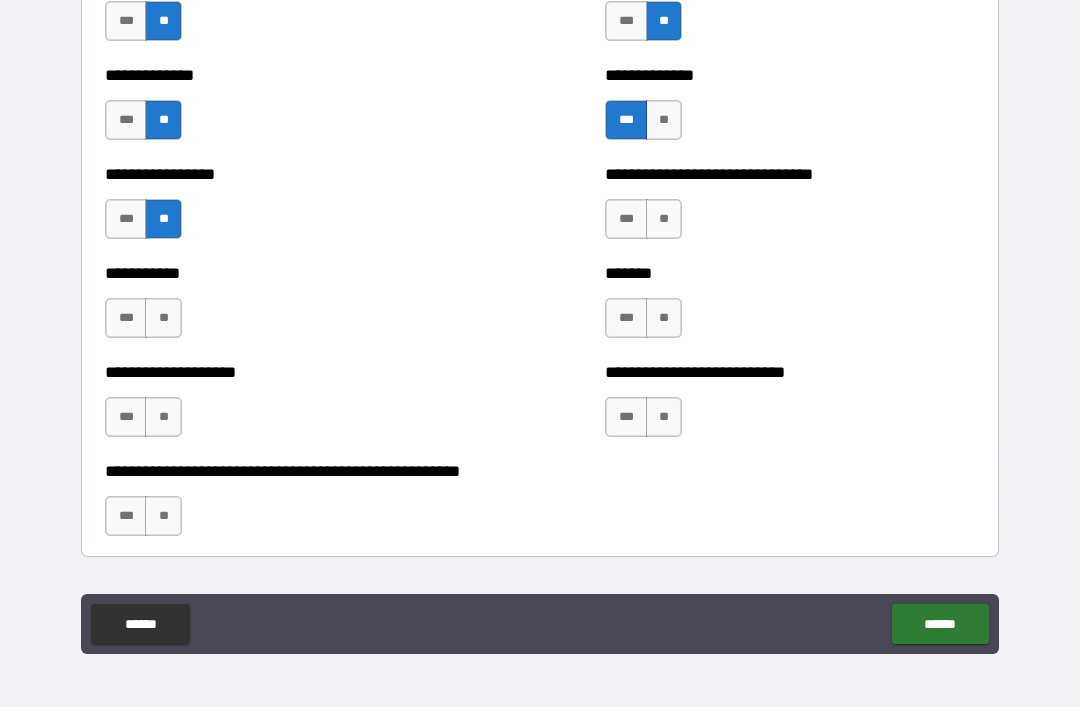 click on "***" at bounding box center [126, 219] 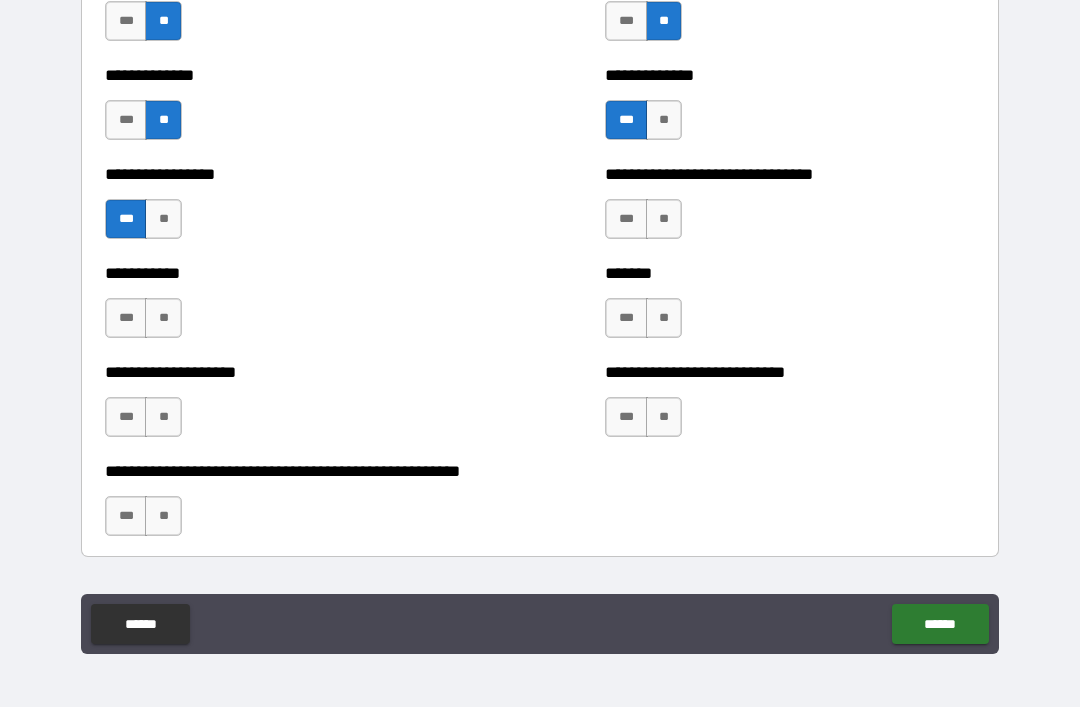 click on "**" at bounding box center (163, 219) 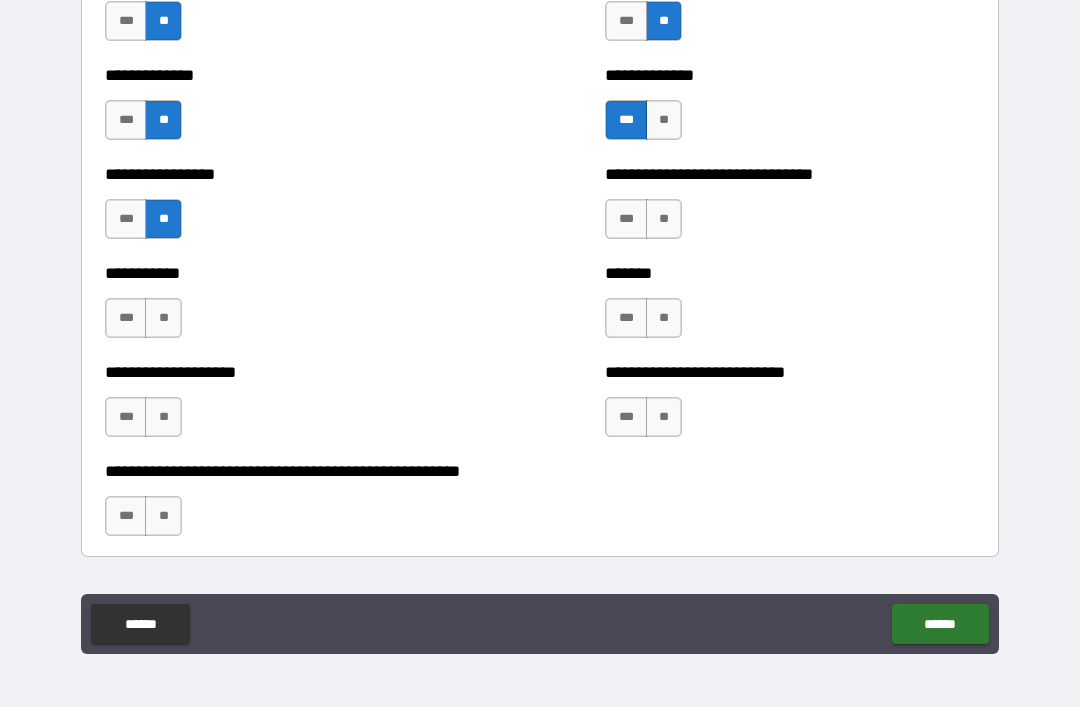 click on "***" at bounding box center [626, 219] 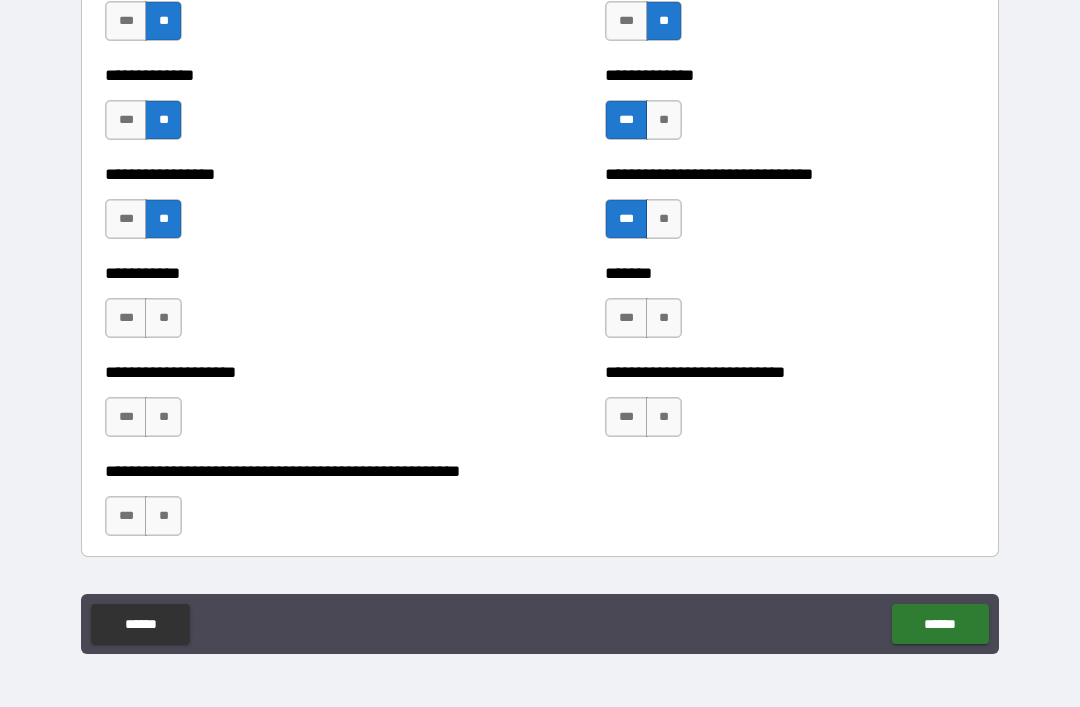 click on "***" at bounding box center (626, 318) 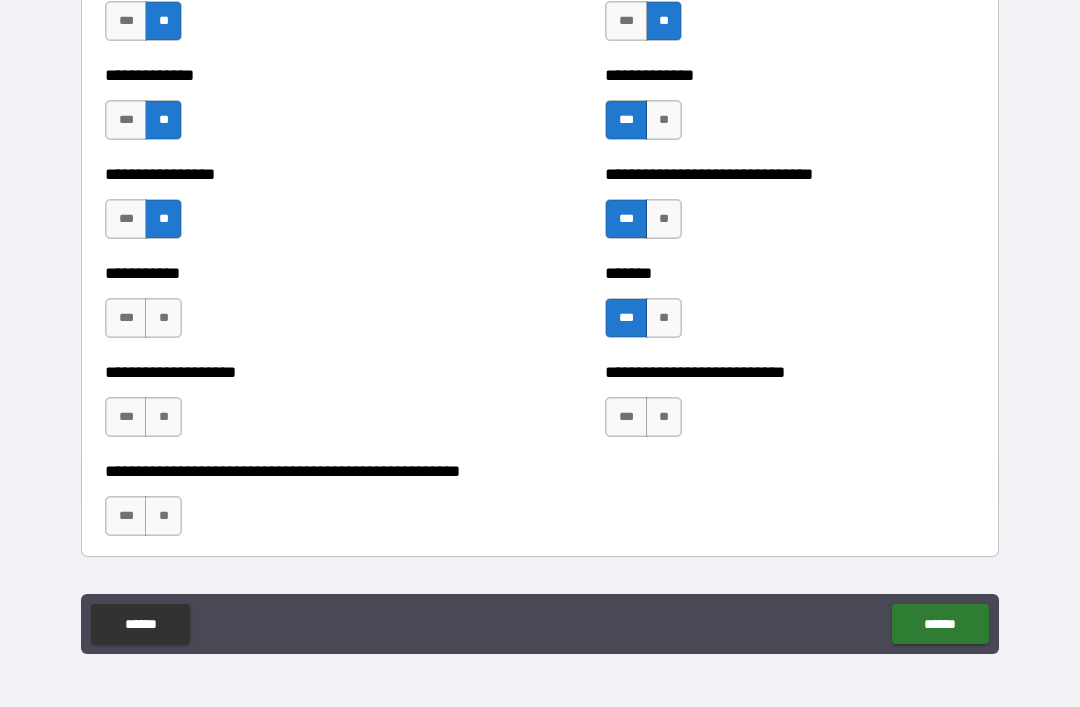 click on "**" at bounding box center [163, 318] 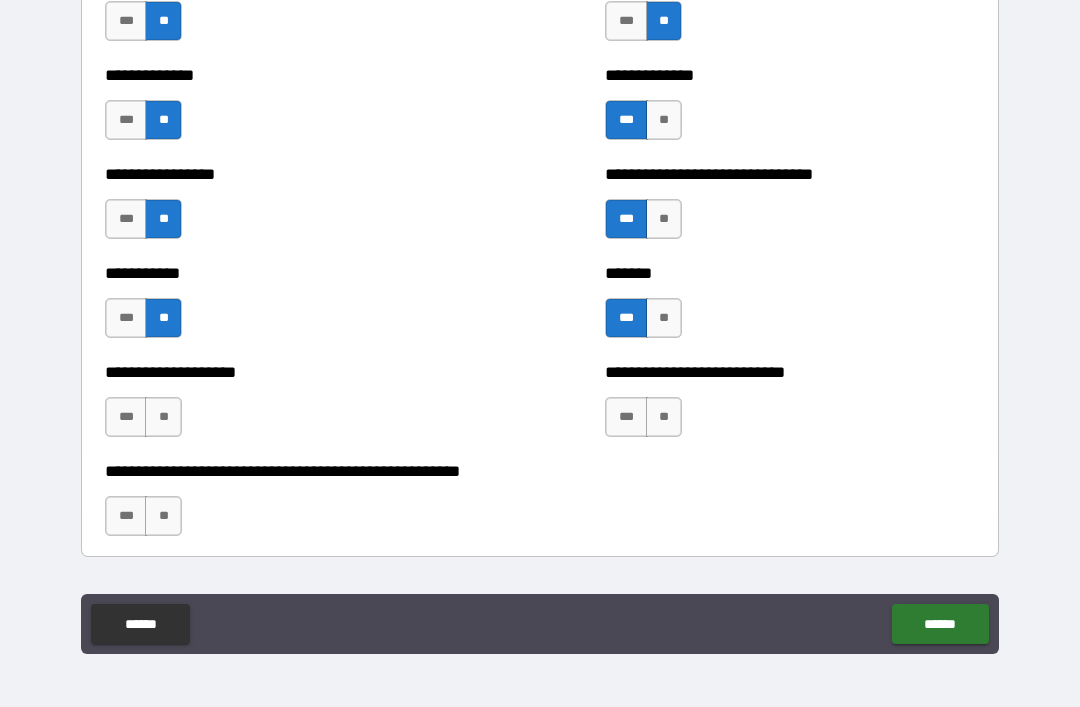 click on "**" at bounding box center (163, 417) 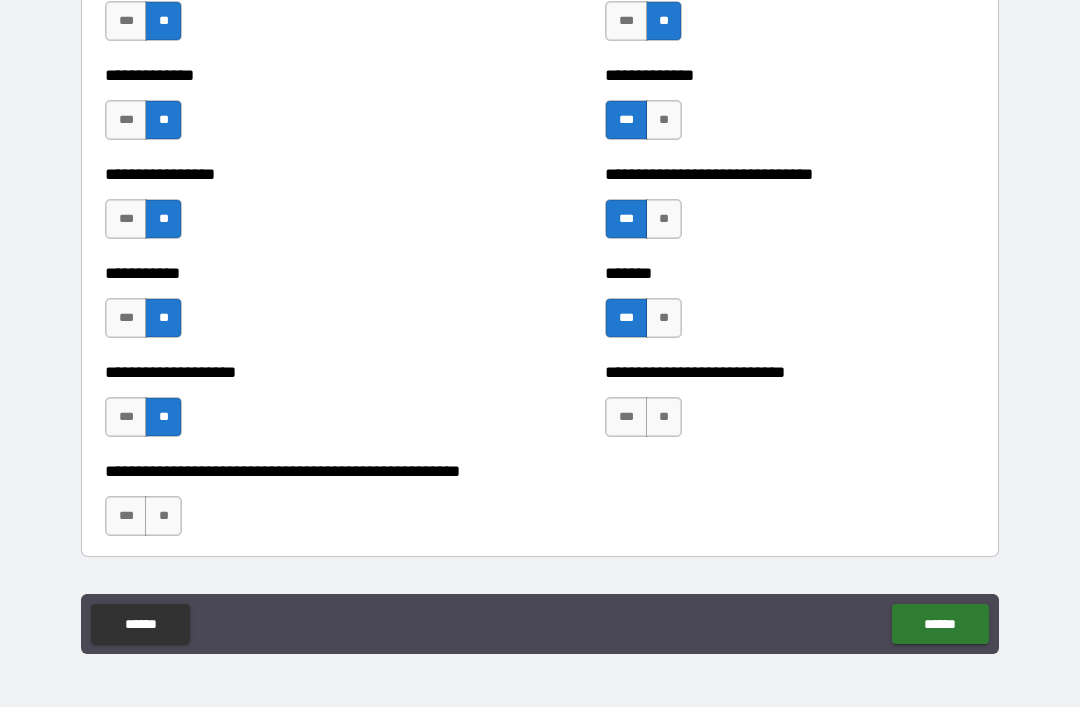 click on "**" at bounding box center (664, 417) 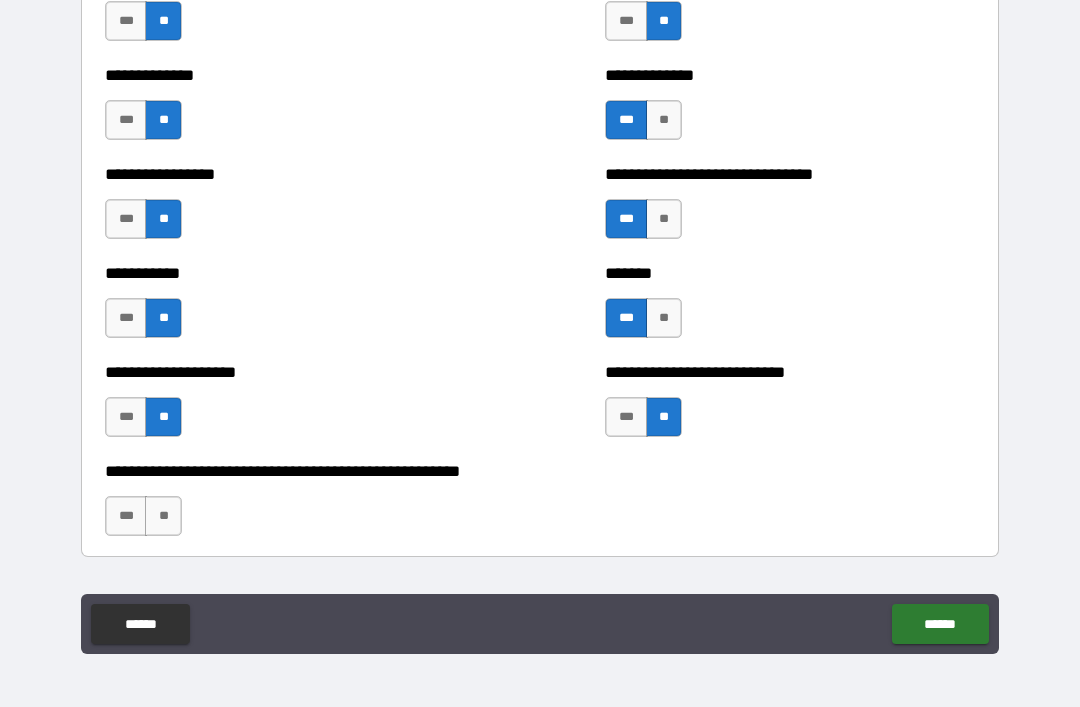 click on "**" at bounding box center [163, 516] 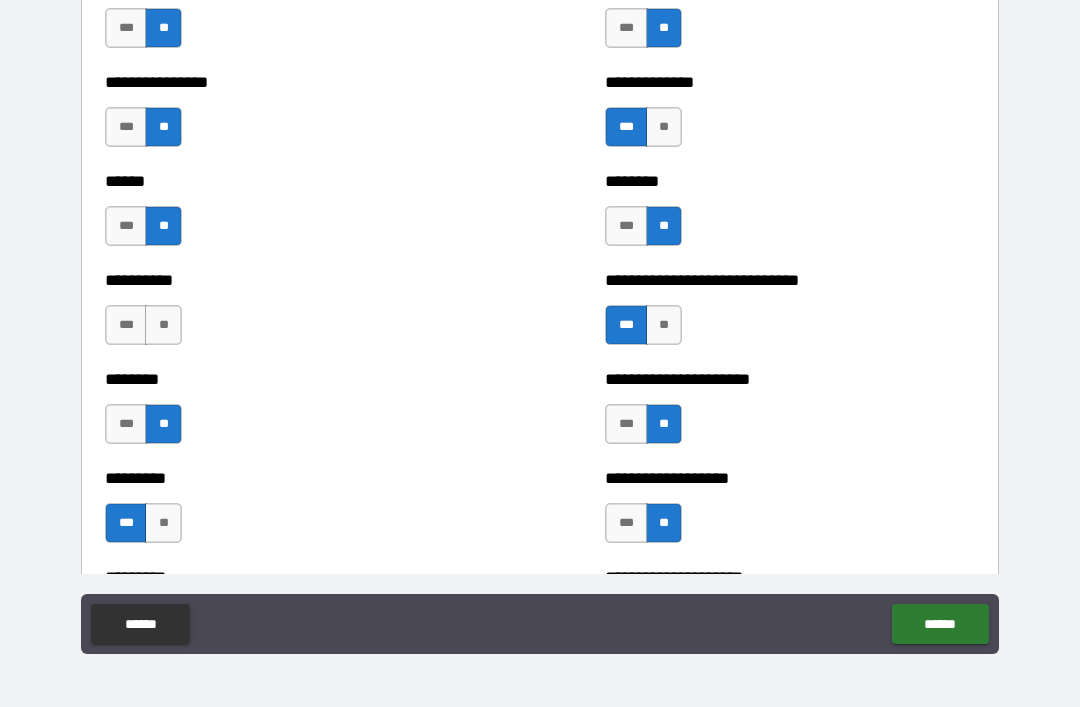 scroll, scrollTop: 6802, scrollLeft: 0, axis: vertical 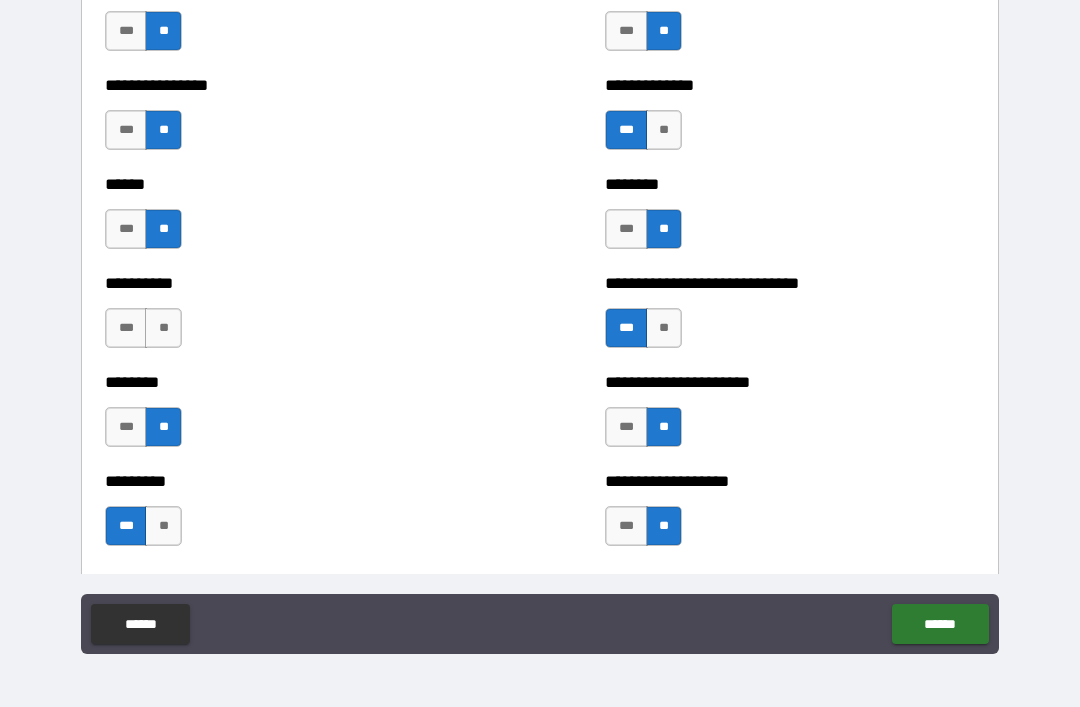 click on "**" at bounding box center (163, 328) 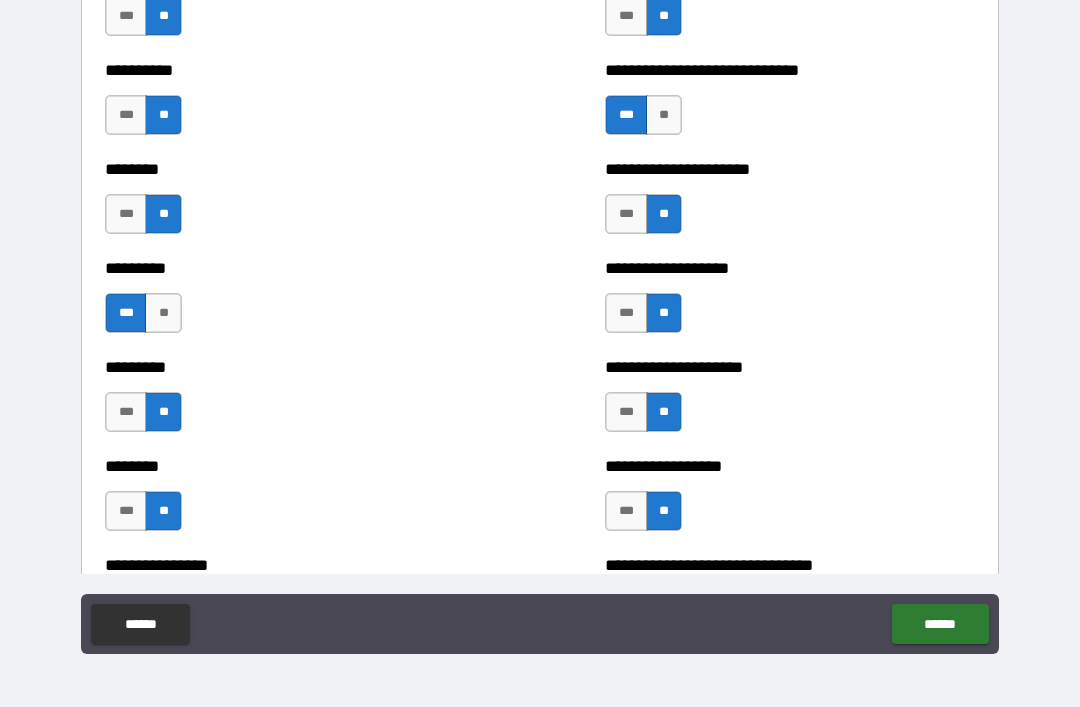 scroll, scrollTop: 6937, scrollLeft: 0, axis: vertical 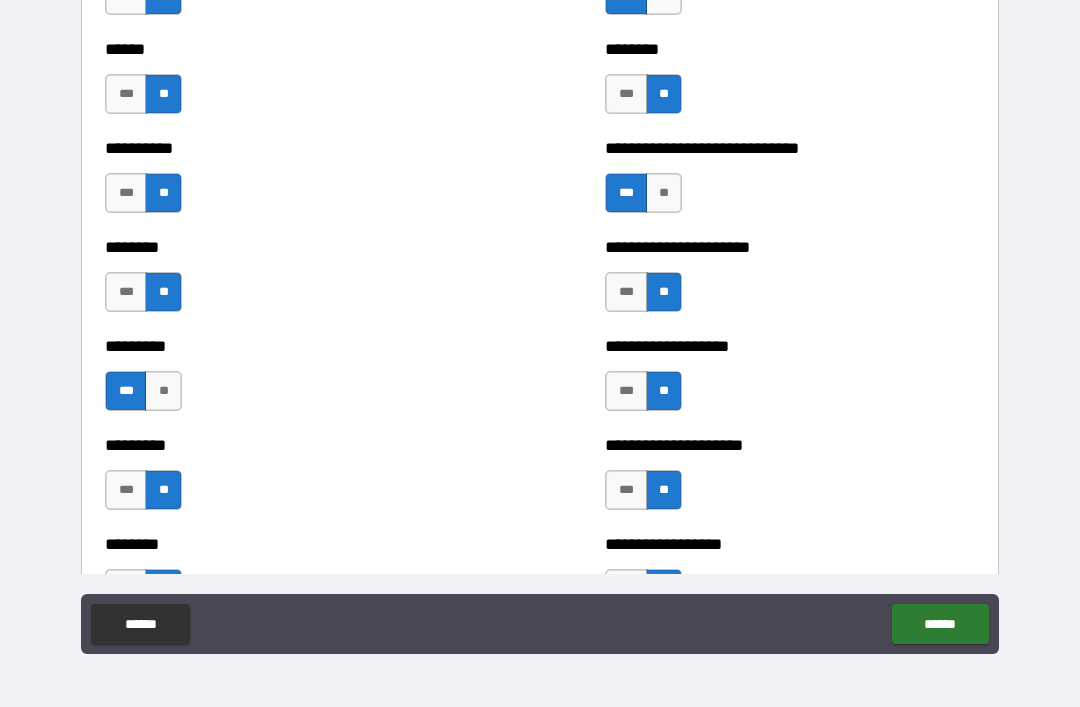 click on "**" at bounding box center (163, 391) 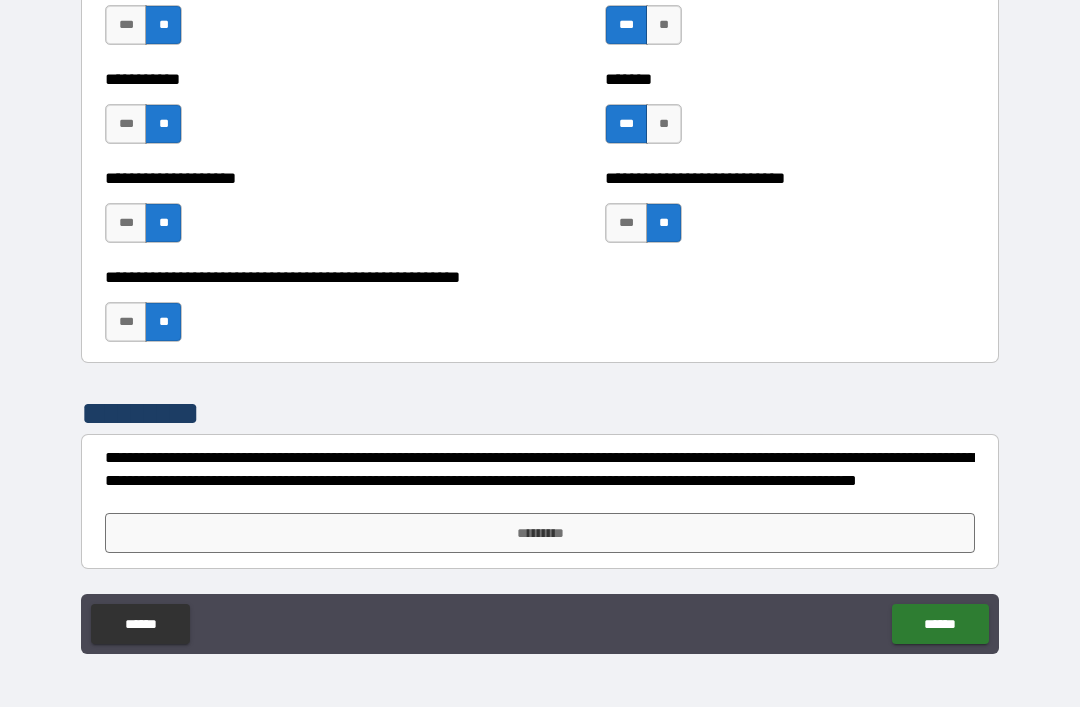 scroll, scrollTop: 7996, scrollLeft: 0, axis: vertical 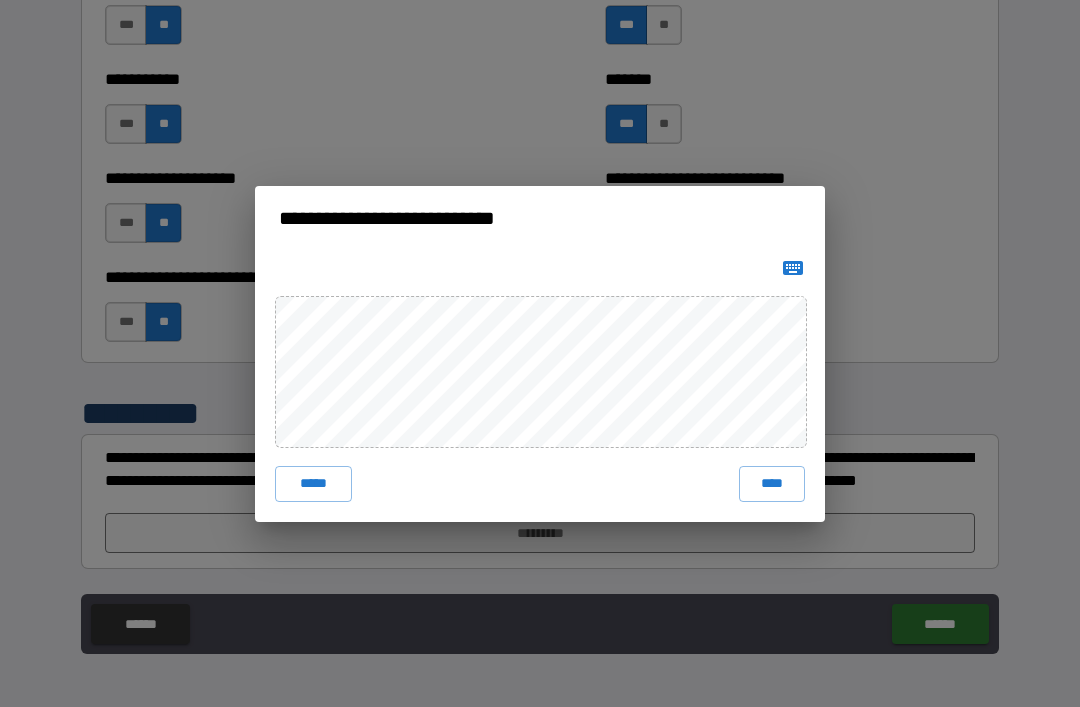 click on "****" at bounding box center (772, 484) 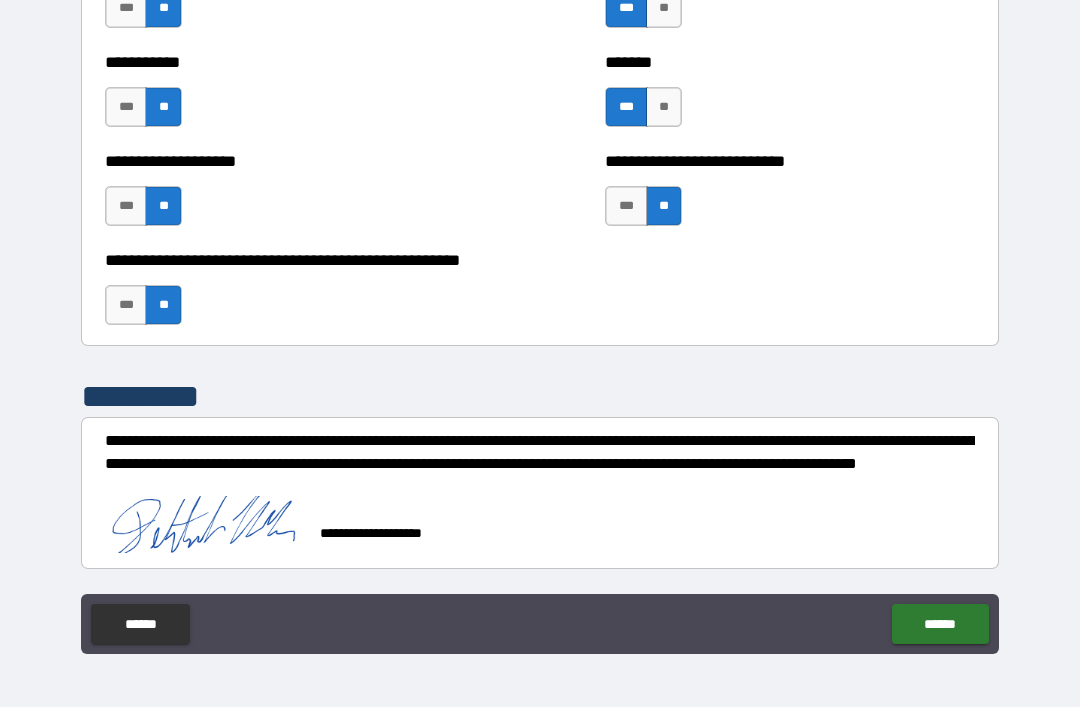 scroll, scrollTop: 8013, scrollLeft: 0, axis: vertical 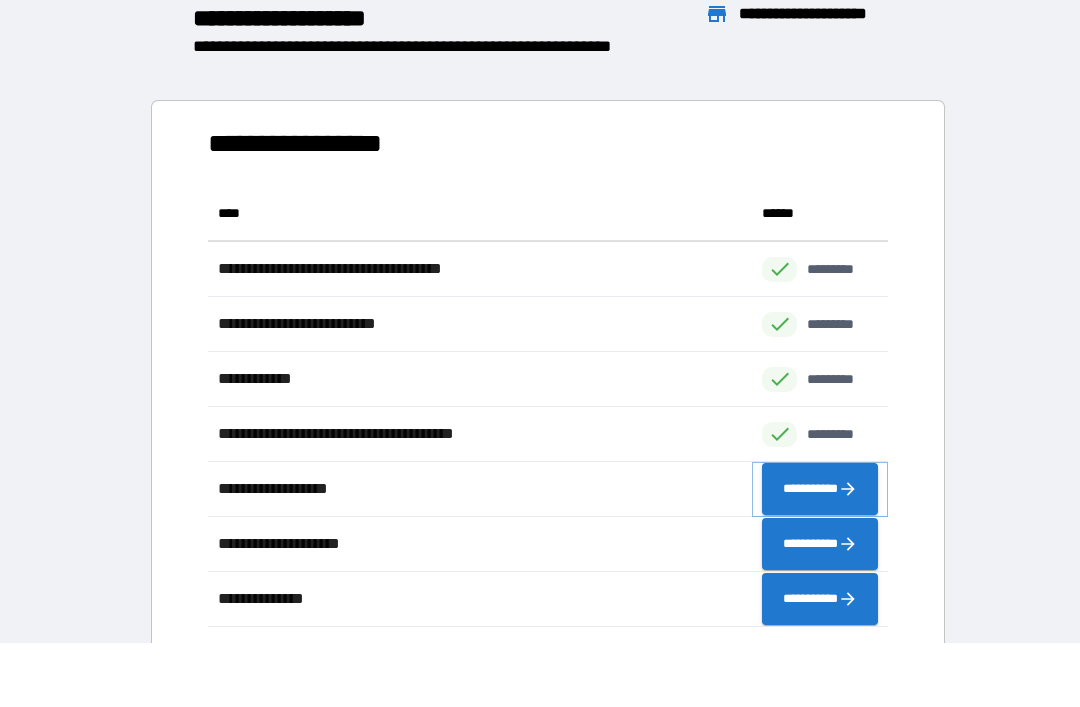 click on "**********" at bounding box center (820, 489) 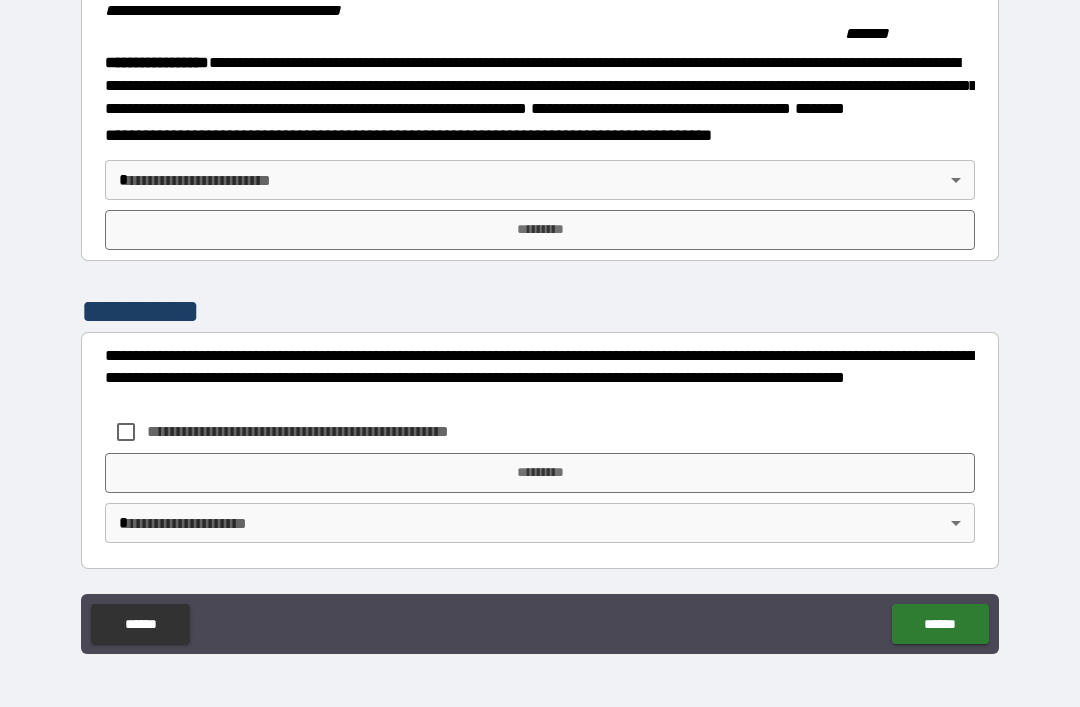 scroll, scrollTop: 2215, scrollLeft: 0, axis: vertical 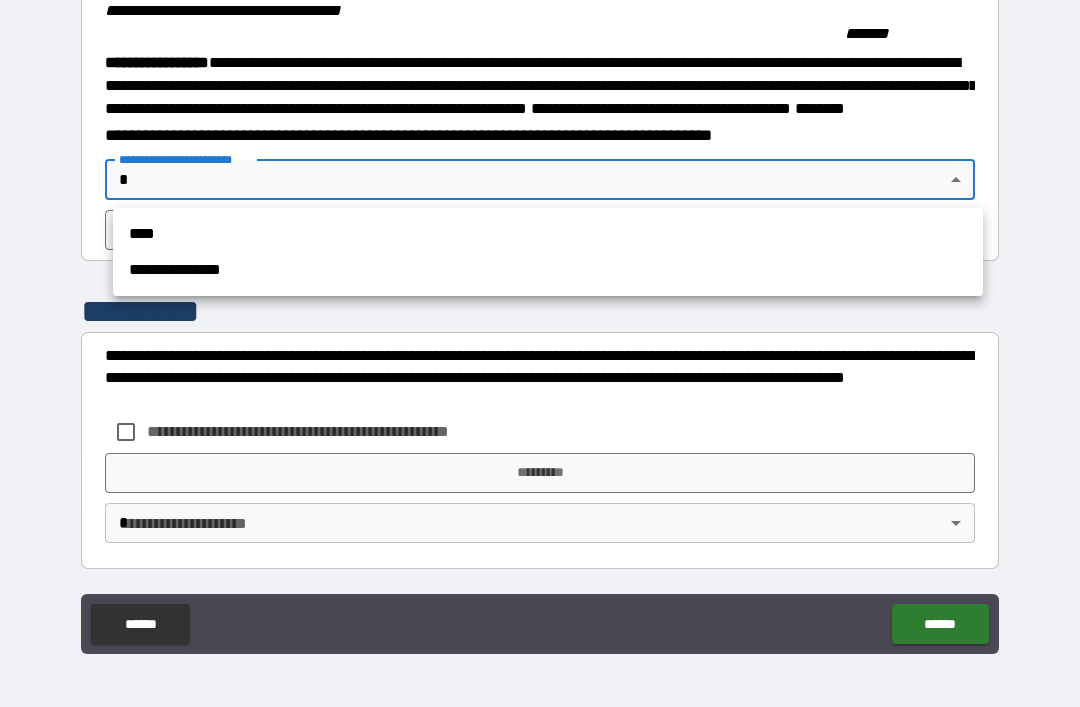 click on "****" at bounding box center [548, 234] 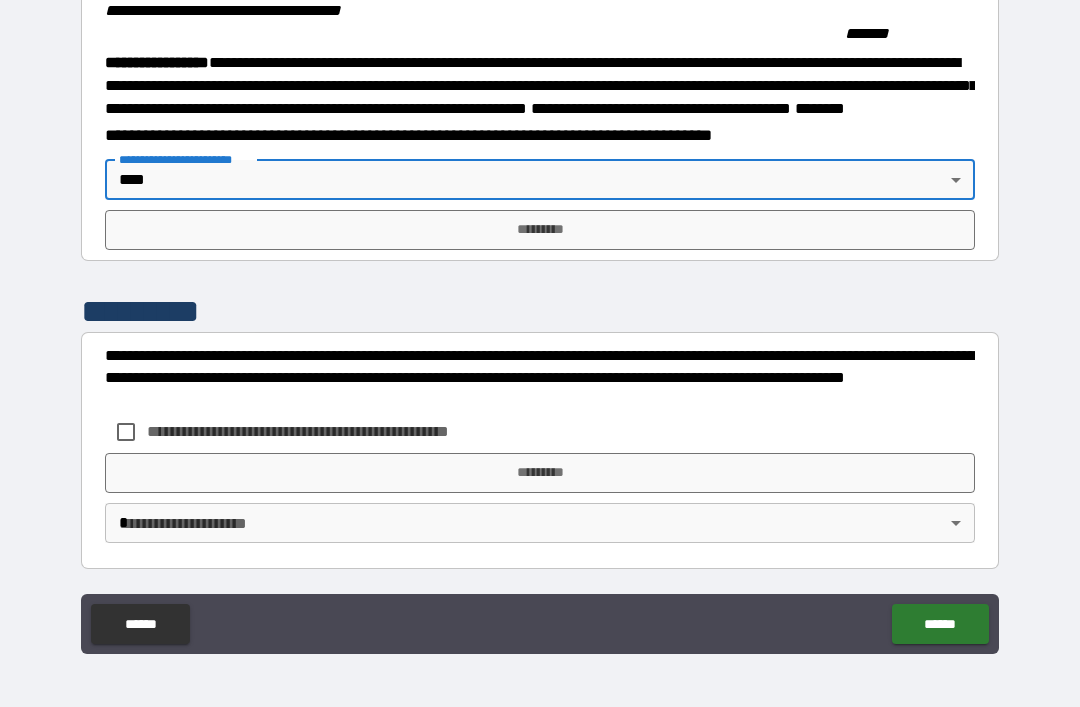 click on "*********" at bounding box center (540, 230) 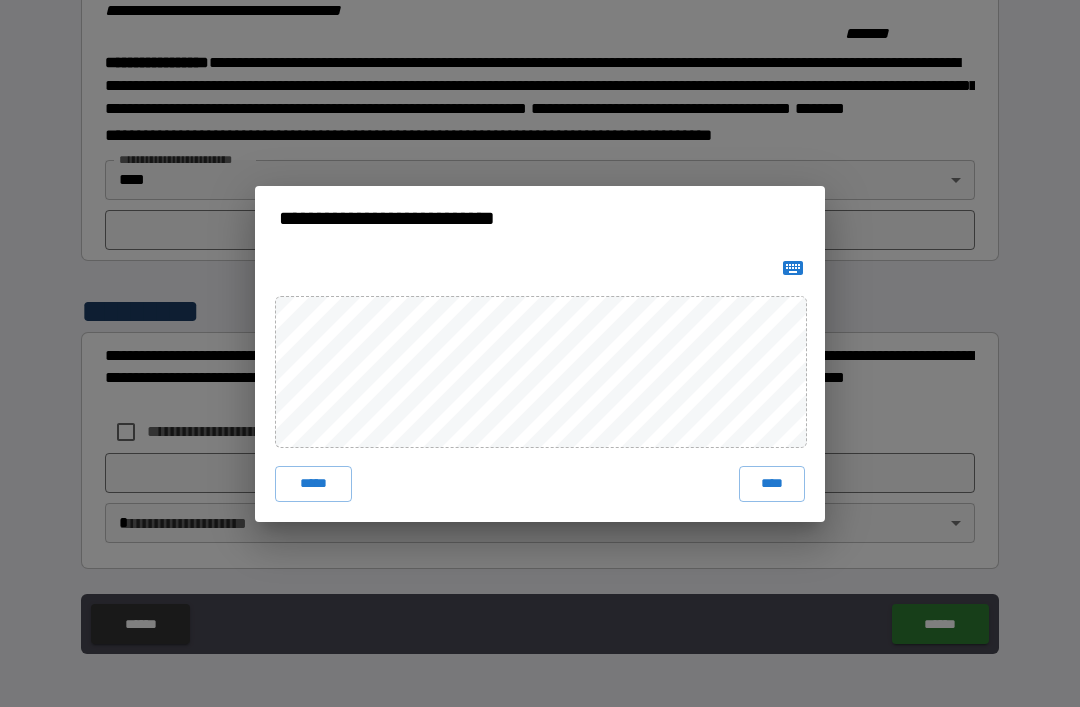 click on "****" at bounding box center [772, 484] 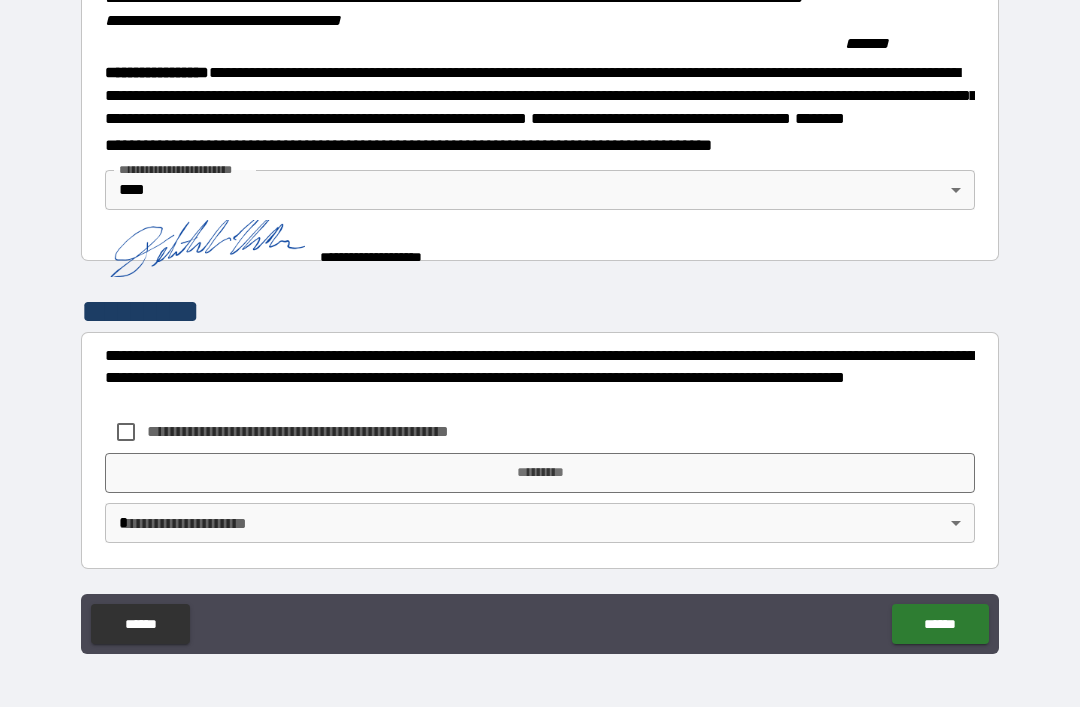 scroll, scrollTop: 2205, scrollLeft: 0, axis: vertical 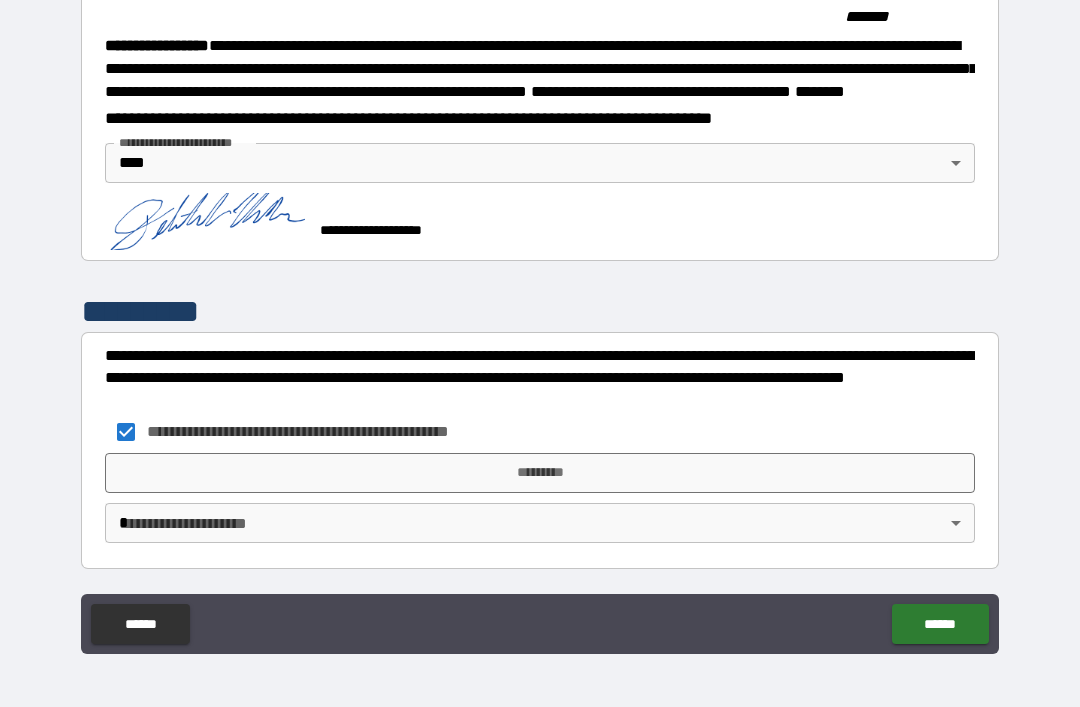 click on "*********" at bounding box center (540, 473) 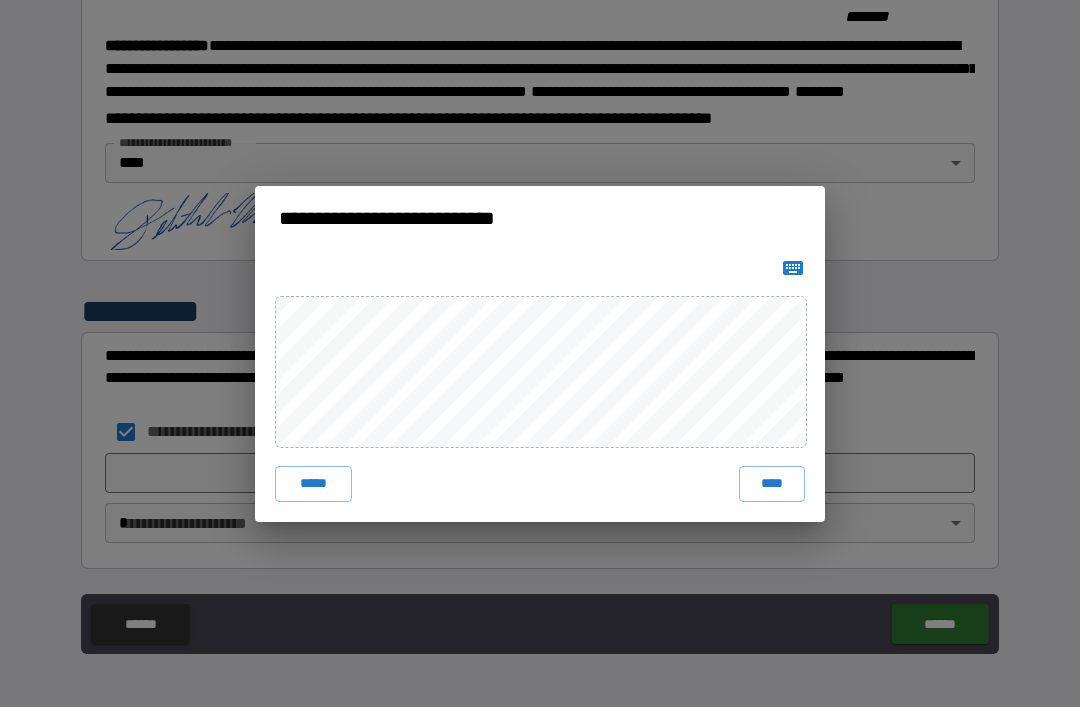 click on "***** ****" at bounding box center [540, 386] 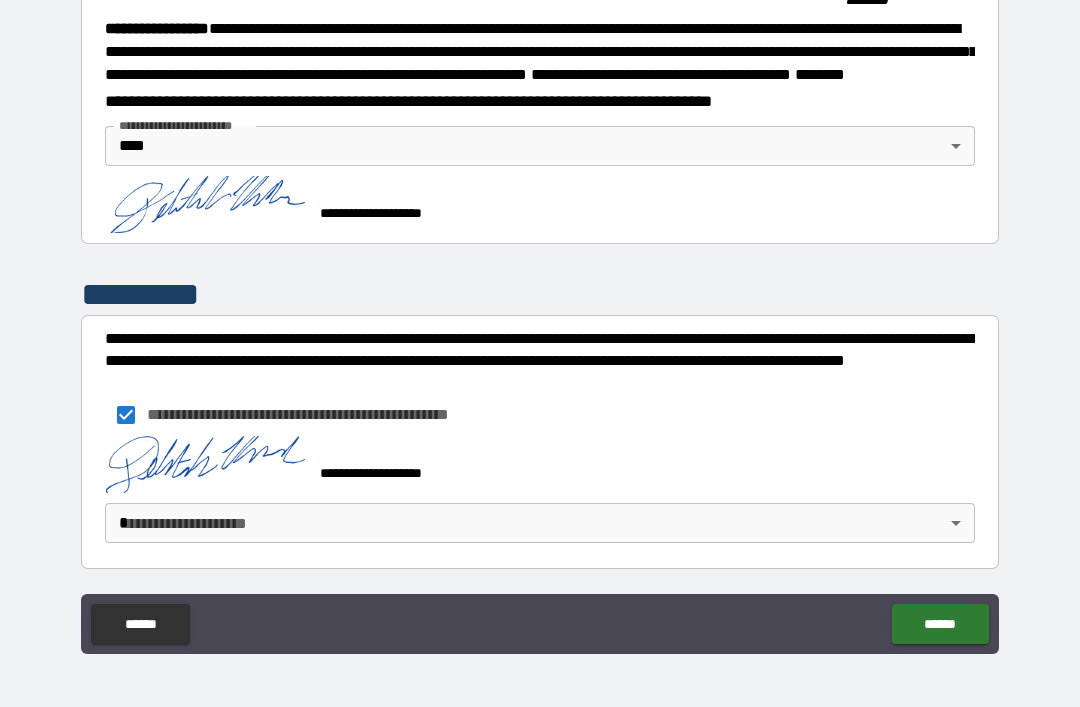 scroll, scrollTop: 2249, scrollLeft: 0, axis: vertical 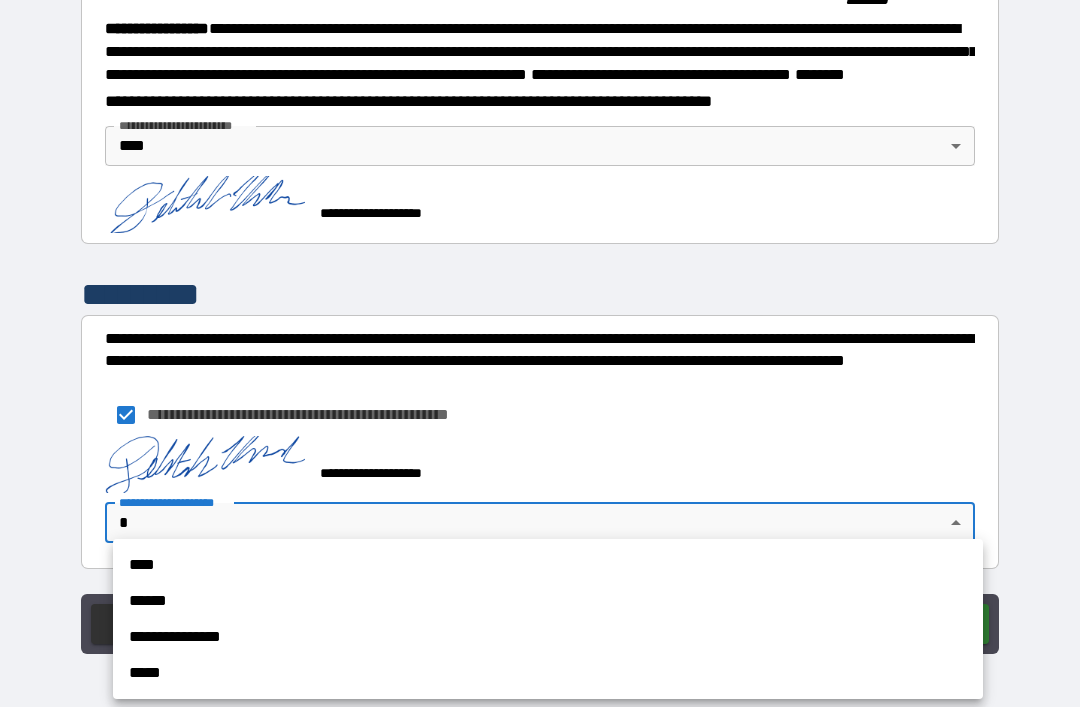 click on "****" at bounding box center [548, 565] 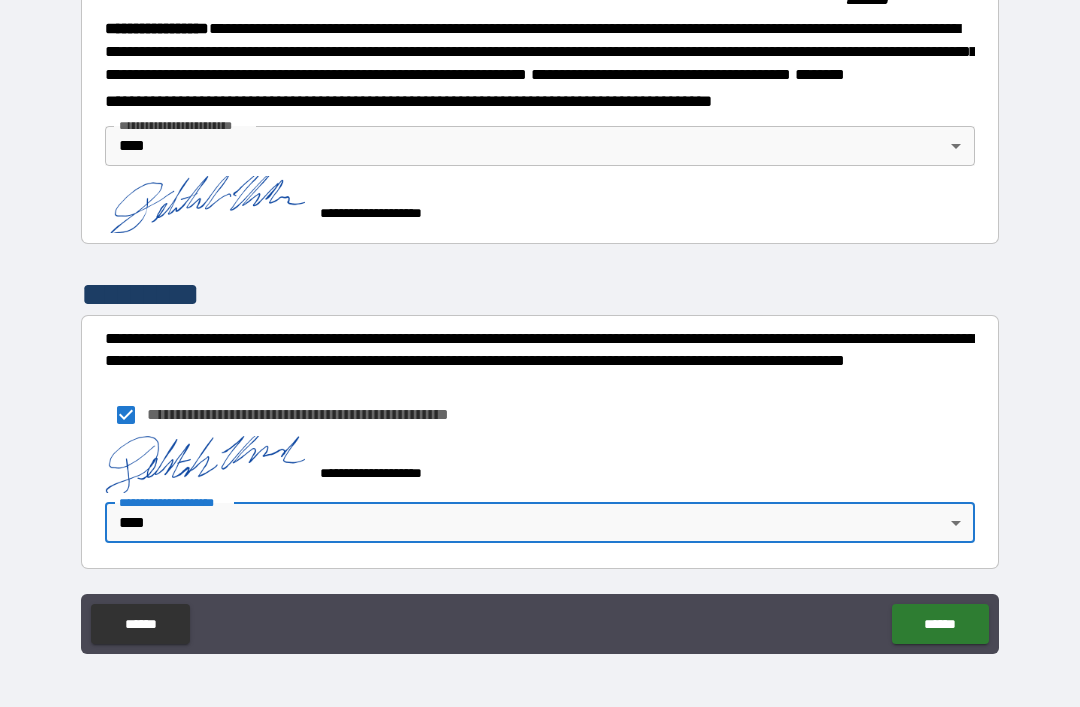 click on "******" at bounding box center [940, 624] 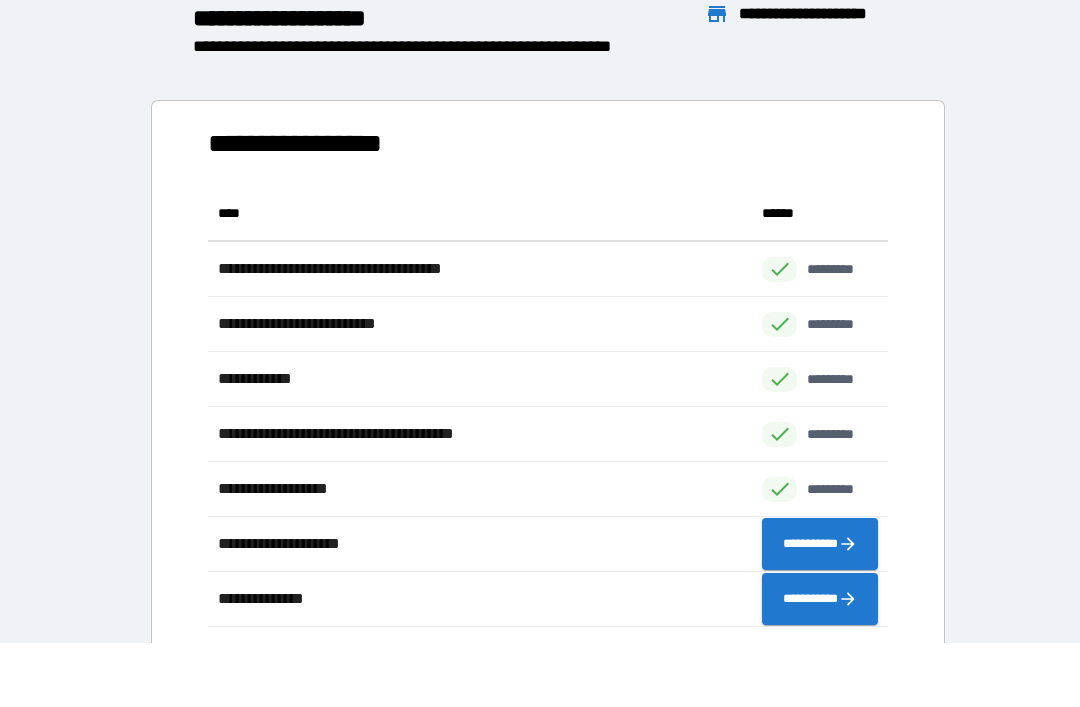 scroll, scrollTop: 1, scrollLeft: 1, axis: both 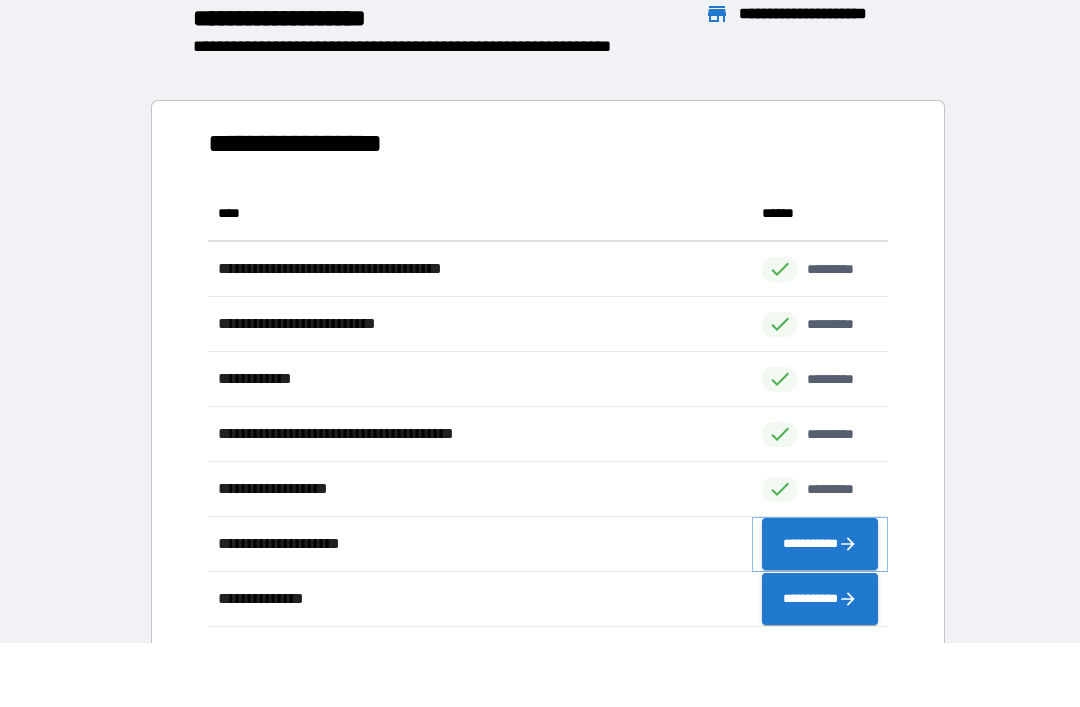 click on "**********" at bounding box center (820, 544) 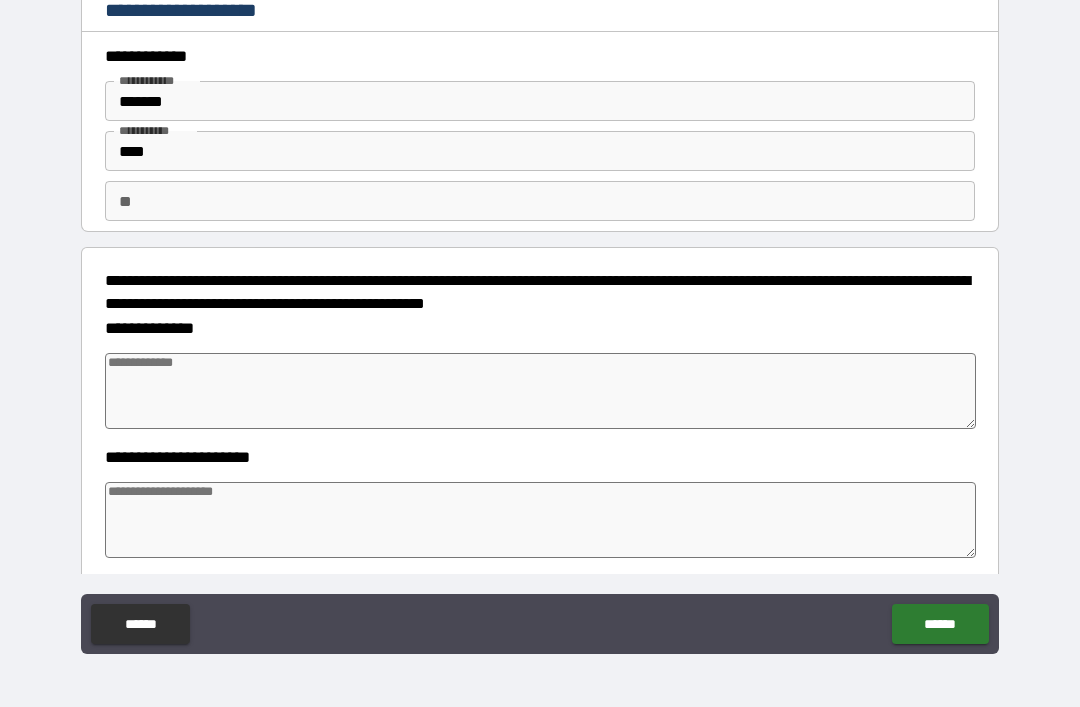 type 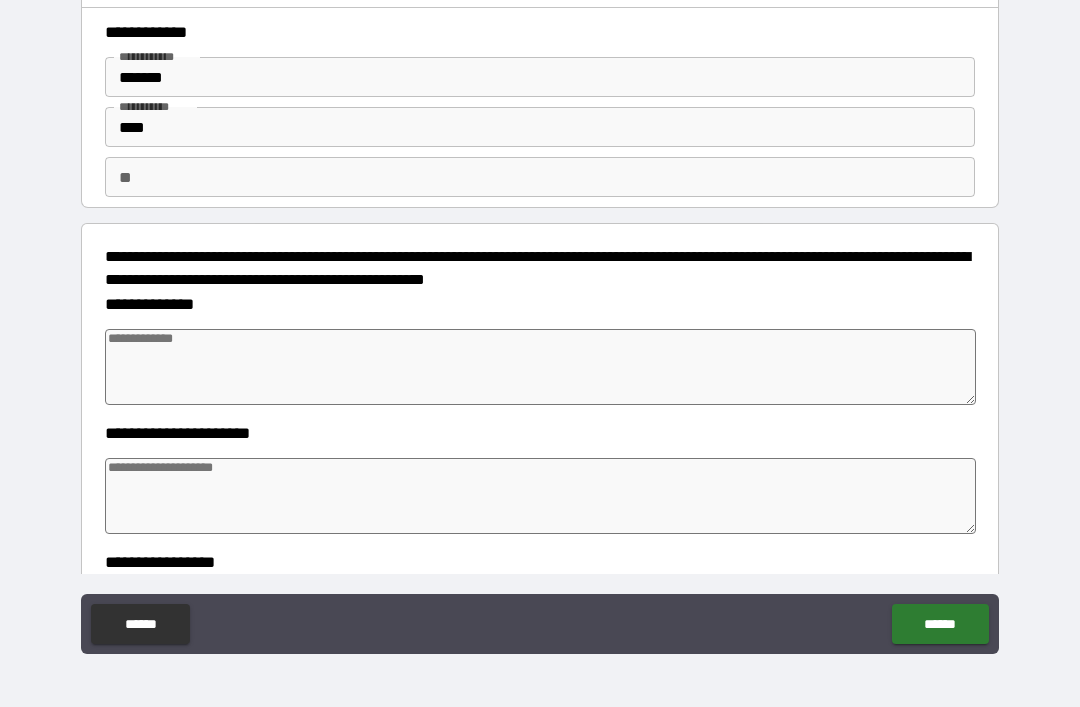 scroll, scrollTop: 27, scrollLeft: 0, axis: vertical 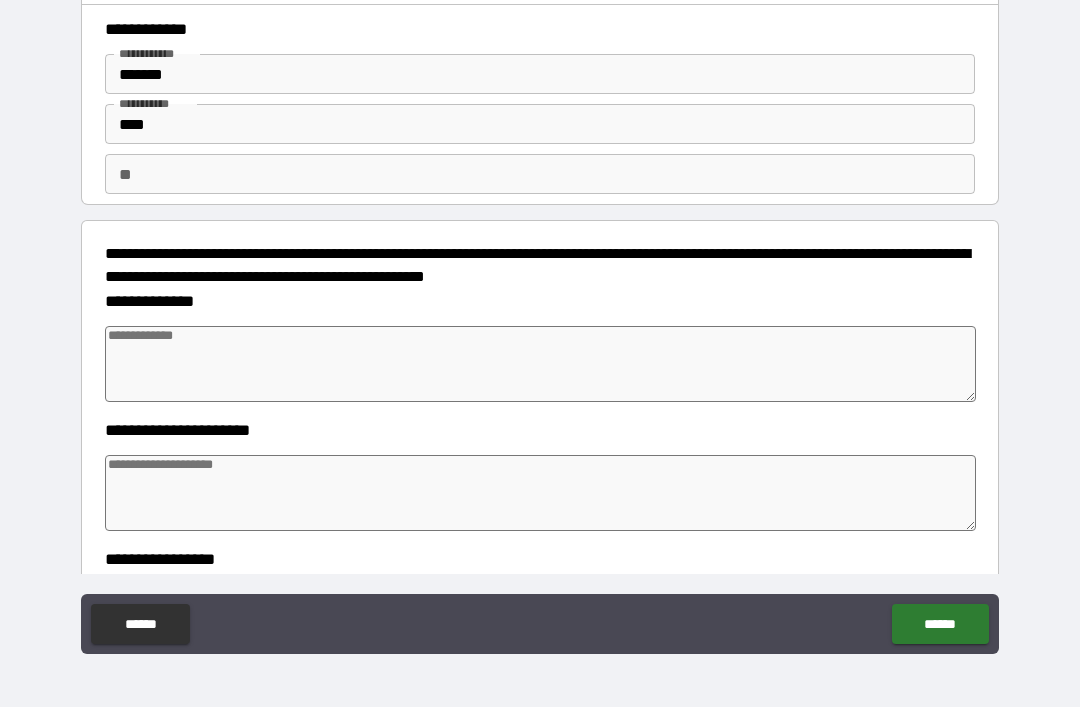 click at bounding box center (540, 364) 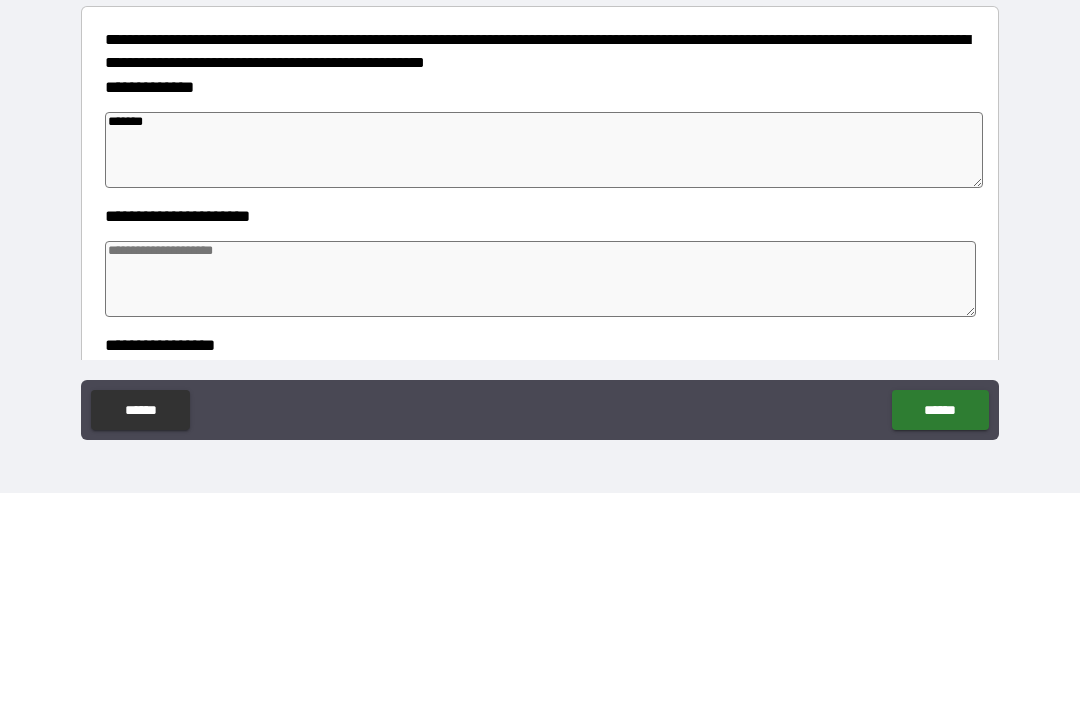 click at bounding box center [540, 493] 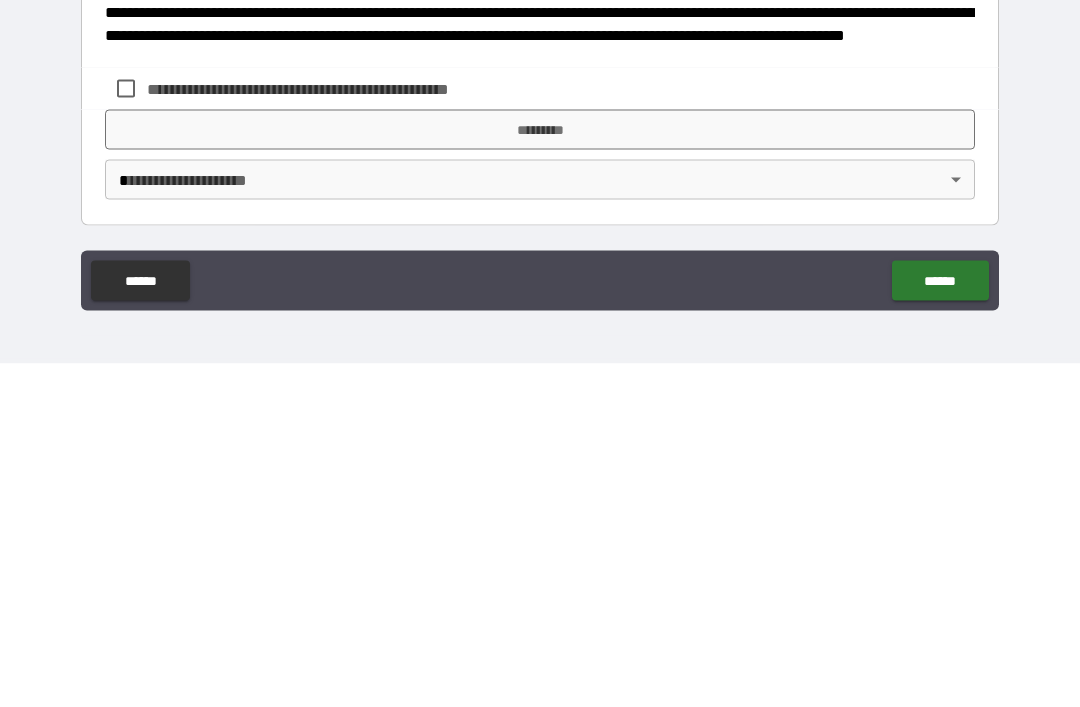 scroll, scrollTop: 570, scrollLeft: 0, axis: vertical 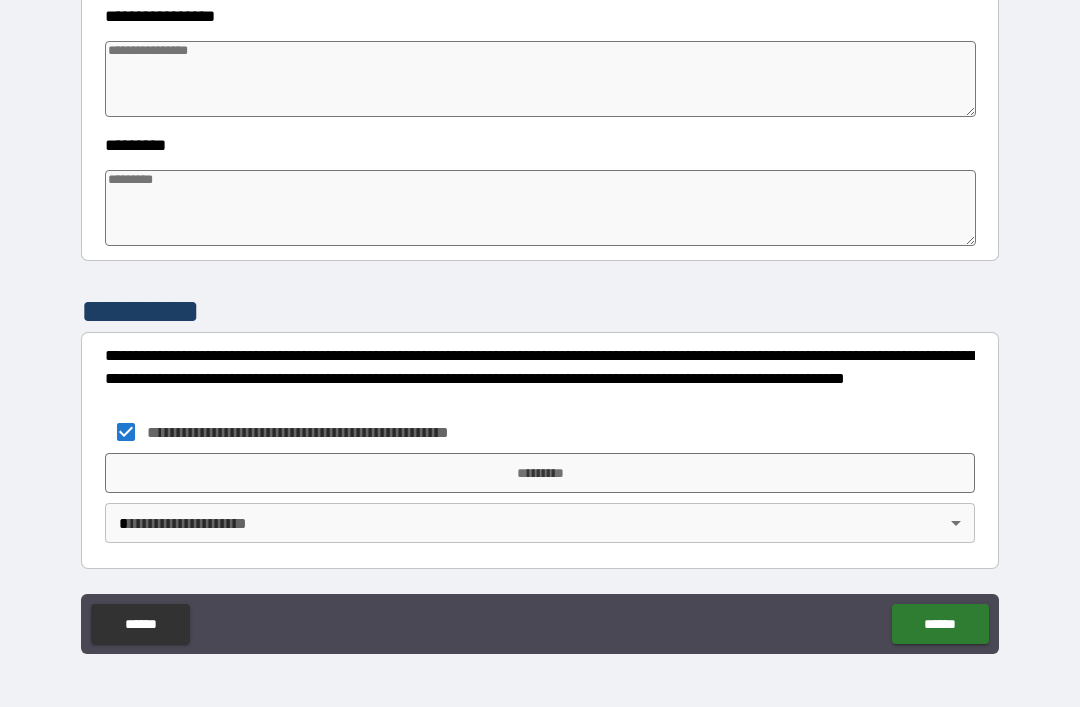 click on "*********" at bounding box center [540, 473] 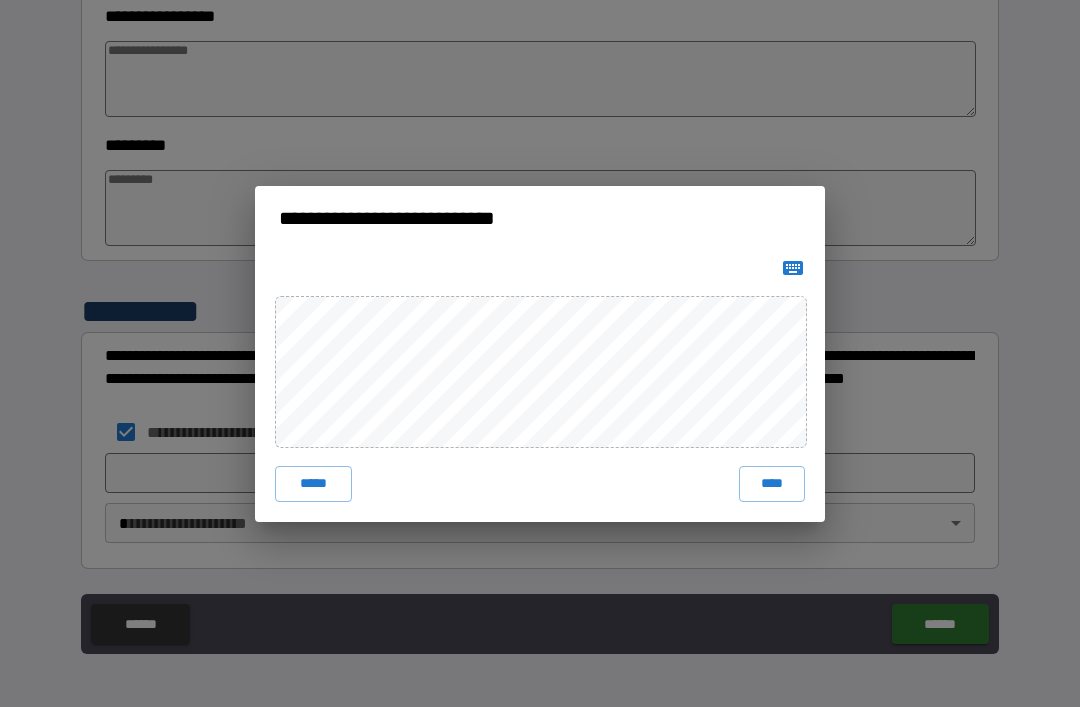 click on "*****" at bounding box center [313, 484] 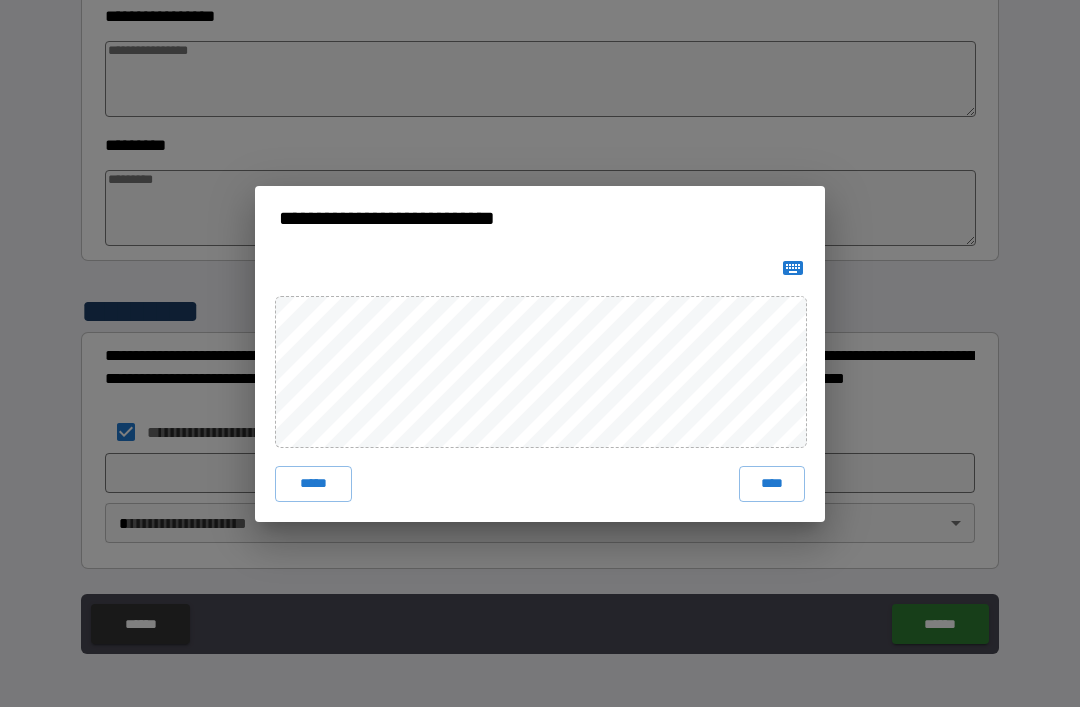 click on "*****" at bounding box center [313, 484] 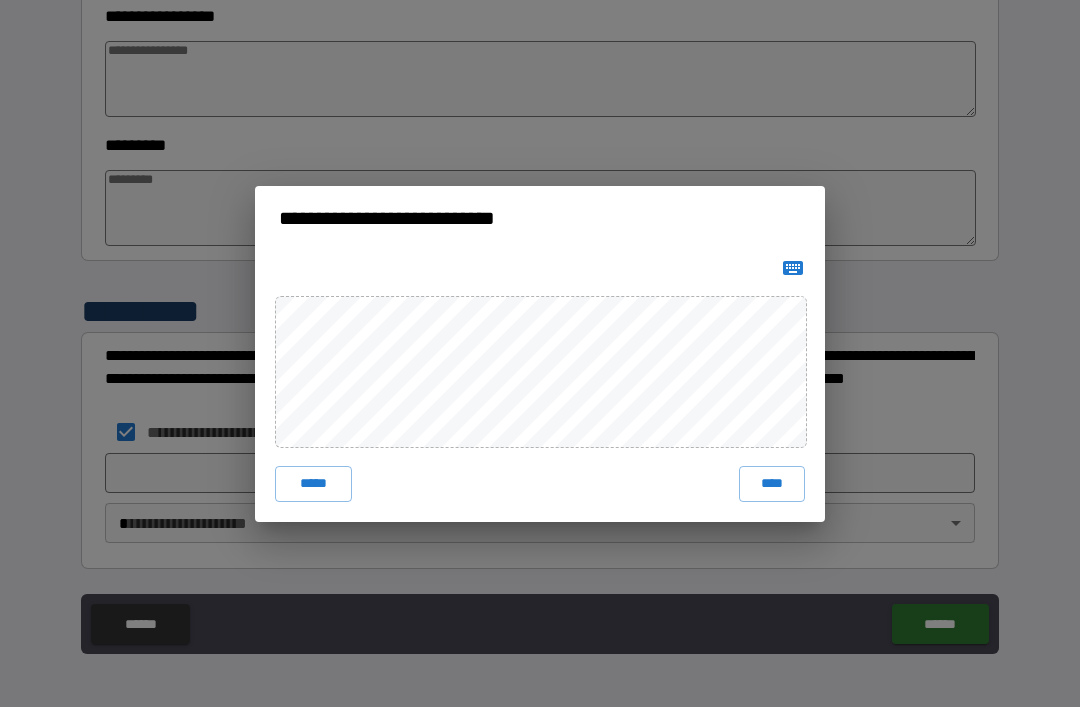 click on "****" at bounding box center [772, 484] 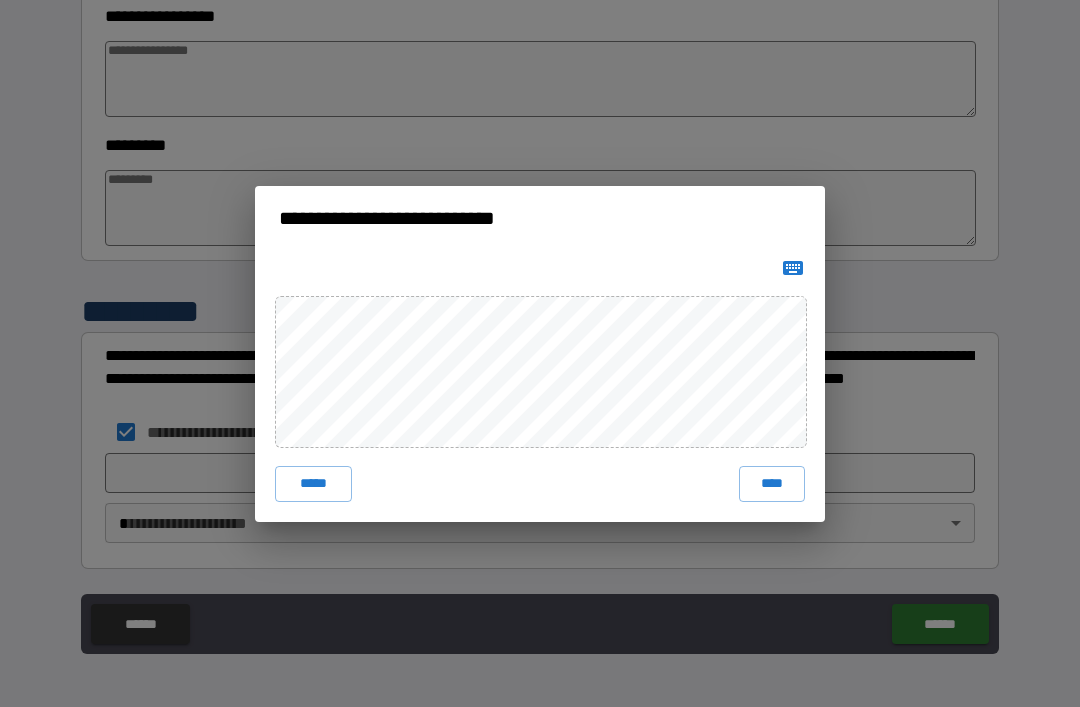 click on "****" at bounding box center [772, 484] 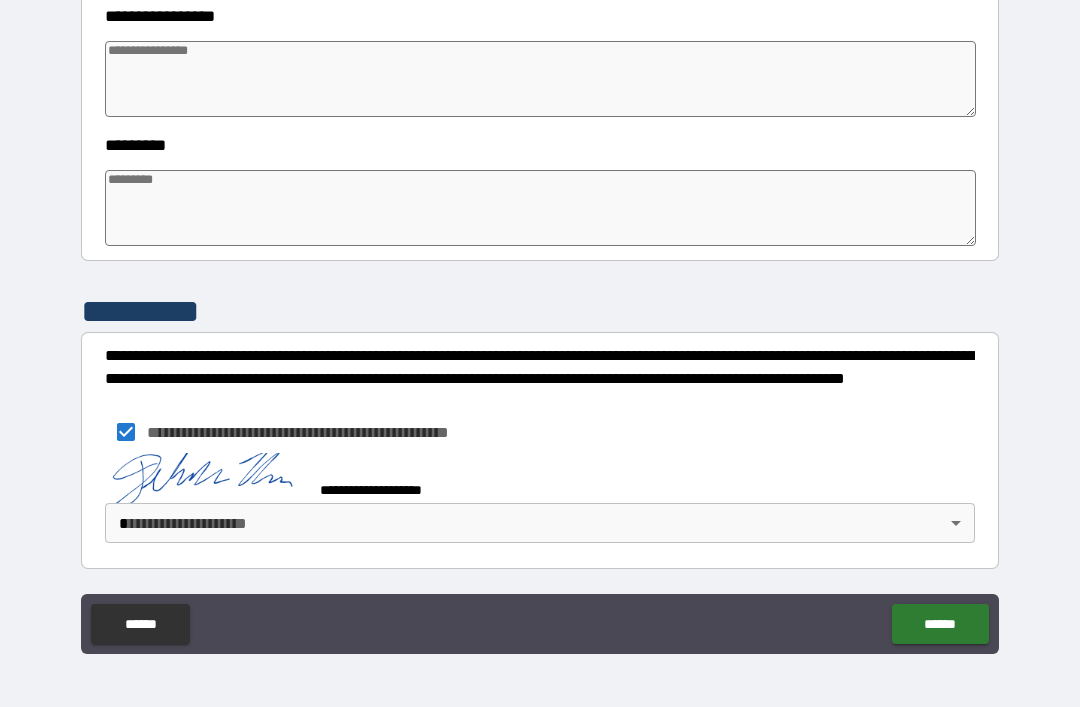 scroll, scrollTop: 560, scrollLeft: 0, axis: vertical 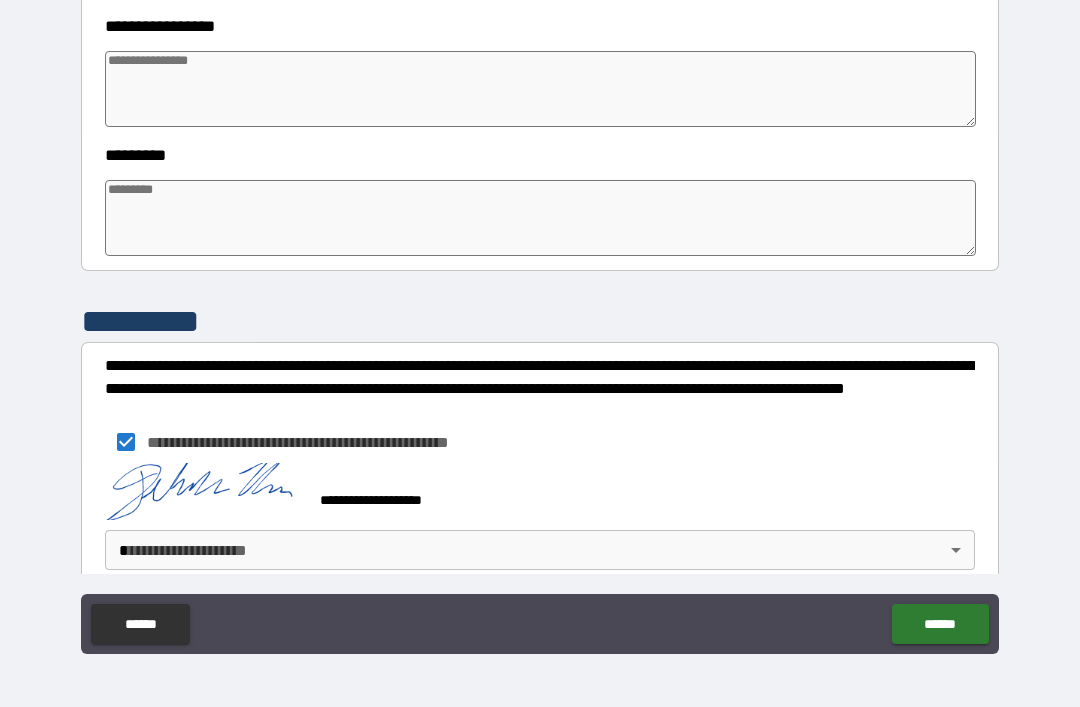 click on "**********" at bounding box center [540, 321] 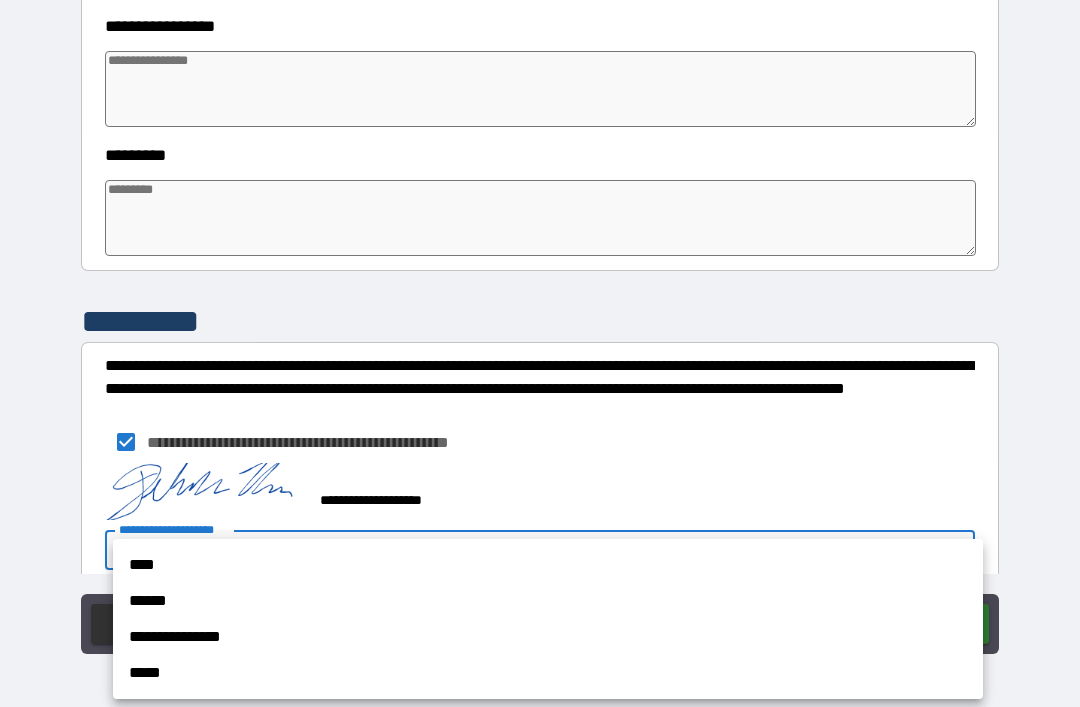 click on "****" at bounding box center [548, 565] 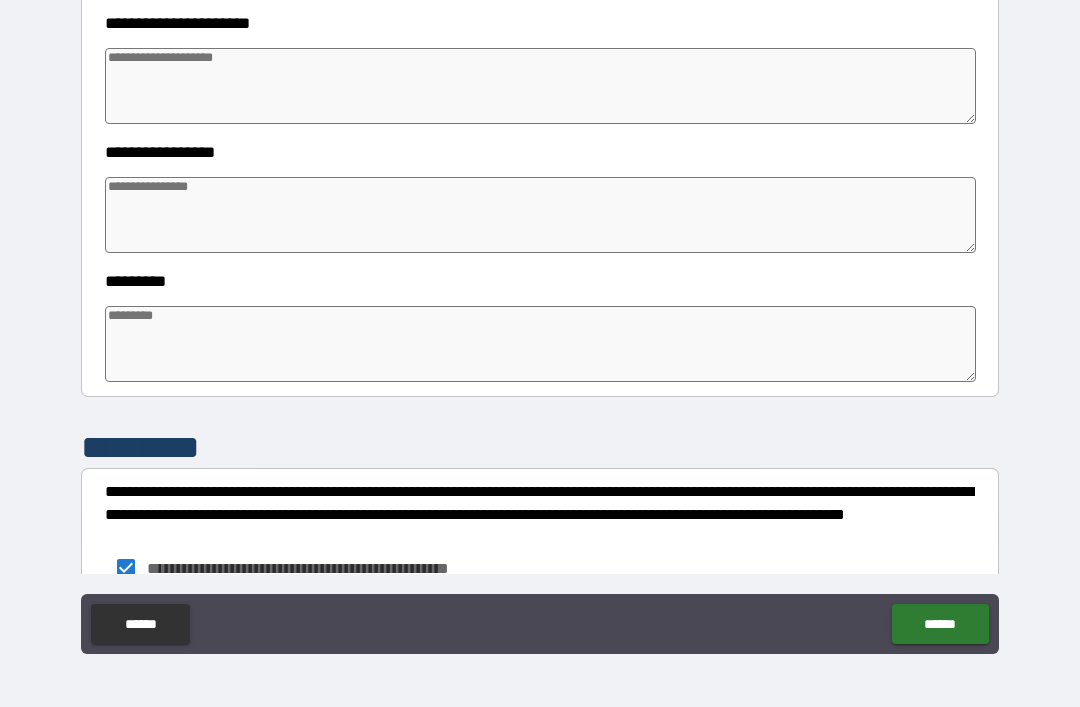scroll, scrollTop: 414, scrollLeft: 0, axis: vertical 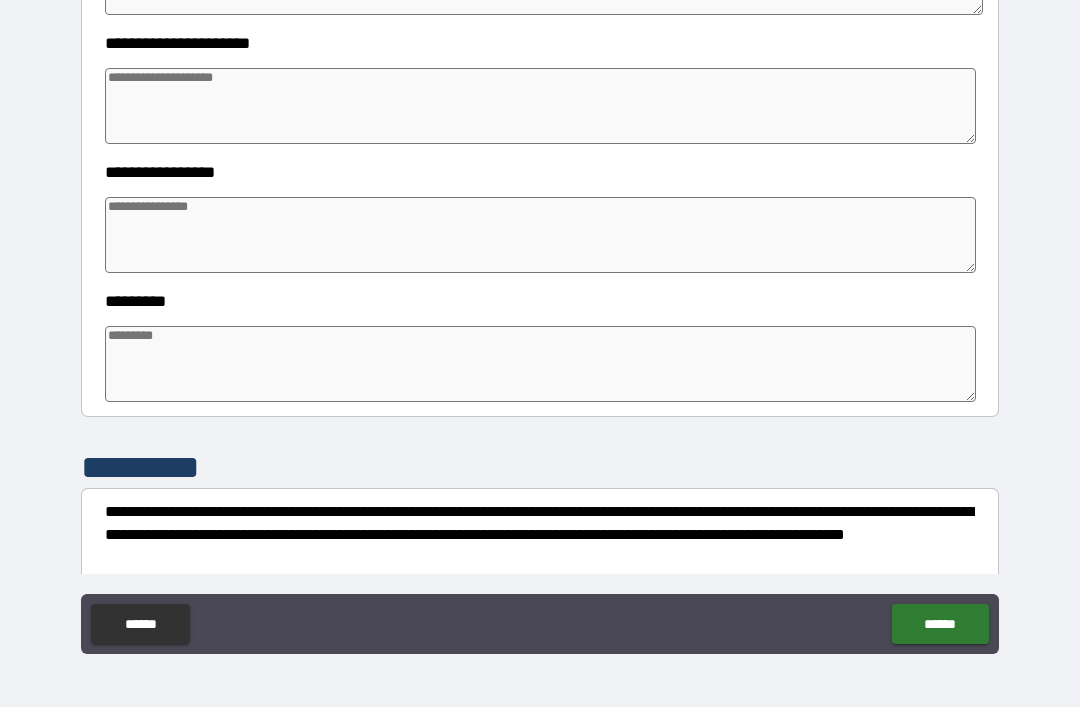 click at bounding box center (540, 106) 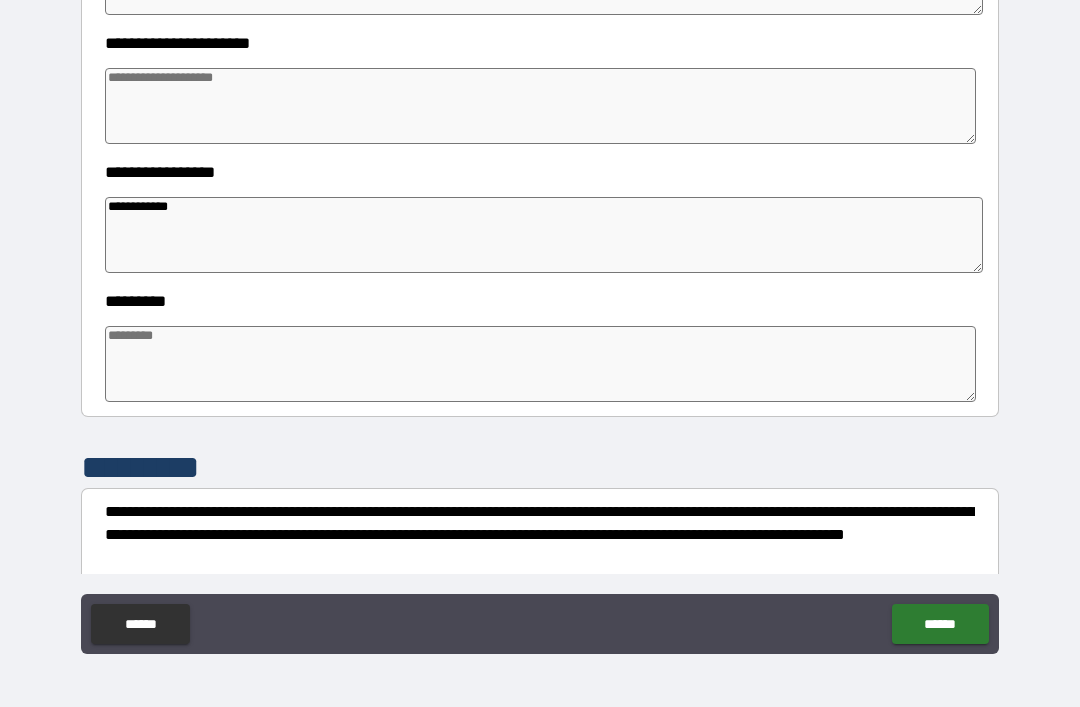 click on "**********" at bounding box center [544, 235] 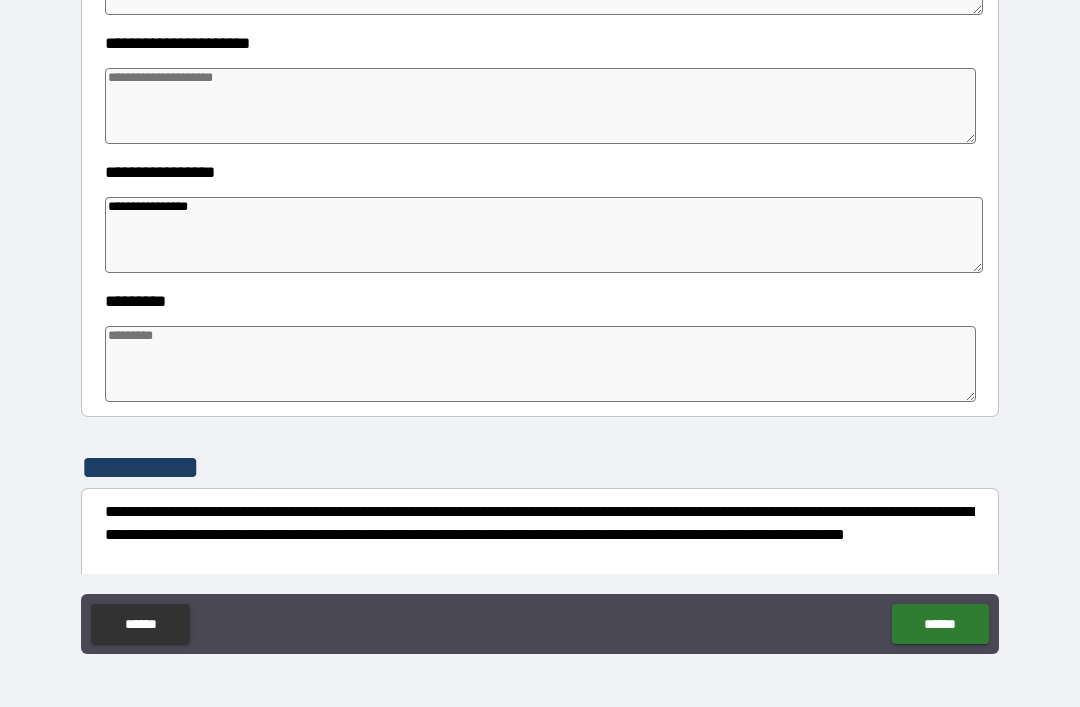 click on "**********" at bounding box center [544, 235] 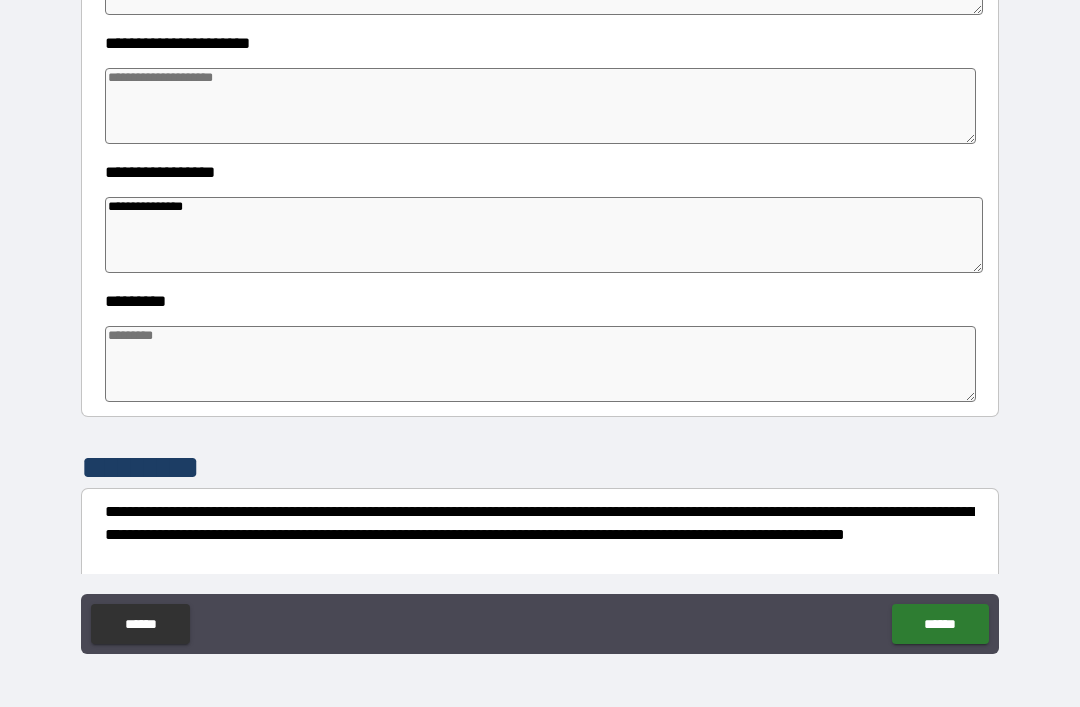click at bounding box center [540, 106] 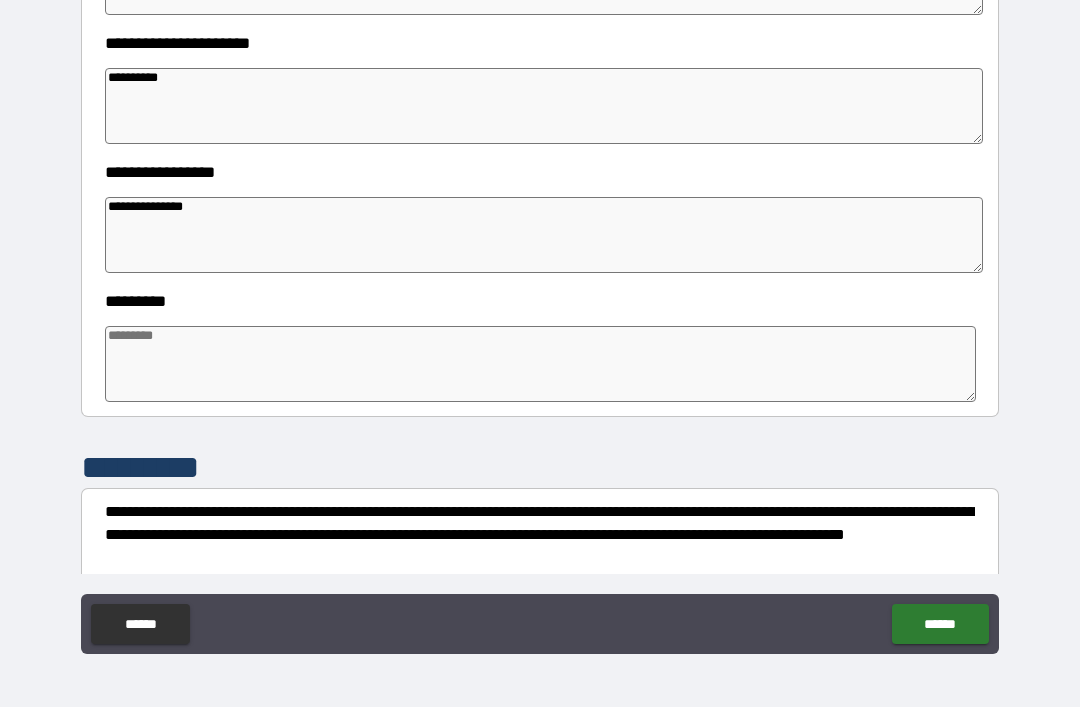 click on "**********" at bounding box center (544, 235) 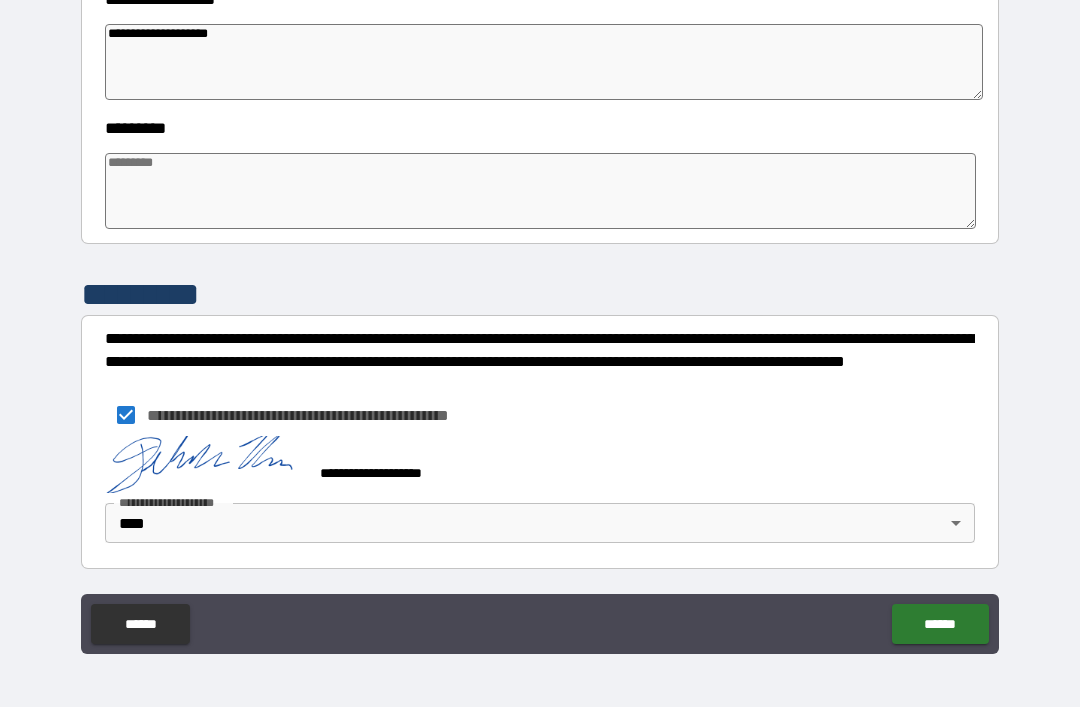 scroll, scrollTop: 587, scrollLeft: 0, axis: vertical 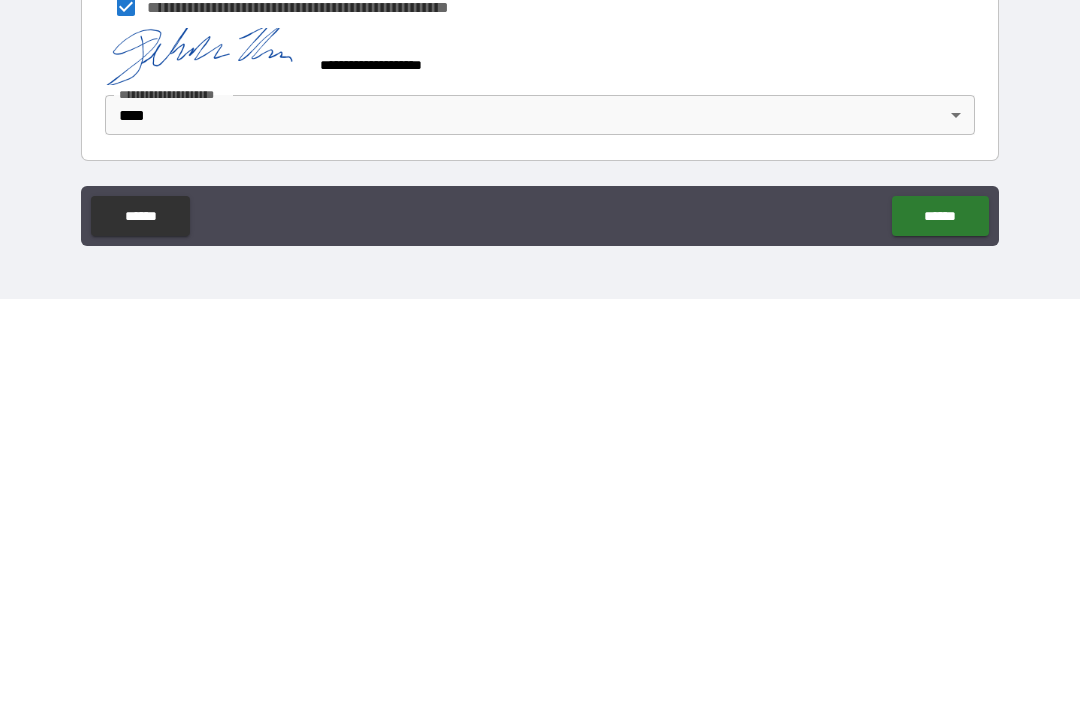 click on "******" at bounding box center (940, 624) 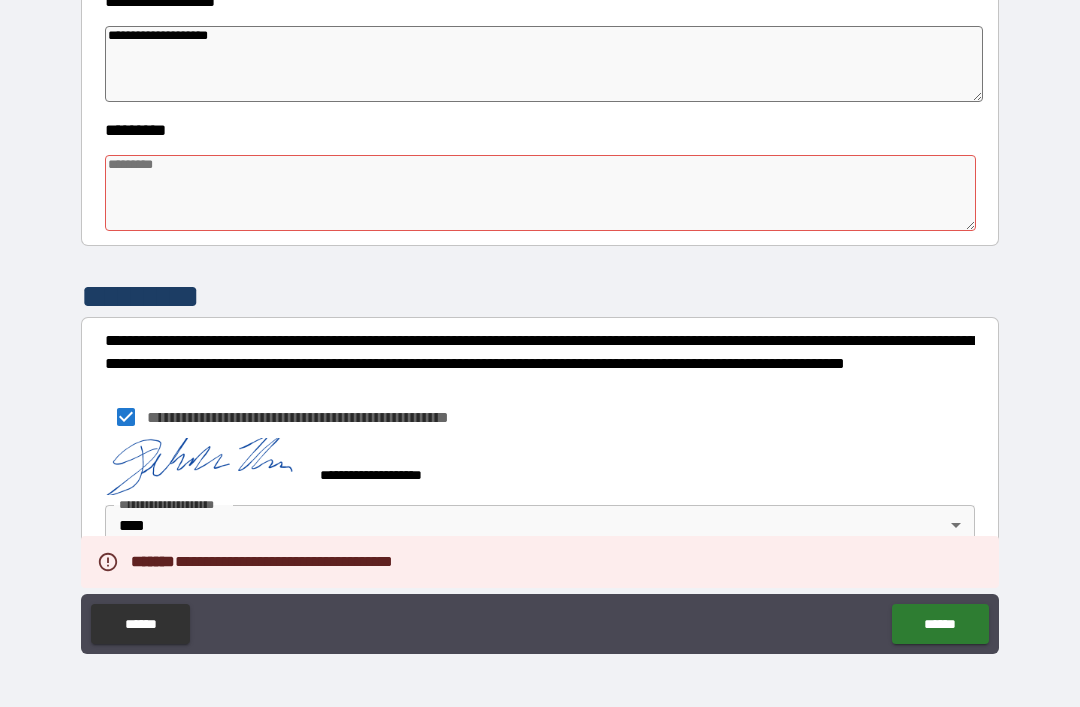 scroll, scrollTop: 582, scrollLeft: 0, axis: vertical 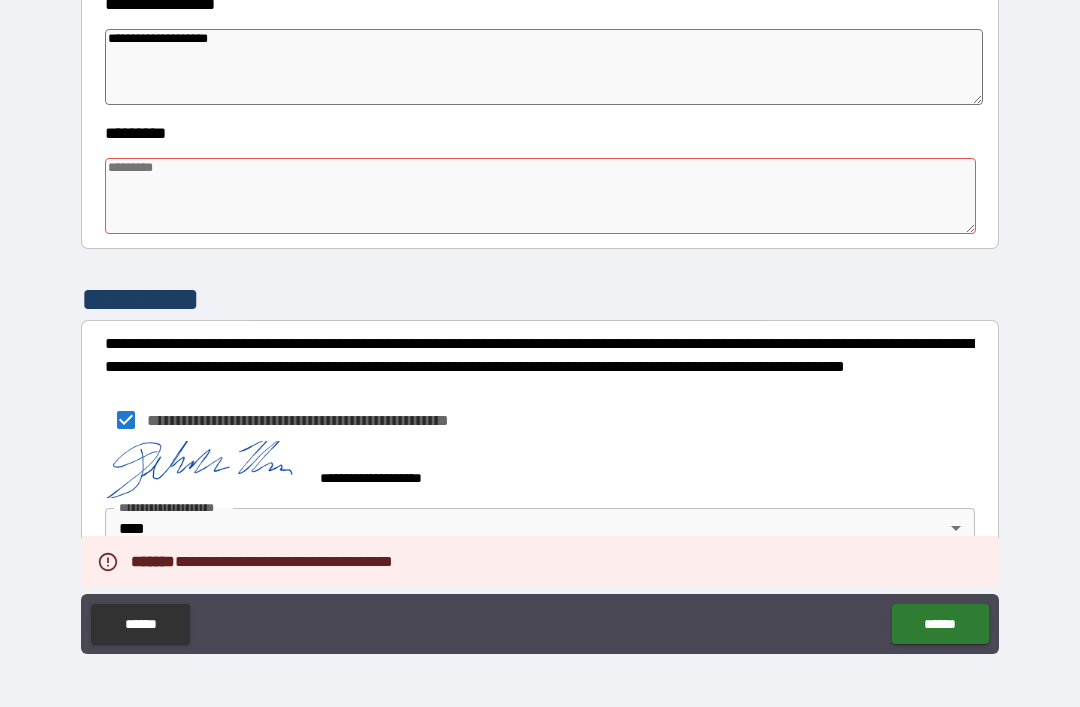 click at bounding box center [540, 196] 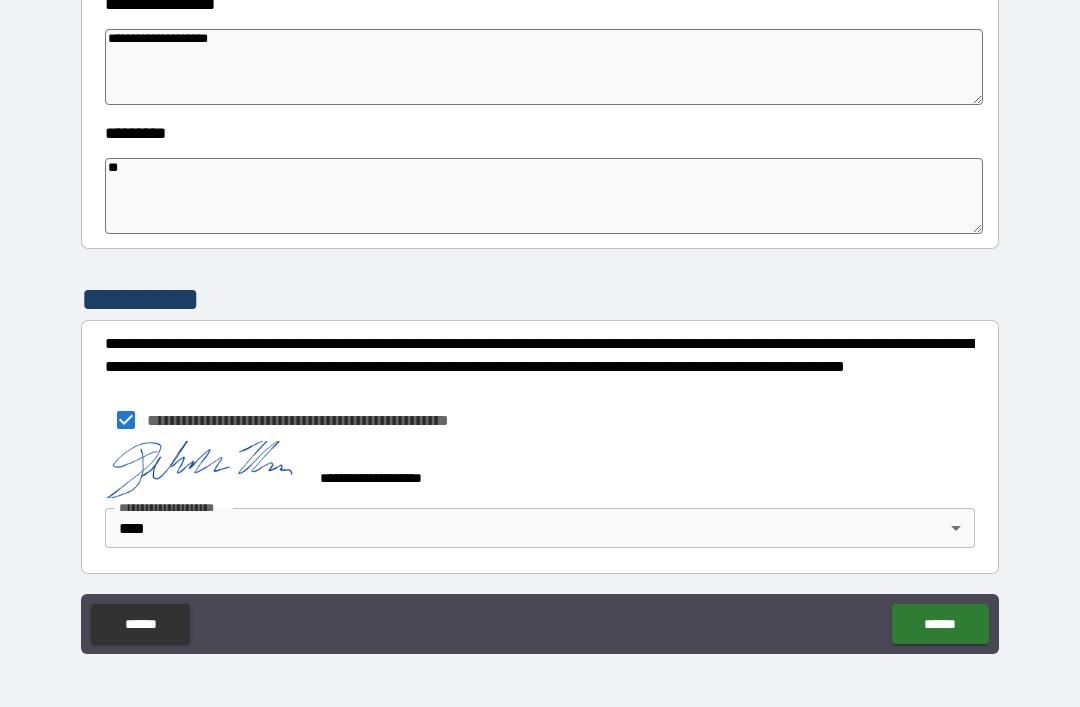 click on "**********" at bounding box center (540, 324) 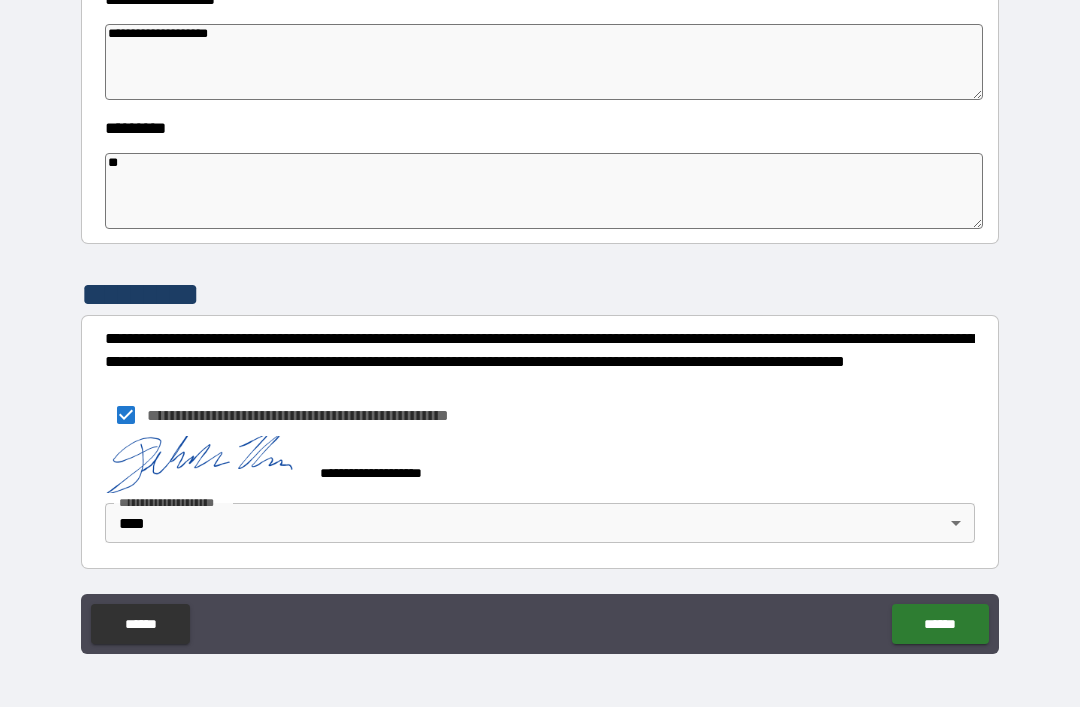 scroll, scrollTop: 587, scrollLeft: 0, axis: vertical 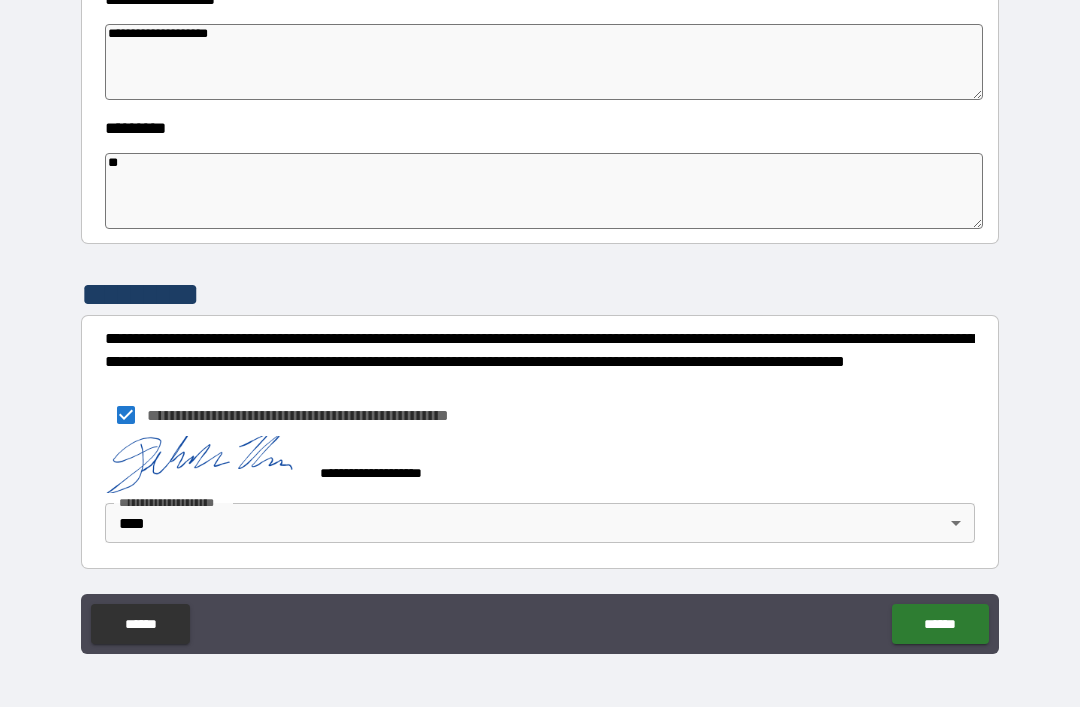 click on "******" at bounding box center (940, 624) 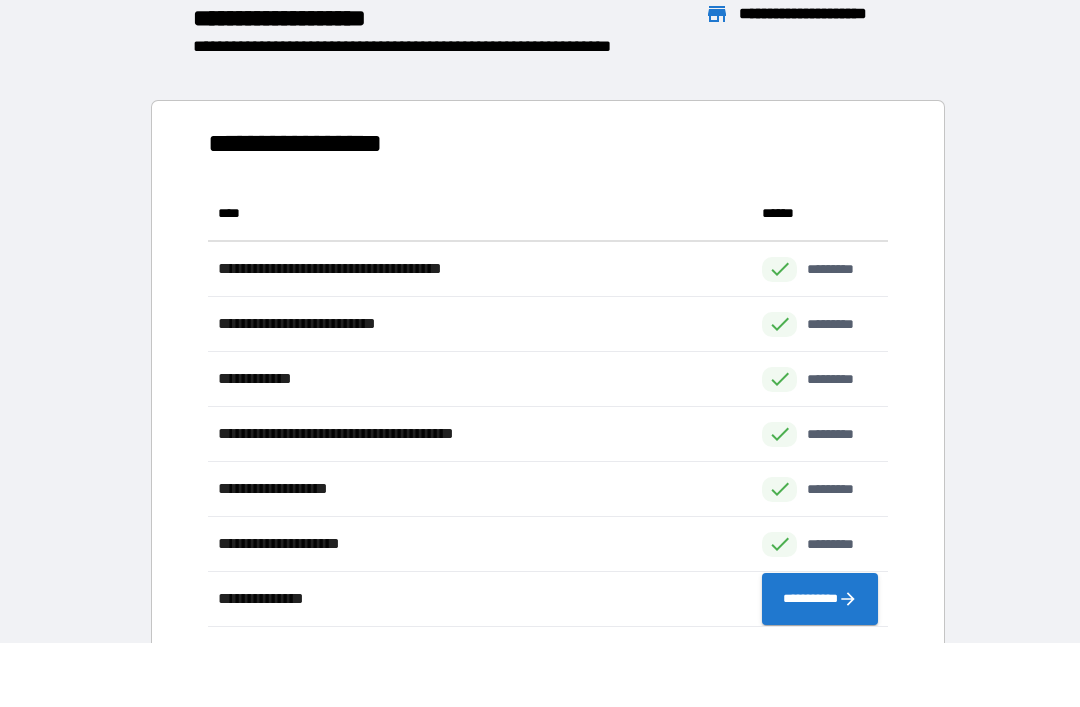 scroll, scrollTop: 441, scrollLeft: 680, axis: both 